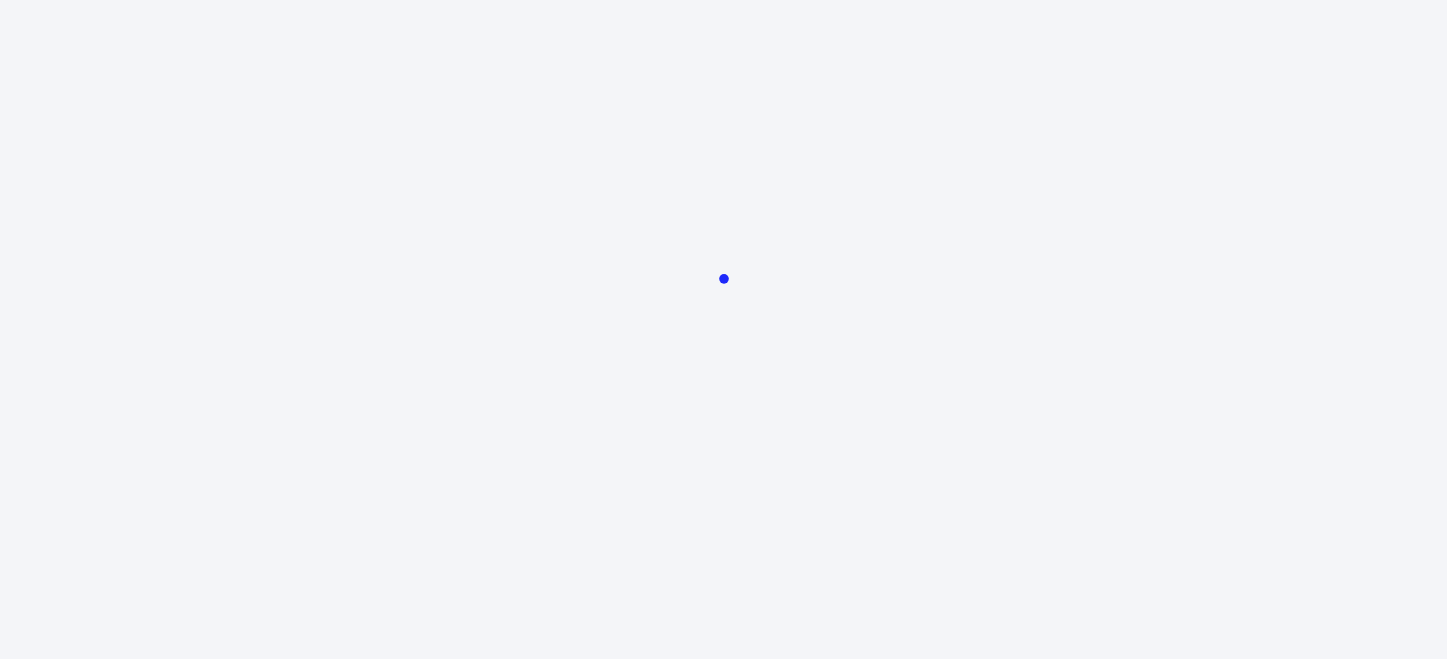 scroll, scrollTop: 0, scrollLeft: 0, axis: both 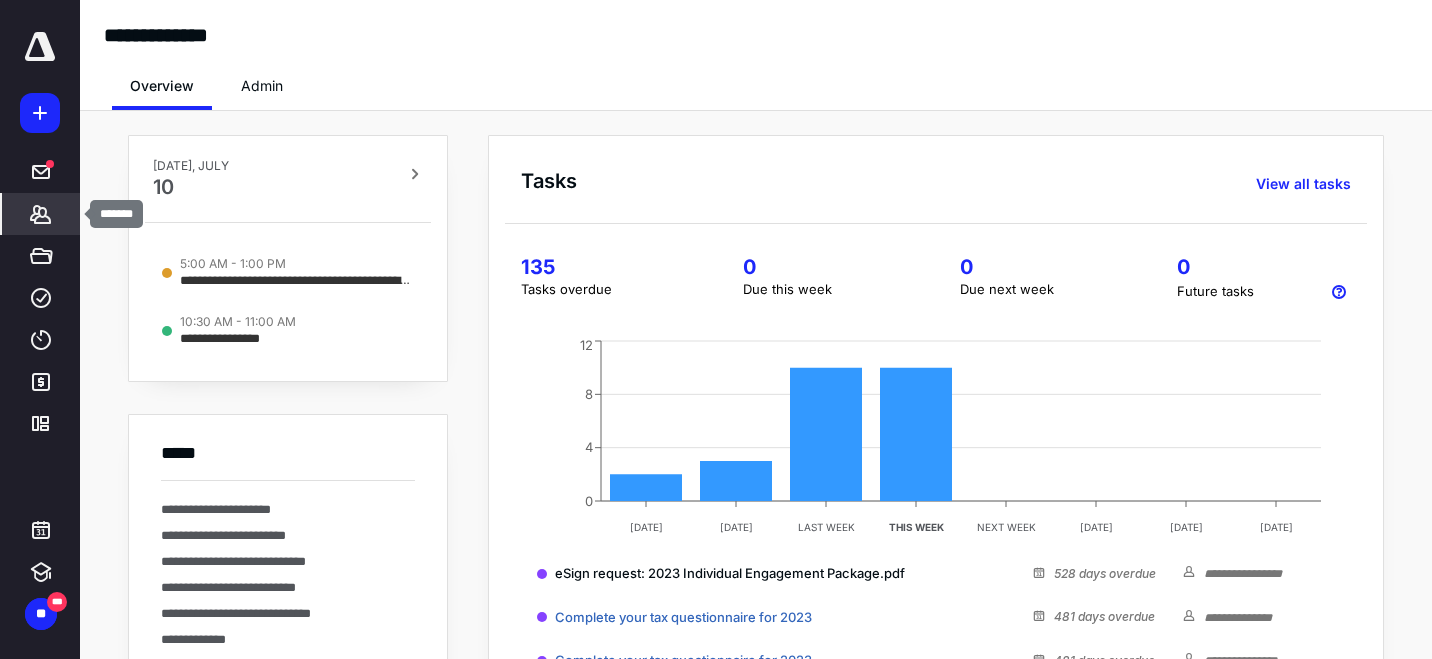 click 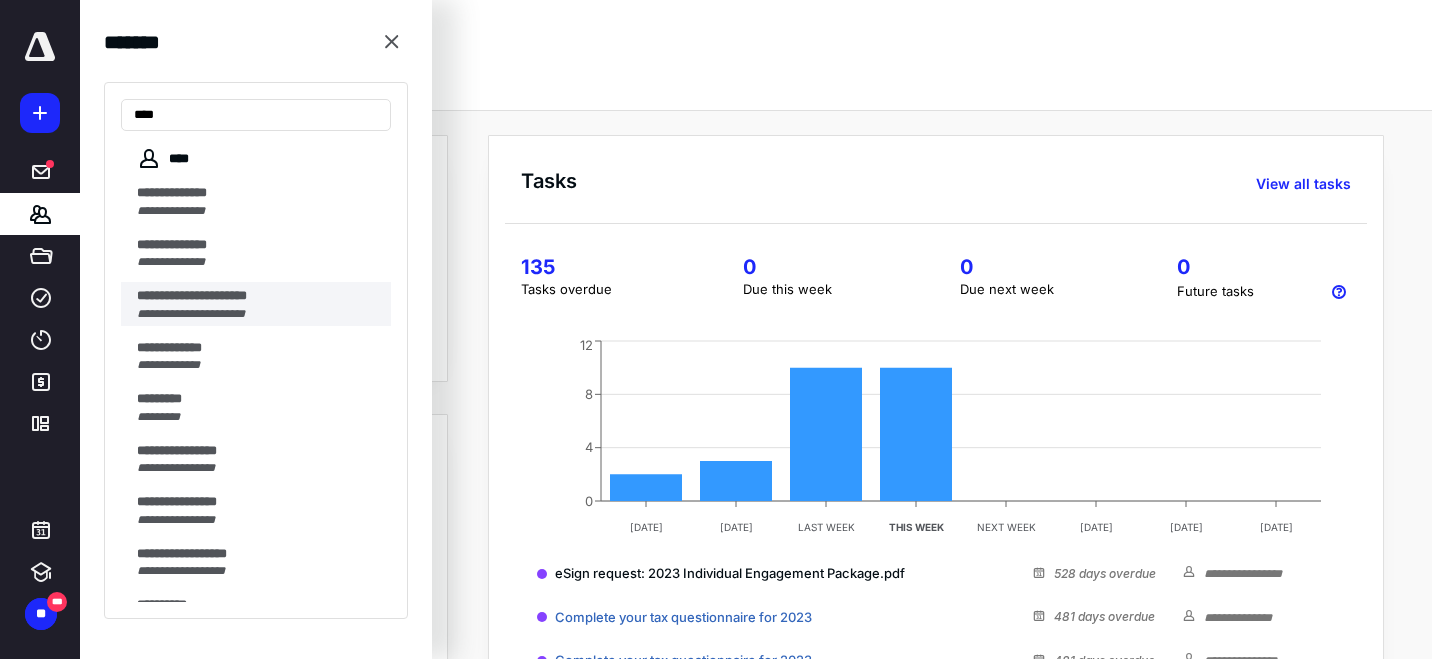 type on "***" 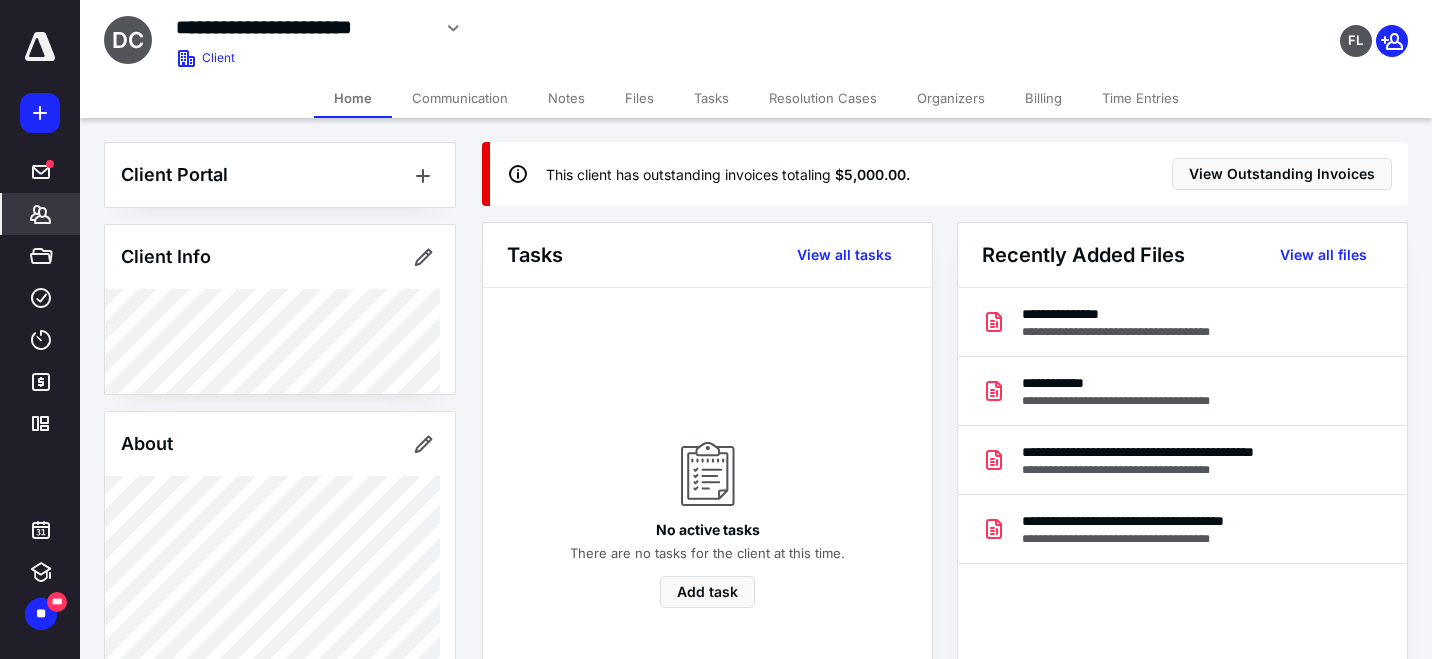 click on "Files" at bounding box center [639, 98] 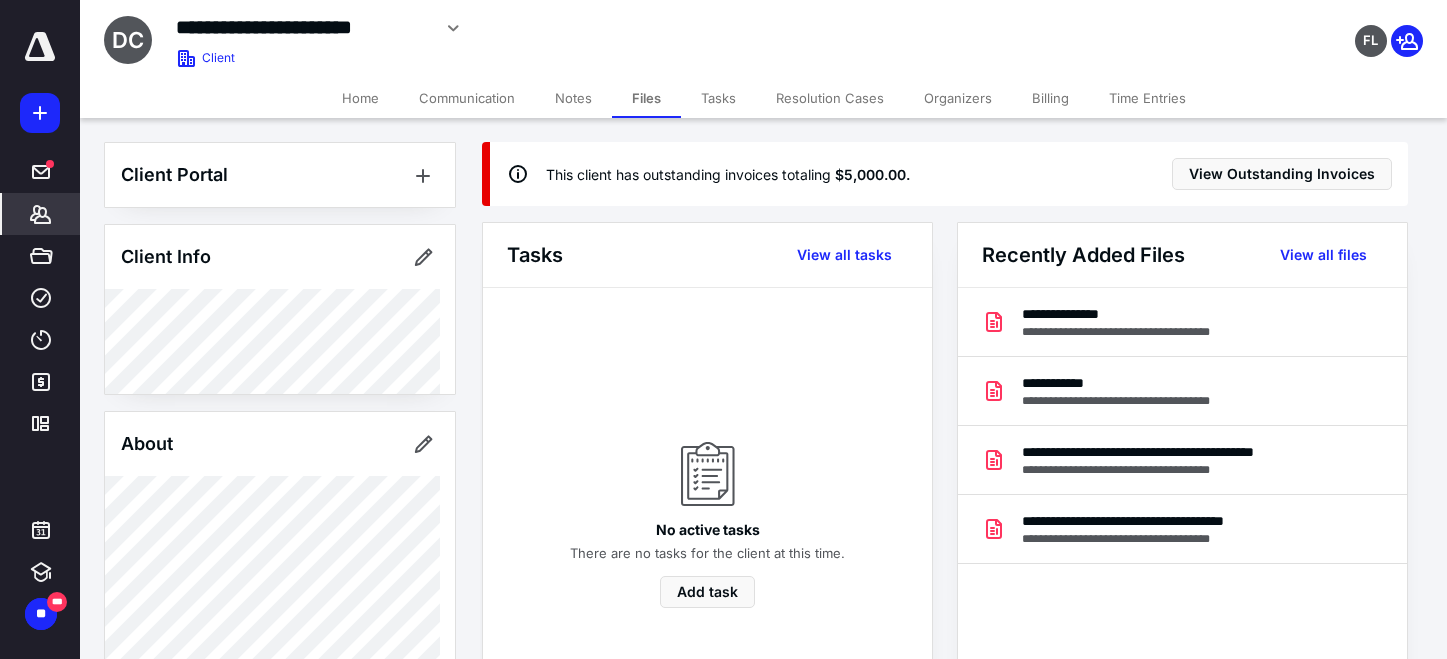 click on "Files" at bounding box center (646, 98) 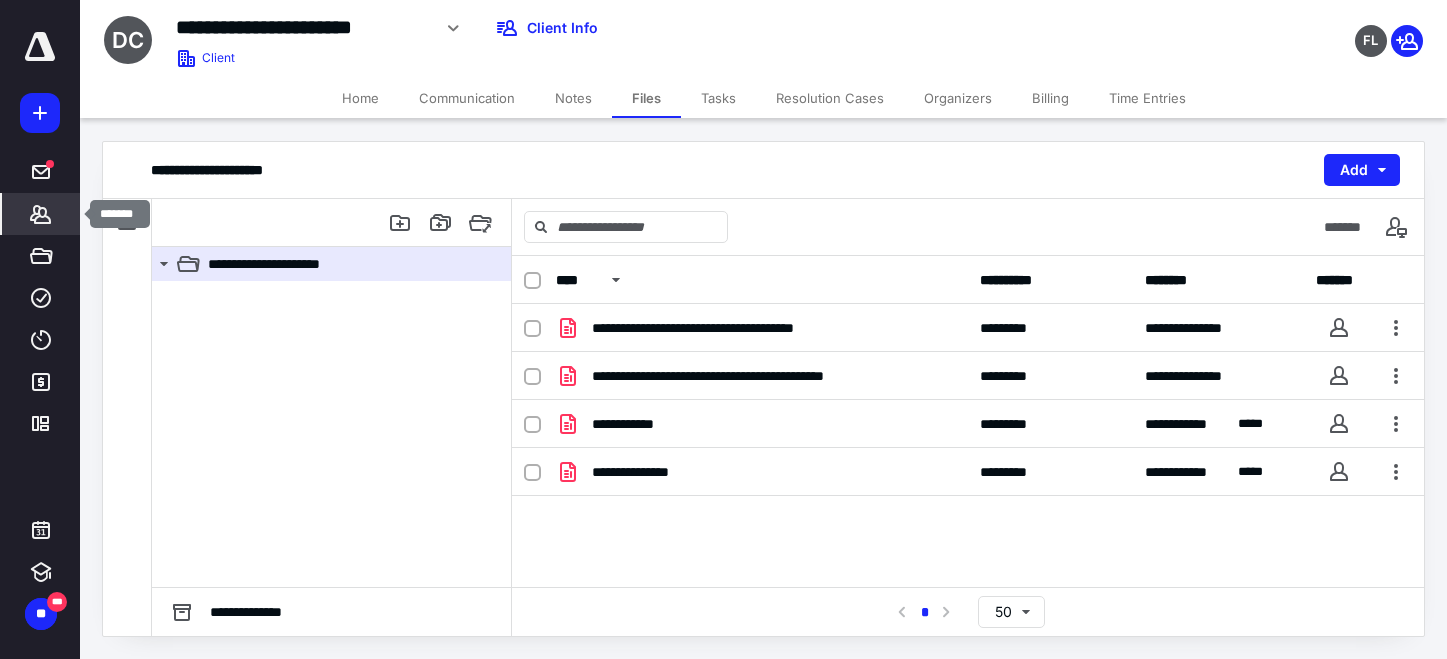 click on "*******" at bounding box center (41, 214) 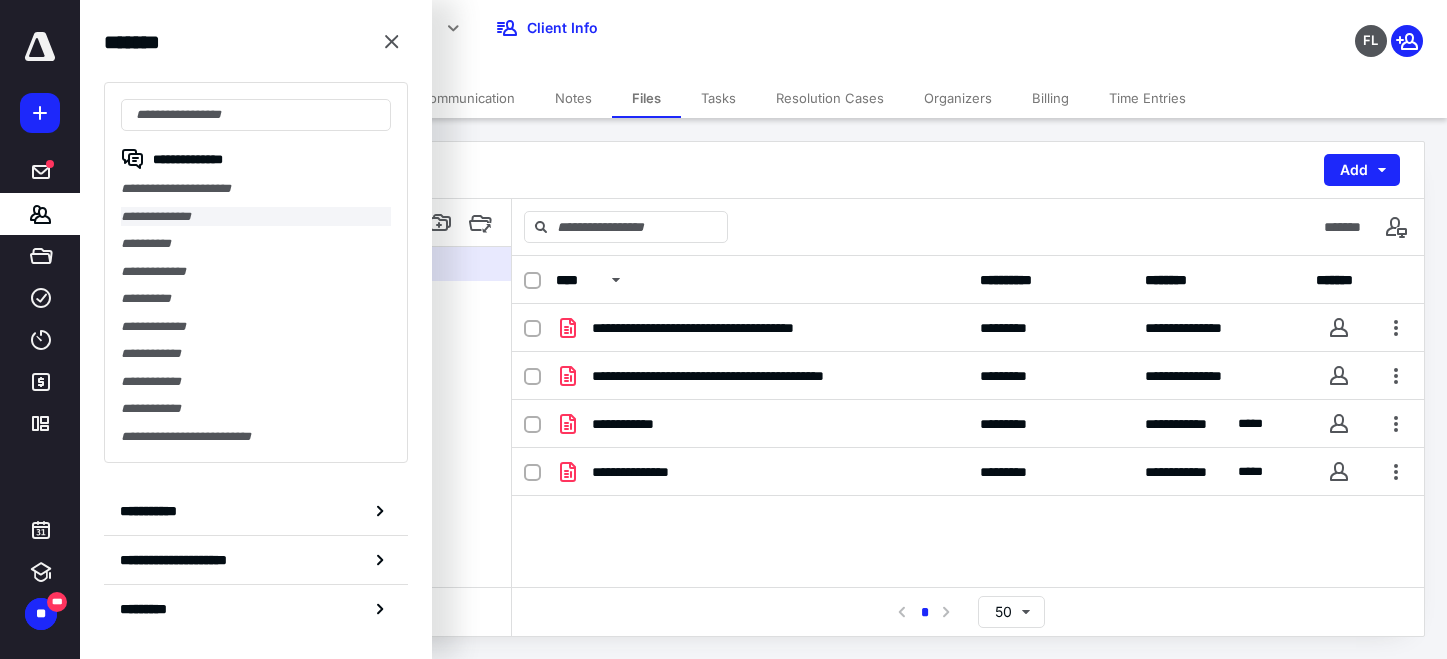 click on "**********" at bounding box center (256, 217) 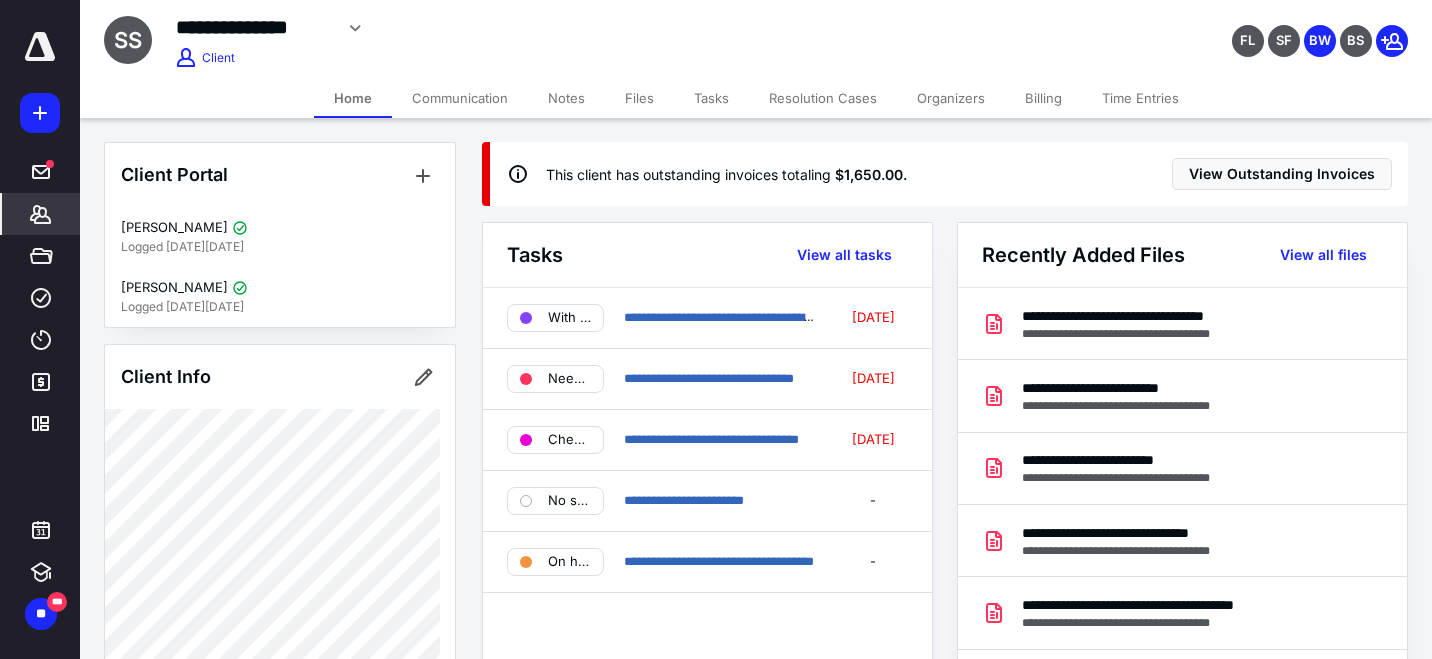 click 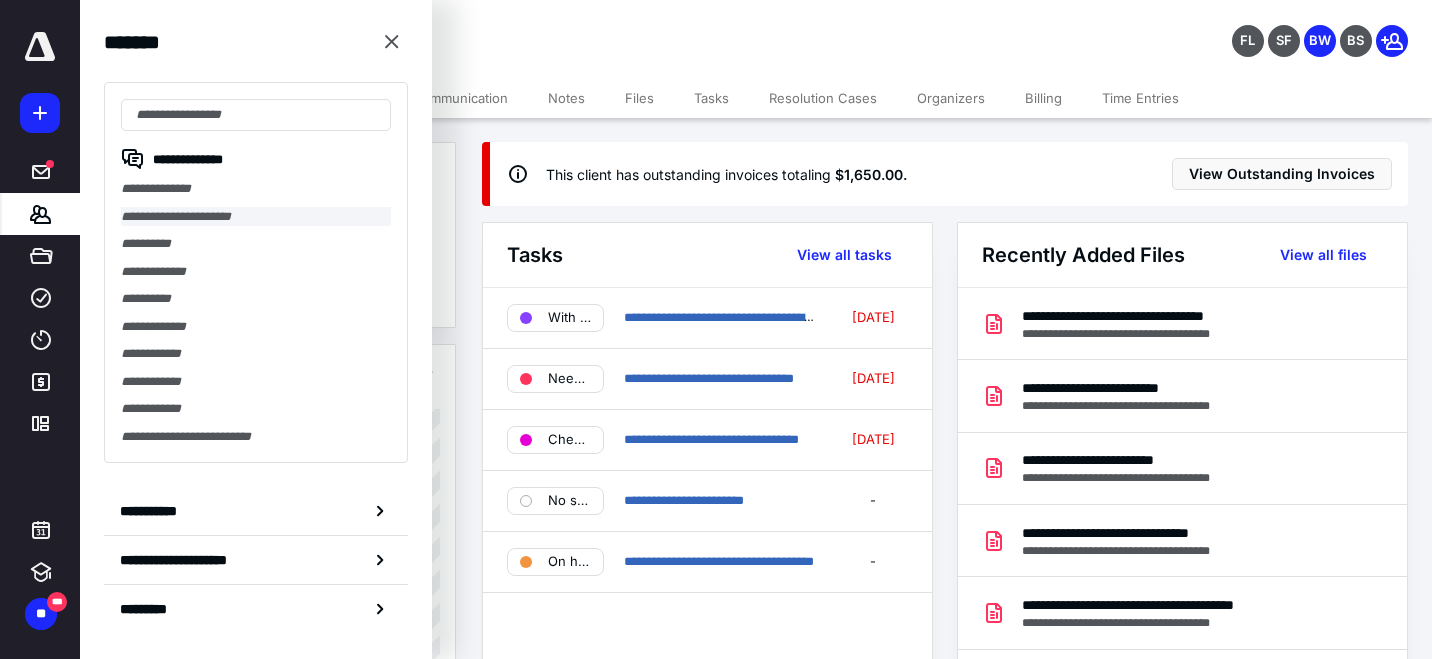 click on "**********" at bounding box center [256, 217] 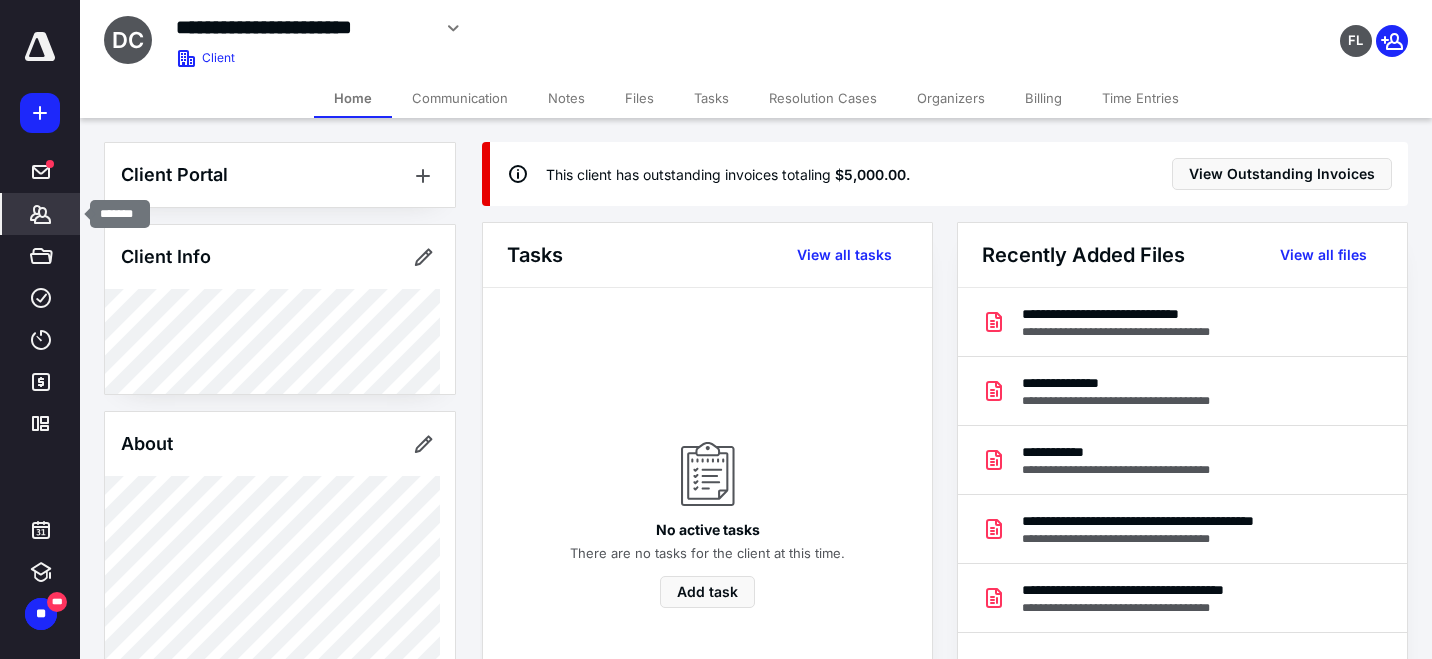click on "*******" at bounding box center (41, 214) 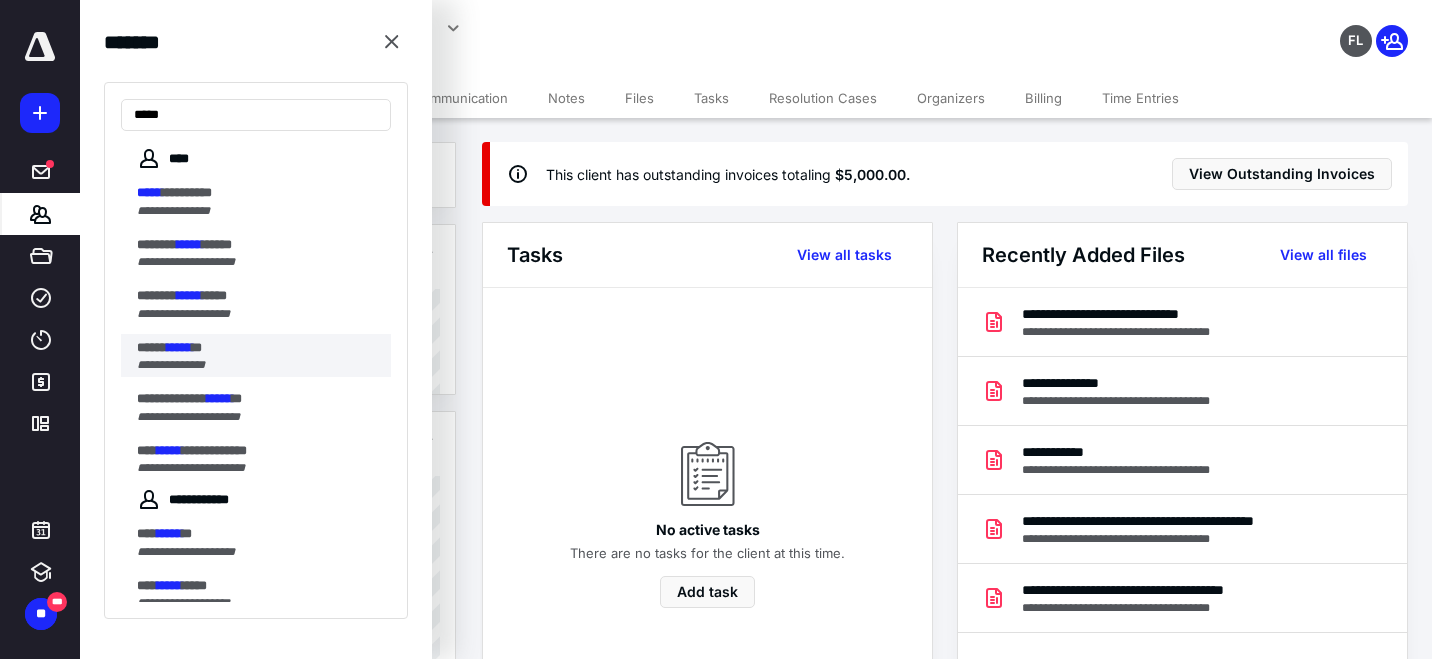 type on "*****" 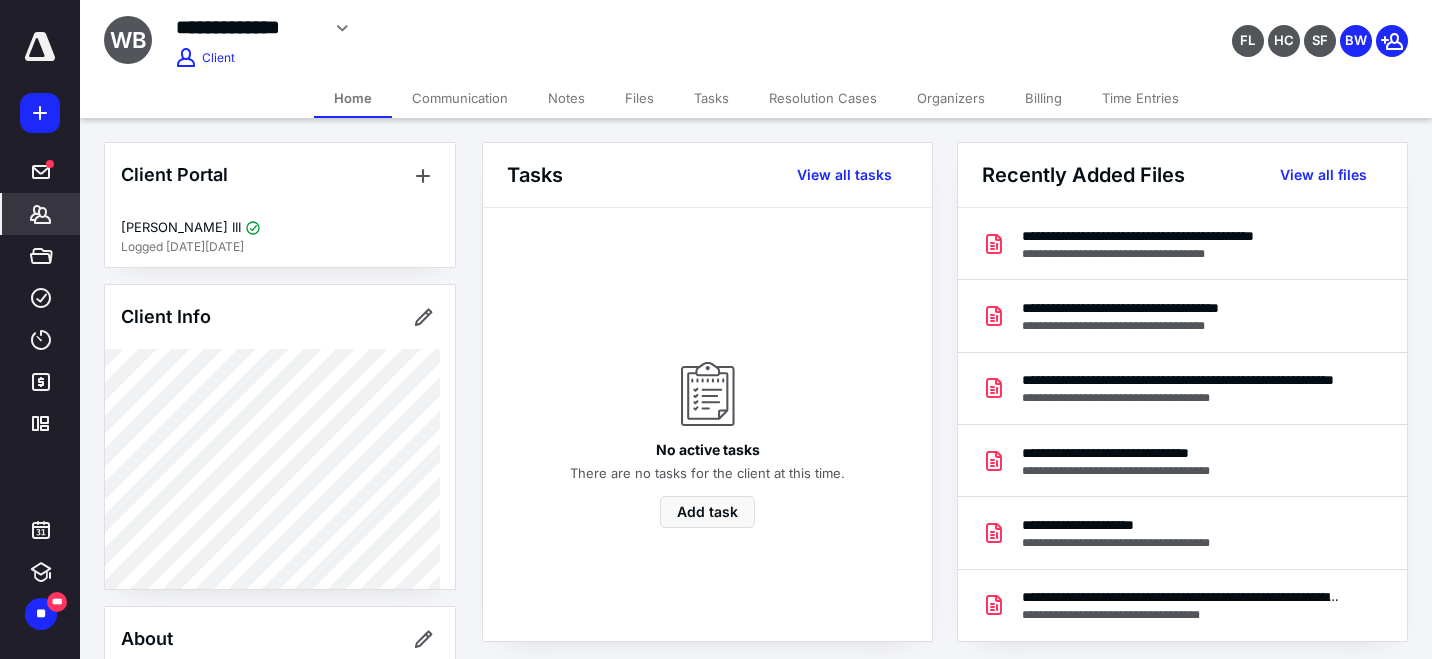 click on "Files" at bounding box center [639, 98] 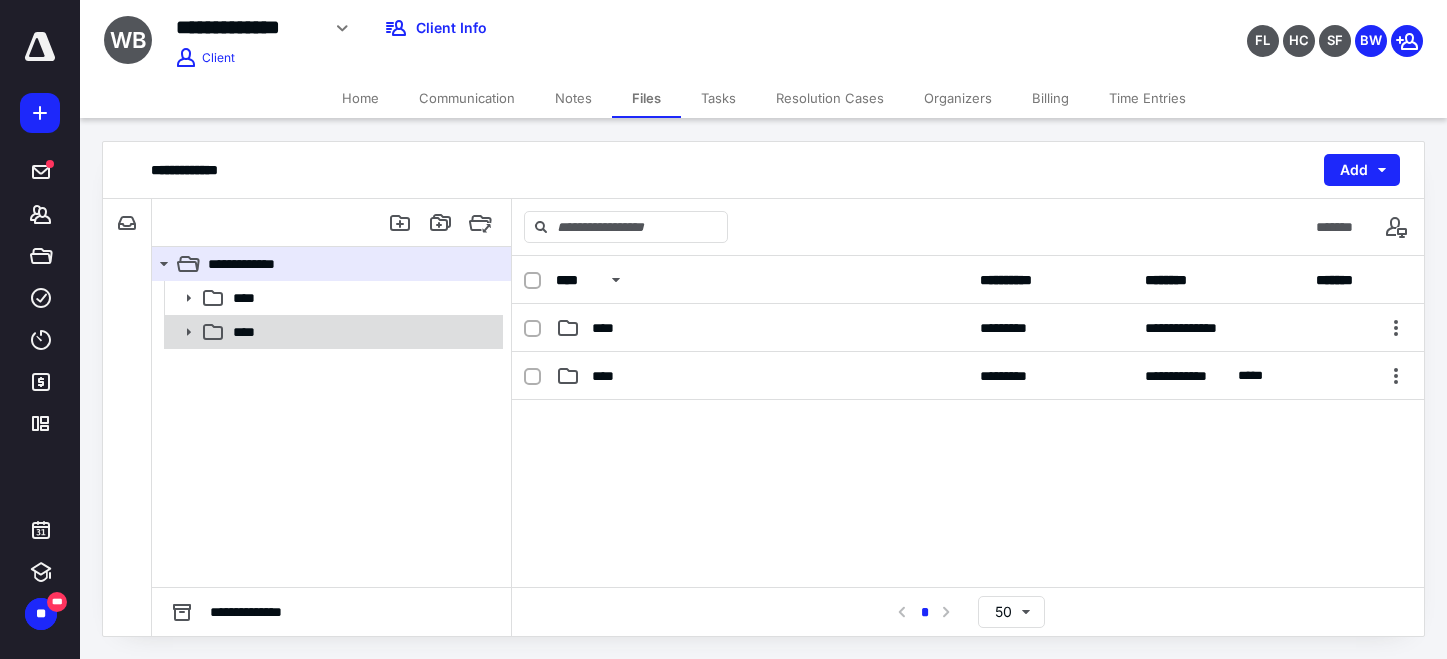 click 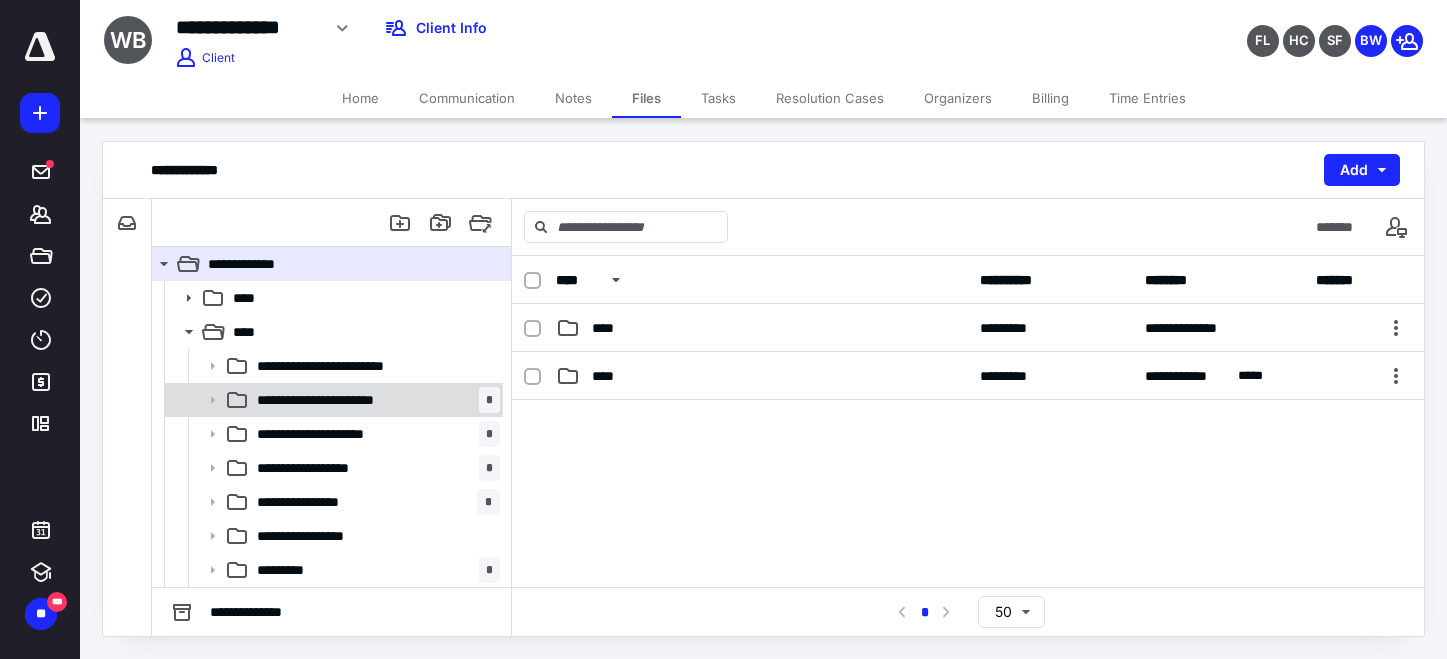 click on "**********" at bounding box center (341, 400) 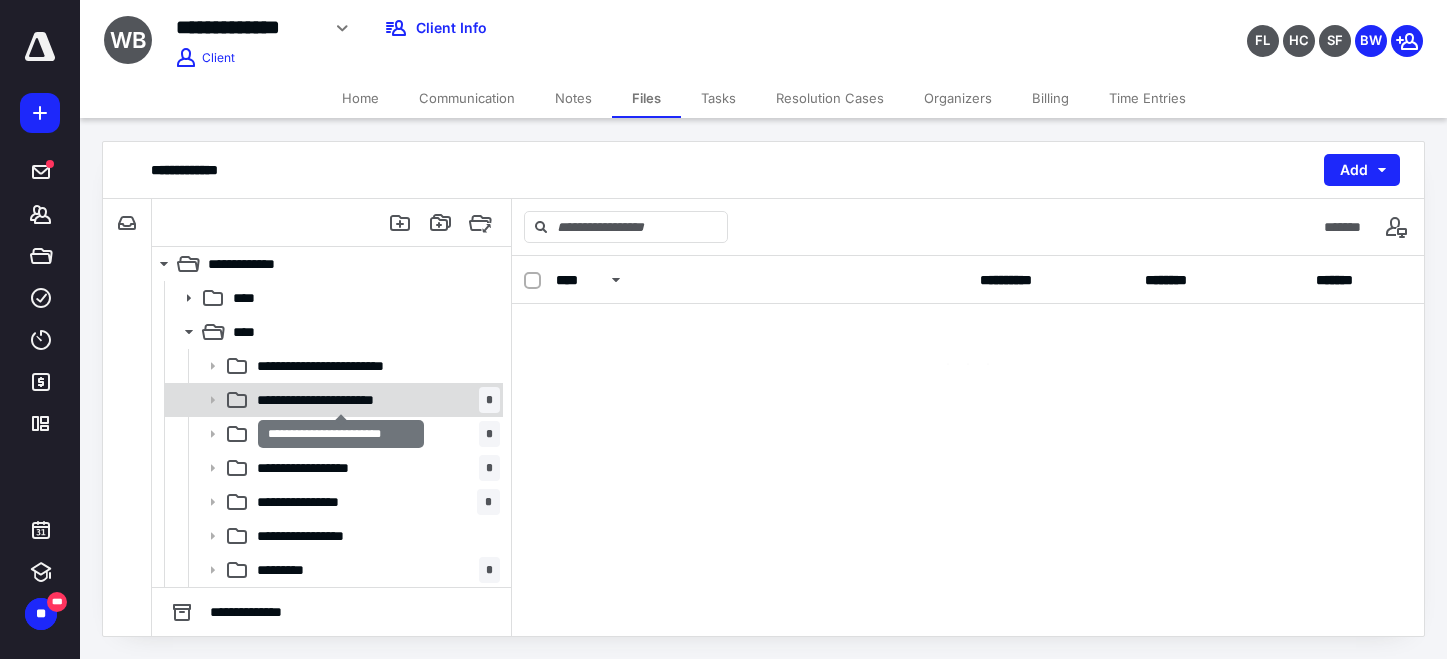 click on "**********" at bounding box center [341, 400] 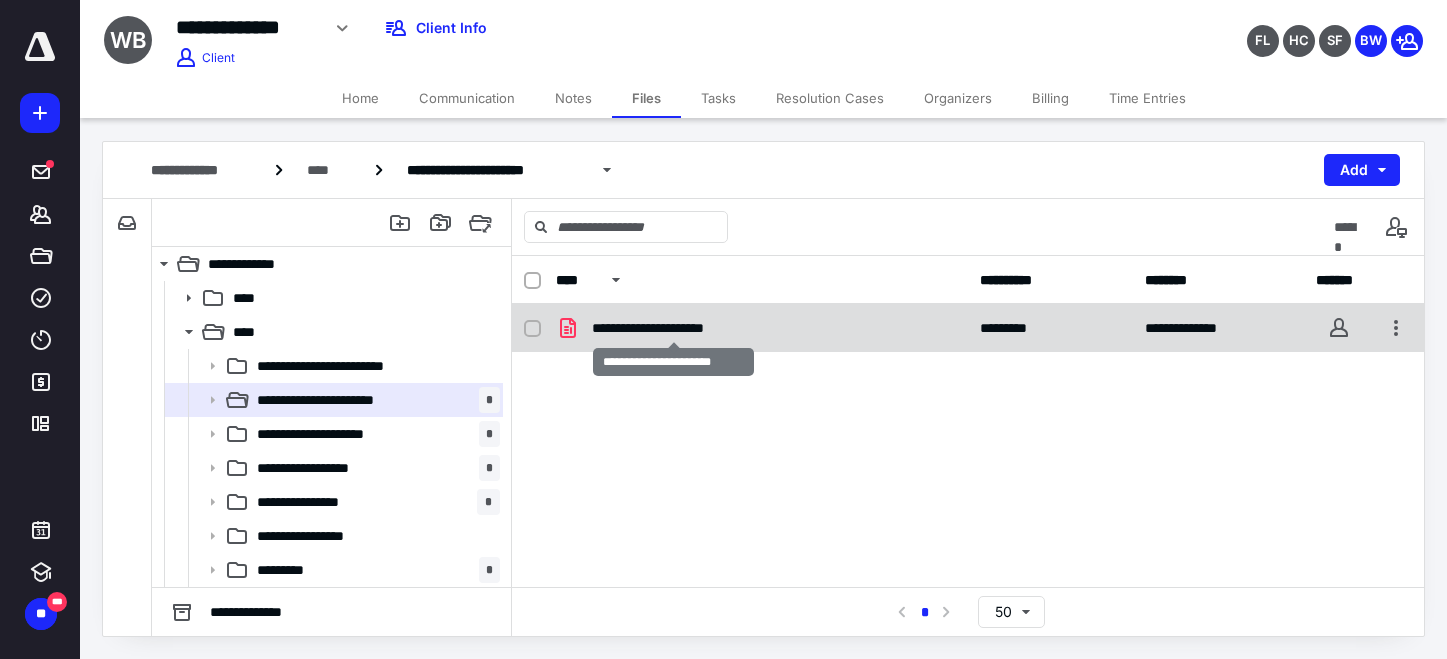 click on "**********" at bounding box center [673, 328] 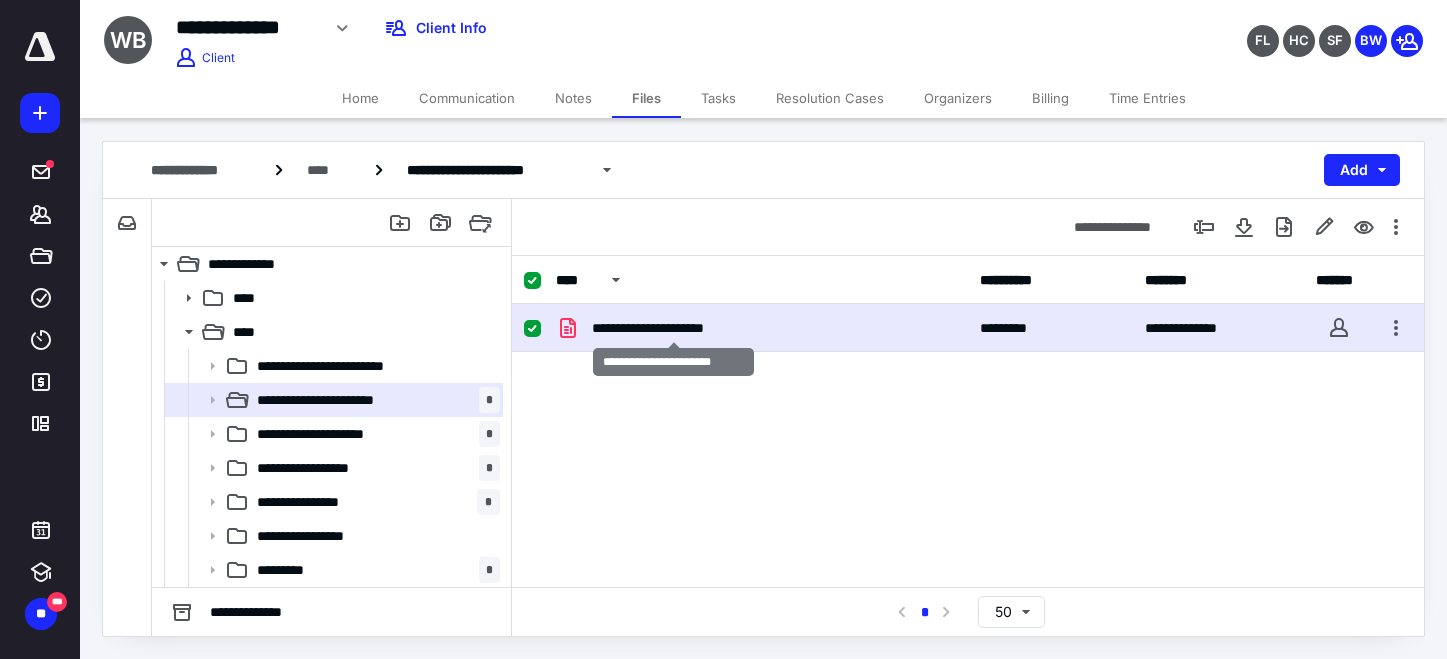 click on "**********" at bounding box center (673, 328) 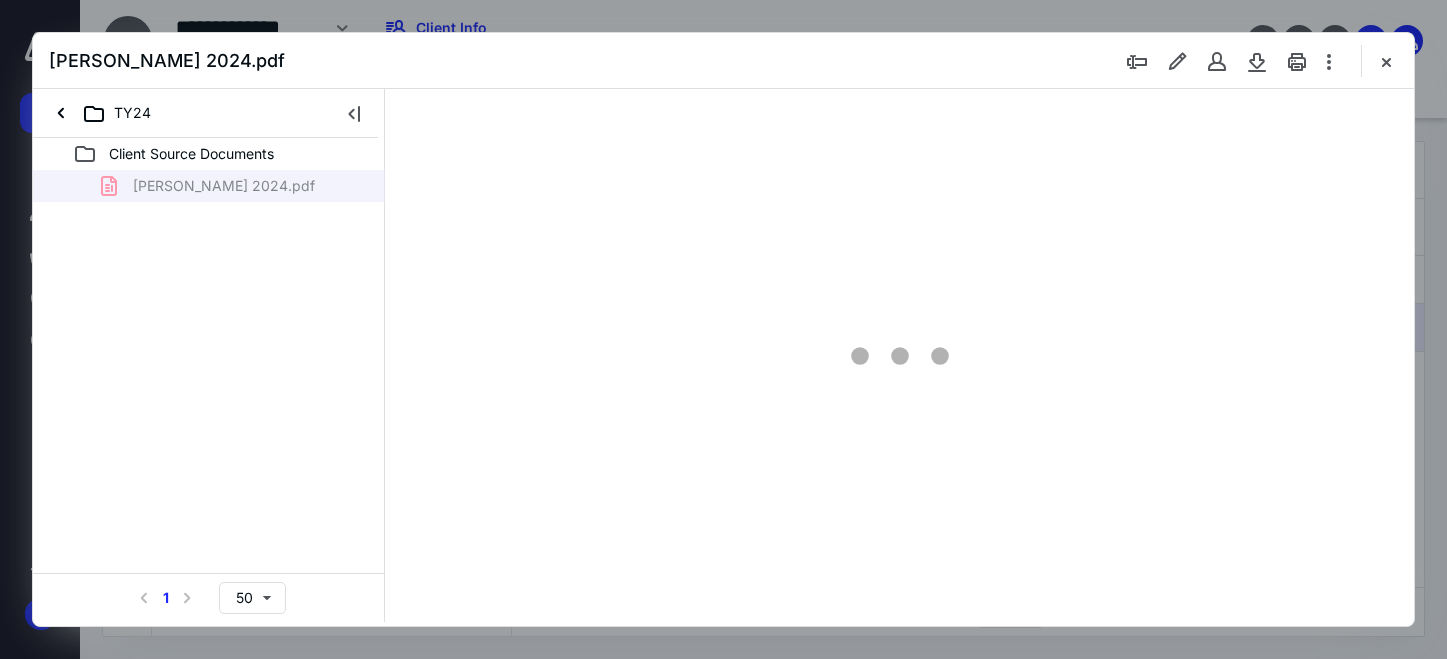 scroll, scrollTop: 0, scrollLeft: 0, axis: both 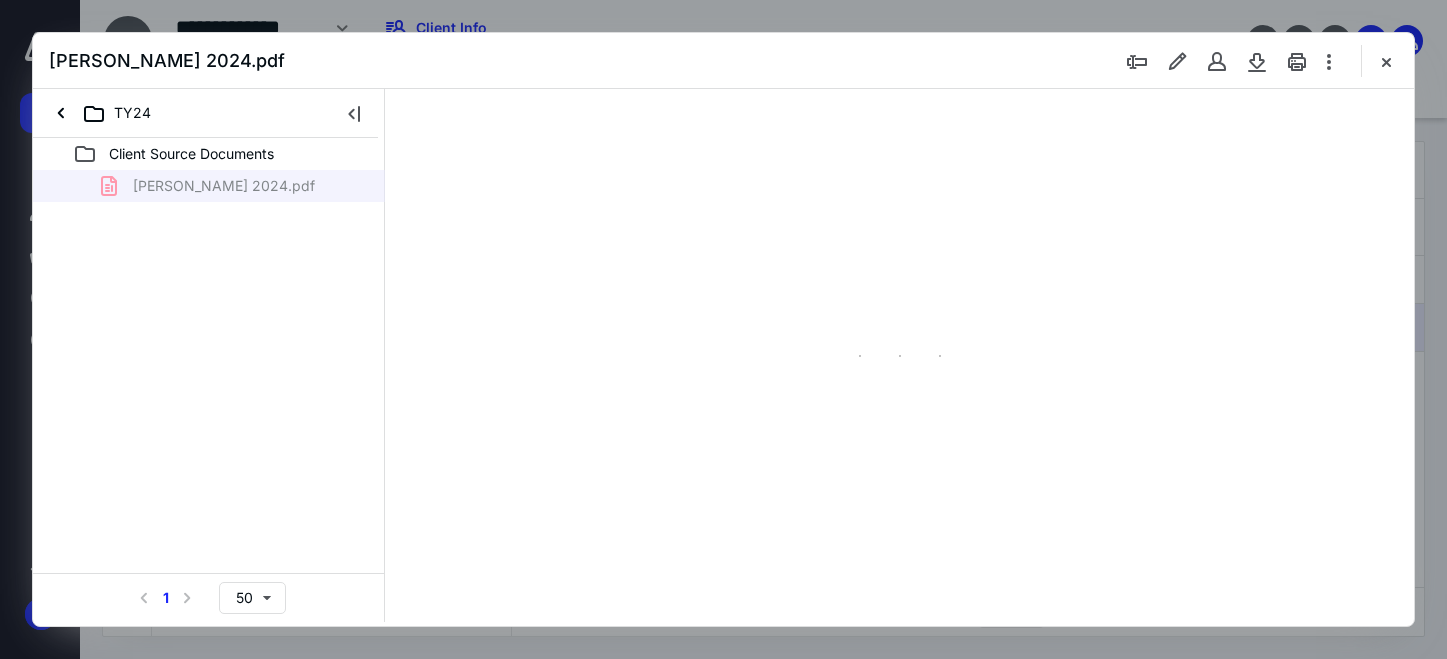 type on "165" 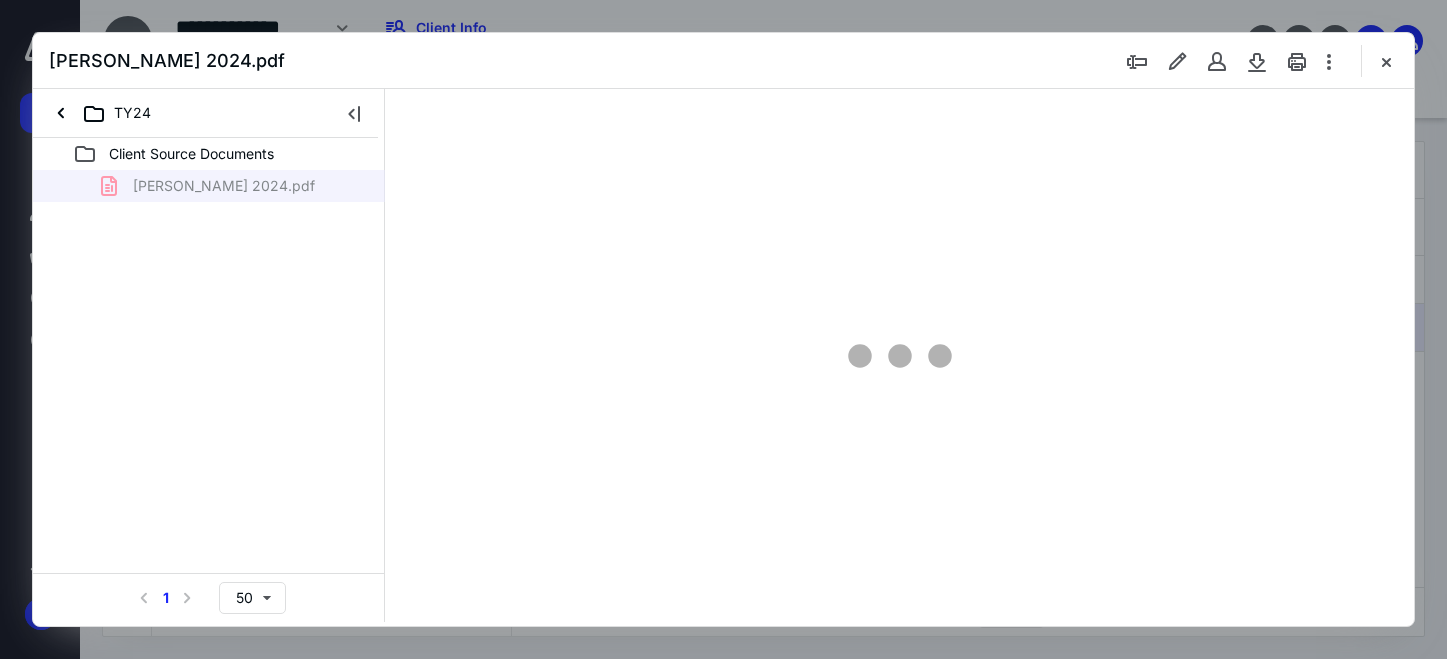 scroll, scrollTop: 83, scrollLeft: 0, axis: vertical 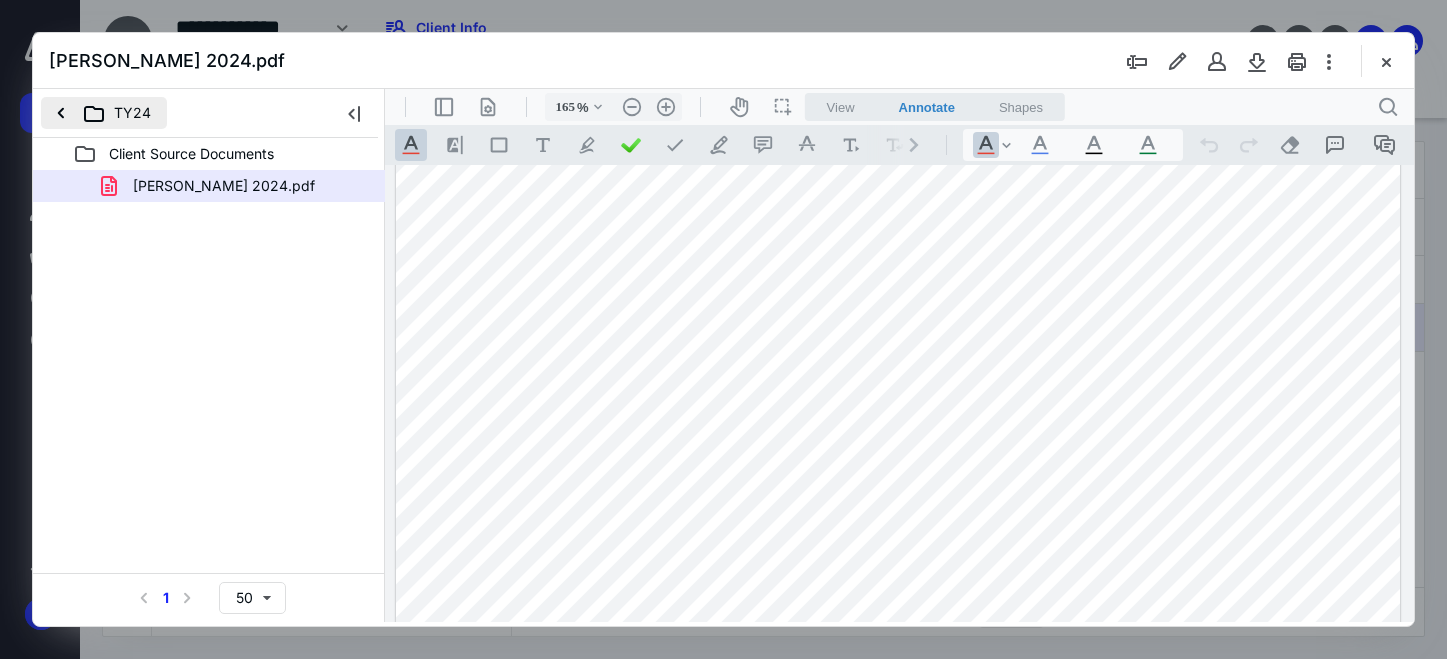 click on "TY24" at bounding box center [104, 113] 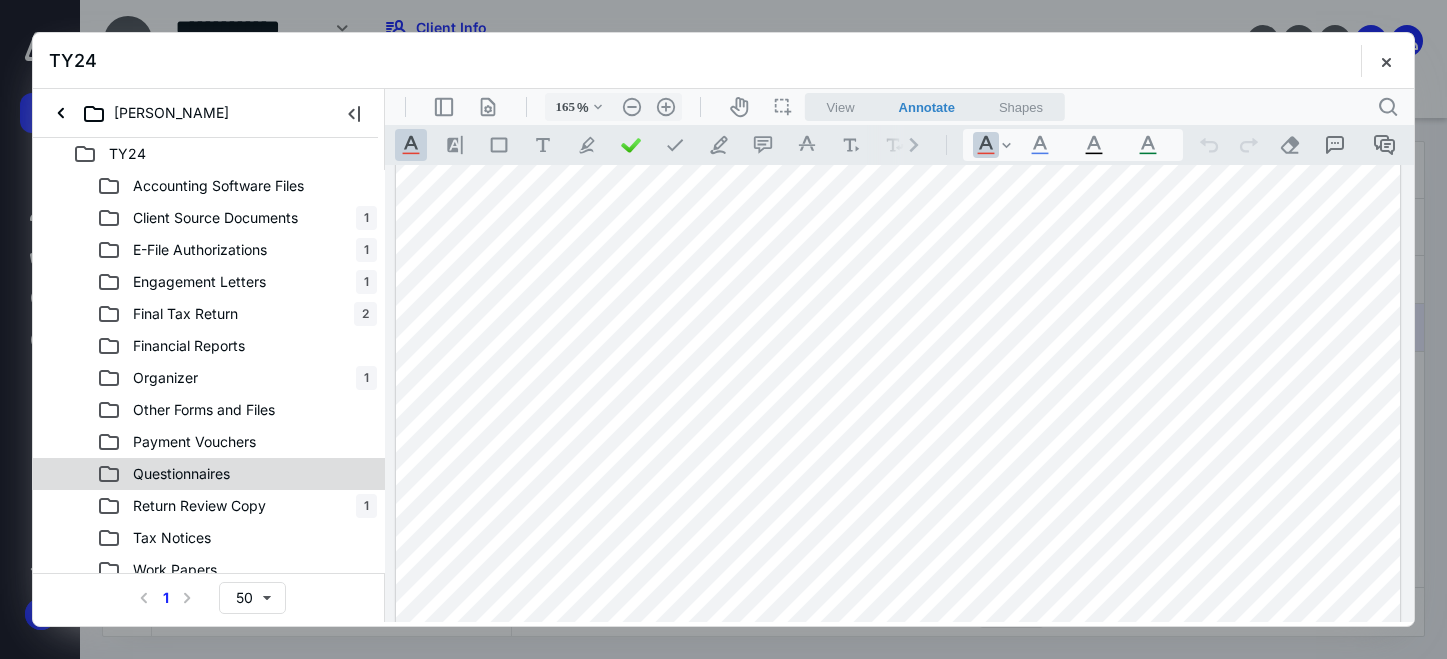 click on "Questionnaires" at bounding box center [181, 474] 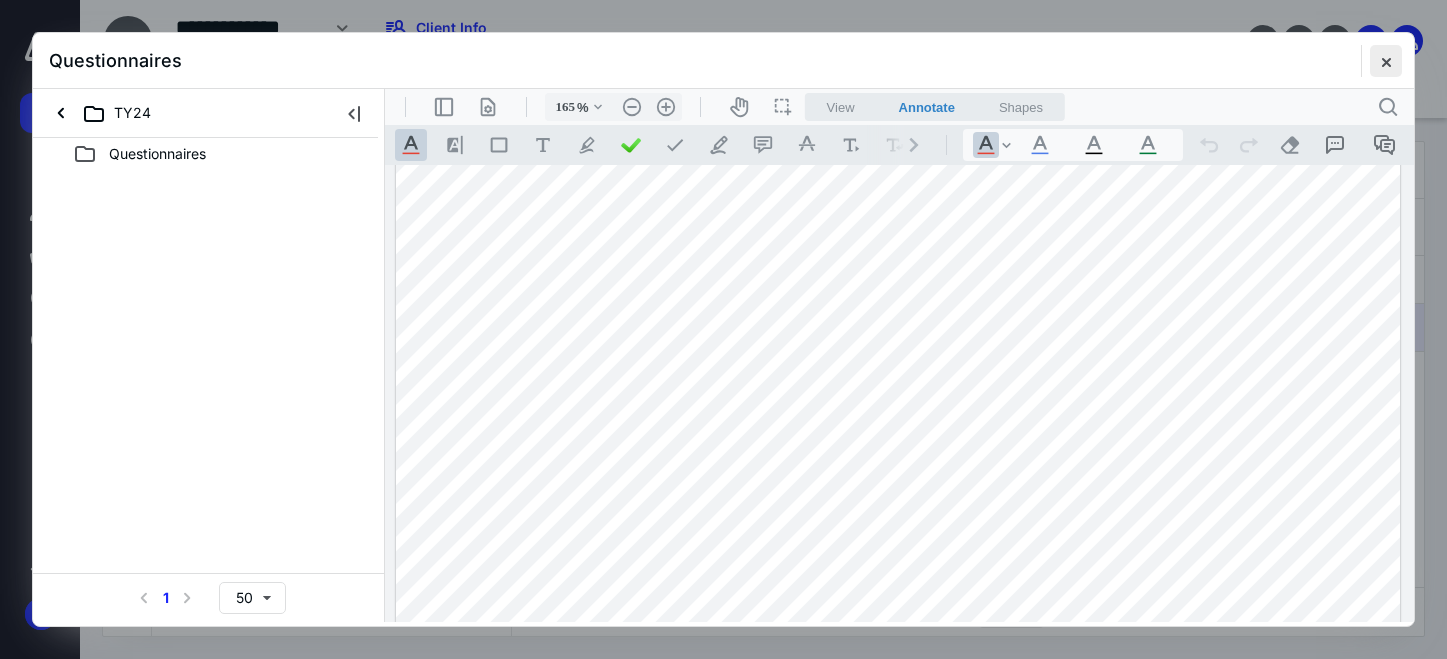 click at bounding box center [1386, 61] 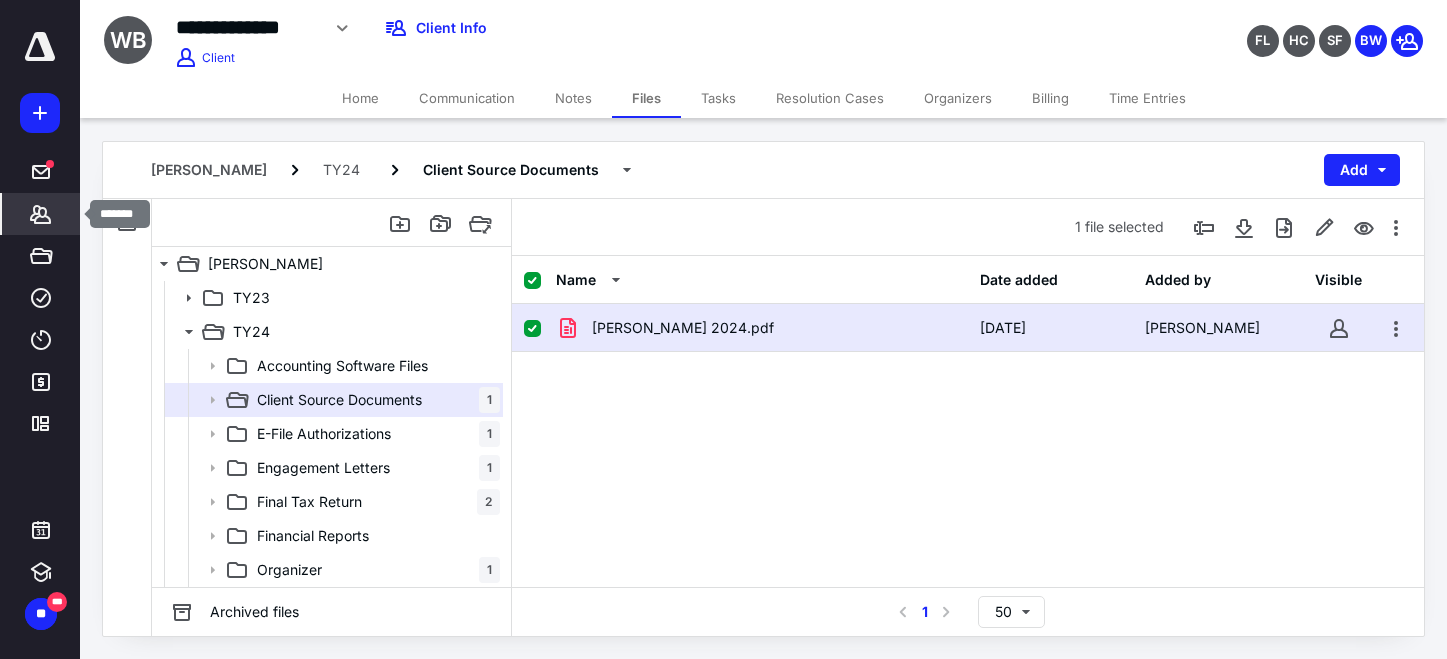 click 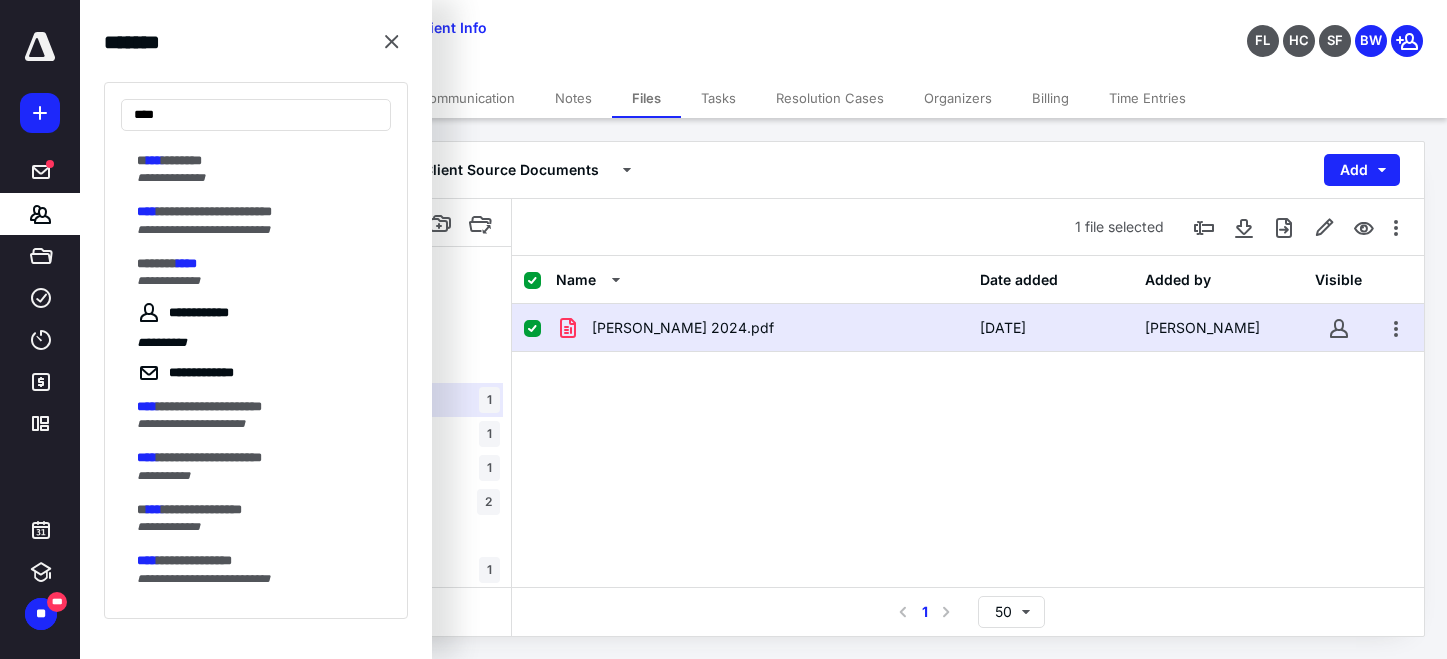 scroll, scrollTop: 0, scrollLeft: 0, axis: both 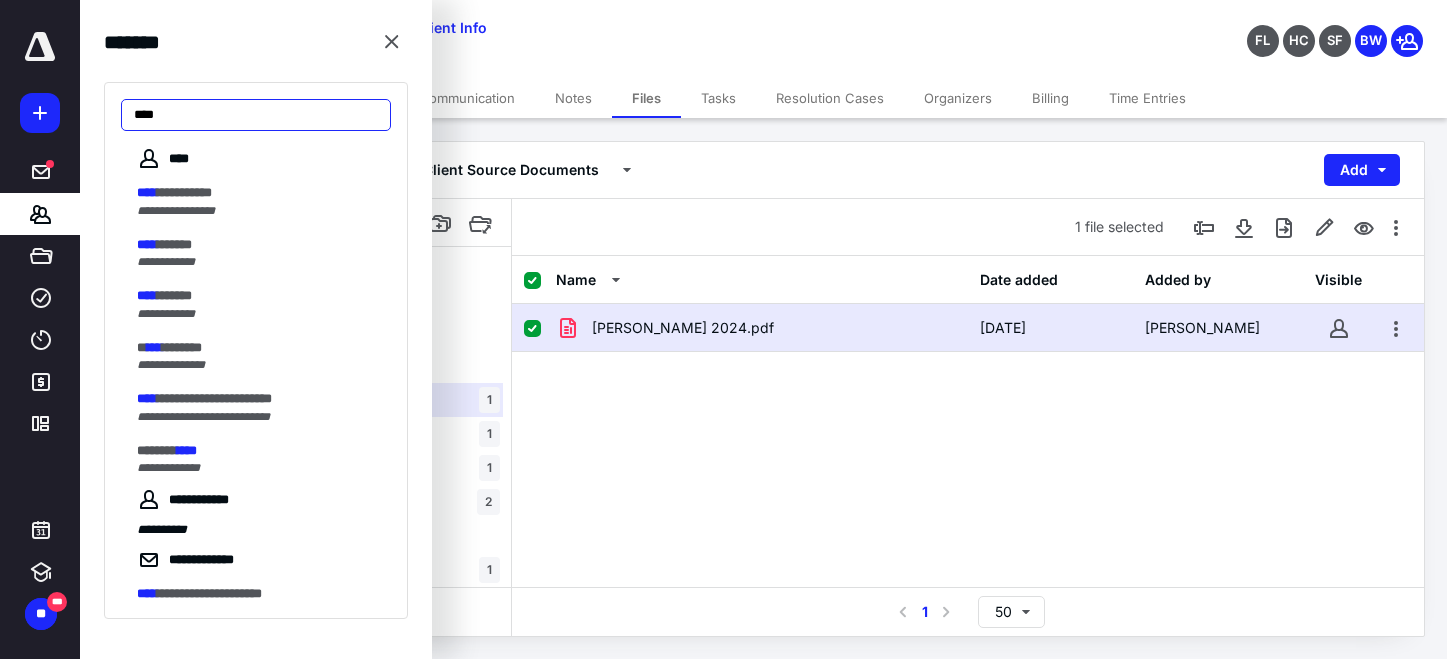drag, startPoint x: 211, startPoint y: 111, endPoint x: 135, endPoint y: 122, distance: 76.79192 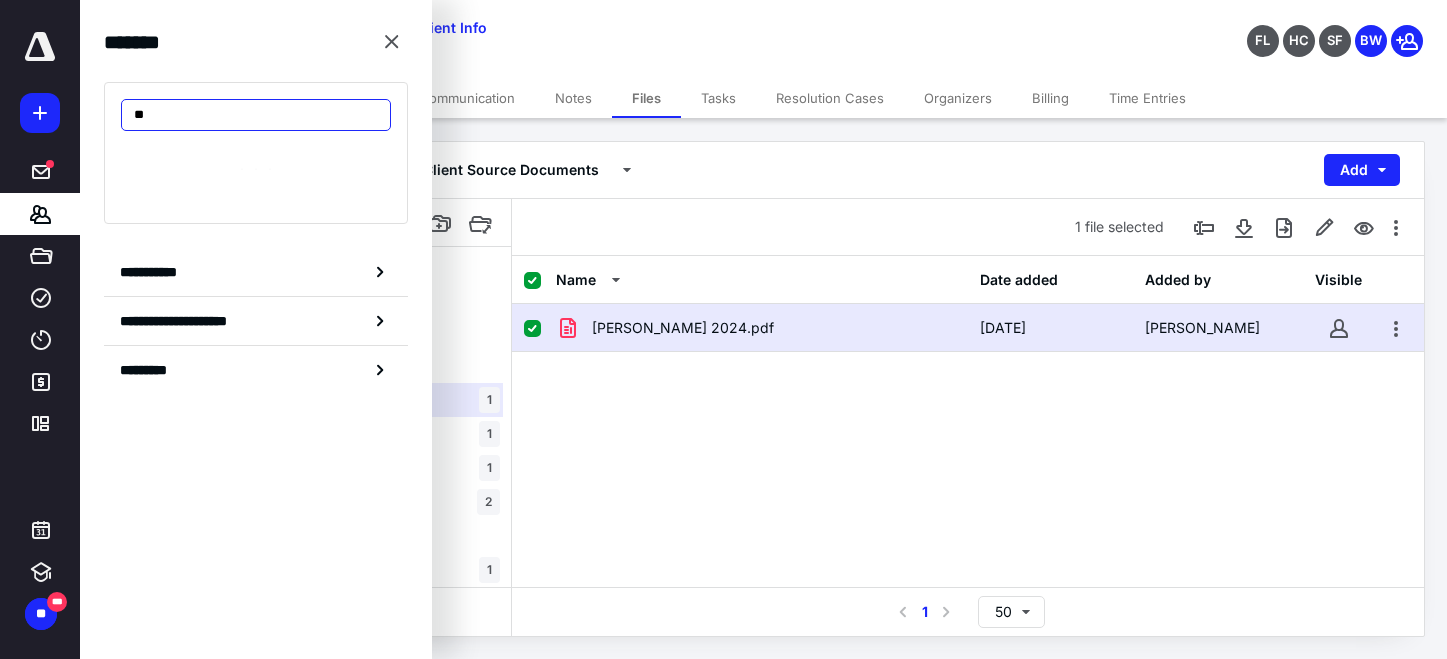 type on "*" 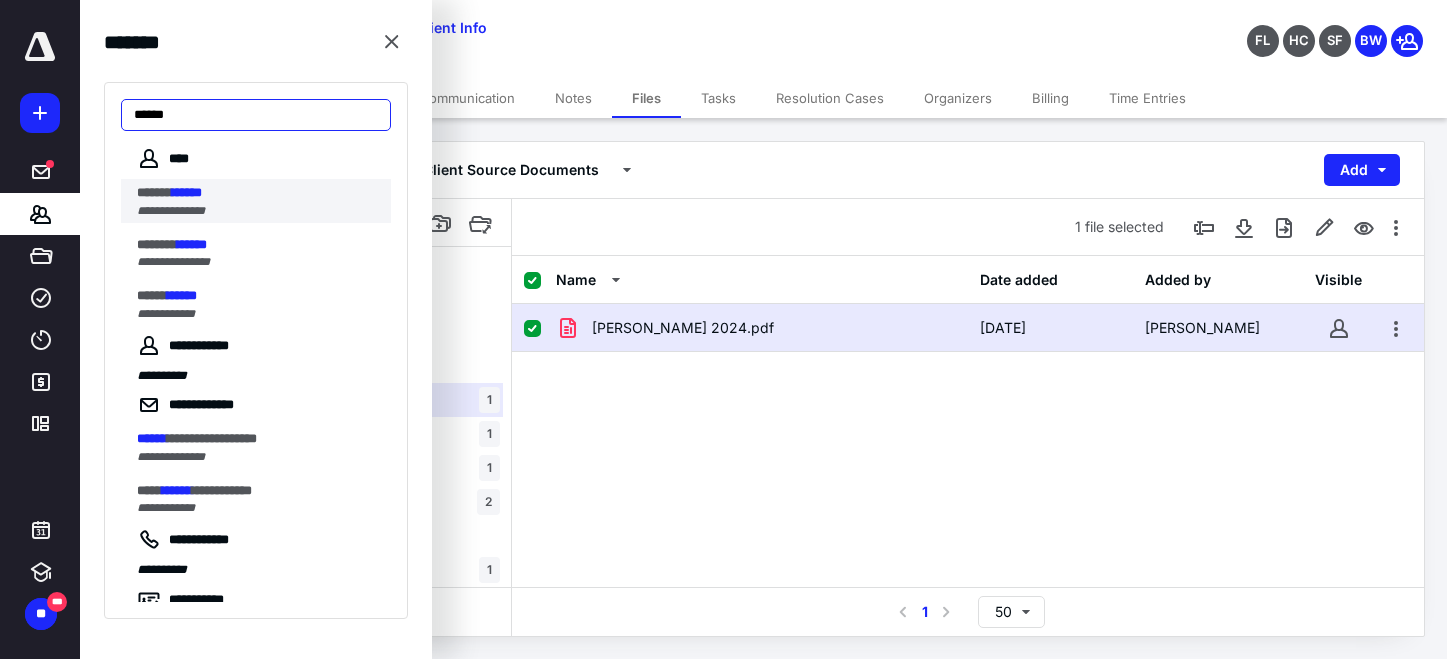 type on "******" 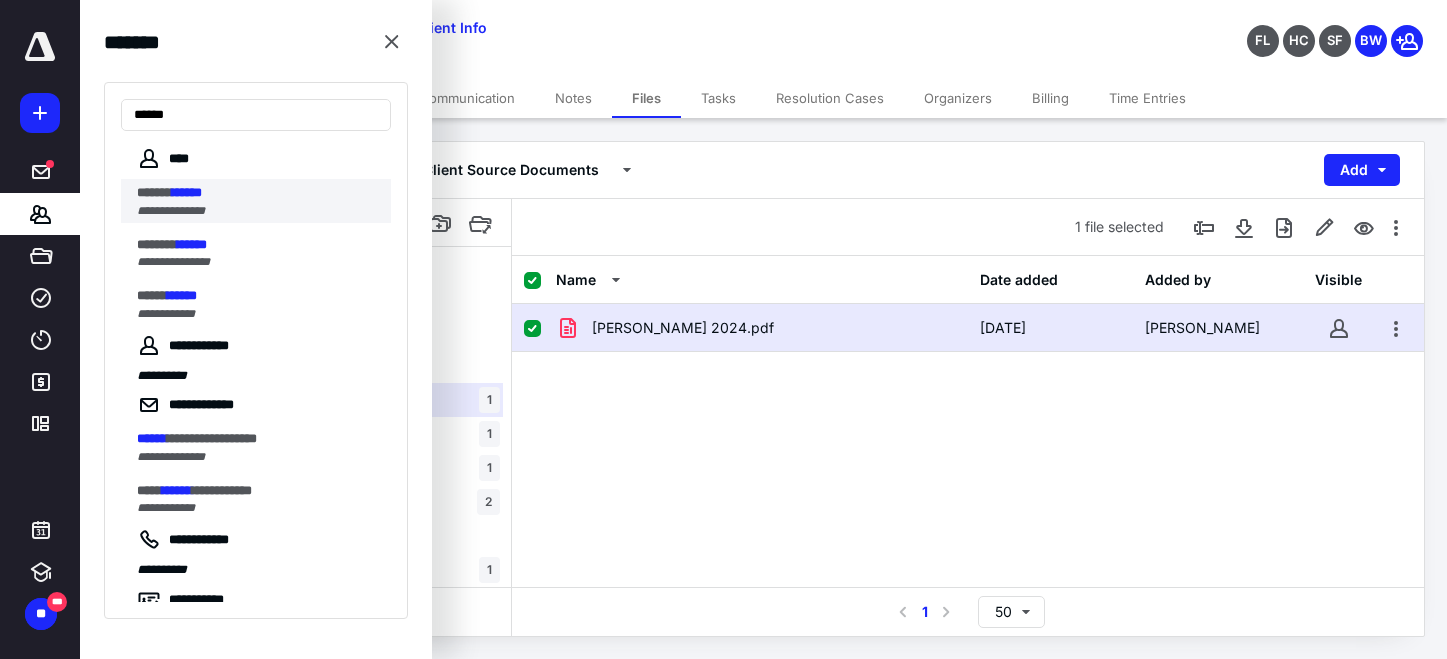 click on "**********" at bounding box center [171, 211] 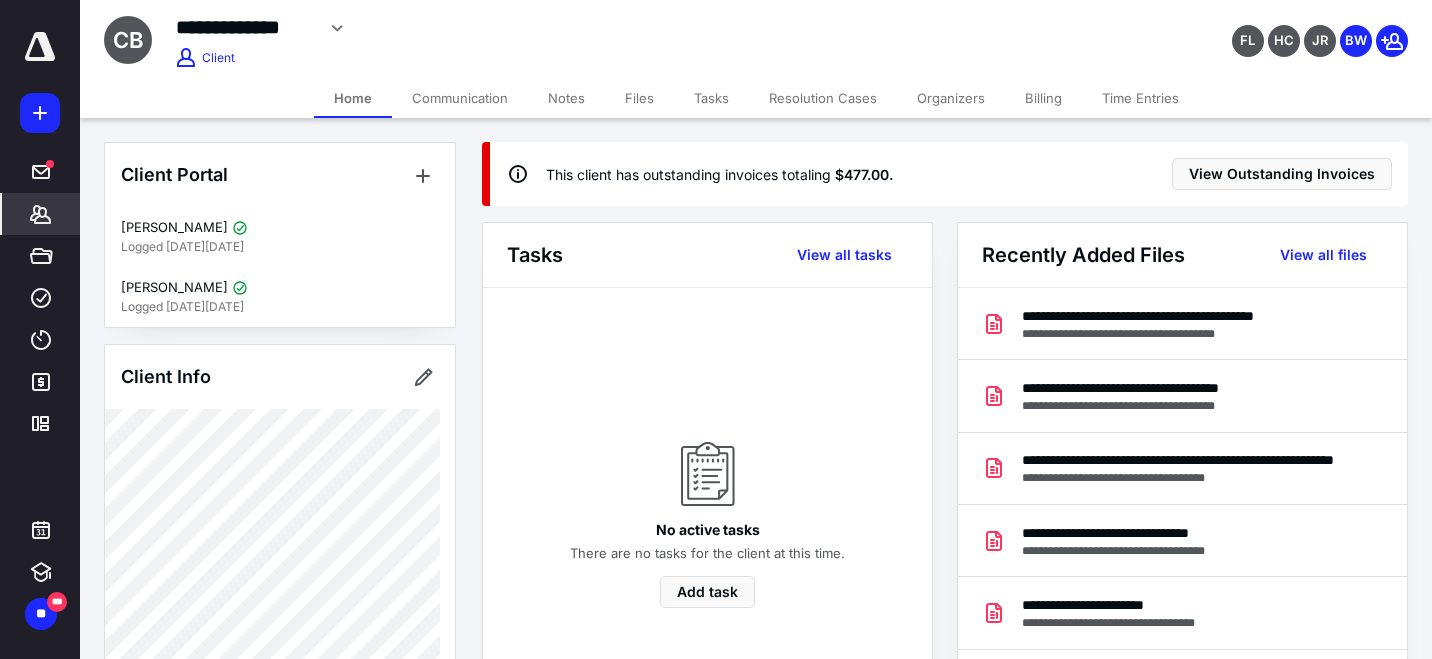 click on "Files" at bounding box center [639, 98] 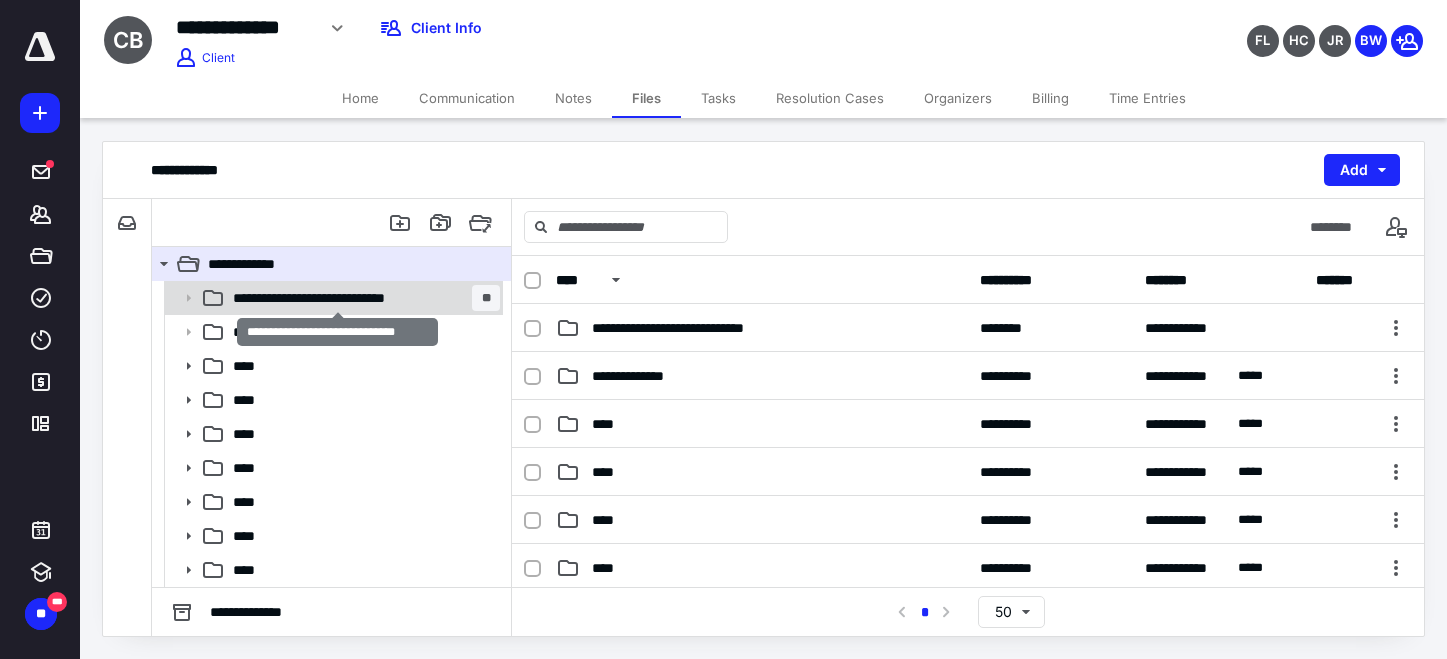 click on "**********" at bounding box center (337, 298) 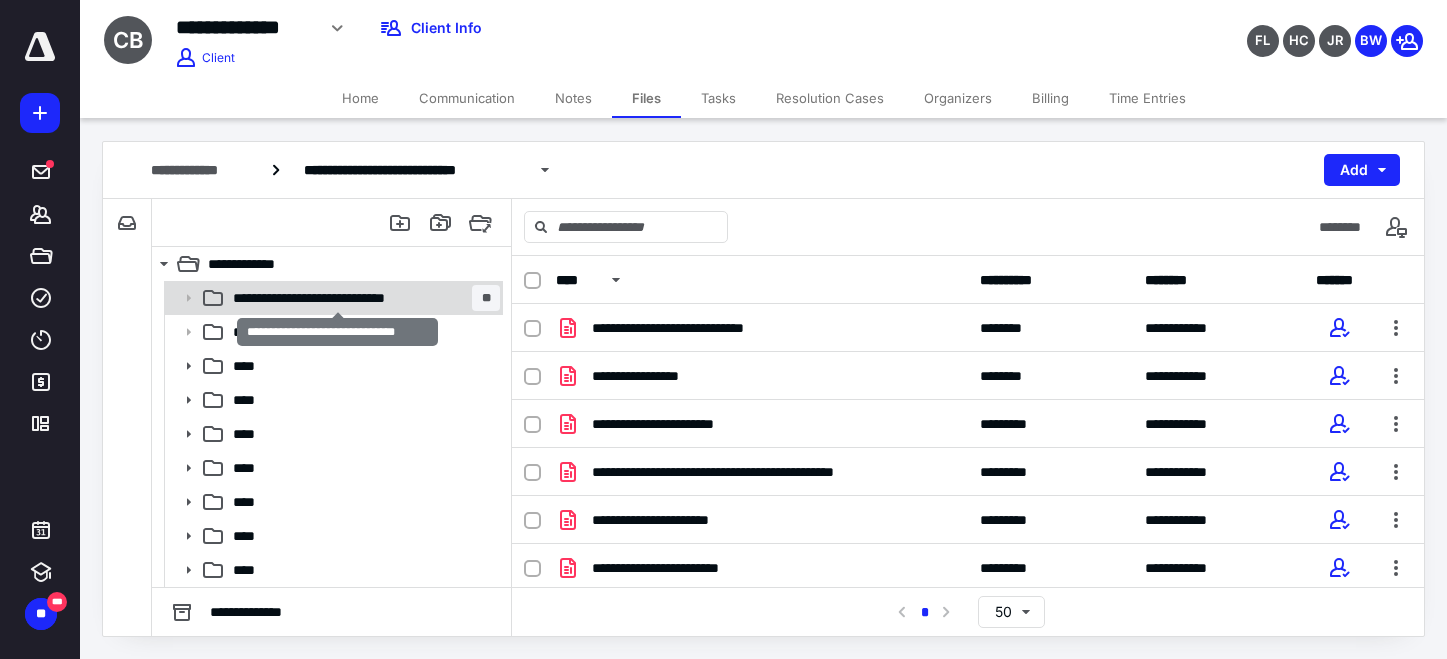click on "**********" at bounding box center [337, 298] 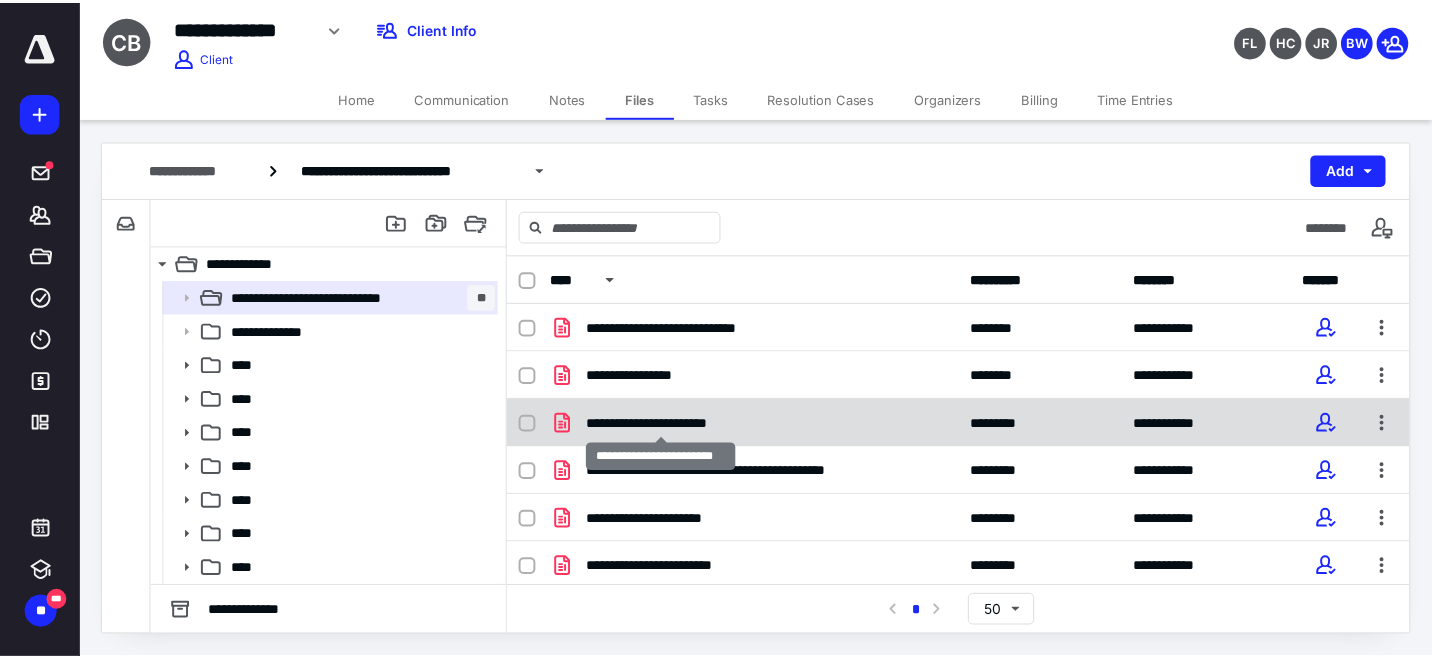 scroll, scrollTop: 100, scrollLeft: 0, axis: vertical 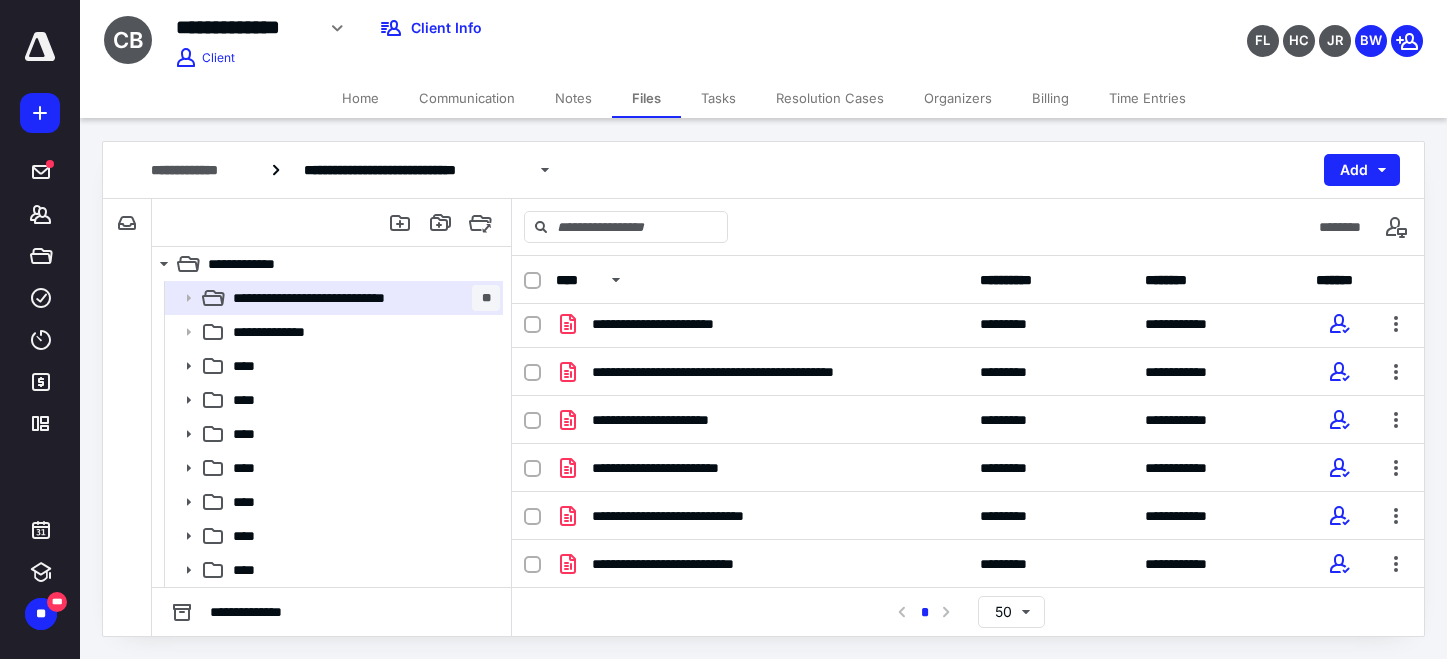 click on "**********" at bounding box center [576, 28] 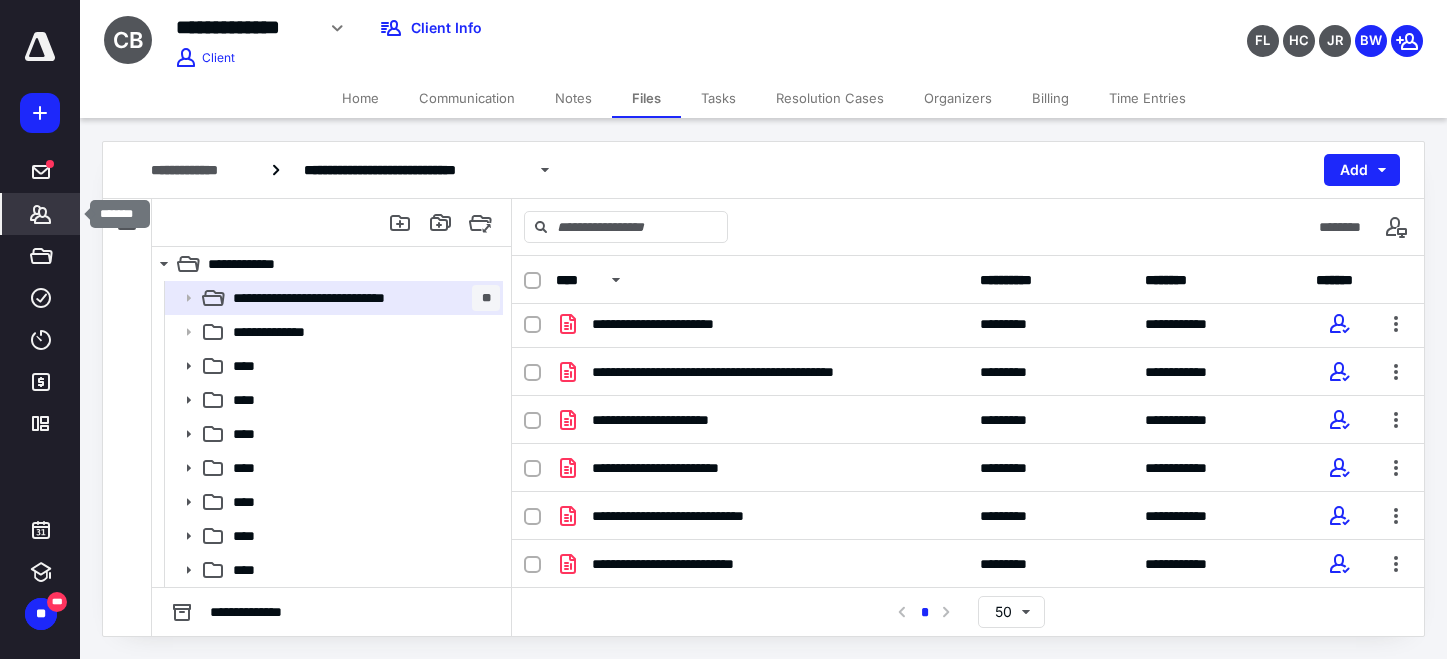 click 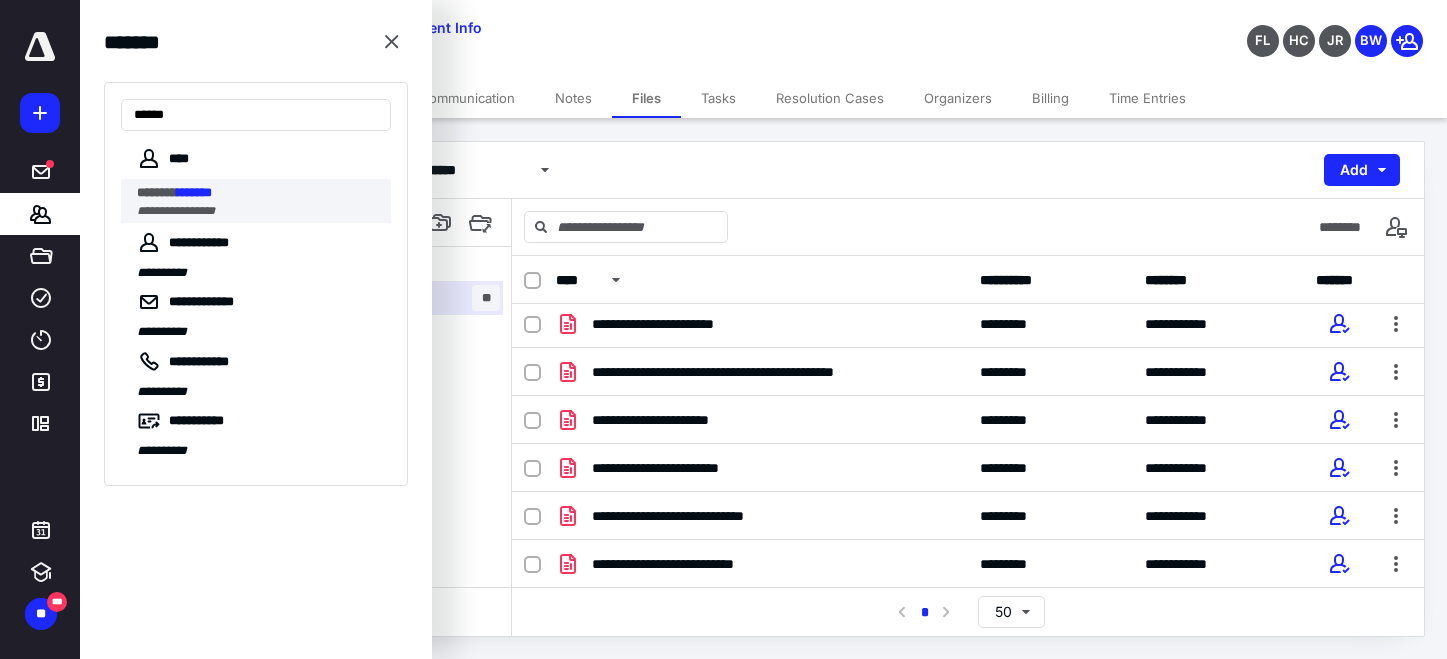 type on "******" 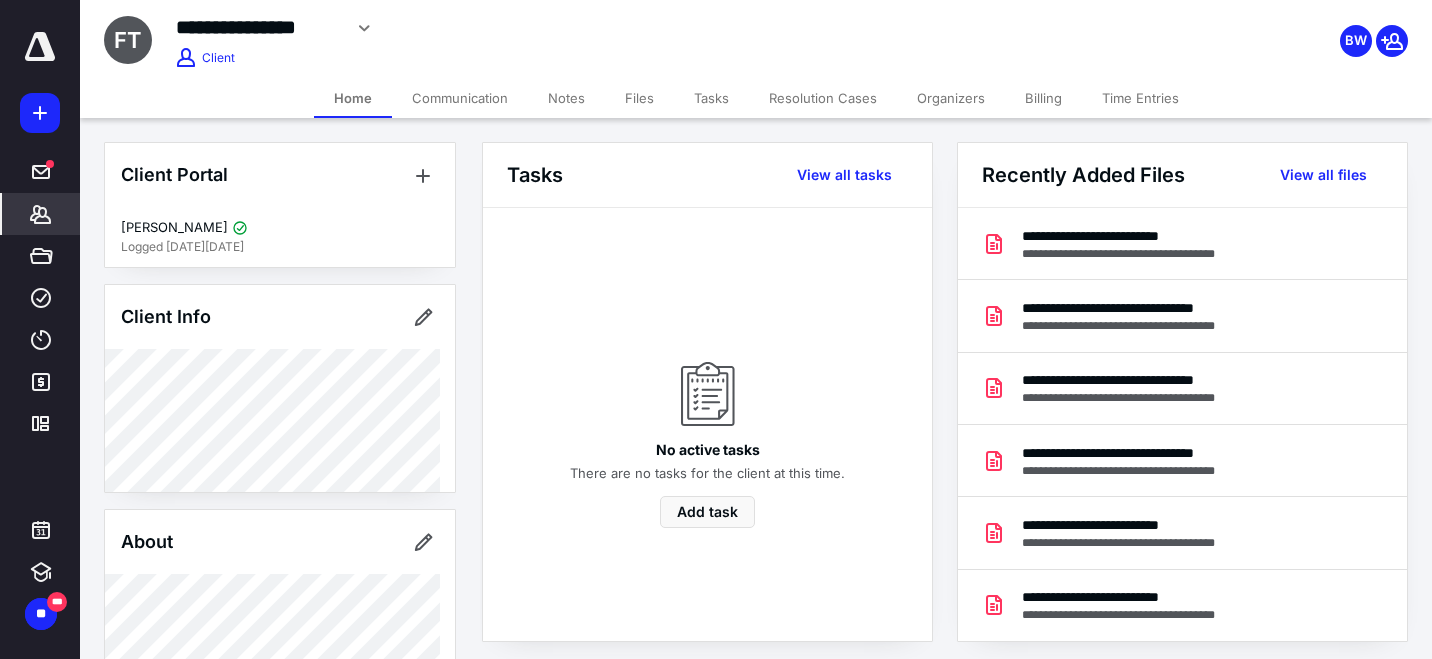 click on "Communication" at bounding box center [460, 98] 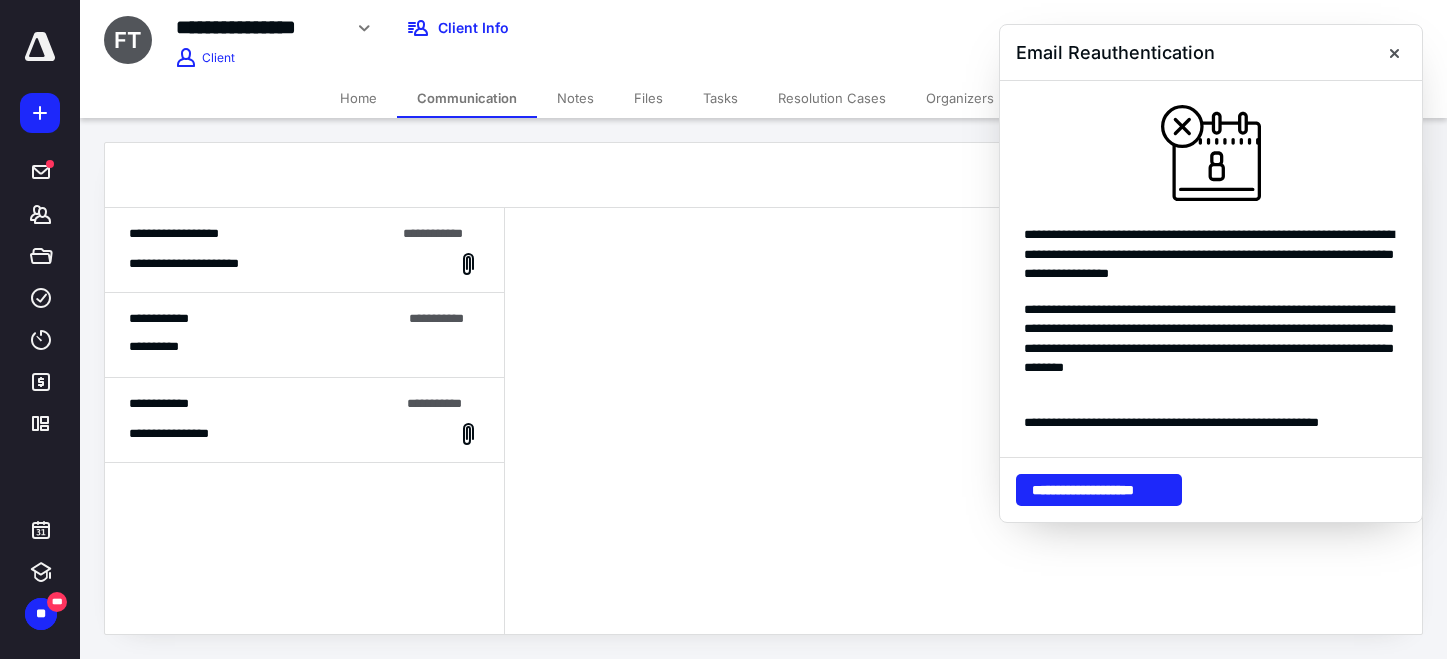 click on "Home" at bounding box center (358, 98) 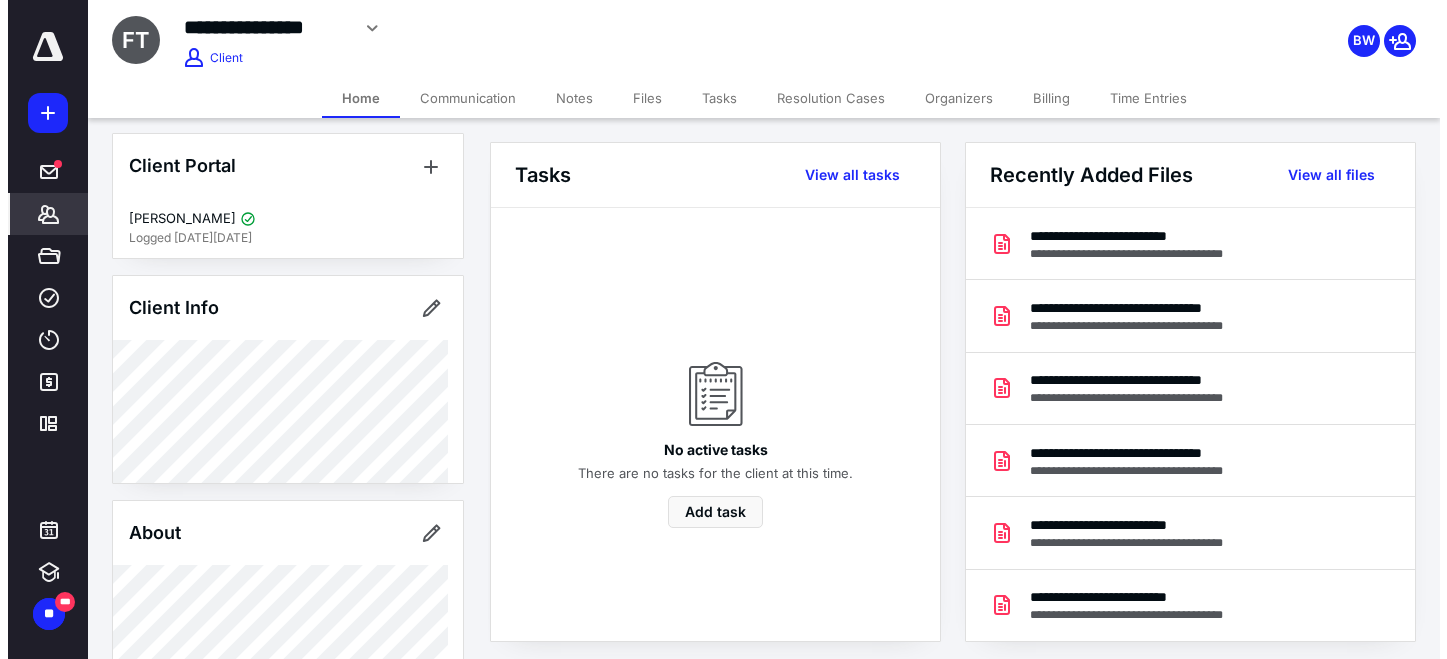 scroll, scrollTop: 0, scrollLeft: 0, axis: both 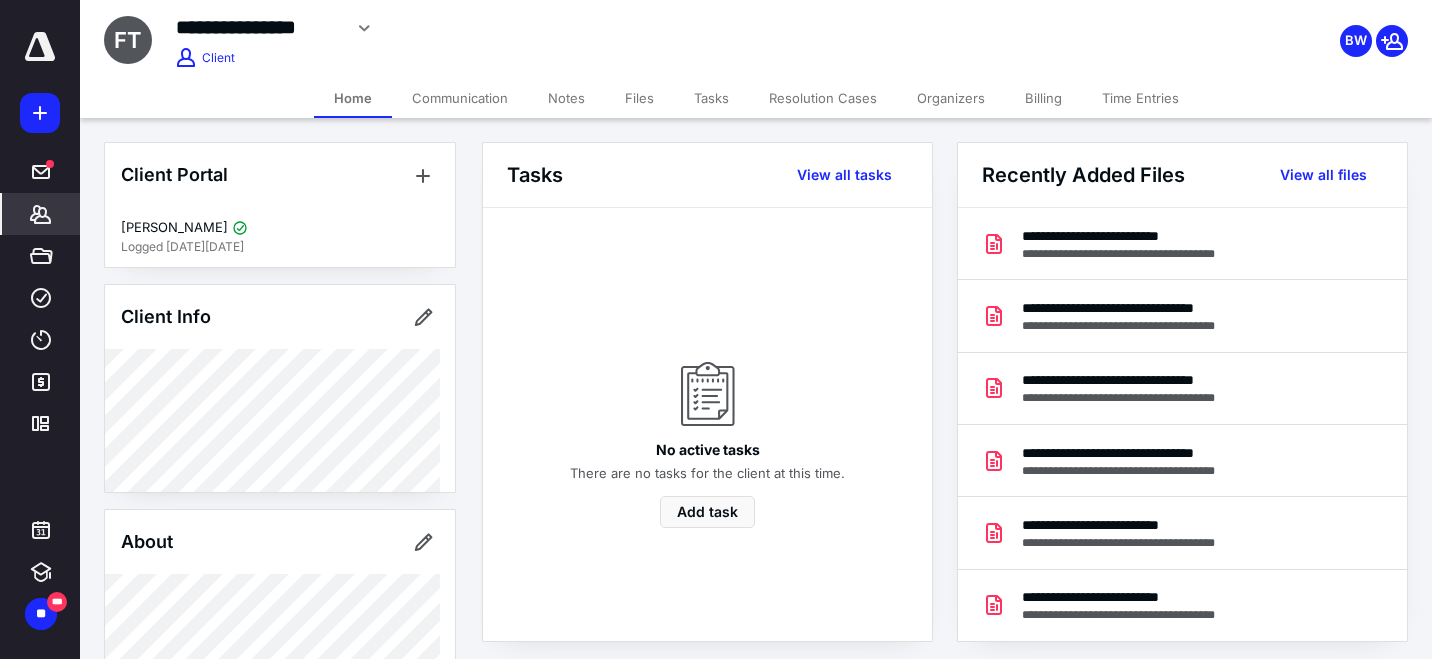 click on "Communication" at bounding box center (460, 98) 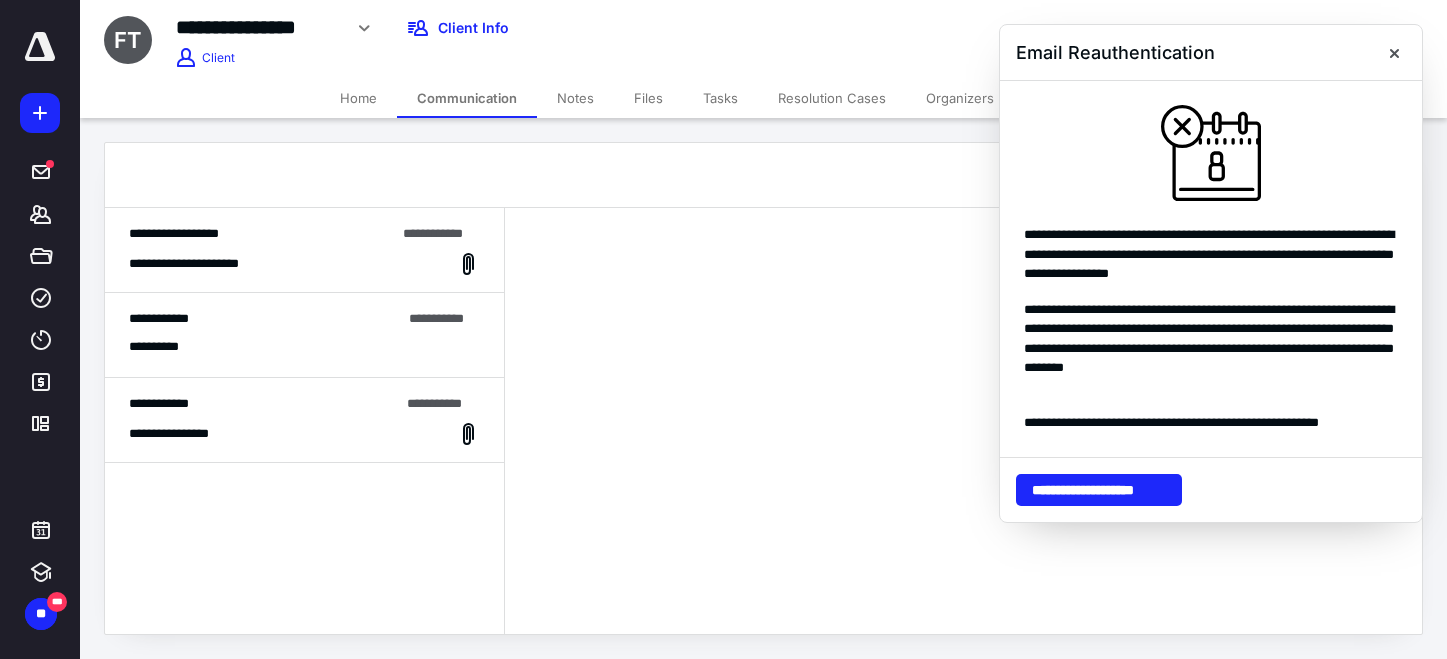 click on "**********" at bounding box center [262, 234] 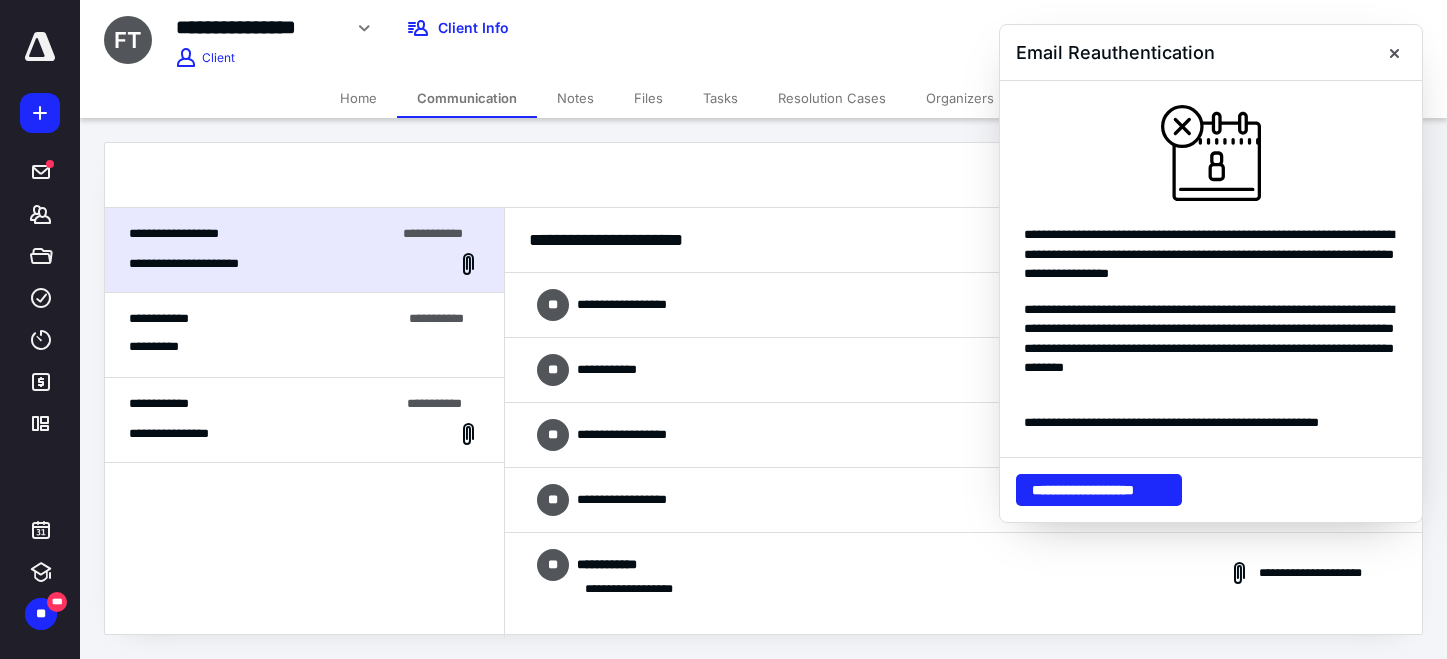 scroll, scrollTop: 2643, scrollLeft: 0, axis: vertical 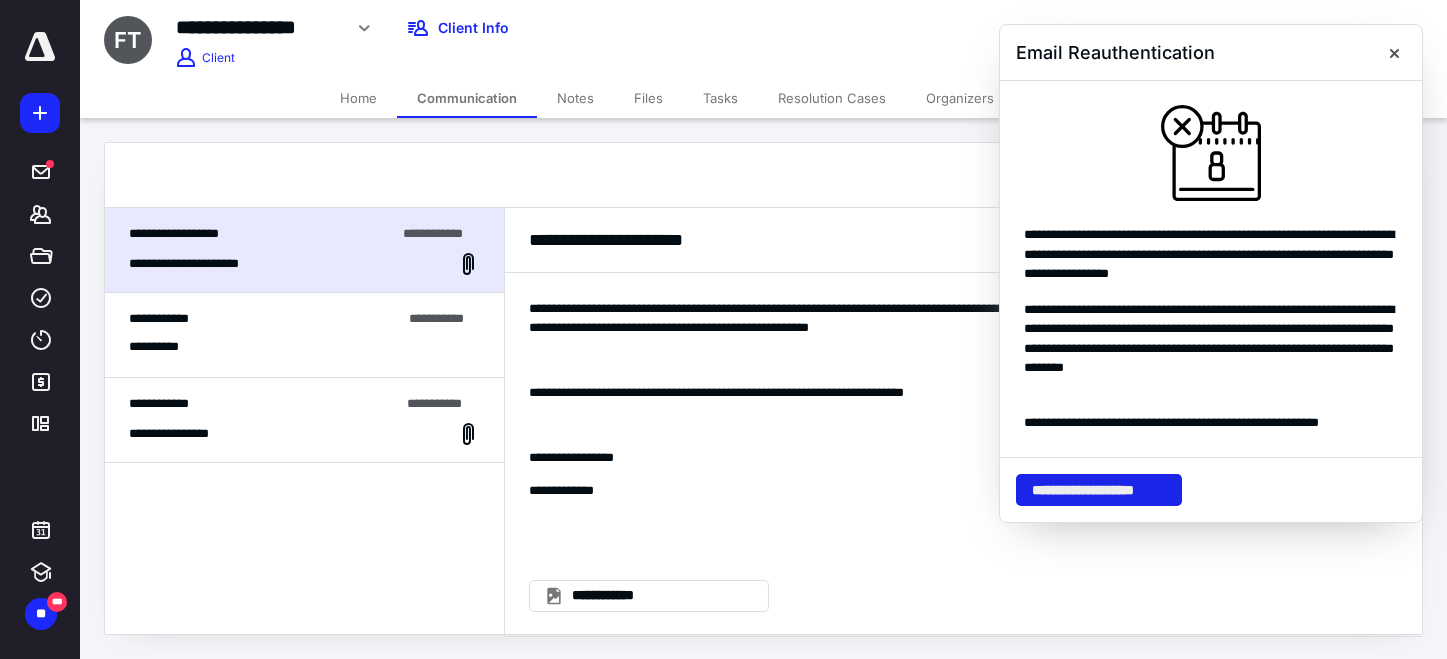 click on "**********" at bounding box center [1099, 490] 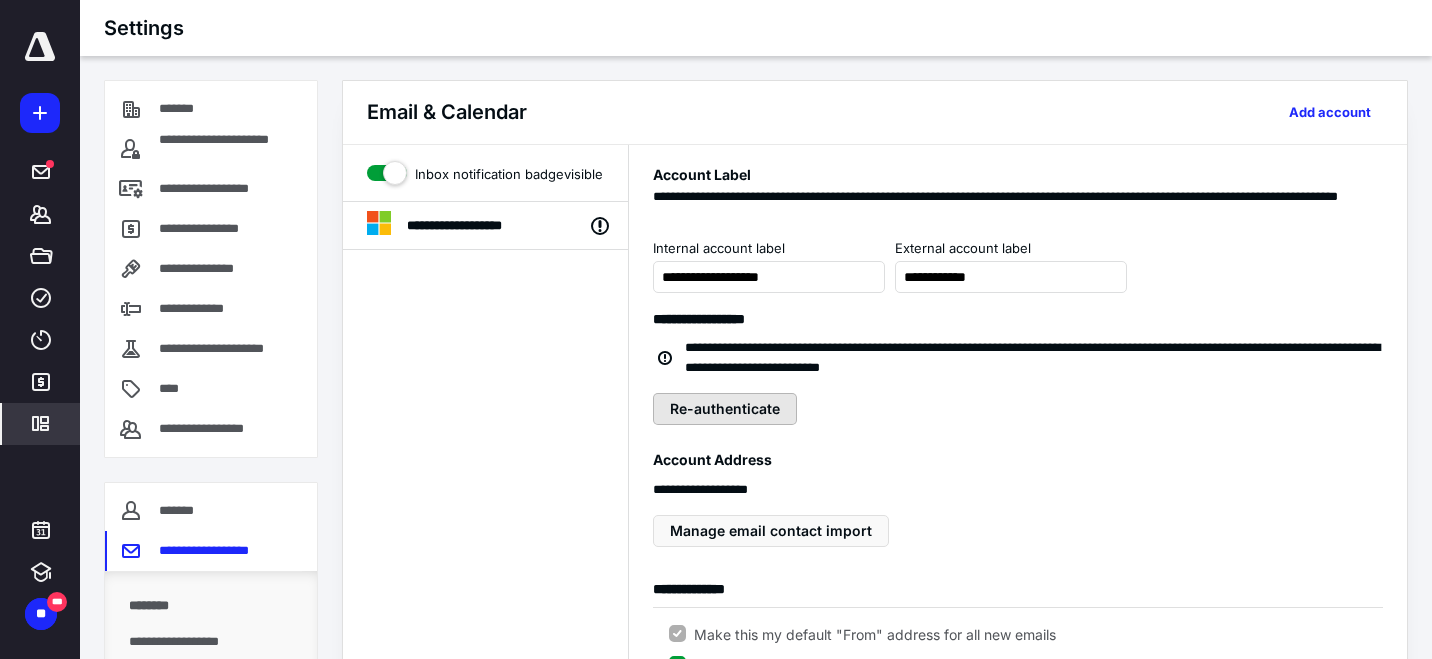 click on "Re-authenticate" at bounding box center [725, 409] 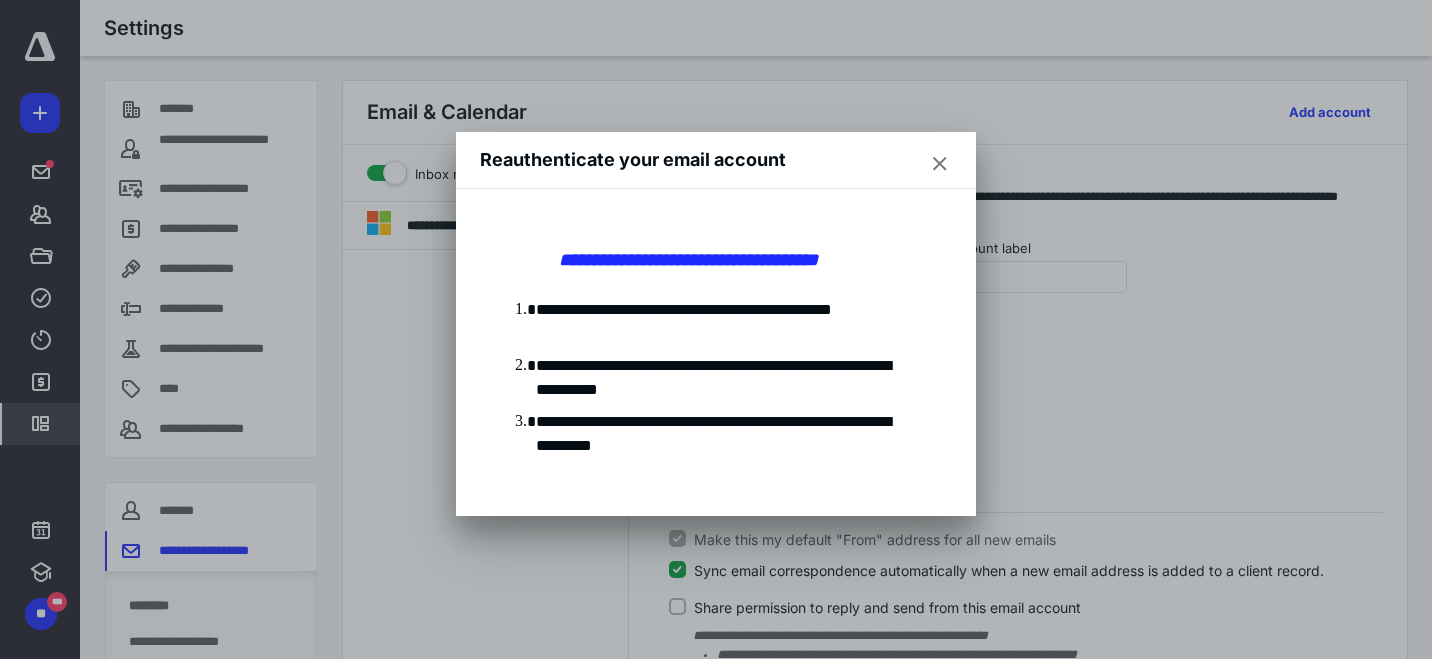 click at bounding box center [940, 164] 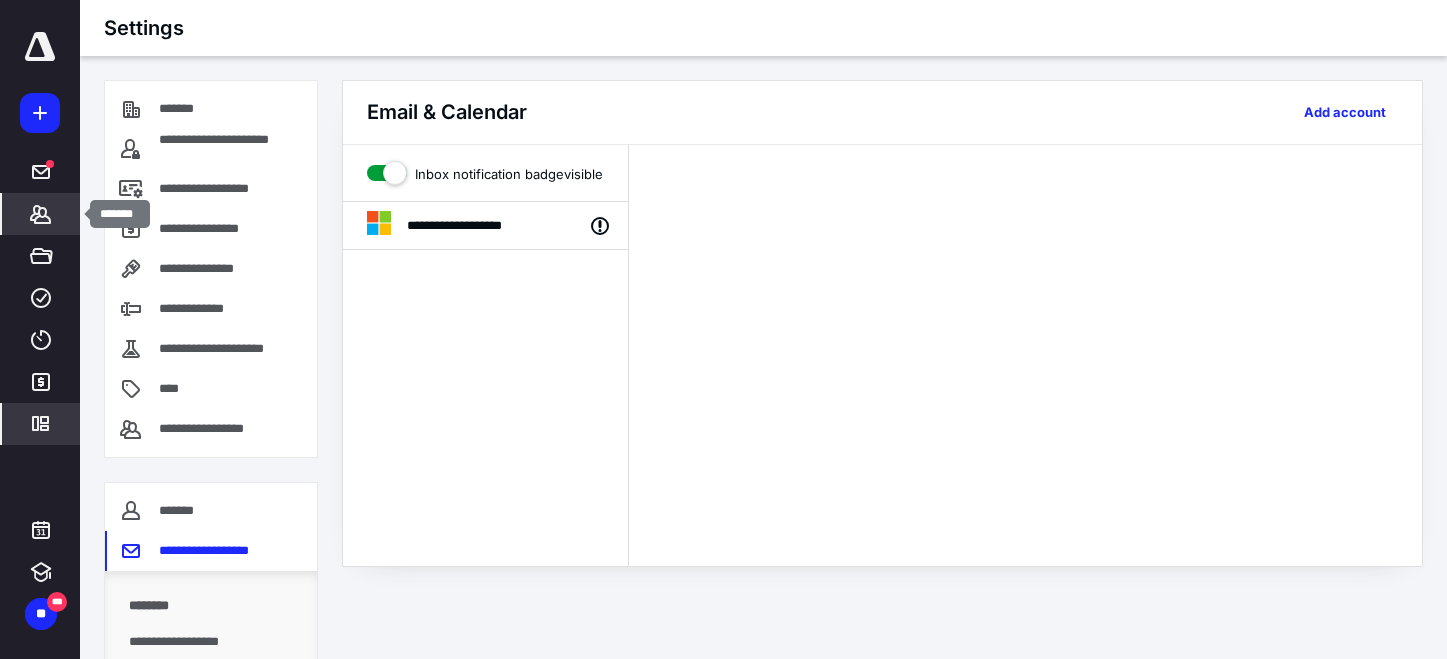 click on "*******" at bounding box center (41, 214) 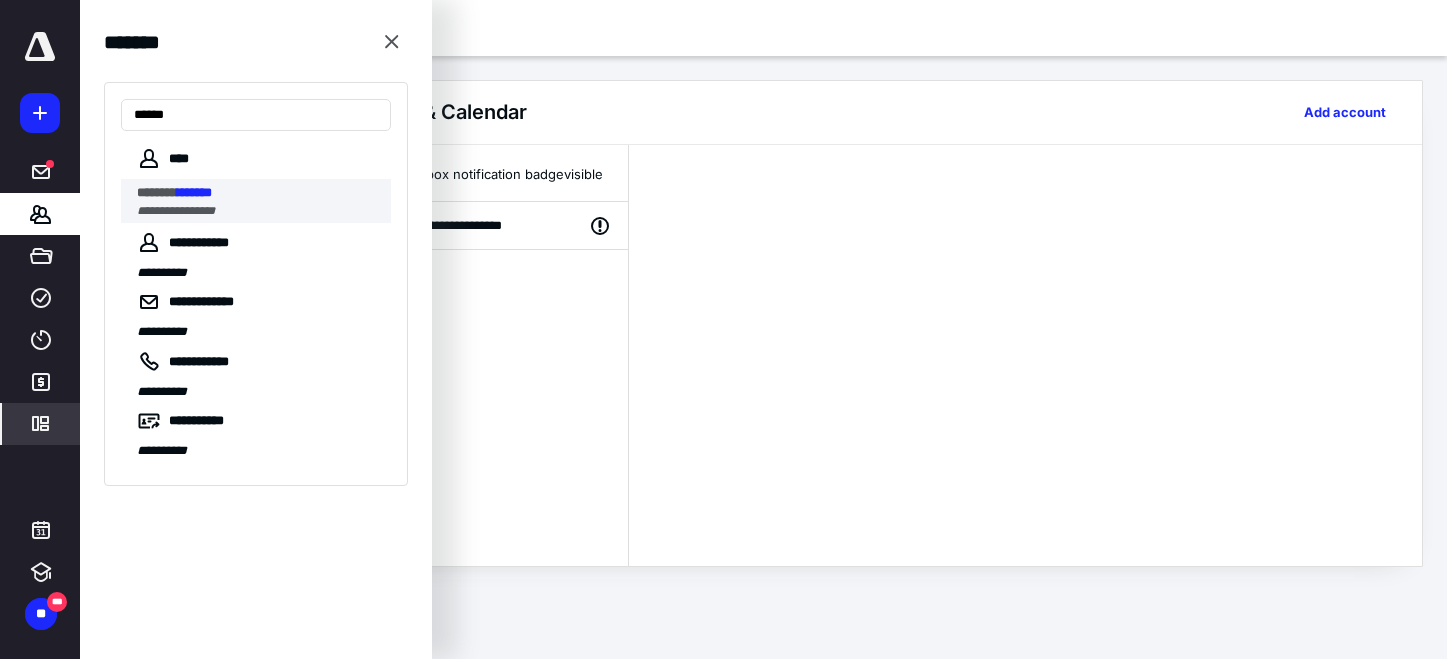 type on "******" 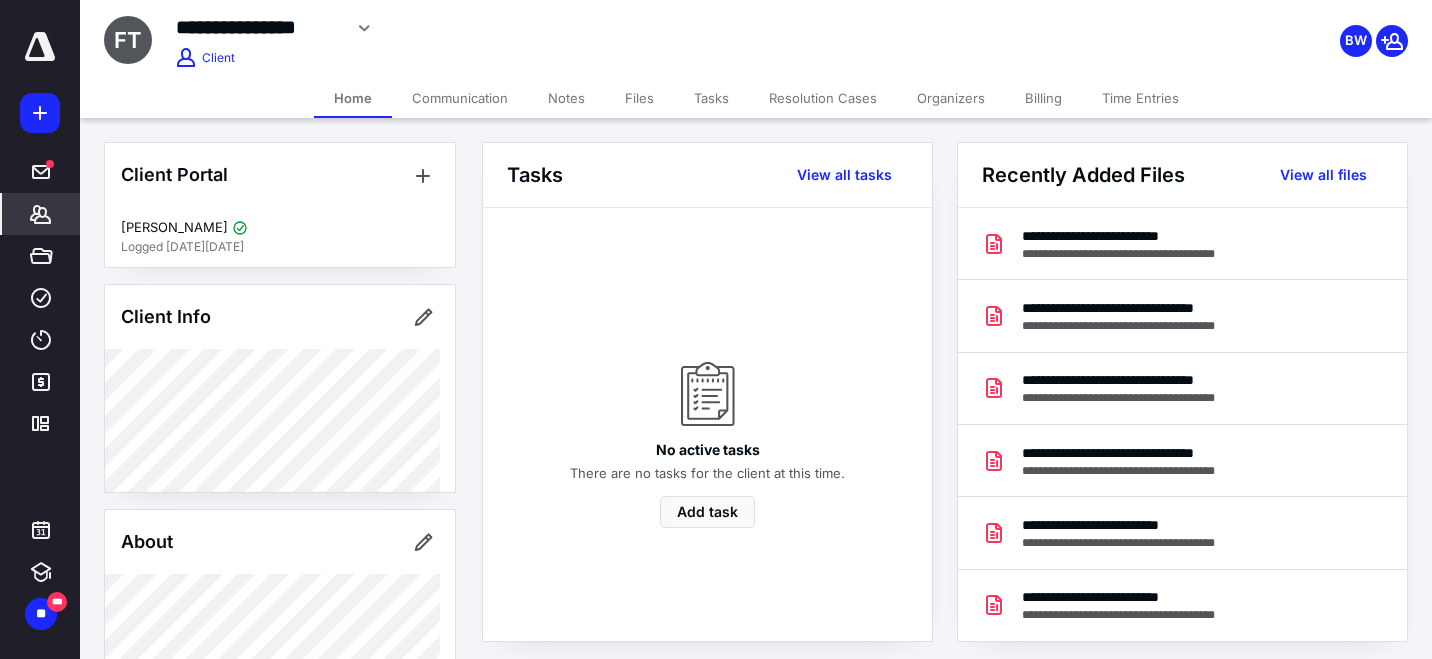 click on "Communication" at bounding box center [460, 98] 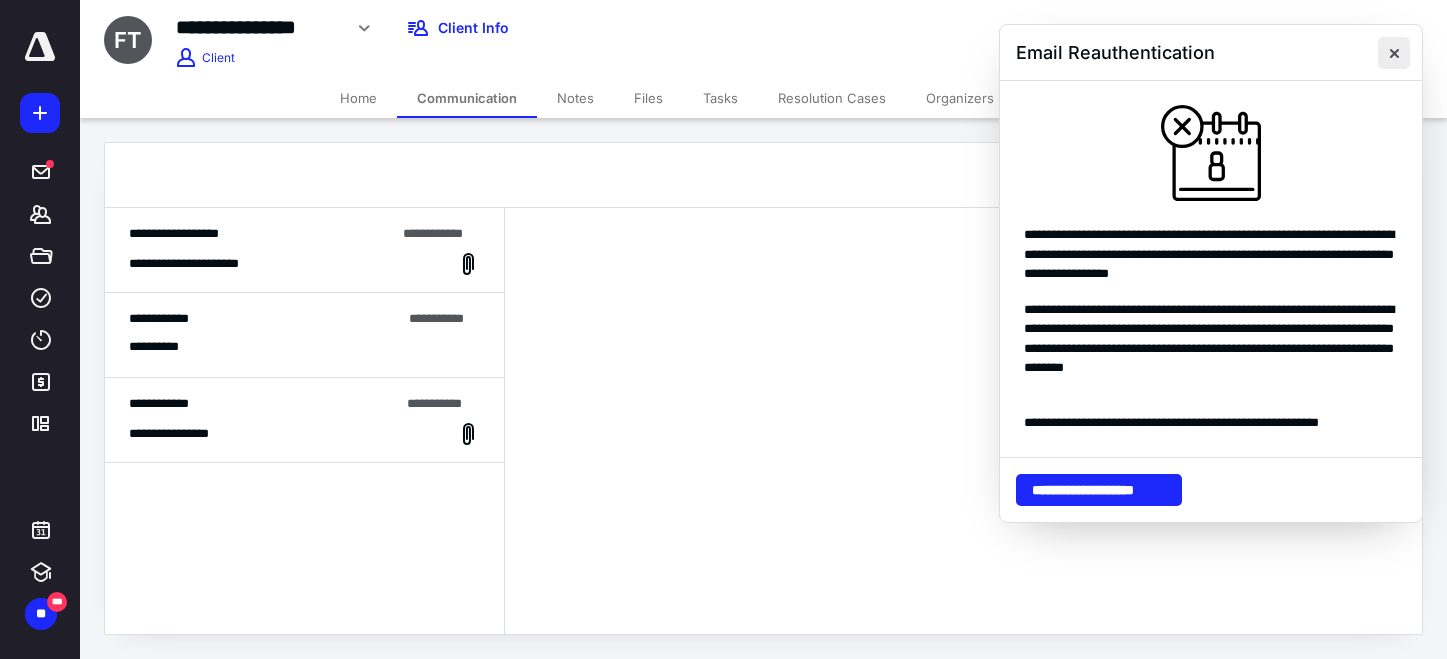 click at bounding box center (1394, 53) 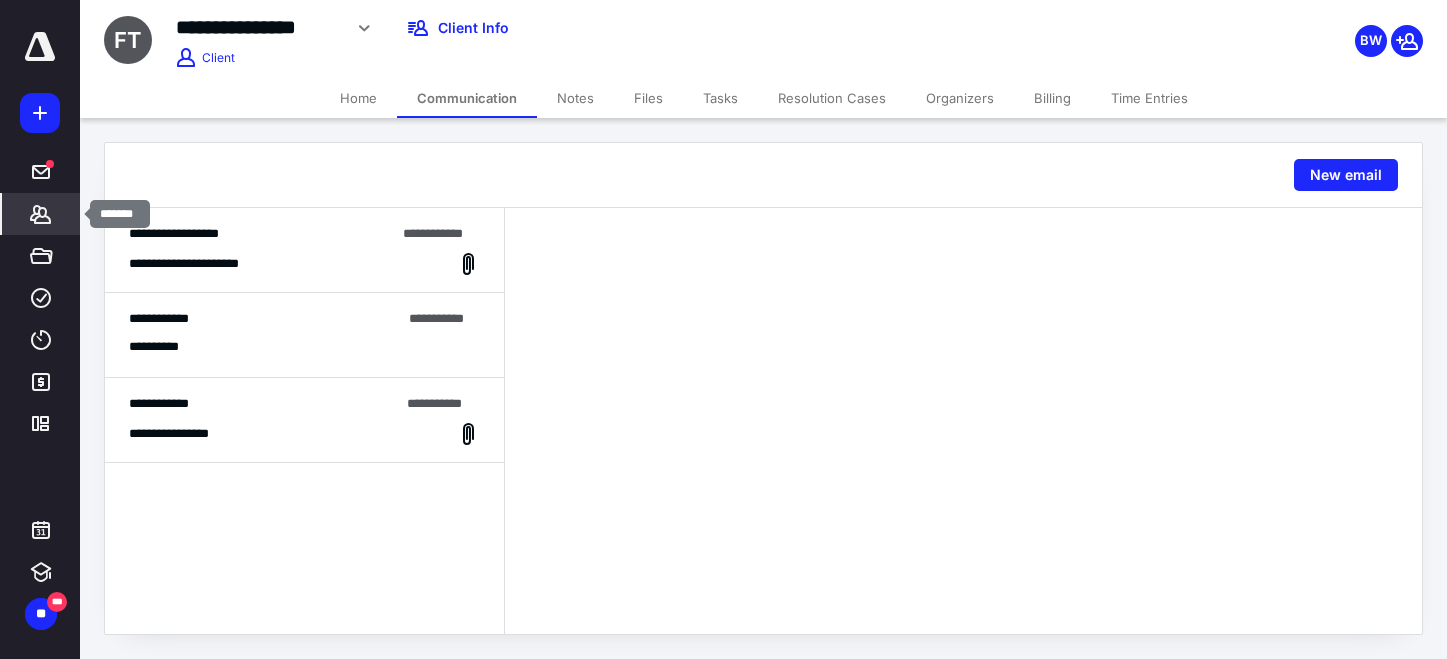 click 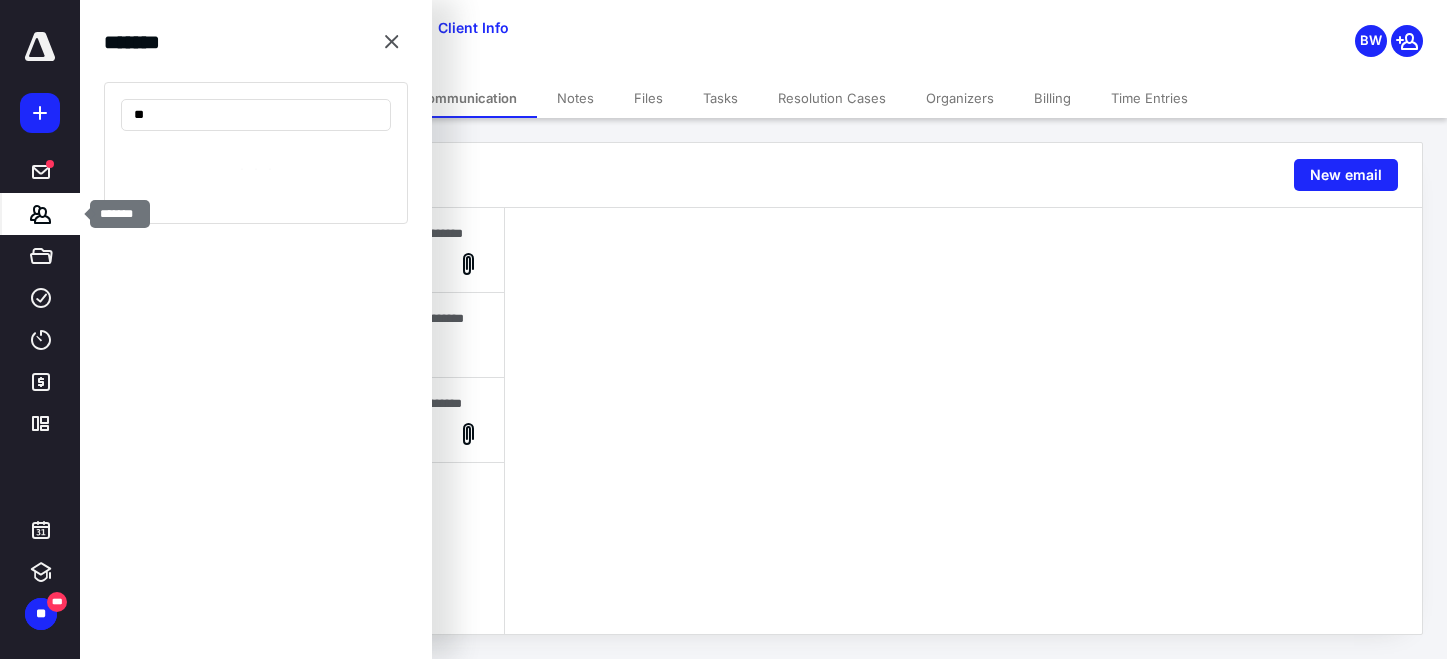 type on "*" 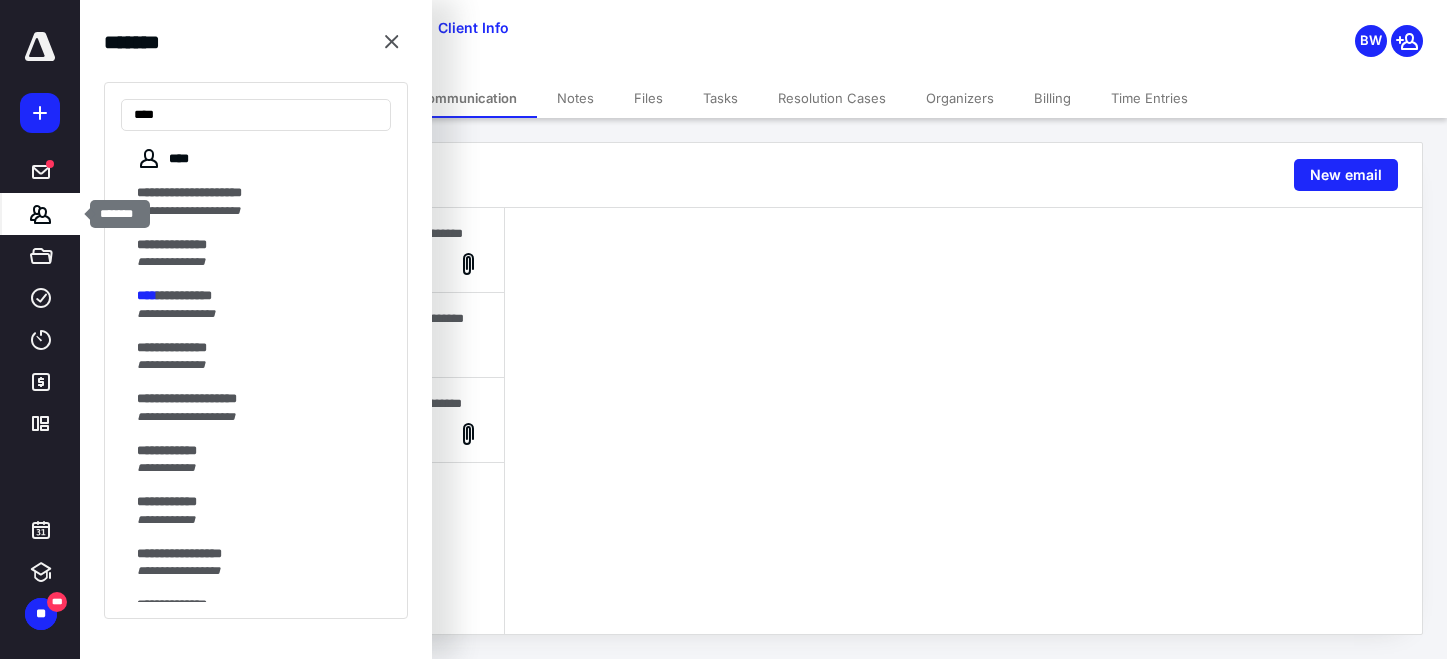 type on "****" 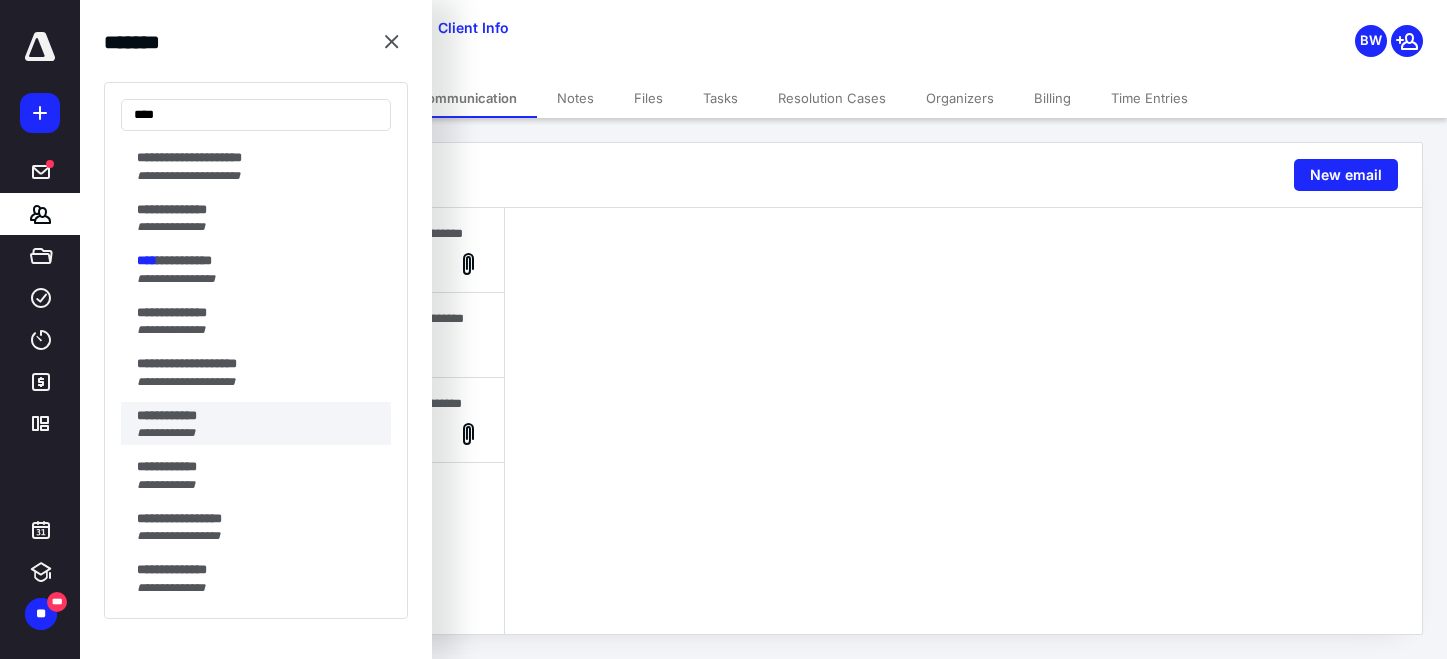 scroll, scrollTop: 0, scrollLeft: 0, axis: both 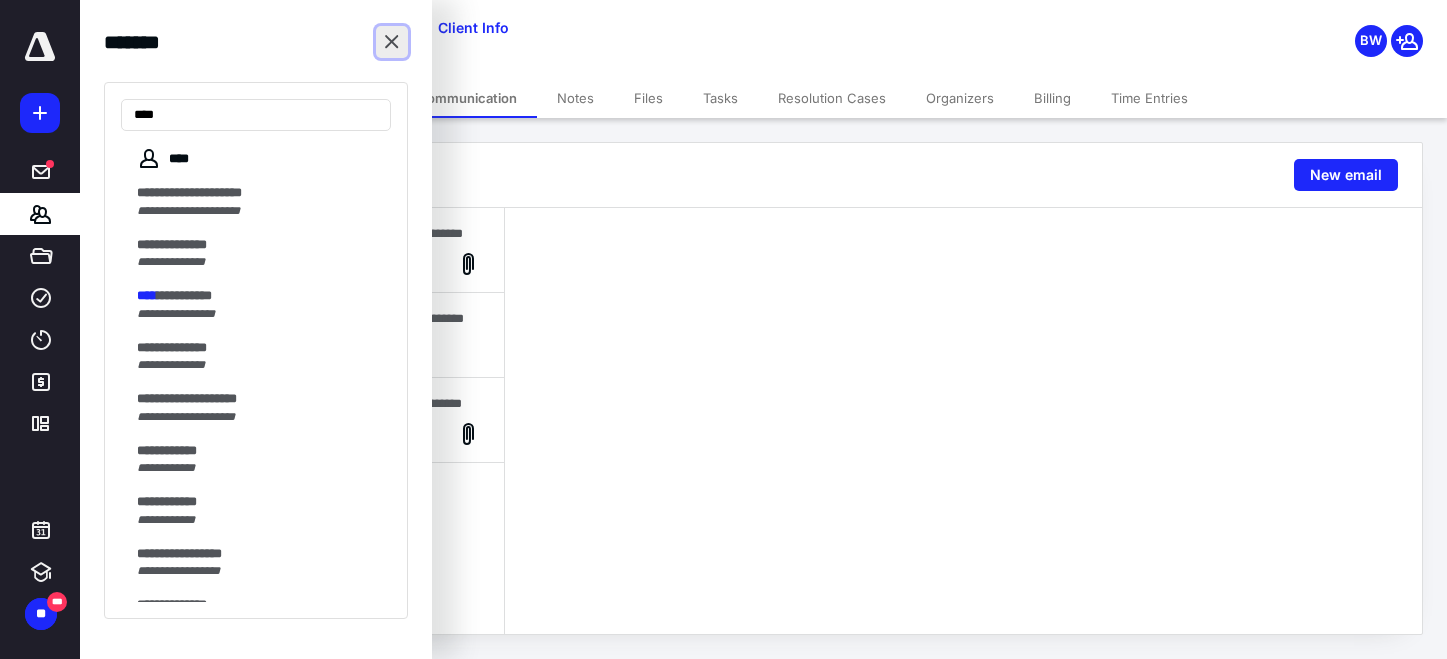 click at bounding box center (392, 42) 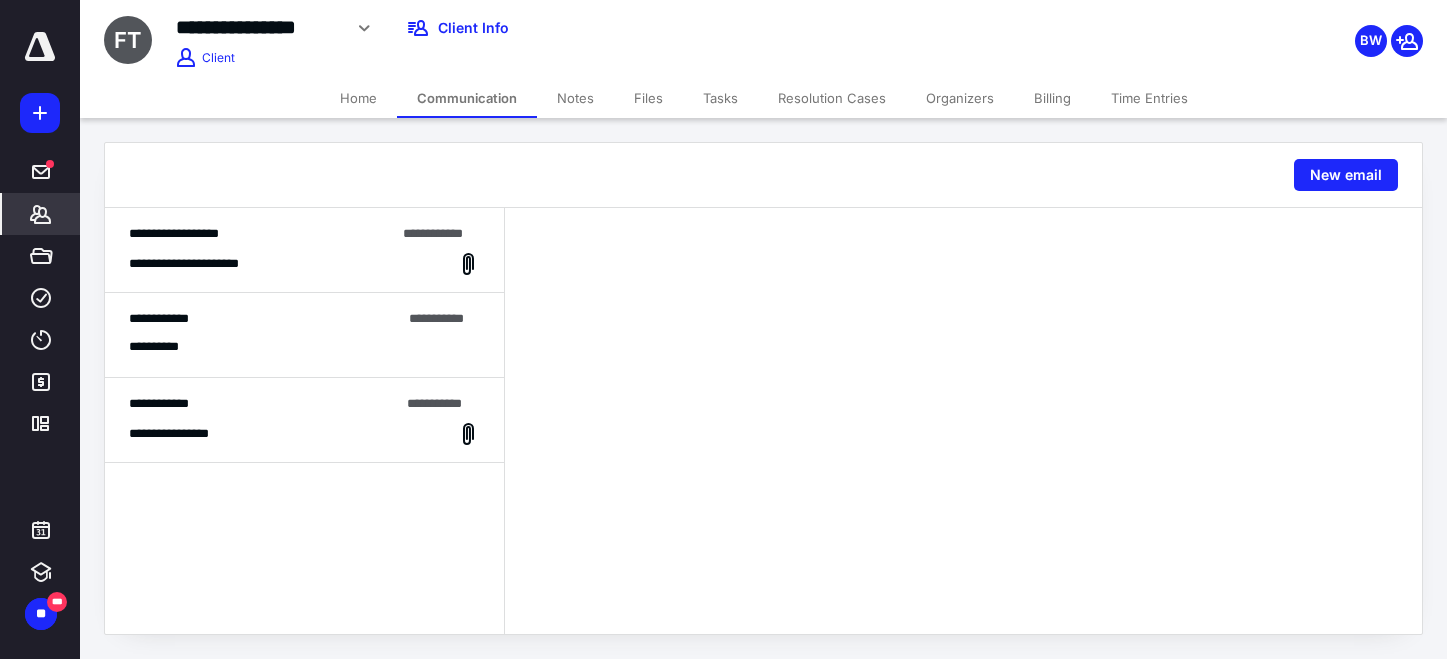 click on "*******" at bounding box center [41, 214] 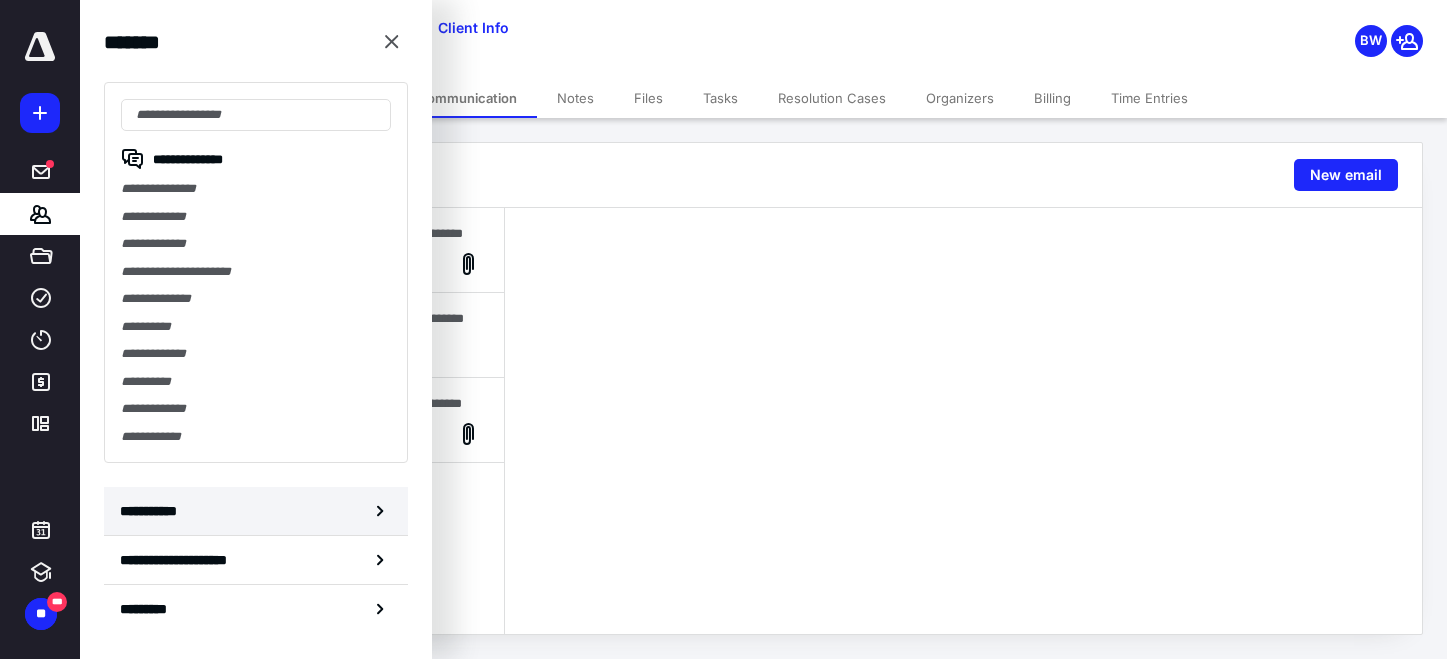 click on "**********" at bounding box center [153, 511] 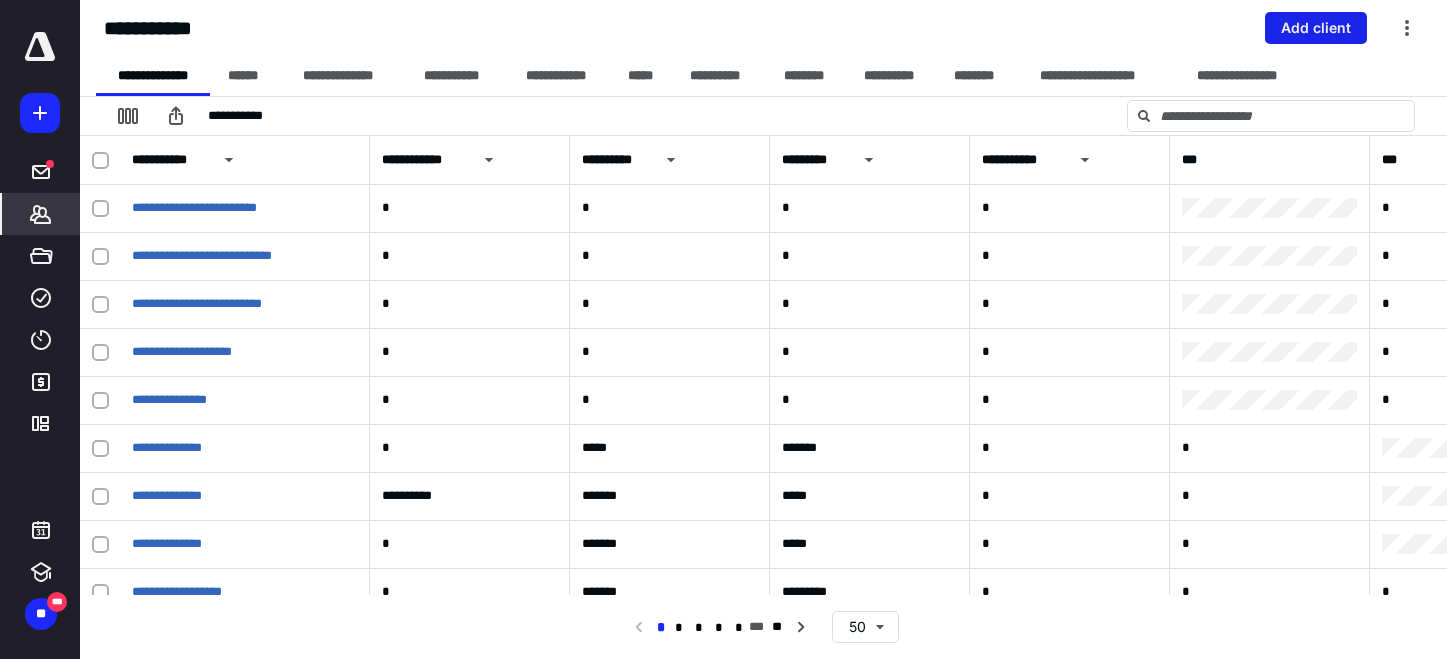 click on "Add client" at bounding box center (1316, 28) 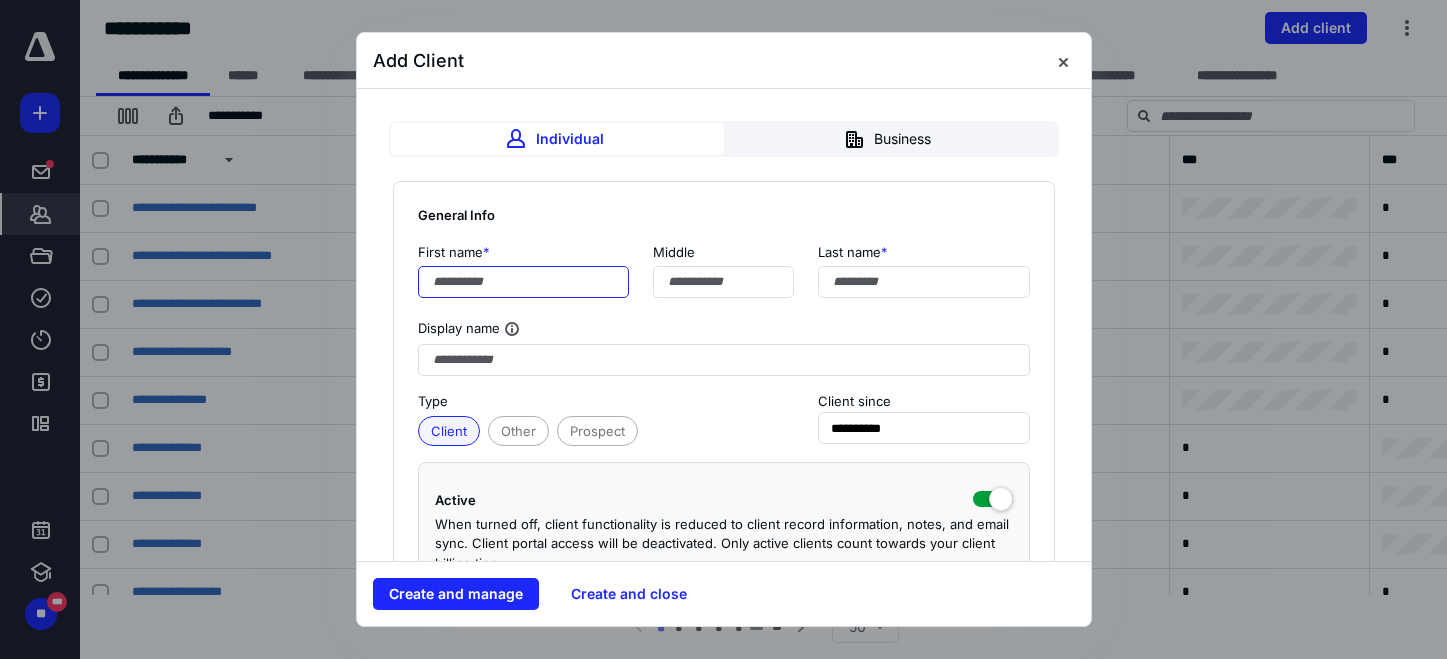 click at bounding box center (524, 282) 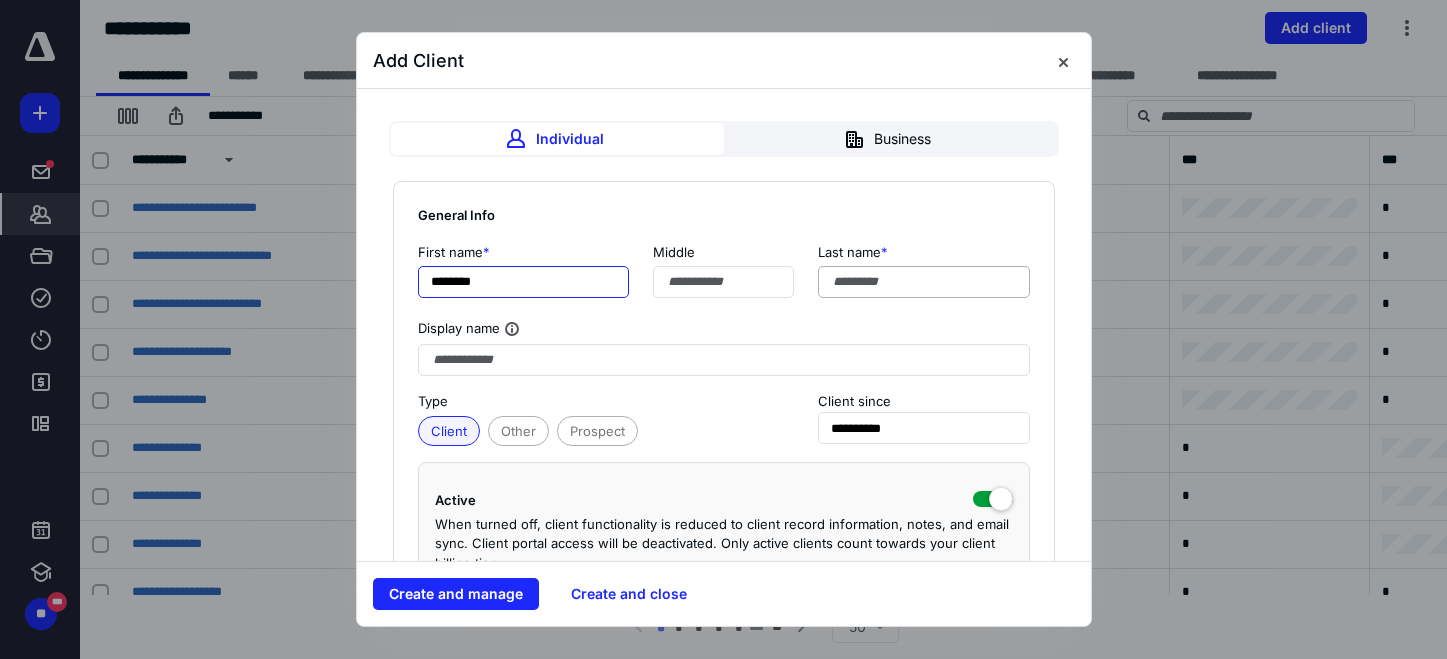 type on "********" 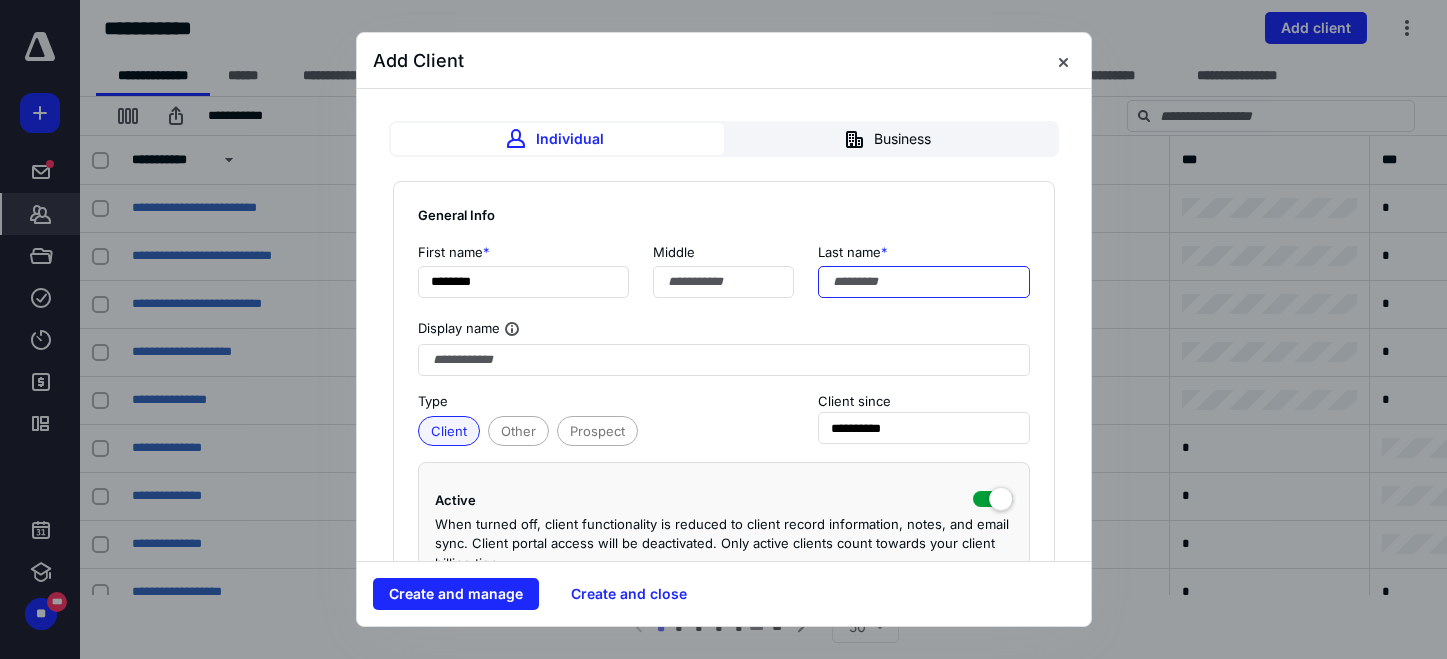 click at bounding box center [924, 282] 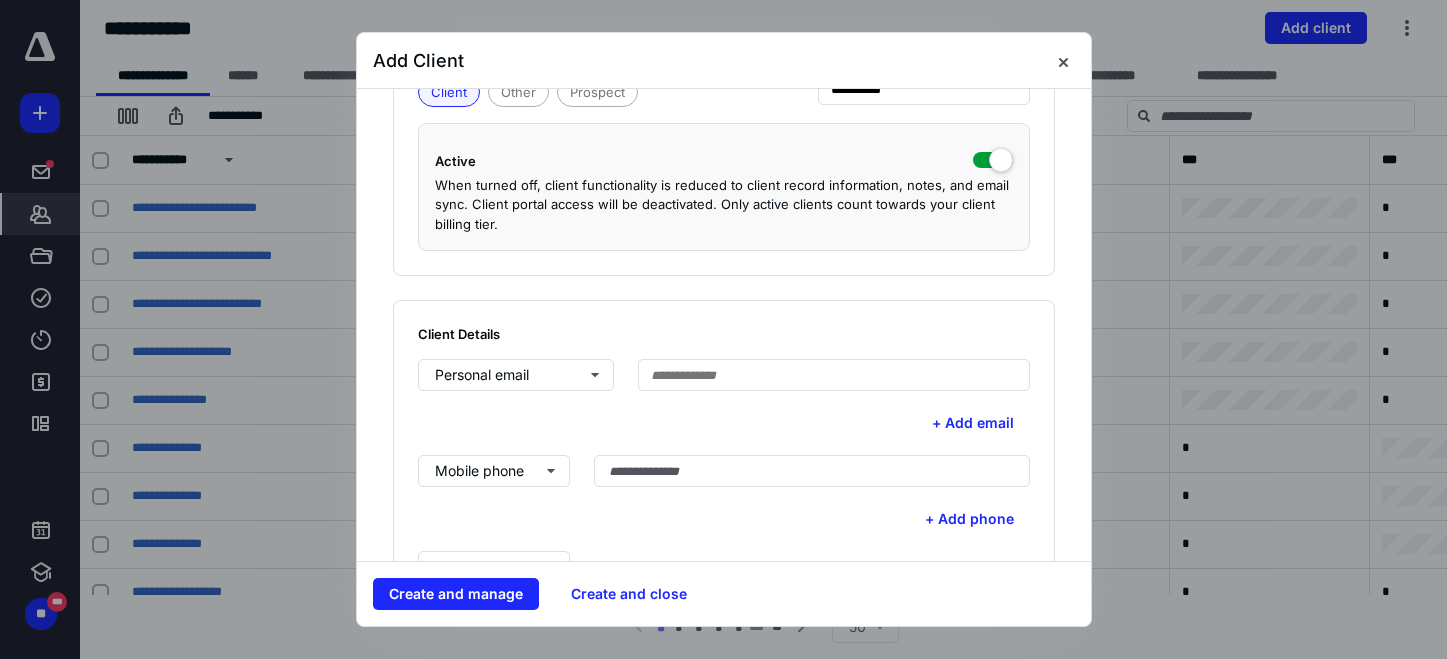 scroll, scrollTop: 400, scrollLeft: 0, axis: vertical 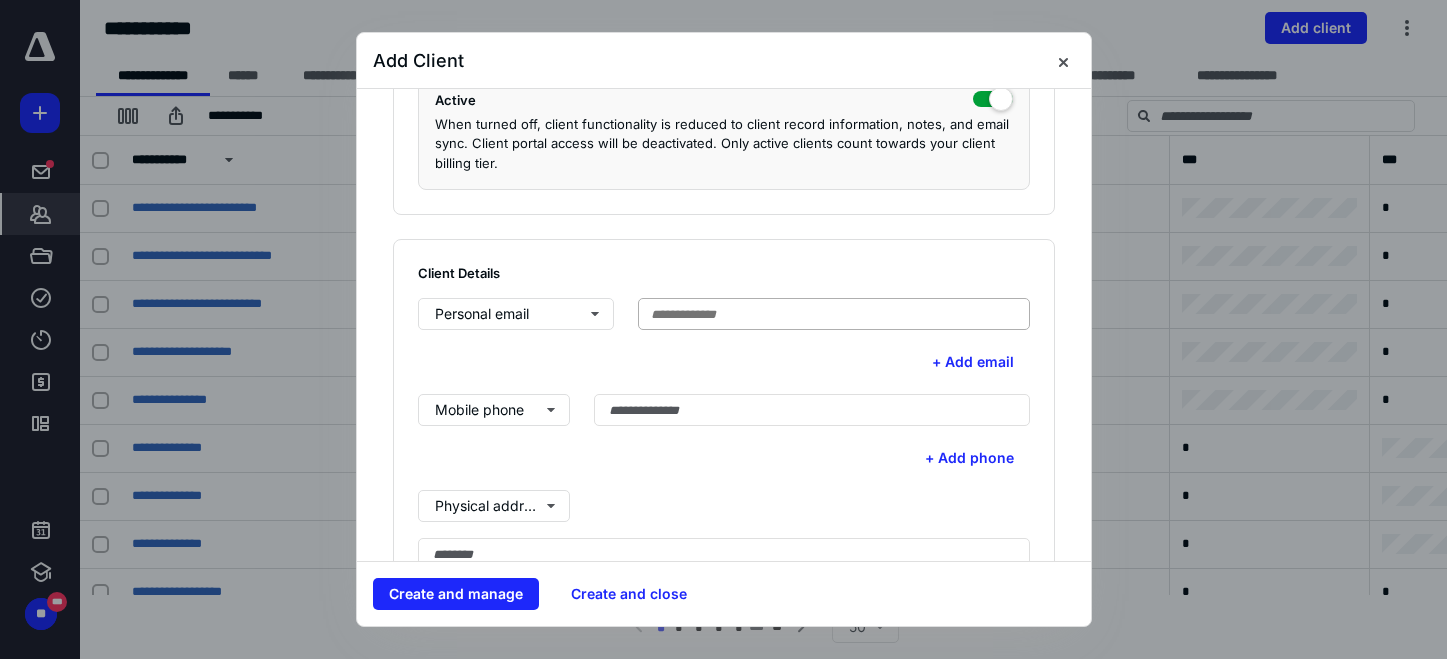 type on "****" 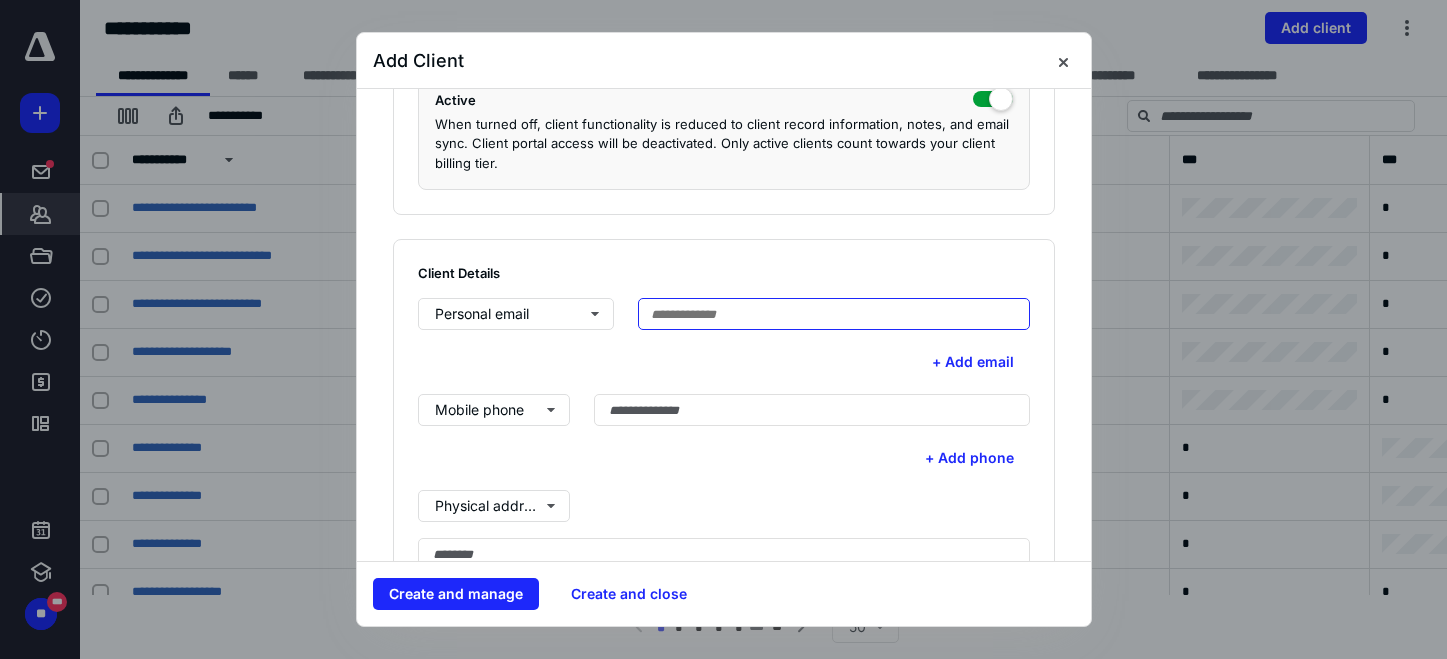 click at bounding box center [834, 314] 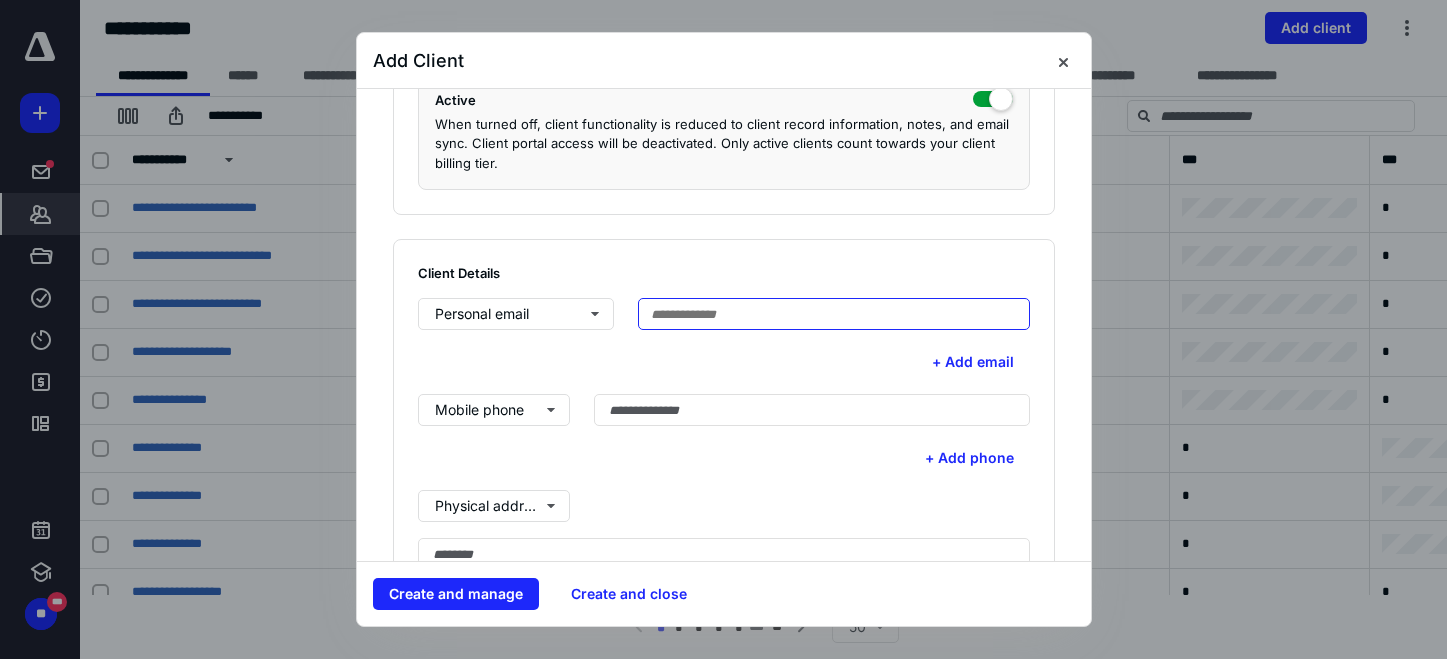 paste on "**********" 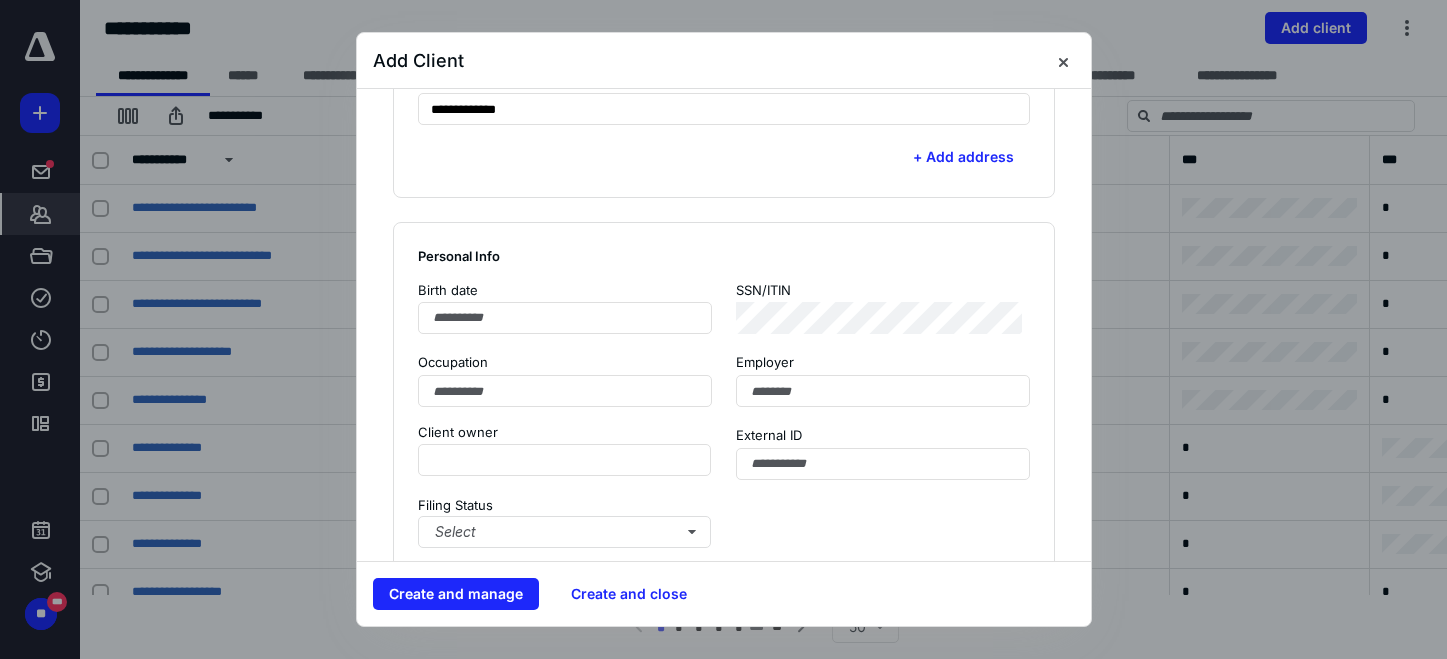 scroll, scrollTop: 1000, scrollLeft: 0, axis: vertical 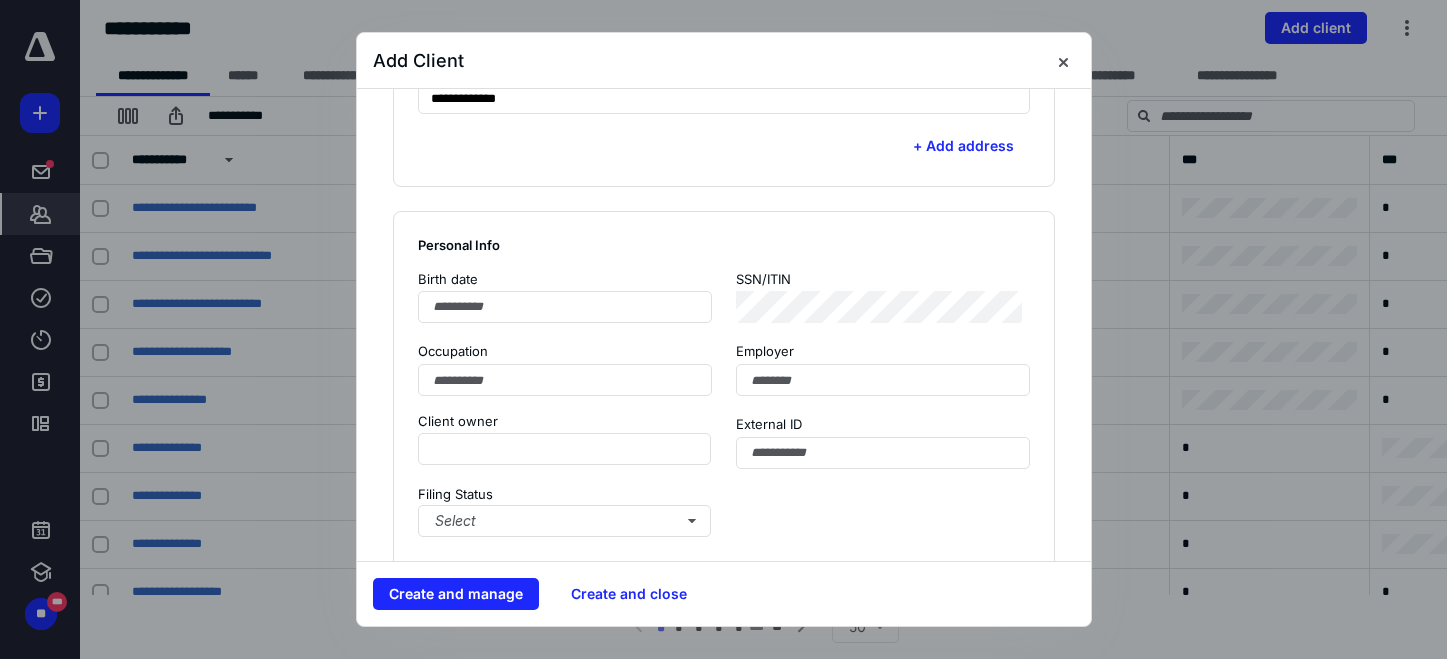 type on "**********" 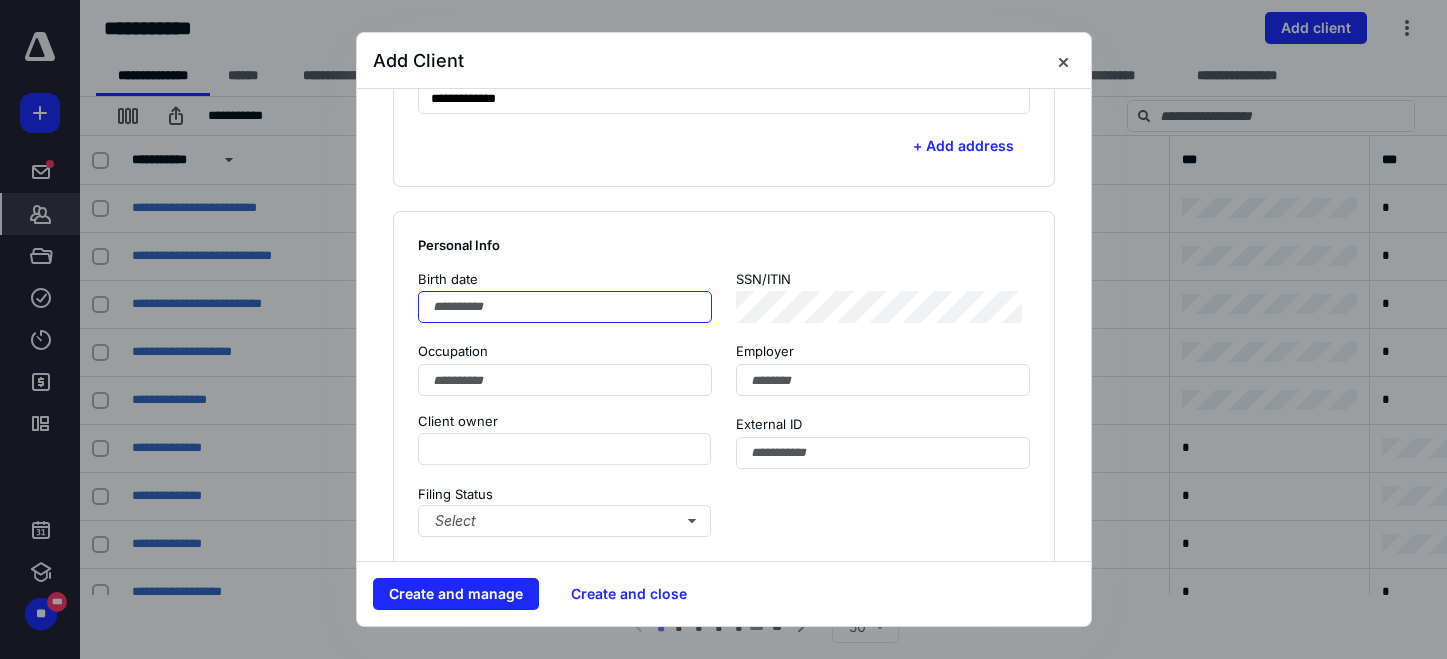 click at bounding box center [565, 307] 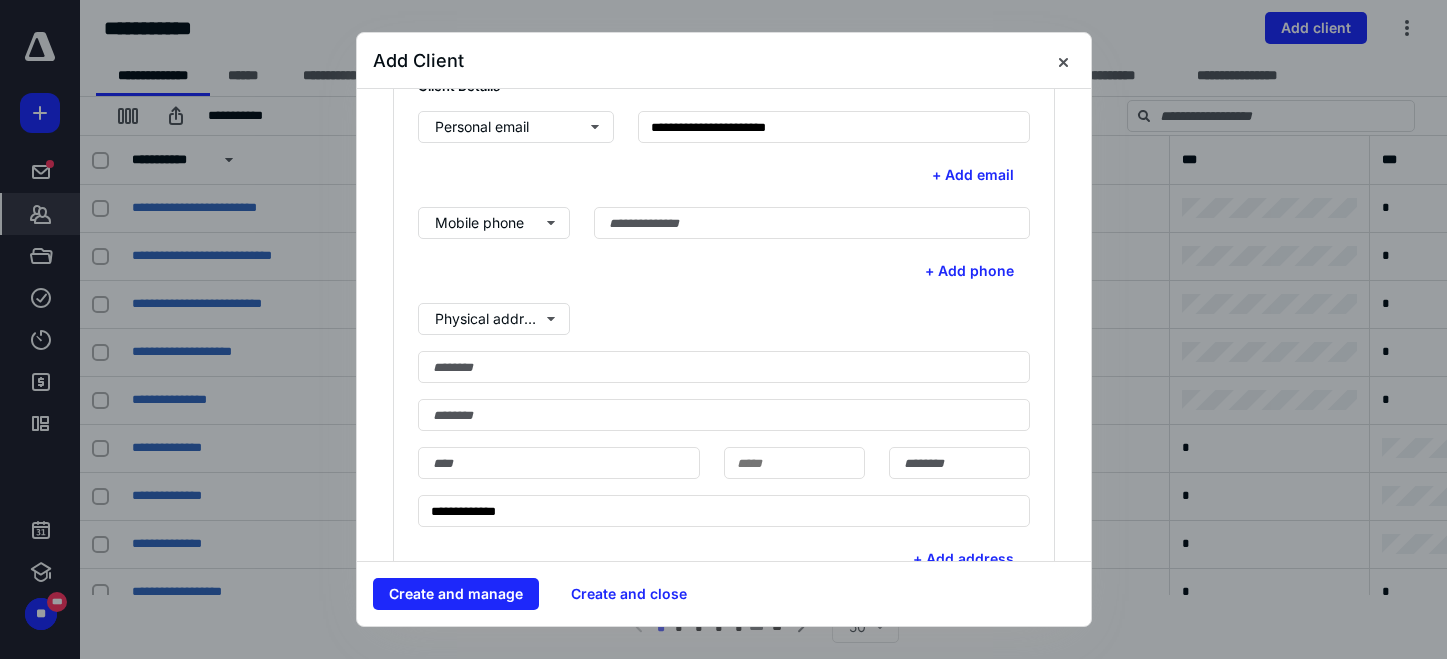 scroll, scrollTop: 982, scrollLeft: 0, axis: vertical 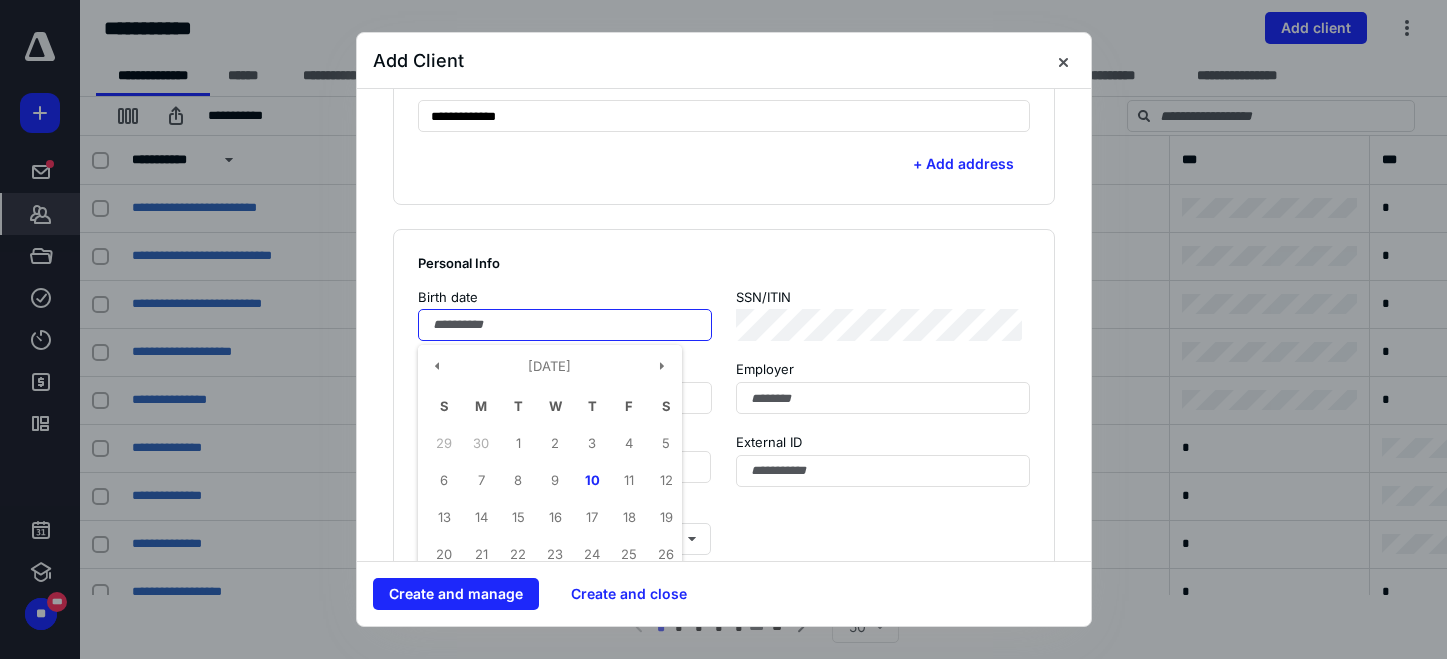 click at bounding box center (565, 325) 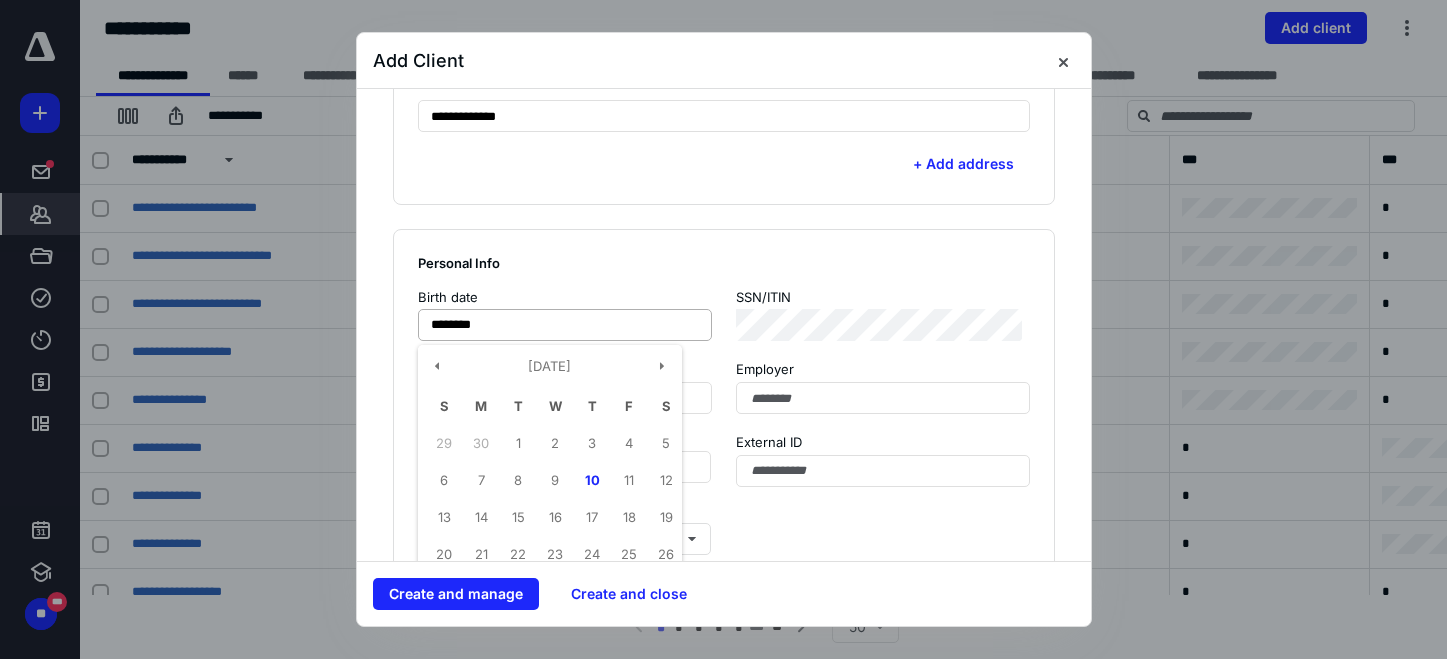 type on "**********" 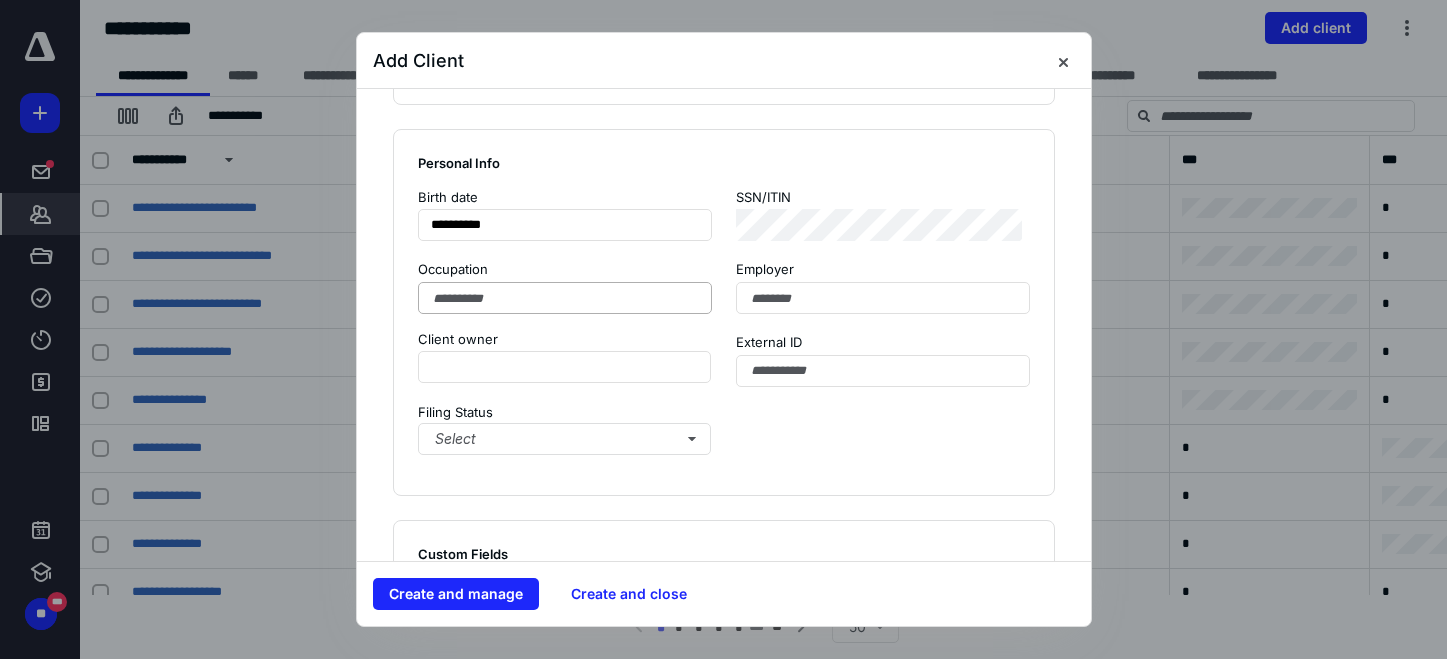 scroll, scrollTop: 1182, scrollLeft: 0, axis: vertical 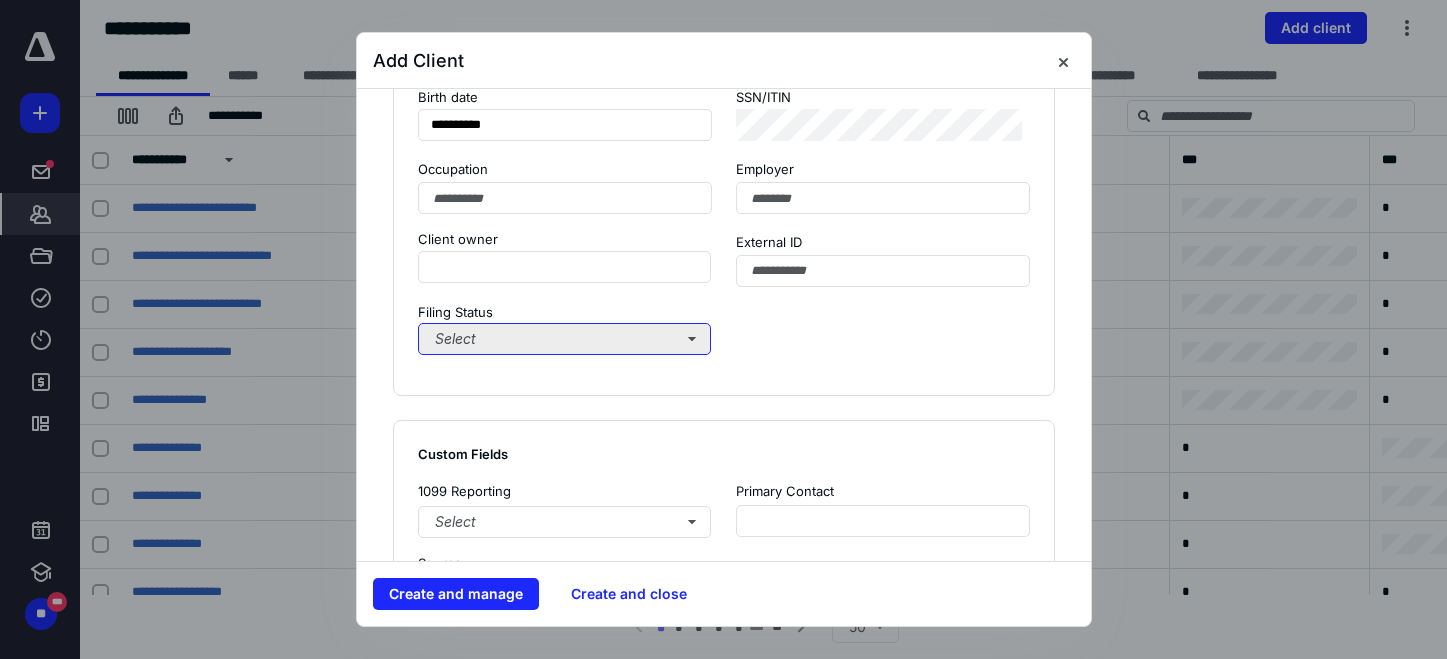 click on "Select" at bounding box center (565, 339) 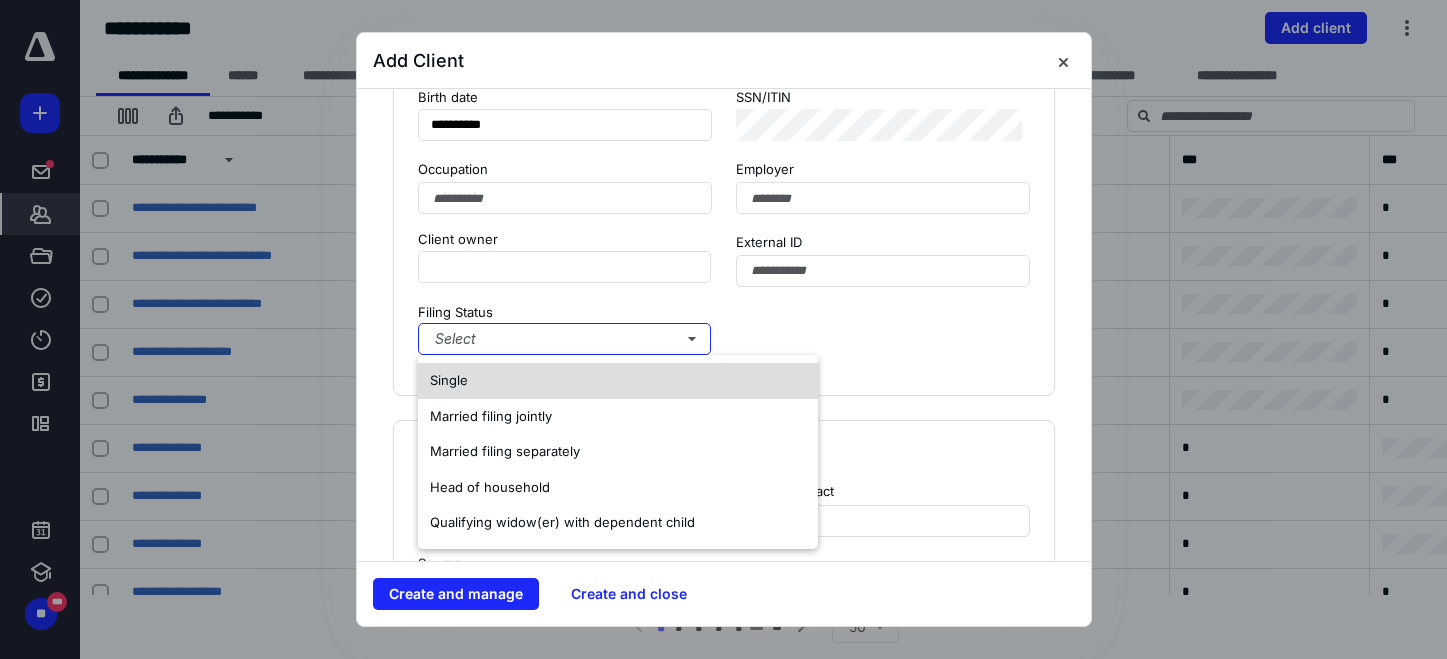 click on "Single" at bounding box center (618, 381) 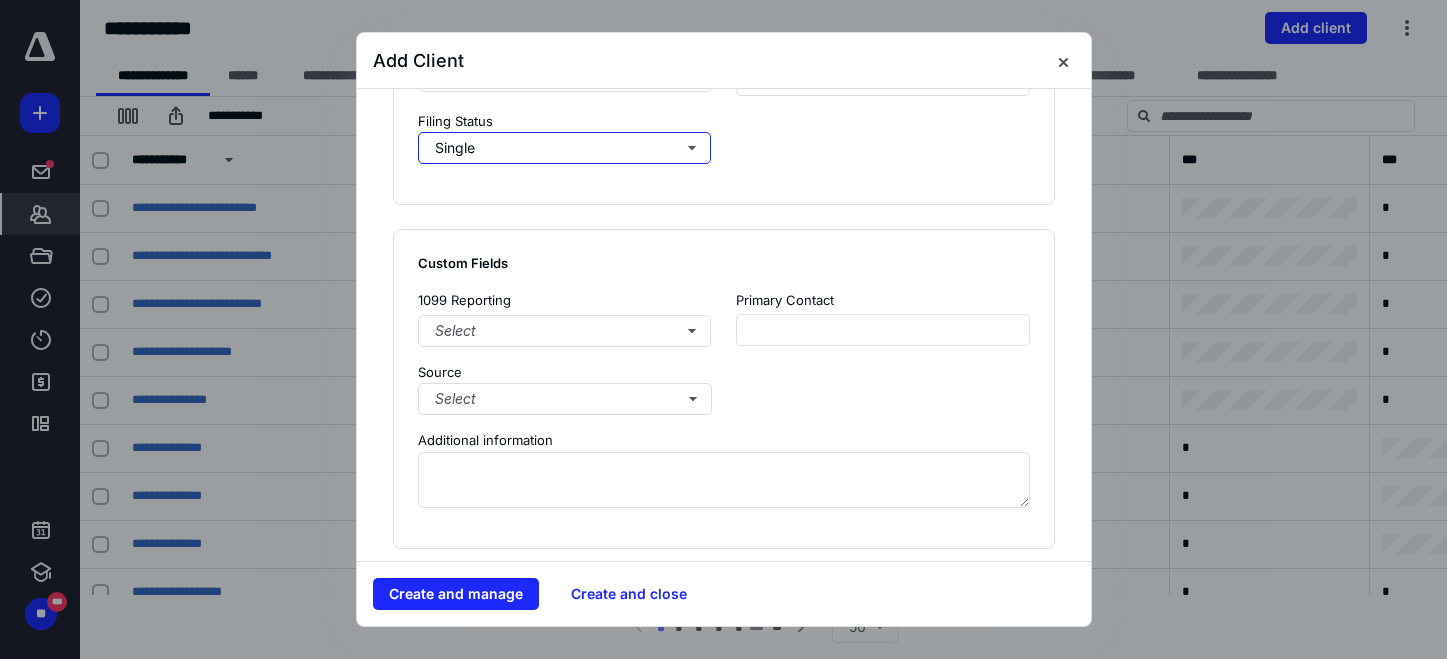 scroll, scrollTop: 1382, scrollLeft: 0, axis: vertical 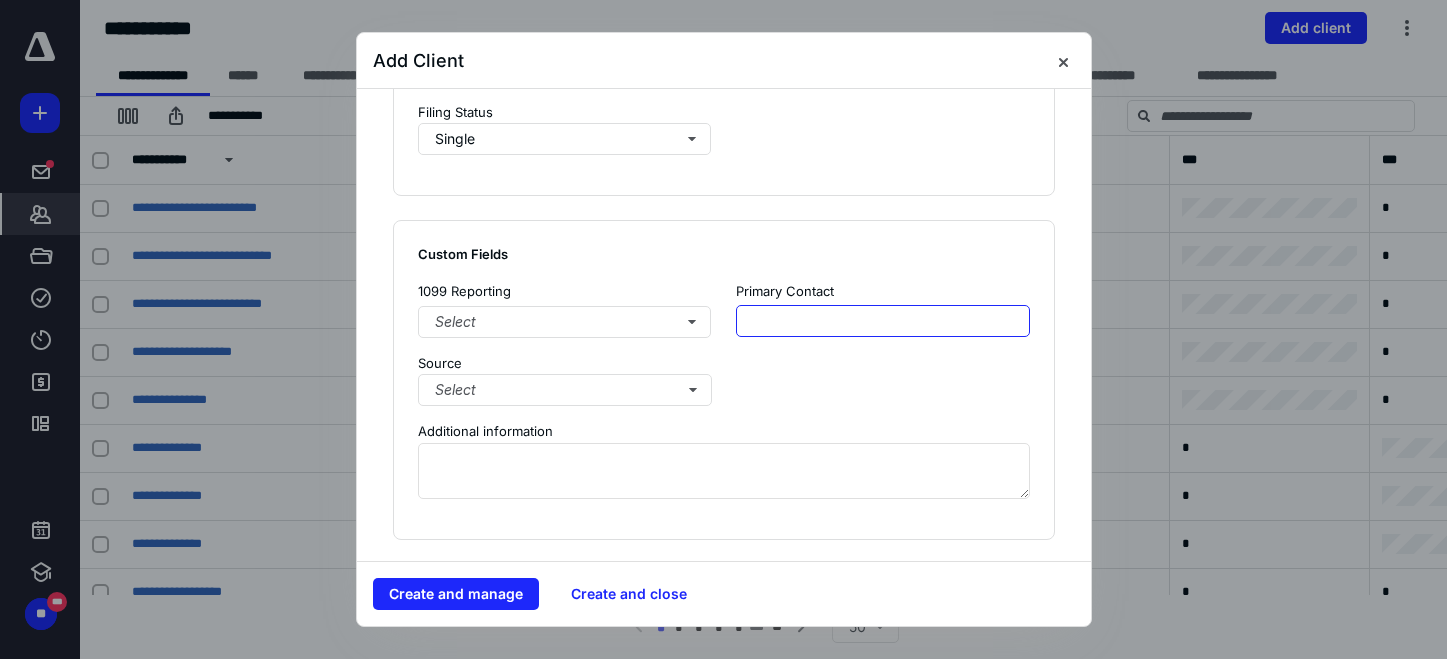 click at bounding box center (883, 321) 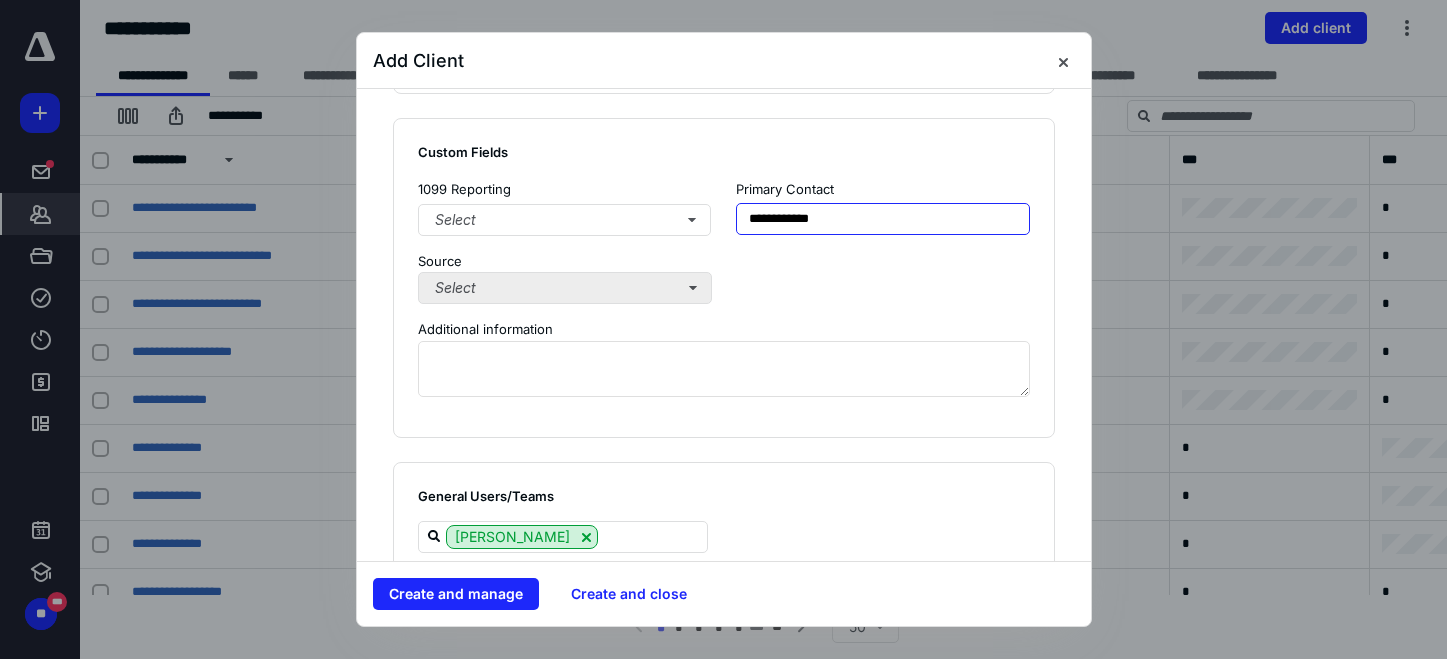 scroll, scrollTop: 1373, scrollLeft: 0, axis: vertical 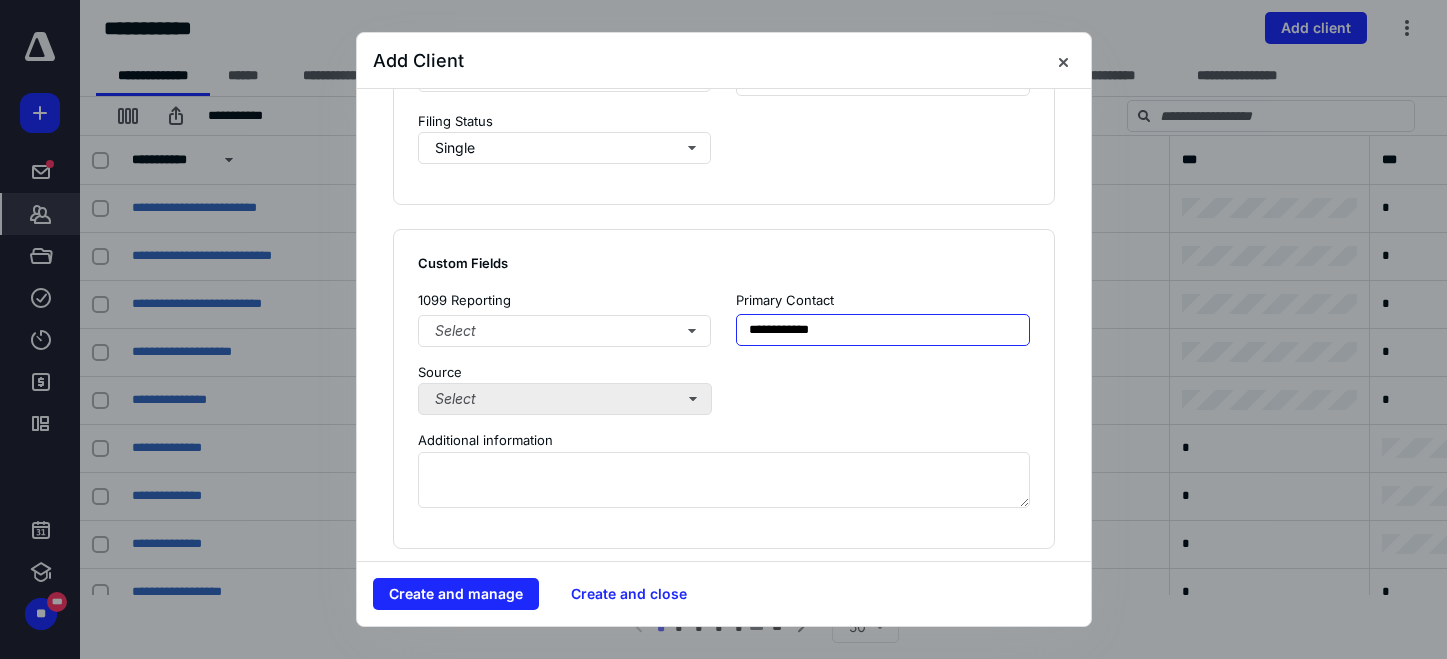 type on "**********" 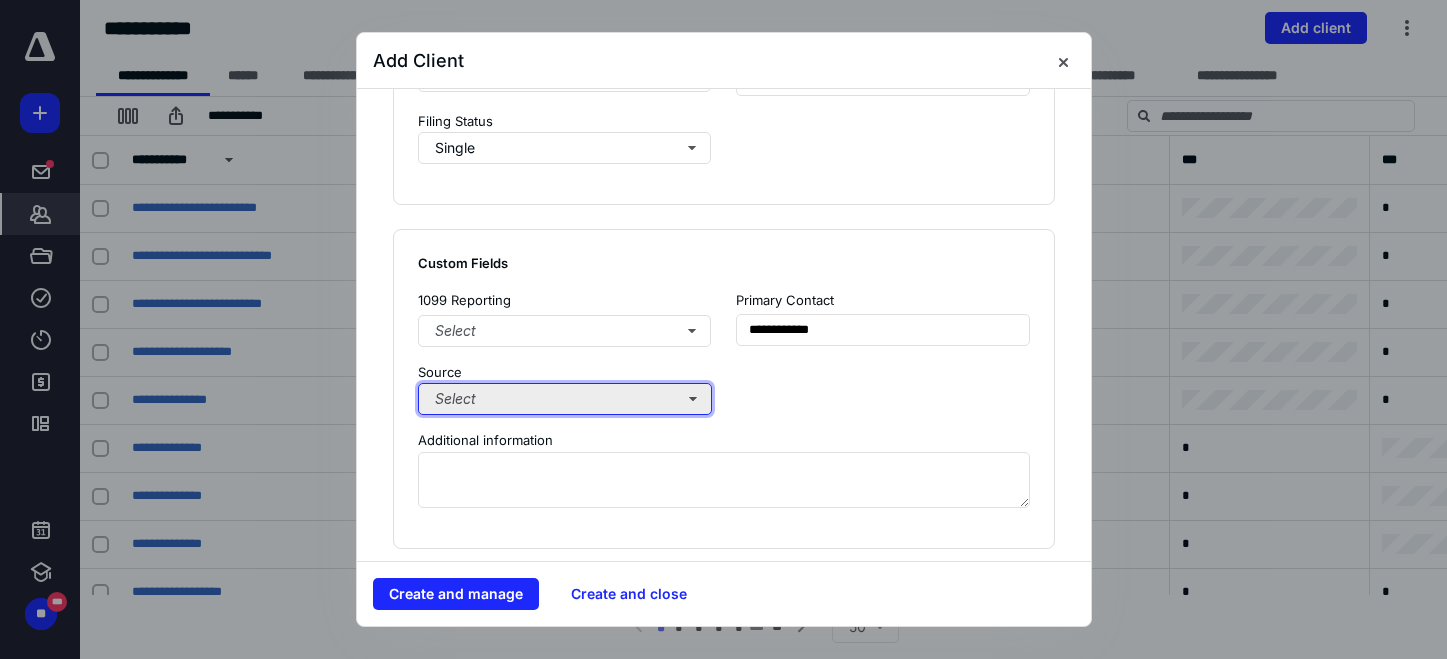 click on "Select" at bounding box center [565, 399] 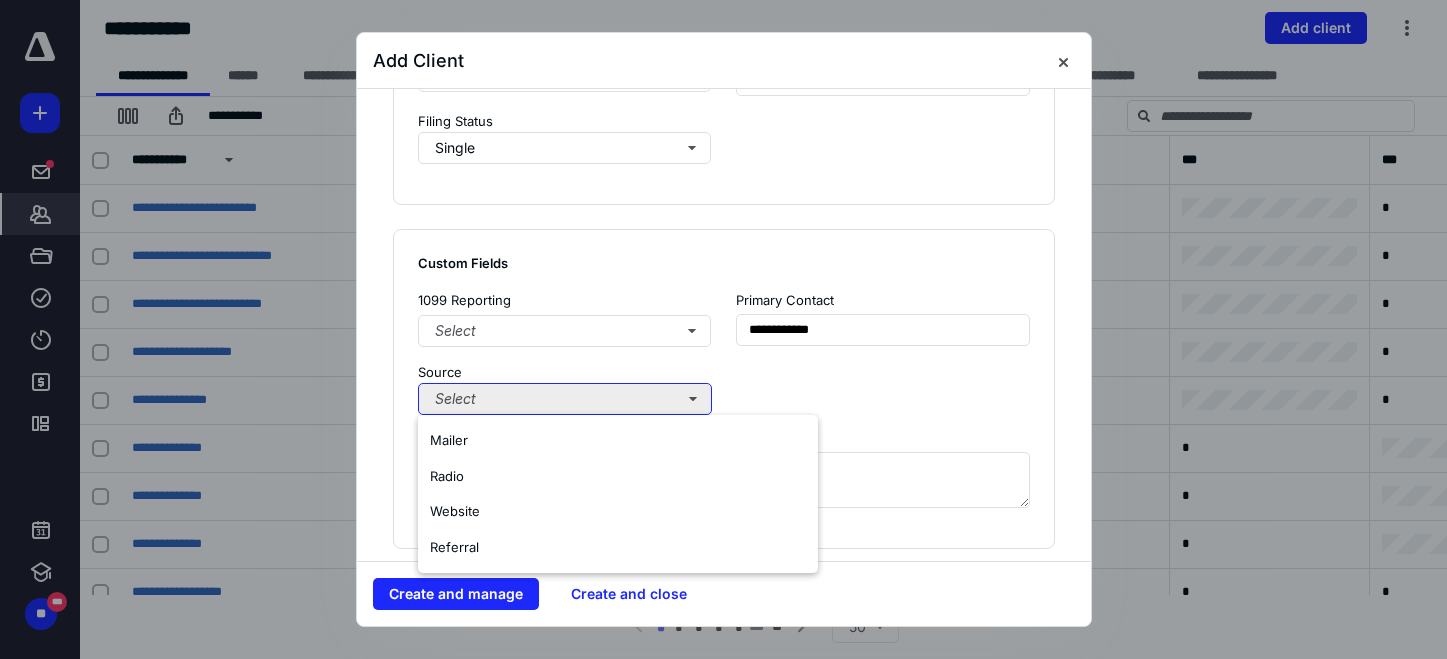 click on "Select" at bounding box center (565, 399) 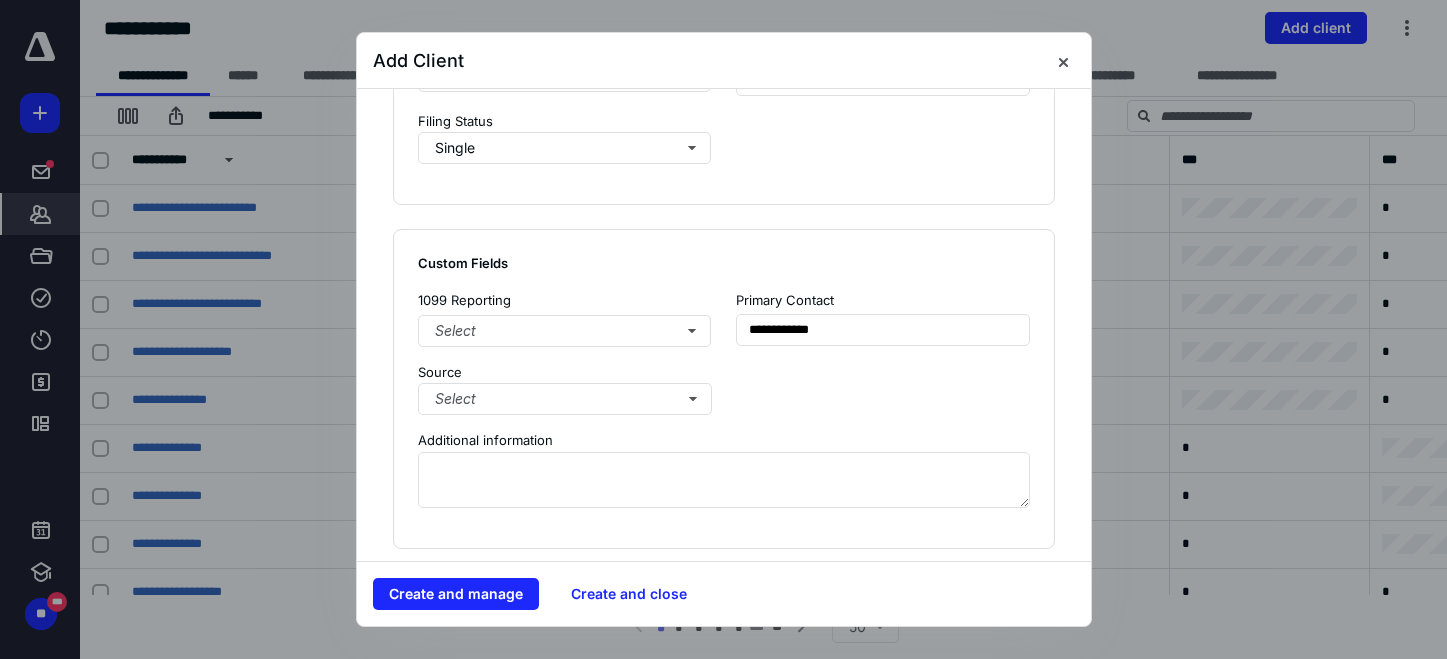 click on "**********" at bounding box center [883, 317] 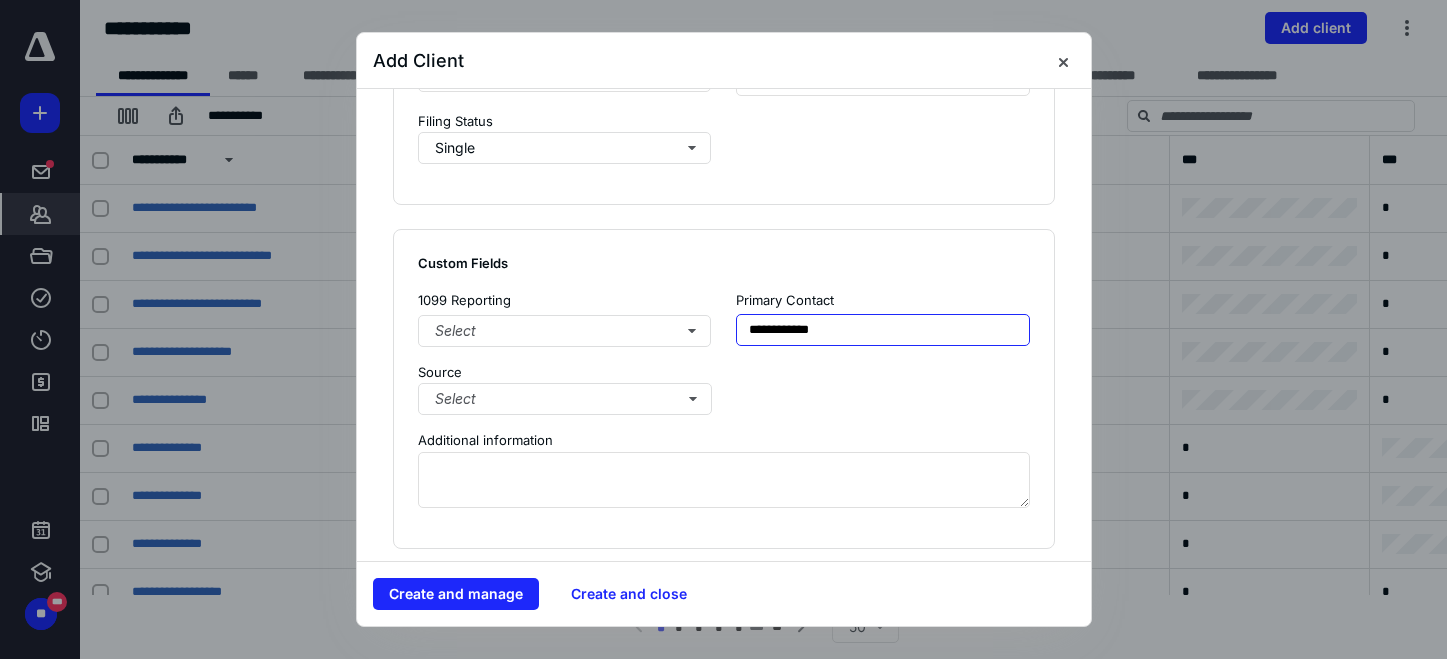 click on "**********" at bounding box center [883, 330] 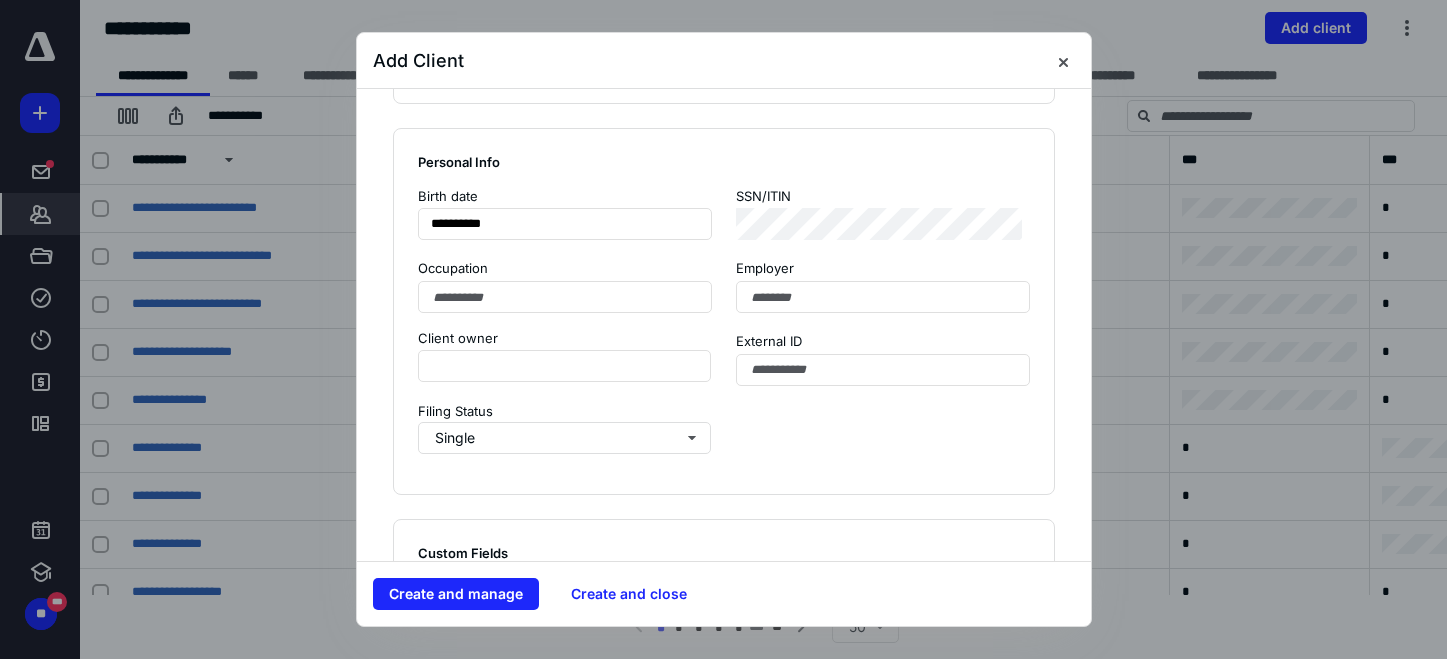 scroll, scrollTop: 1073, scrollLeft: 0, axis: vertical 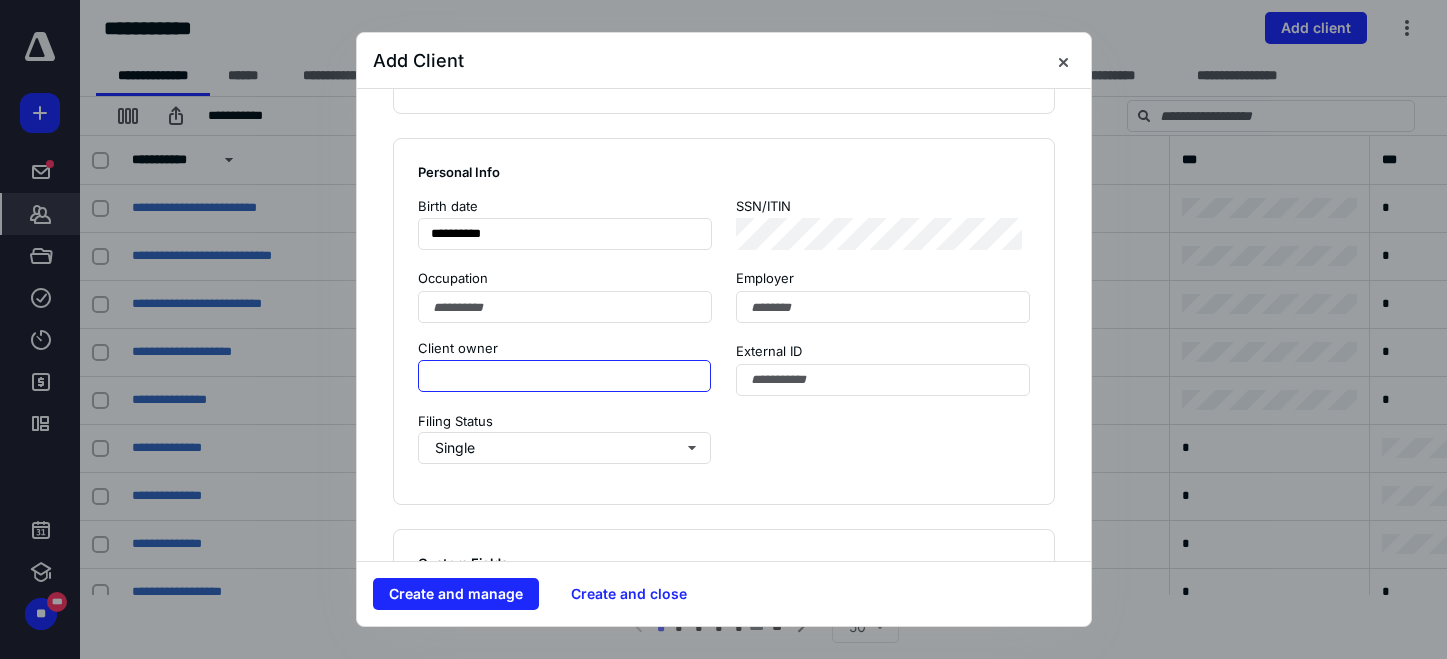 click at bounding box center [565, 376] 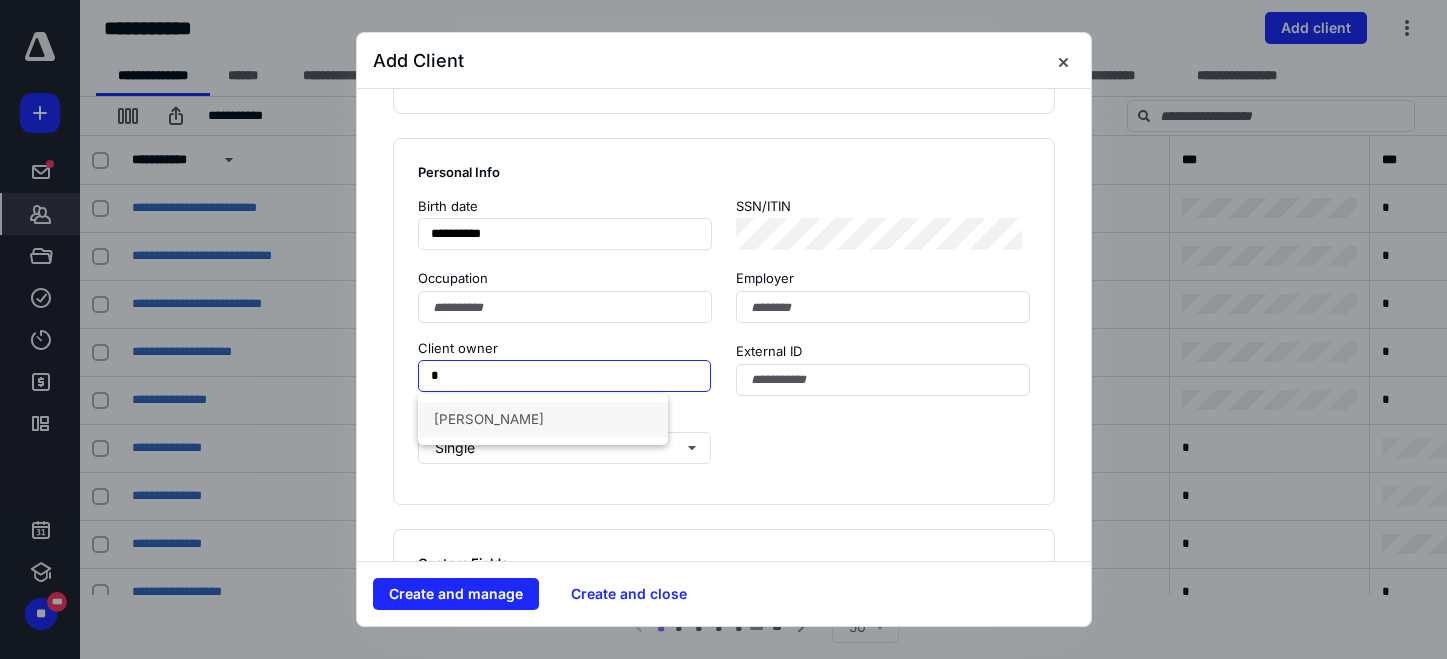 click on "[PERSON_NAME]" at bounding box center [543, 419] 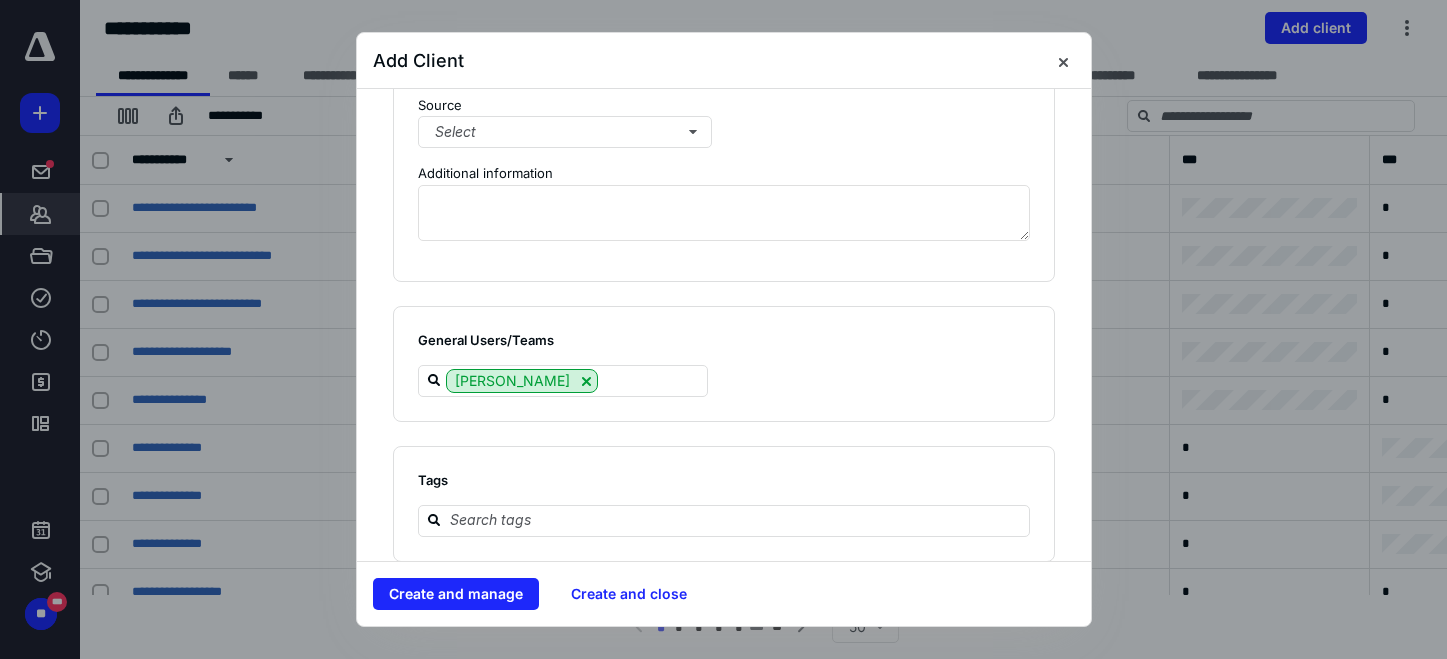 scroll, scrollTop: 1673, scrollLeft: 0, axis: vertical 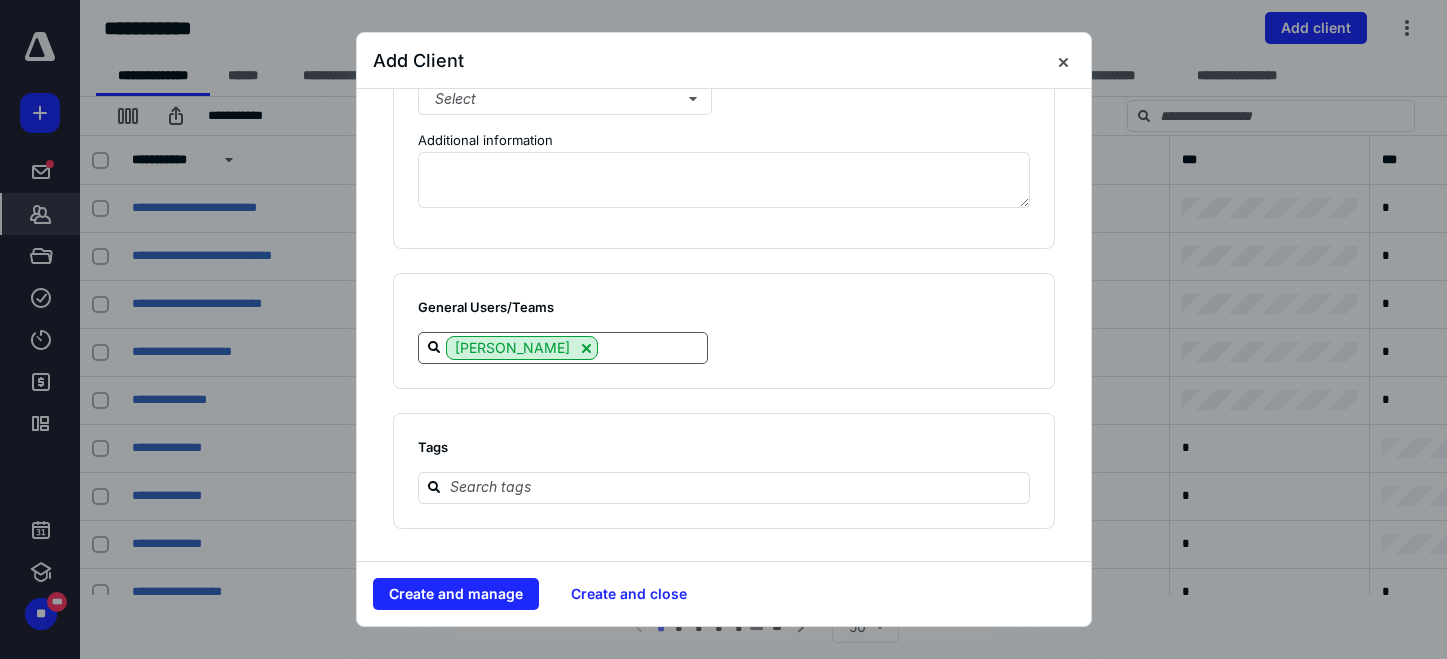 type on "**********" 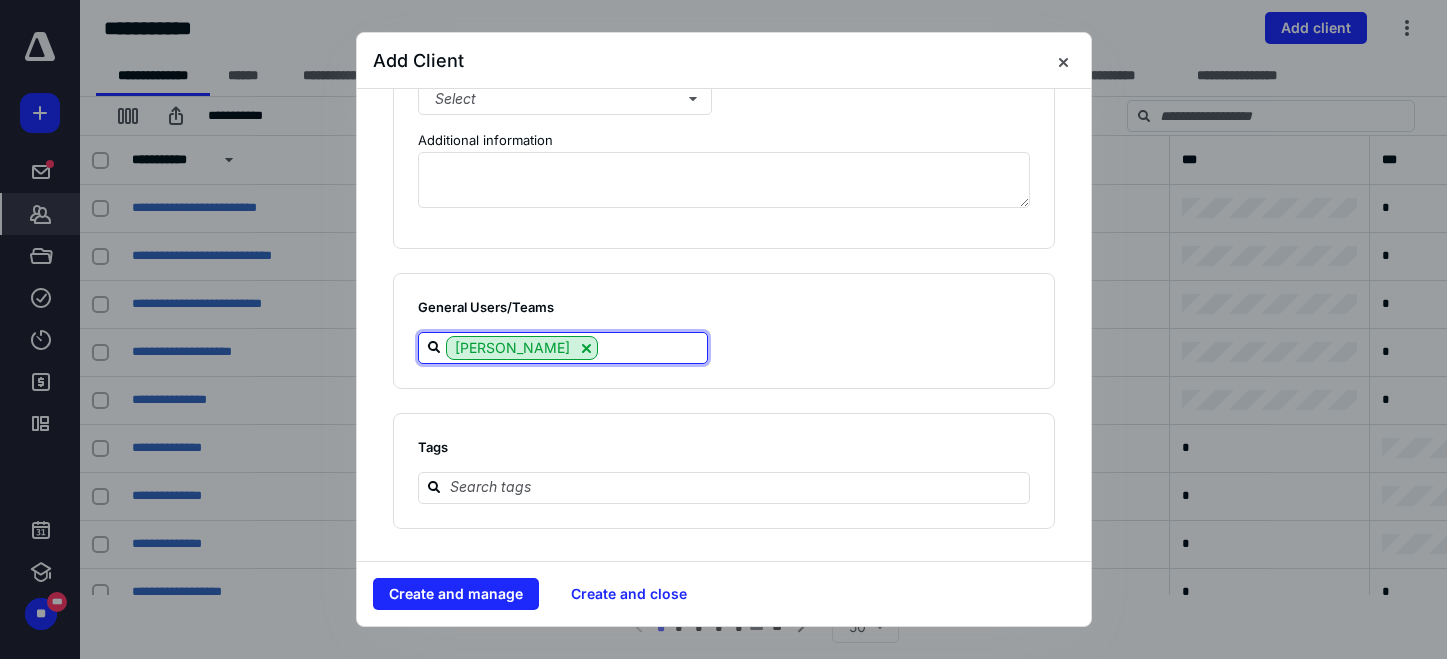 click at bounding box center [652, 347] 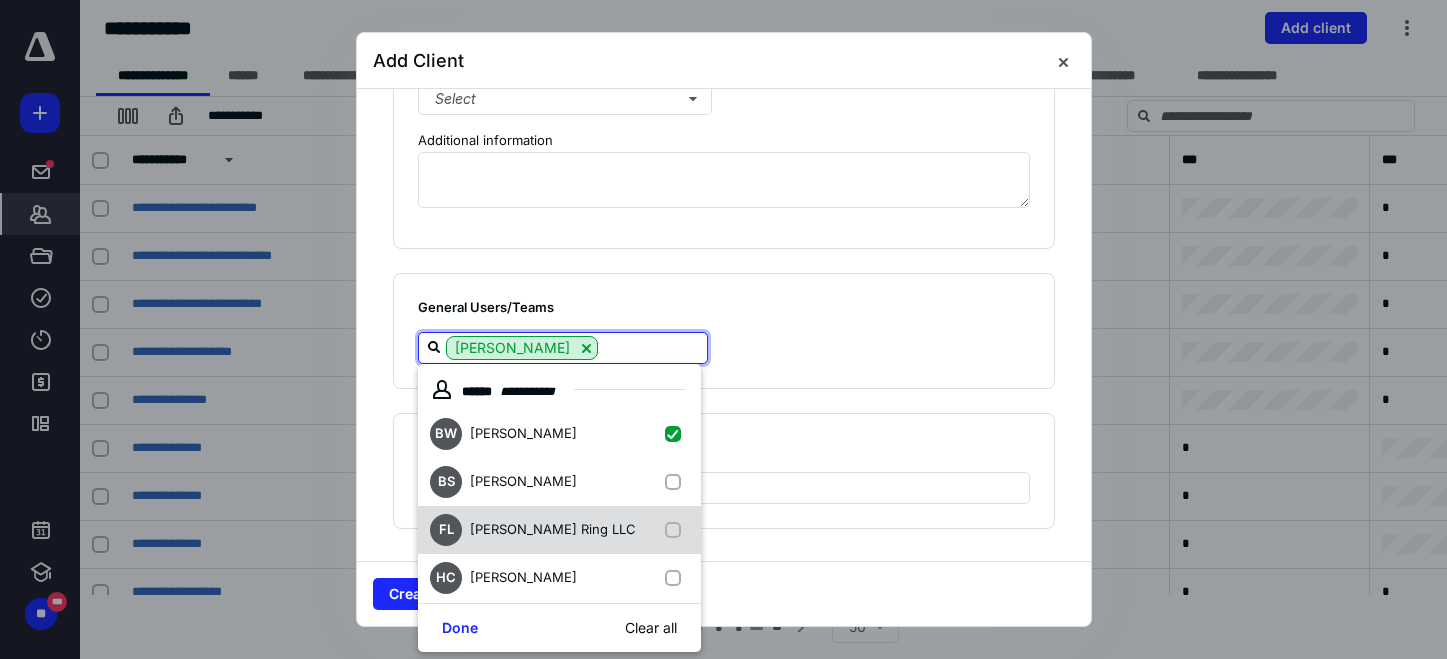 click at bounding box center [677, 530] 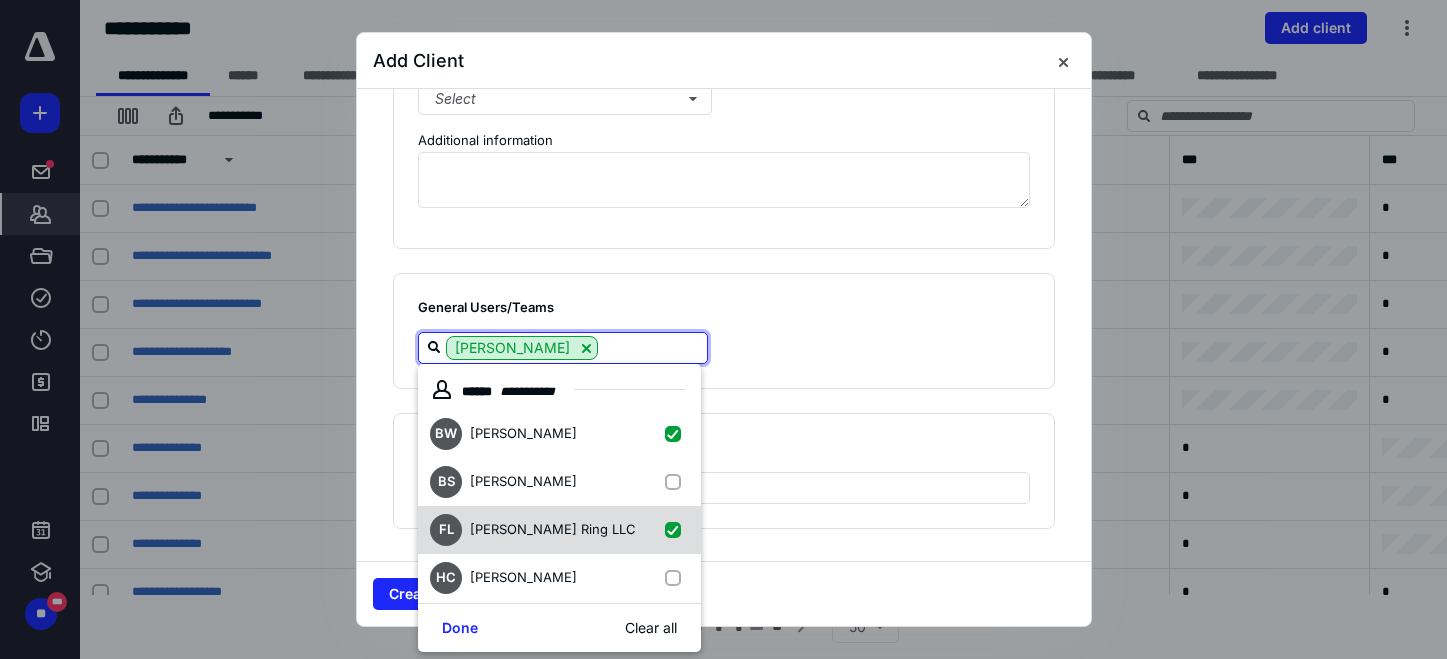 checkbox on "true" 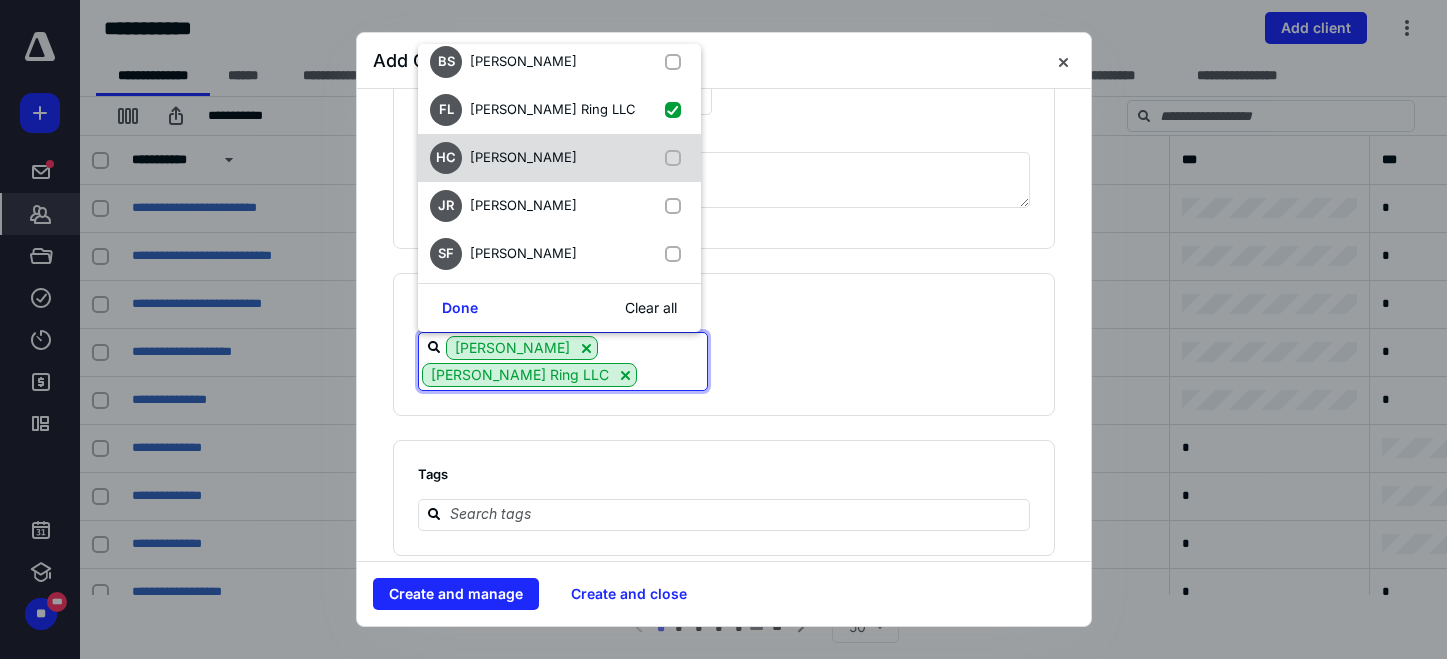 scroll, scrollTop: 103, scrollLeft: 0, axis: vertical 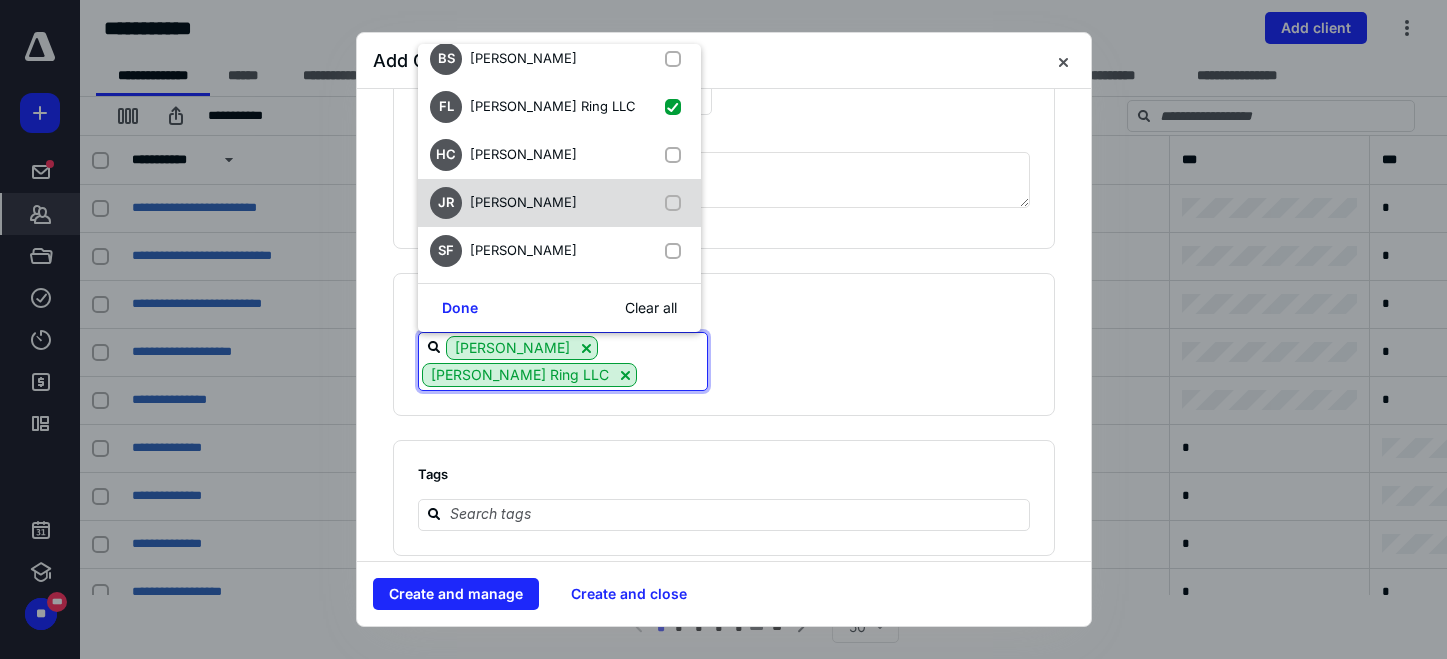 click at bounding box center [677, 203] 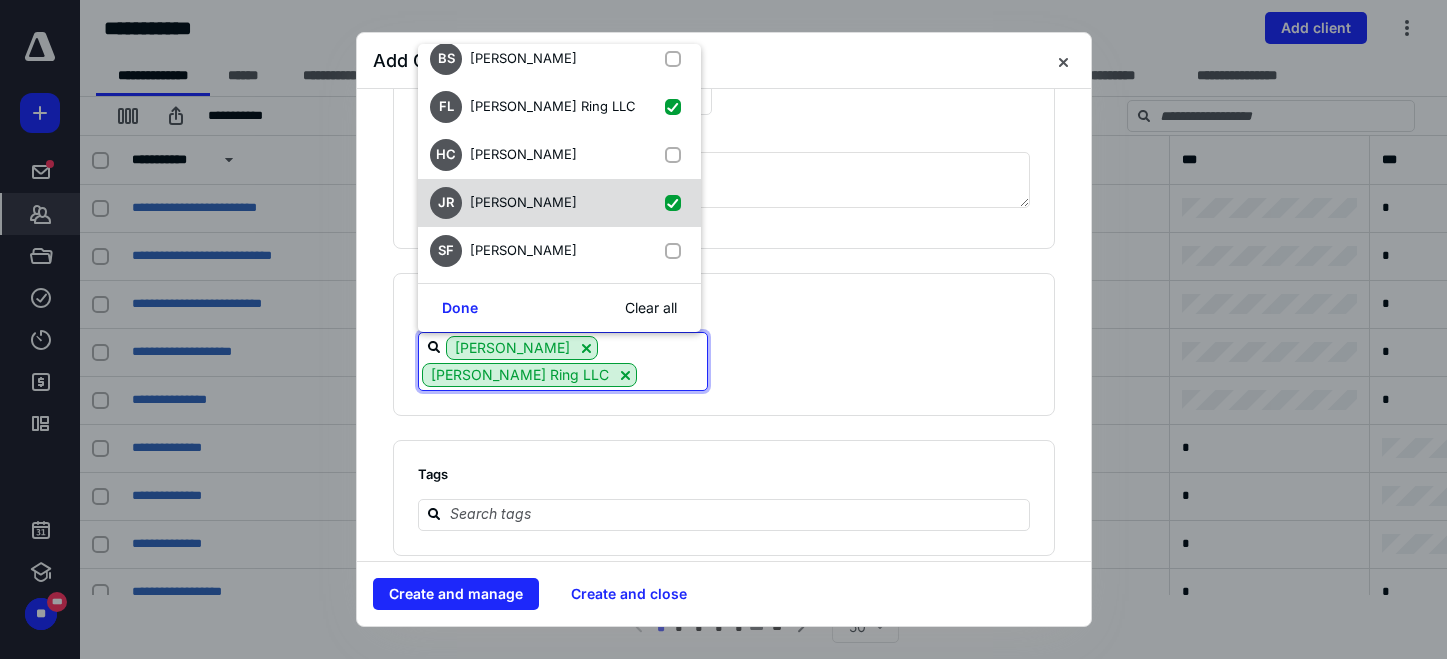 checkbox on "true" 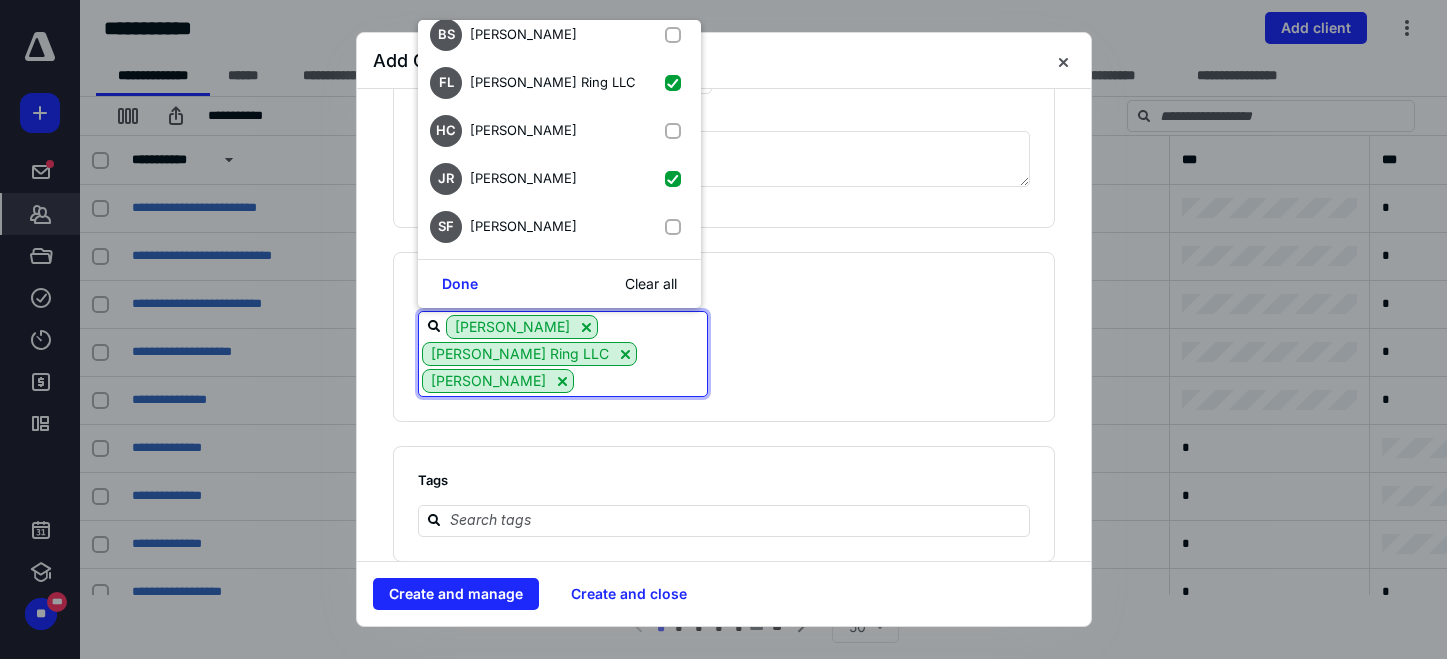scroll, scrollTop: 1700, scrollLeft: 0, axis: vertical 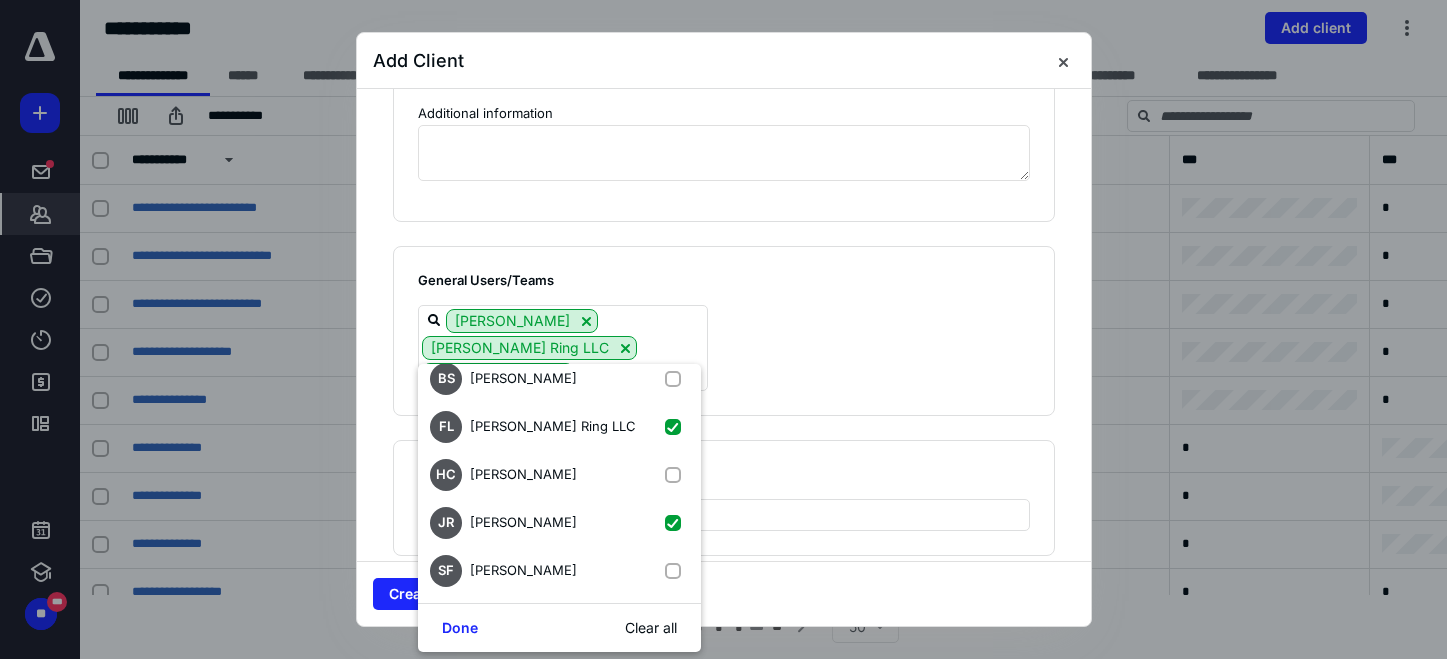 click on "[PERSON_NAME] Ring LLC [PERSON_NAME]" at bounding box center [716, 348] 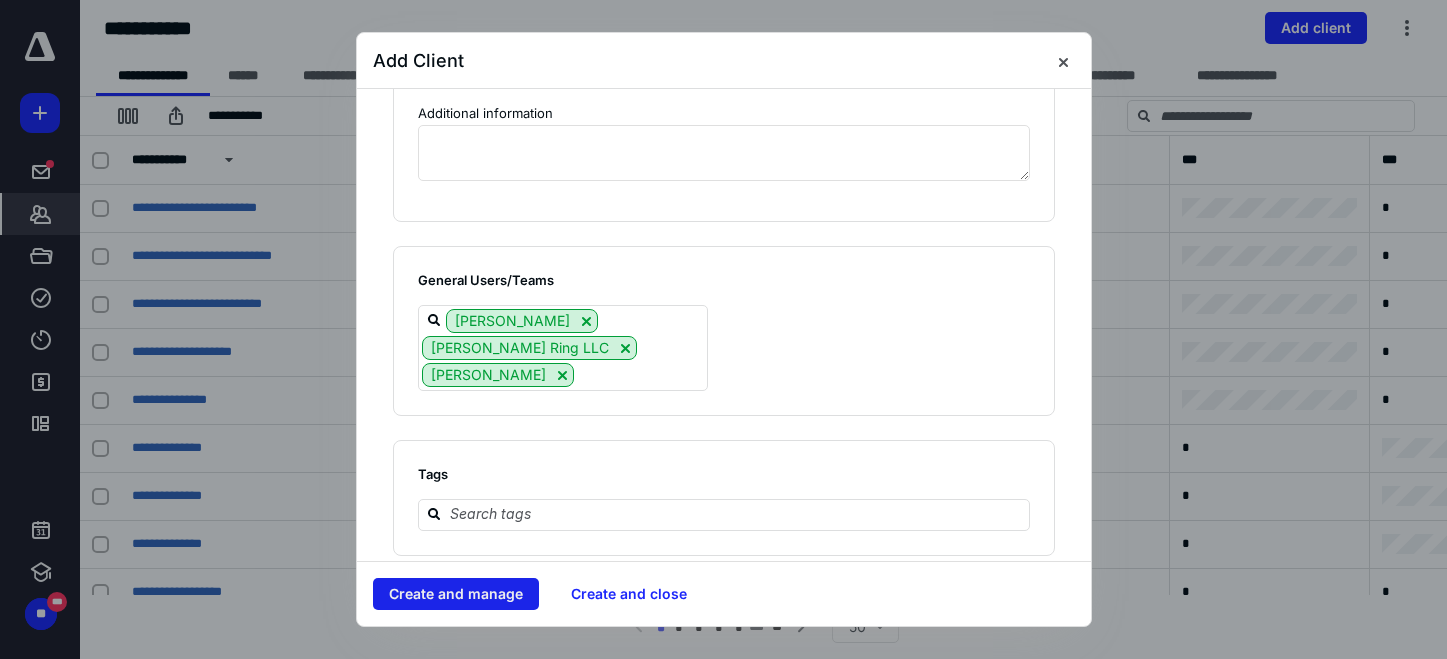 click on "Create and manage" at bounding box center [456, 594] 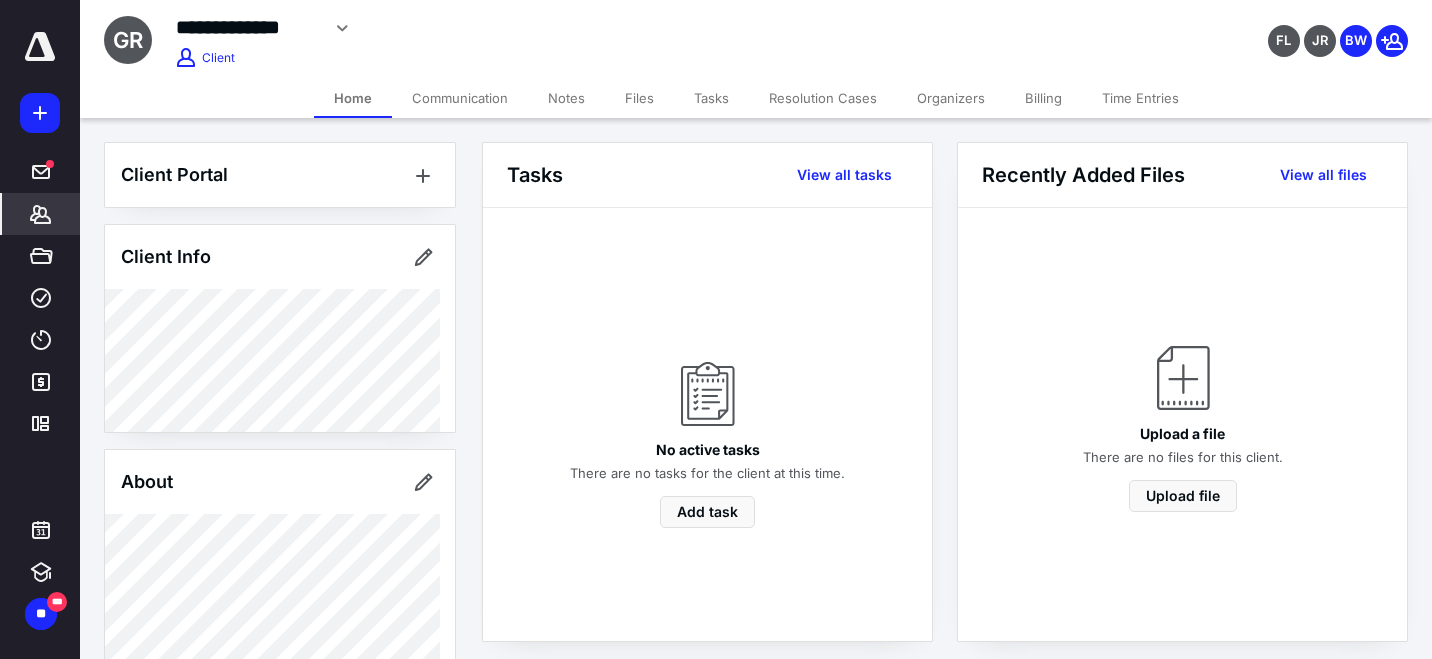 click on "Files" at bounding box center (639, 98) 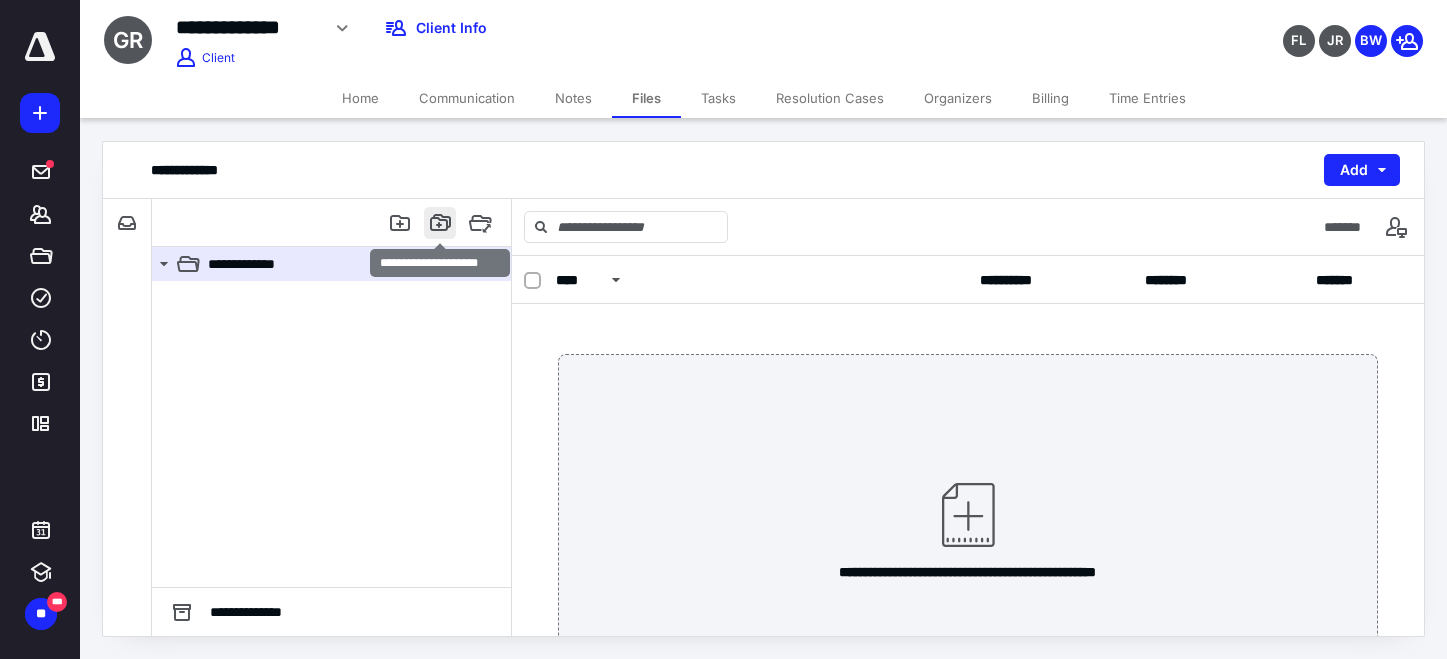 click at bounding box center (440, 223) 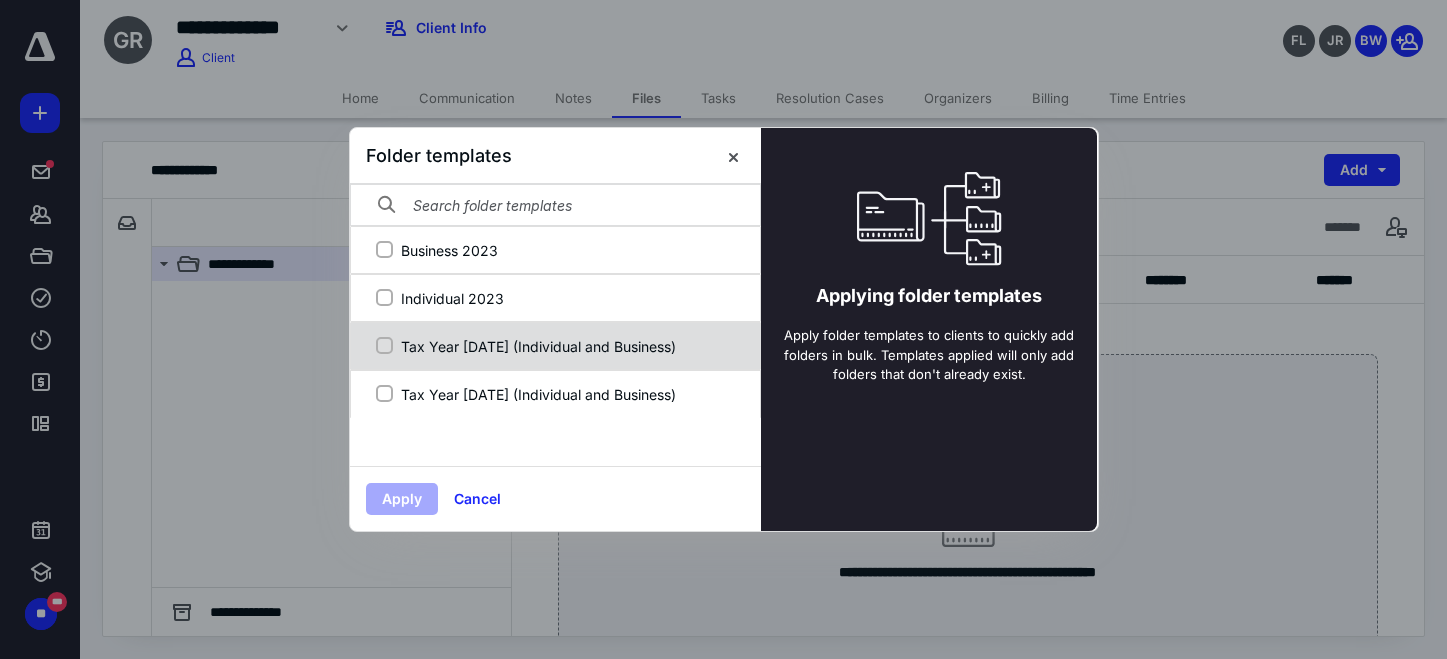 click on "Tax Year [DATE] (Individual and Business)" at bounding box center (555, 346) 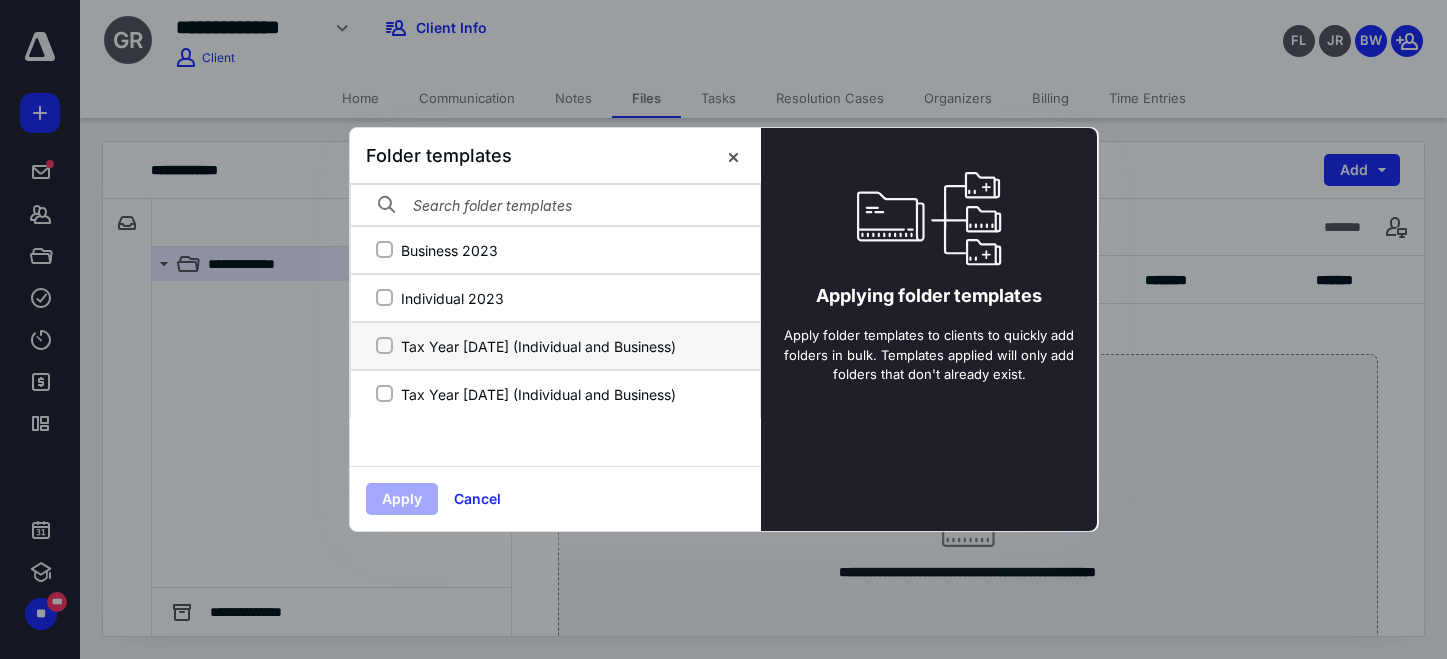 click on "Tax Year [DATE] (Individual and Business)" at bounding box center [384, 346] 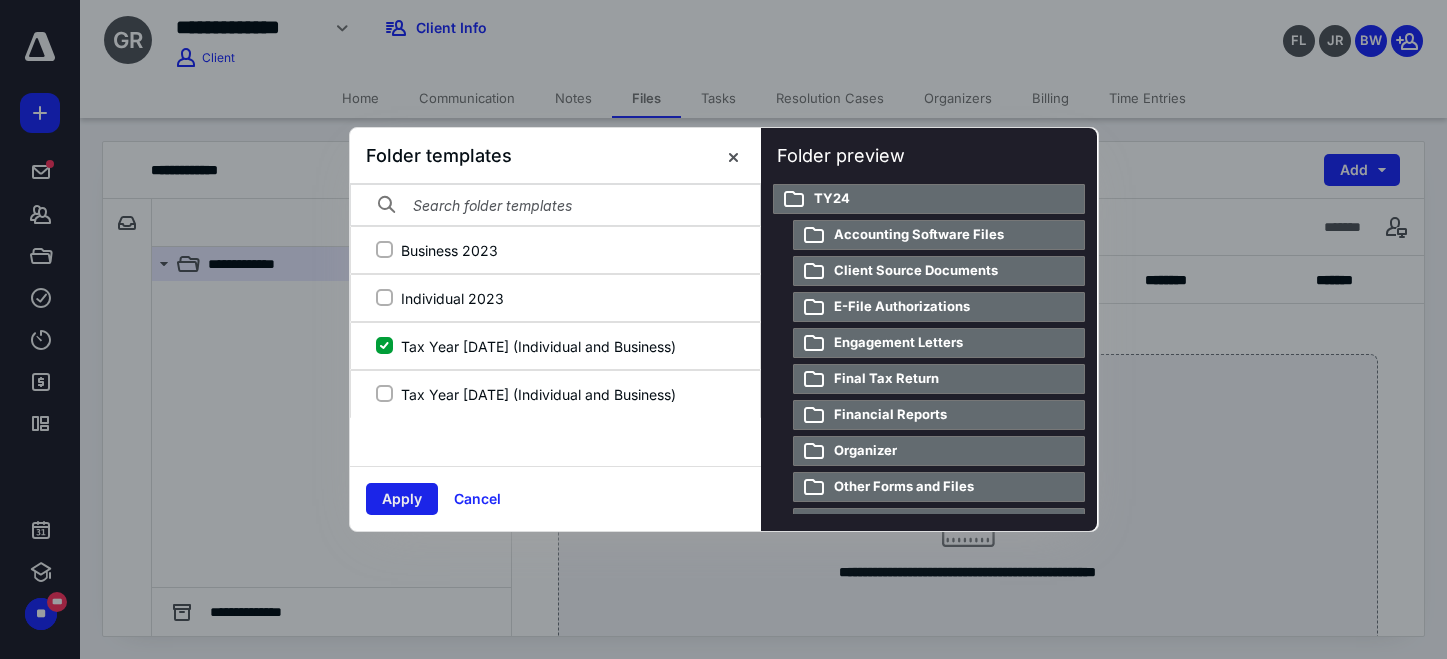 click on "Apply" at bounding box center (402, 499) 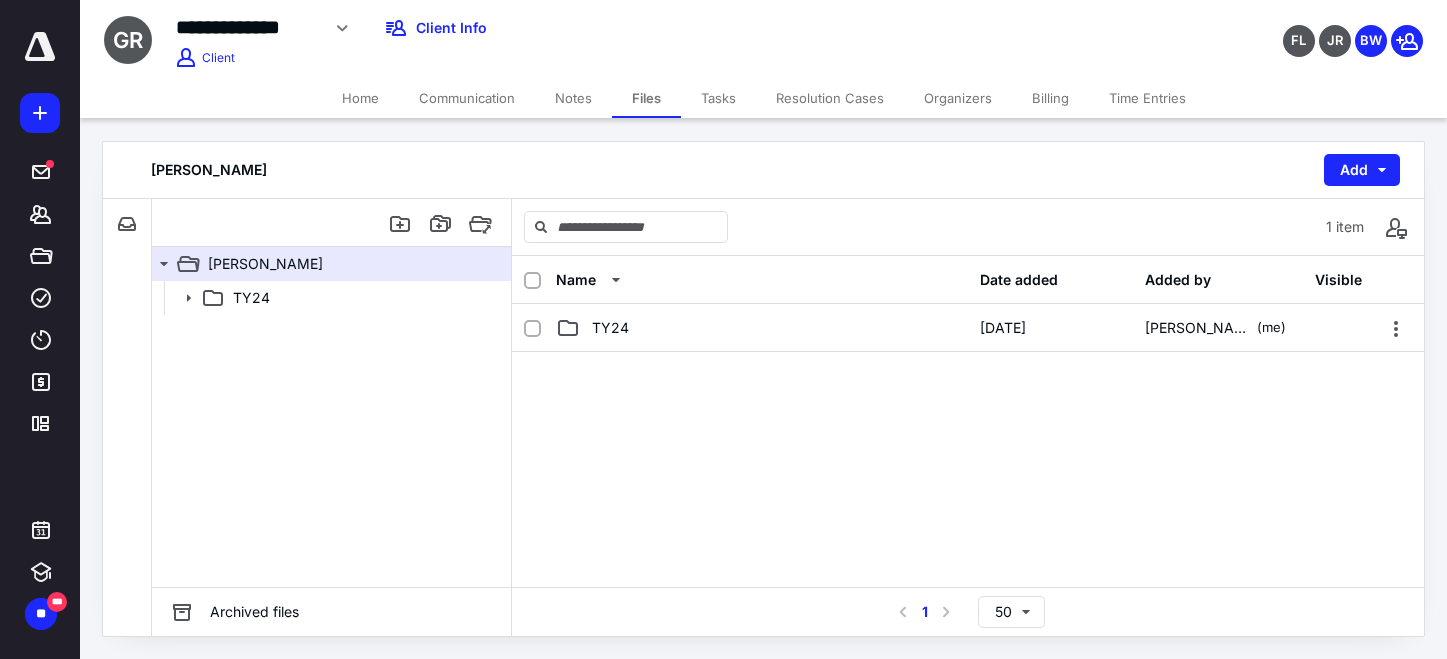 click on "TY24" at bounding box center (331, 434) 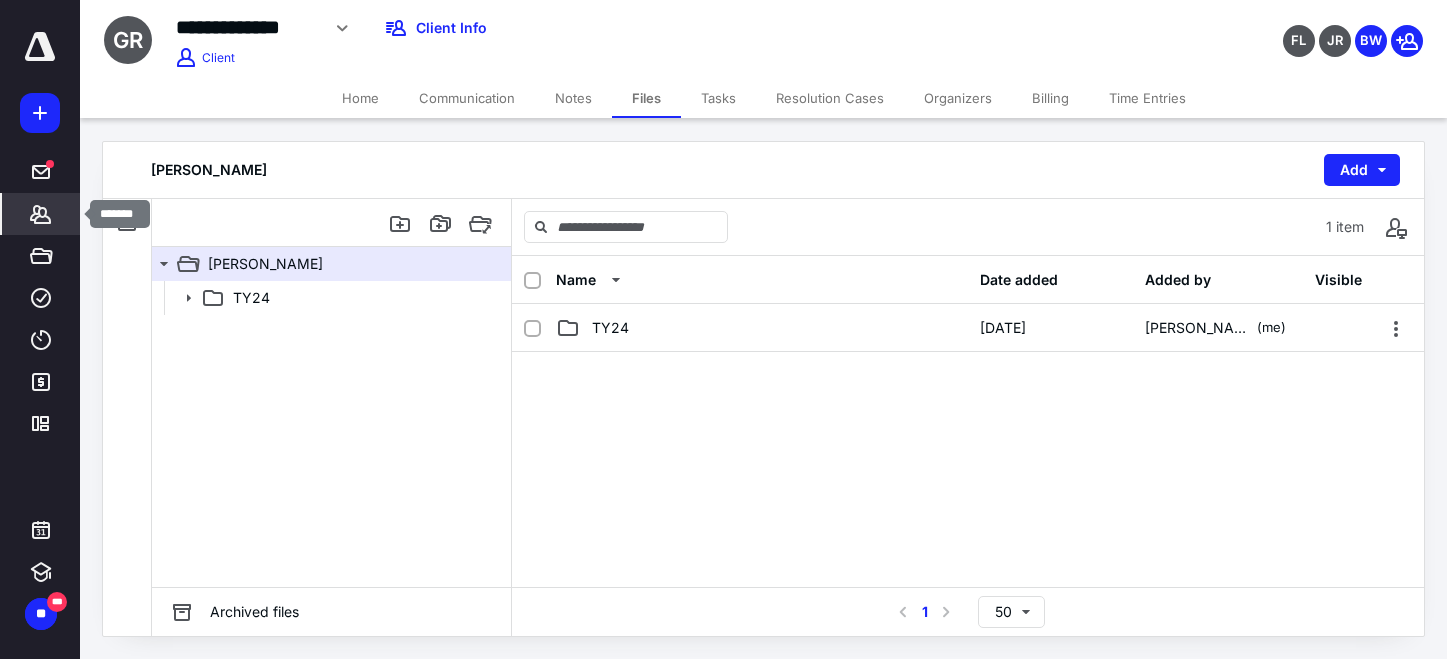 click on "*******" at bounding box center [41, 214] 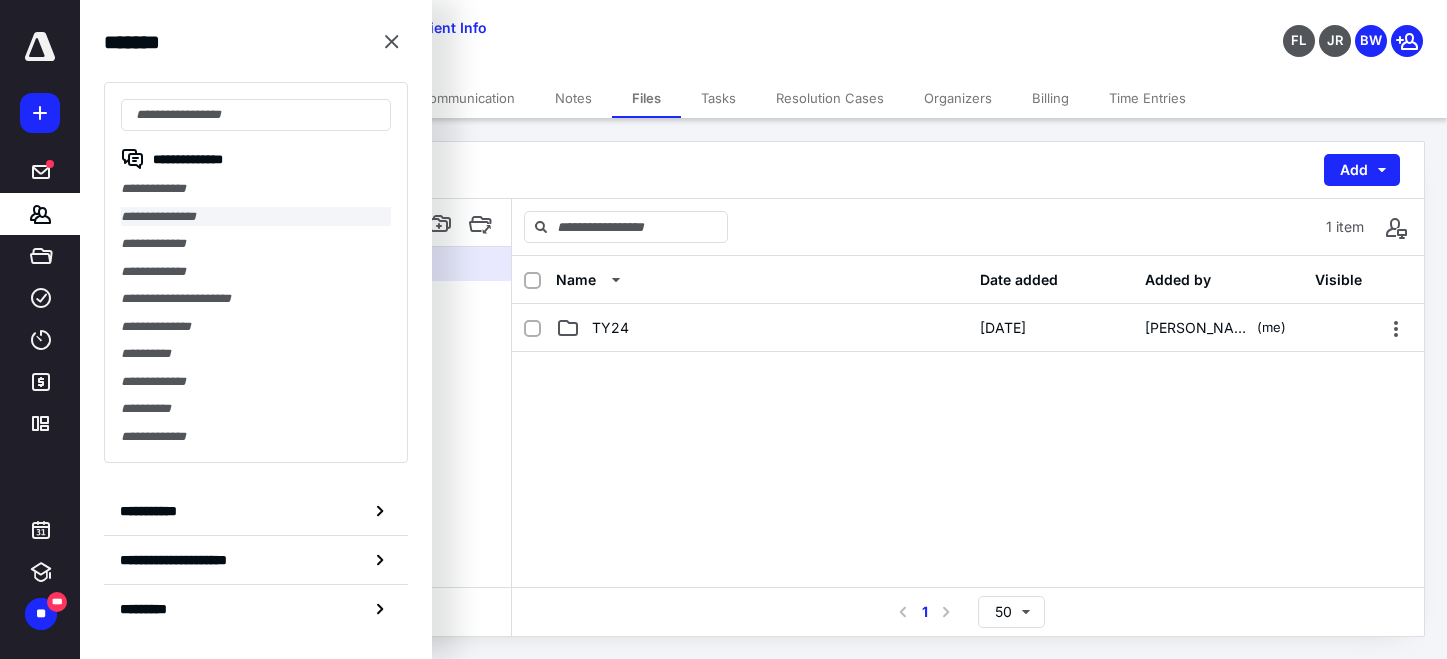 click on "**********" at bounding box center (256, 217) 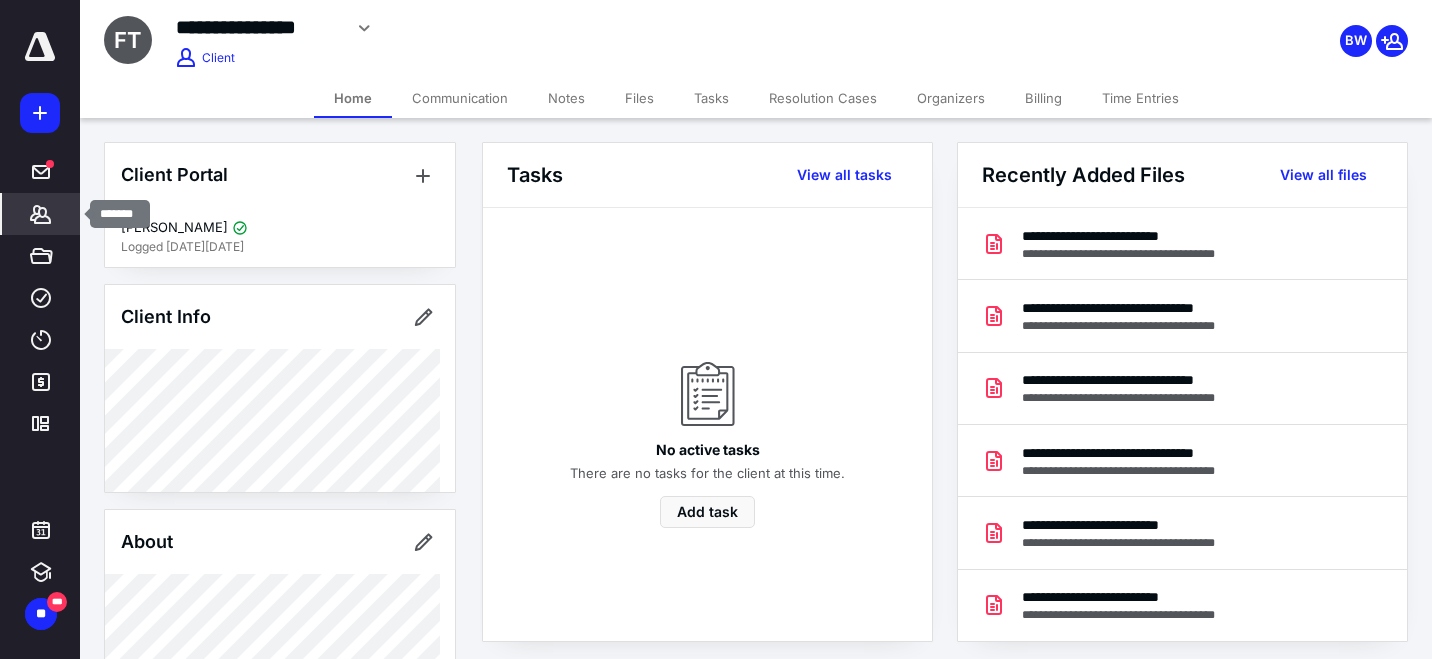 click on "*******" at bounding box center [41, 214] 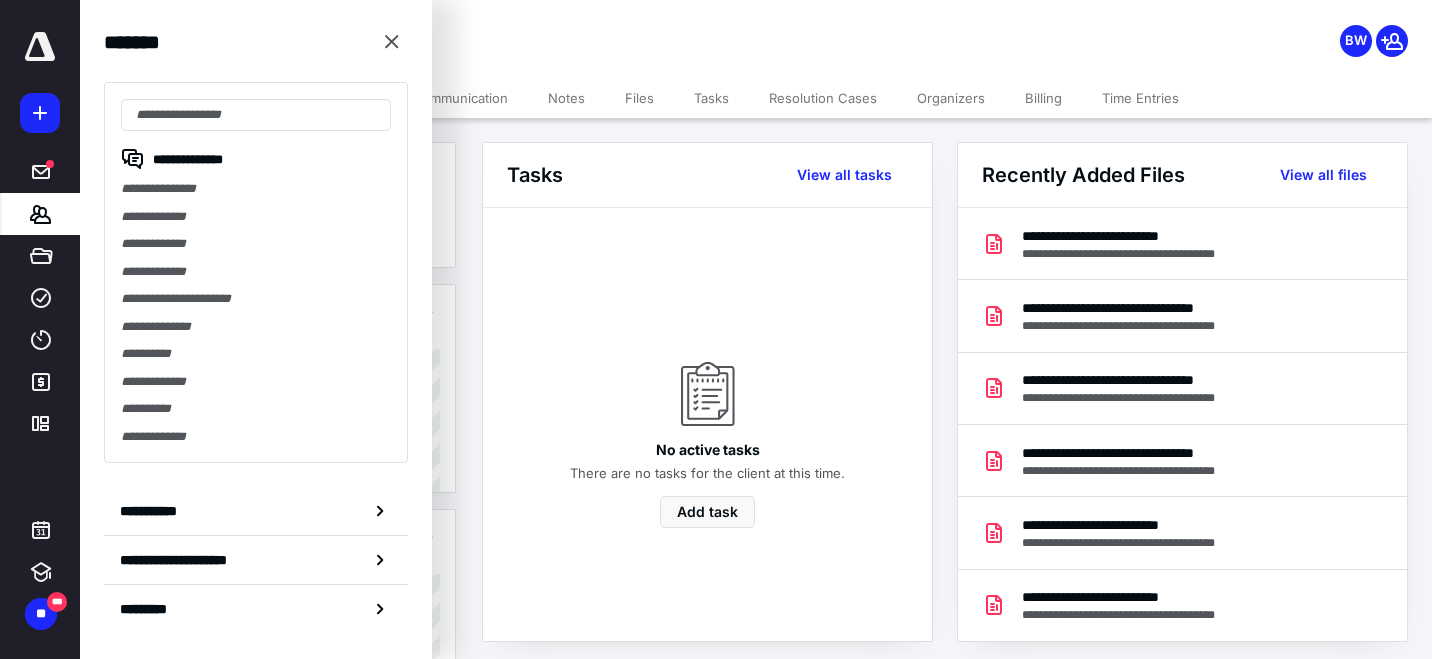 click on "**********" at bounding box center [256, 189] 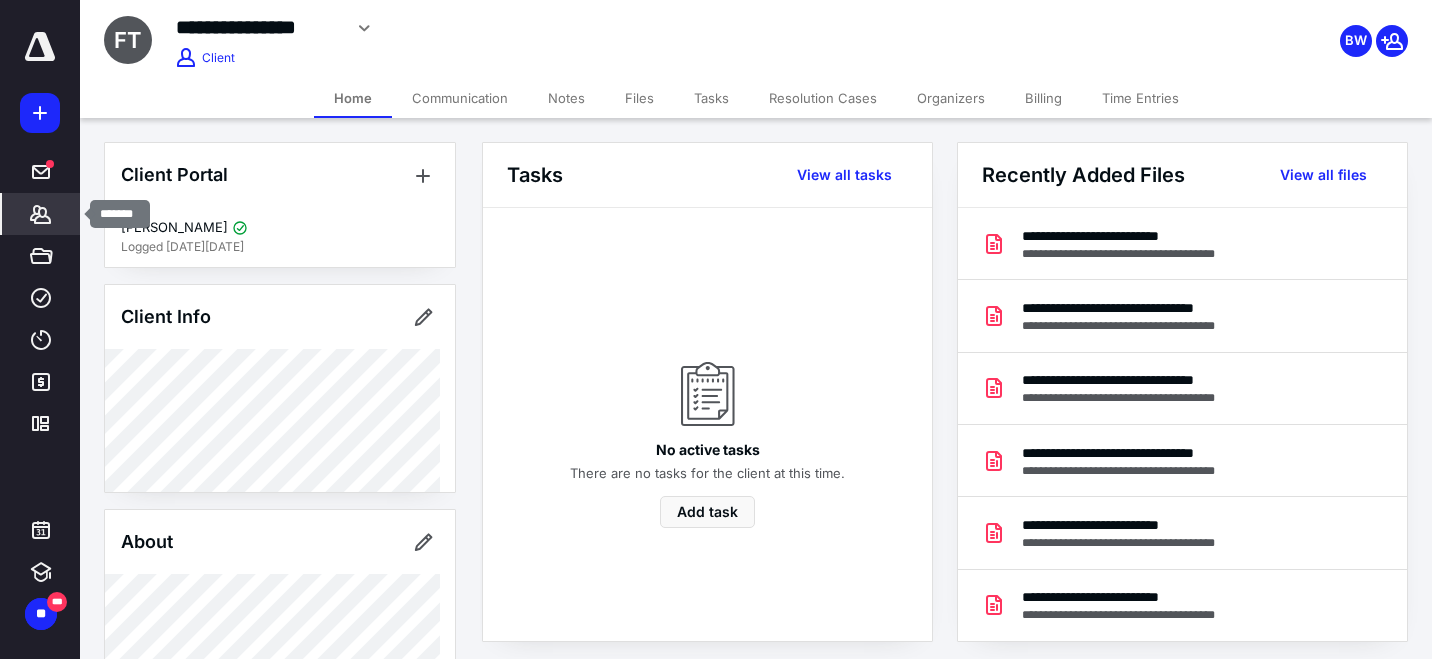 click on "*******" at bounding box center [41, 214] 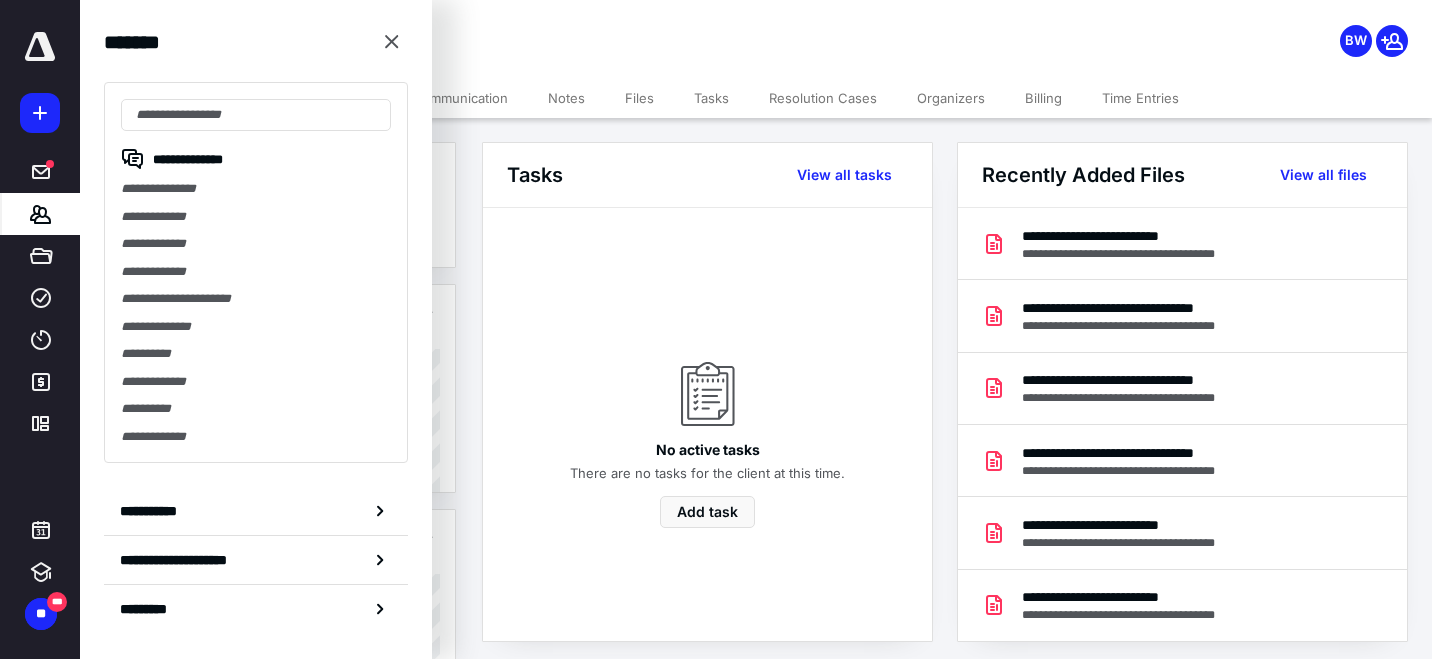 click on "**********" at bounding box center (256, 272) 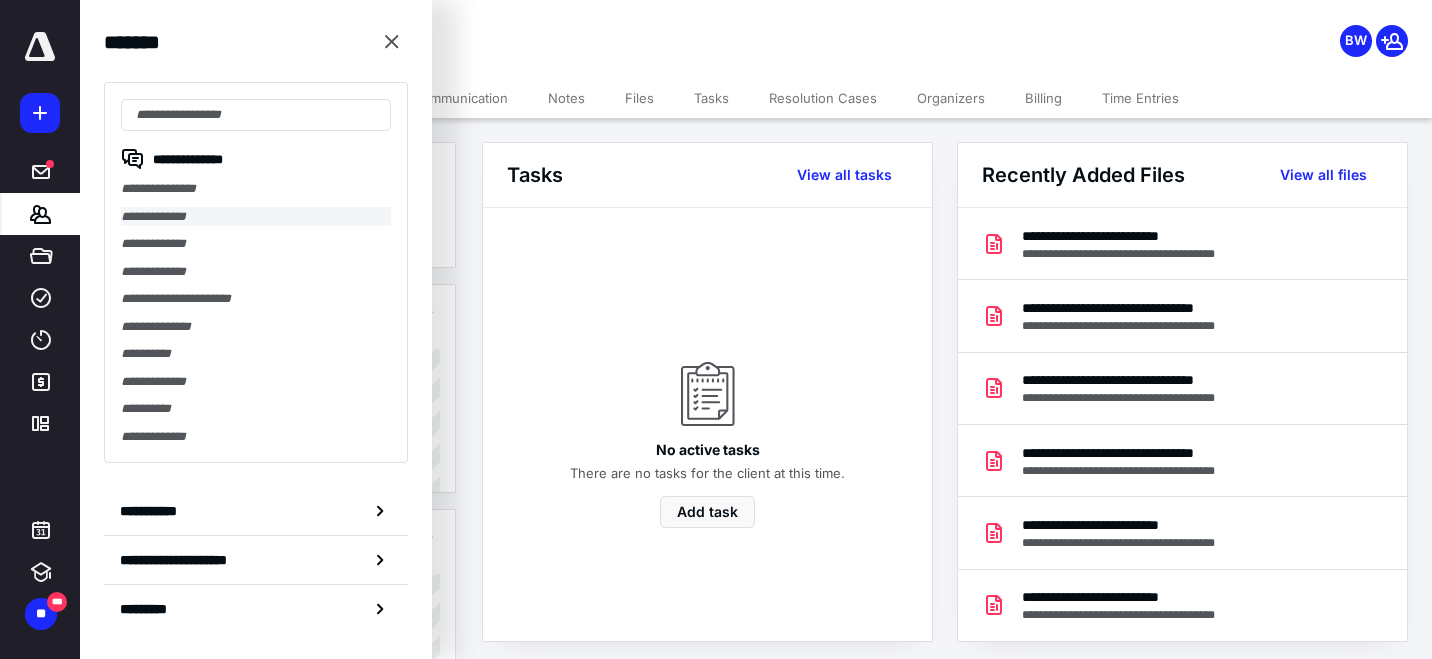 click on "**********" at bounding box center [256, 217] 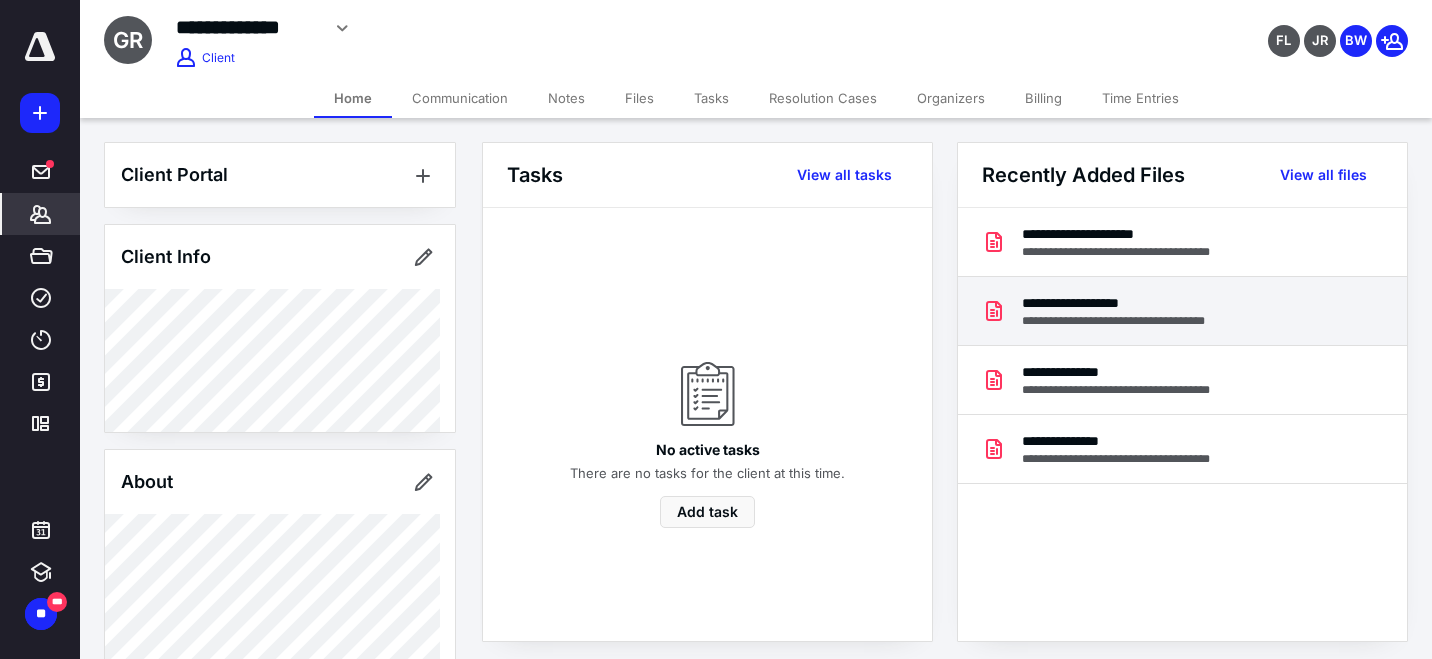 click on "**********" at bounding box center [1135, 303] 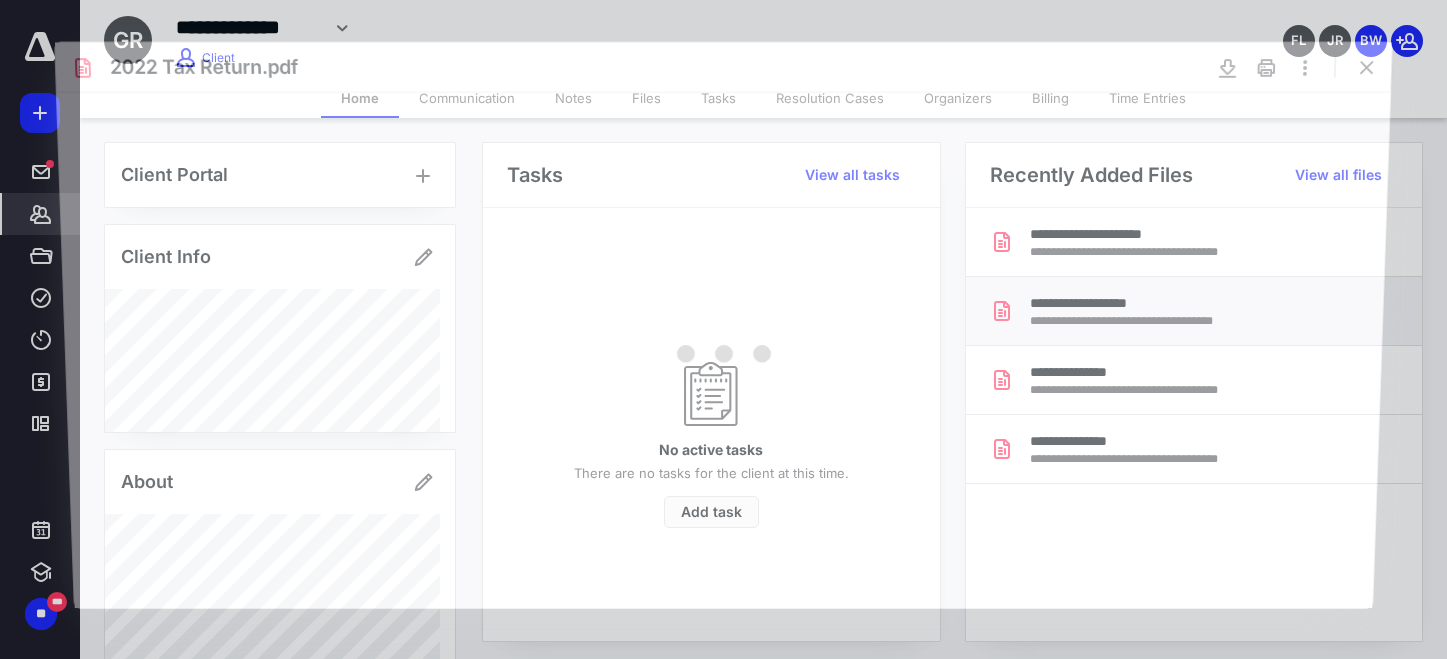 click at bounding box center [724, 349] 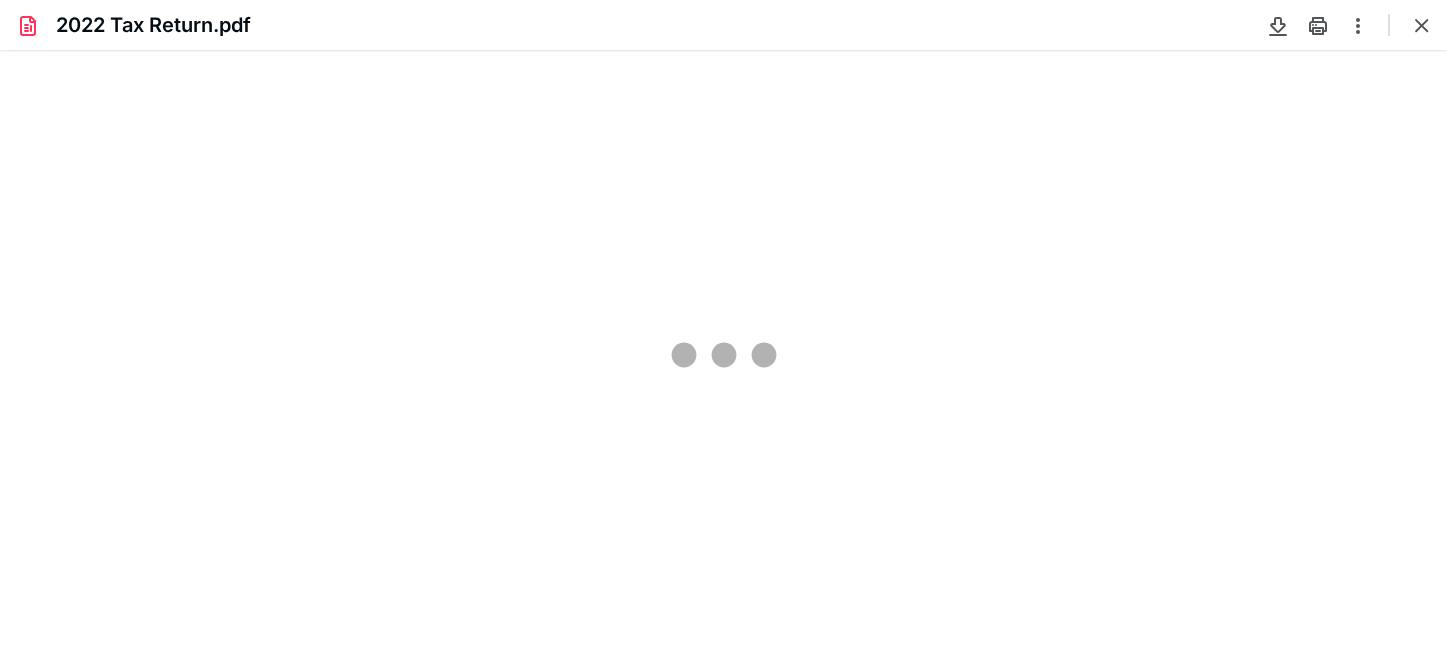 scroll, scrollTop: 0, scrollLeft: 0, axis: both 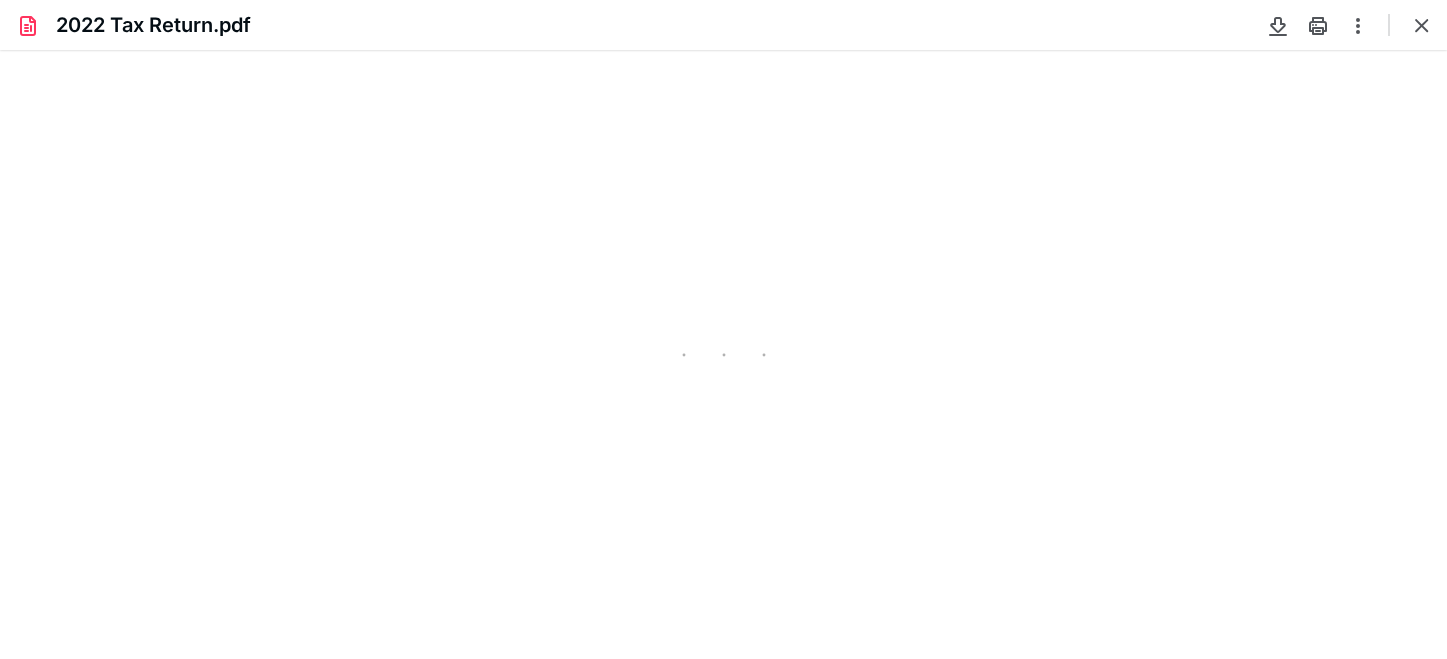 type on "231" 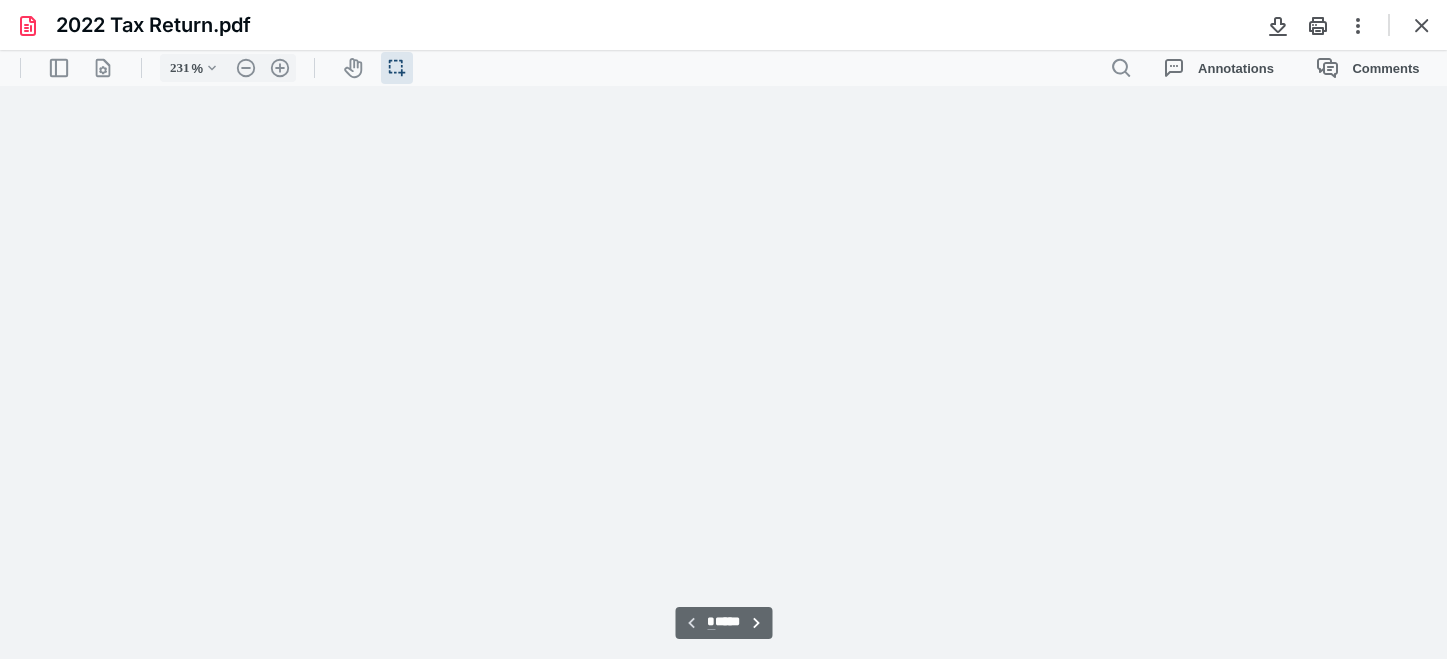 scroll, scrollTop: 45, scrollLeft: 0, axis: vertical 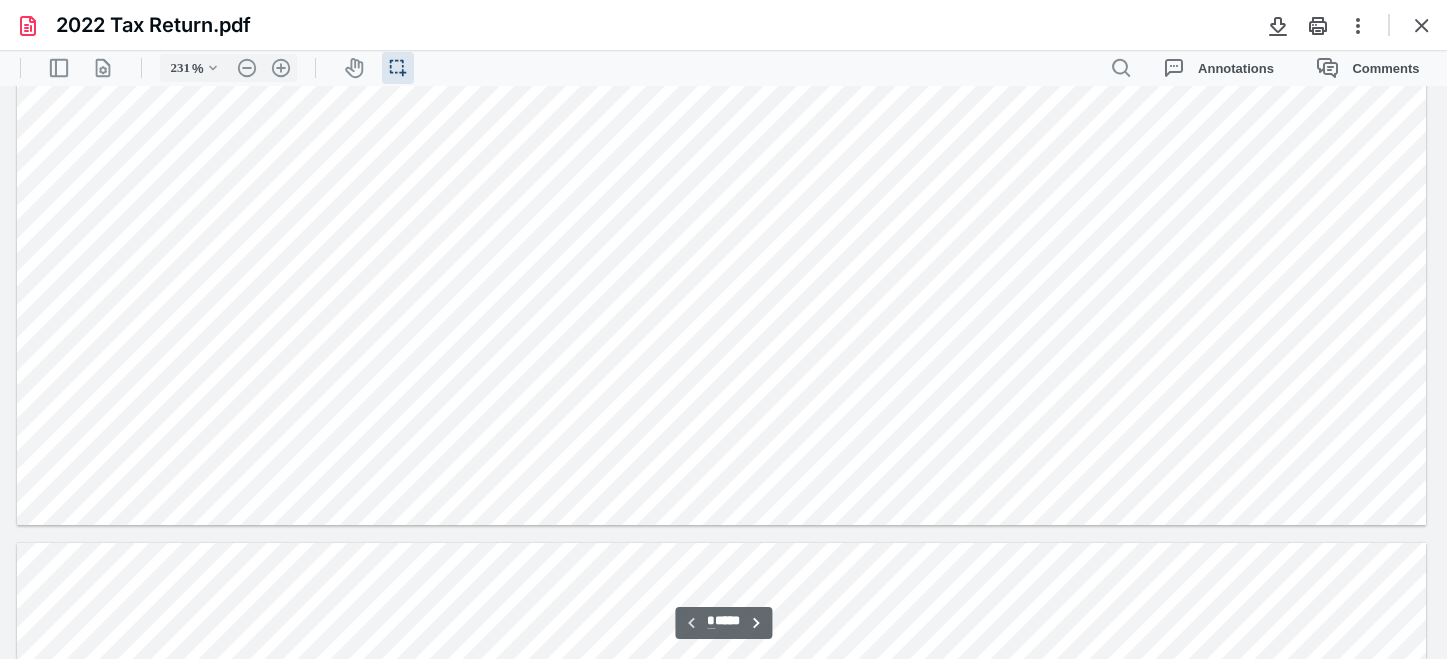 type on "*" 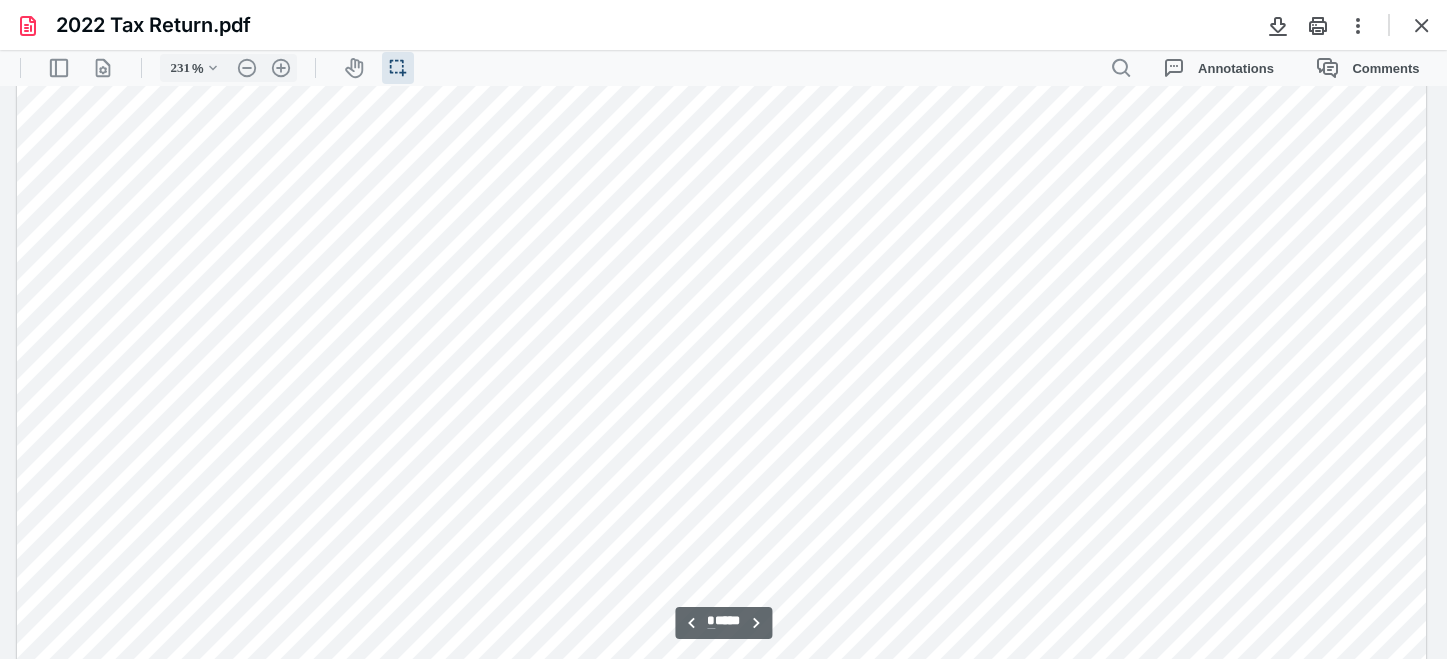 scroll, scrollTop: 2245, scrollLeft: 0, axis: vertical 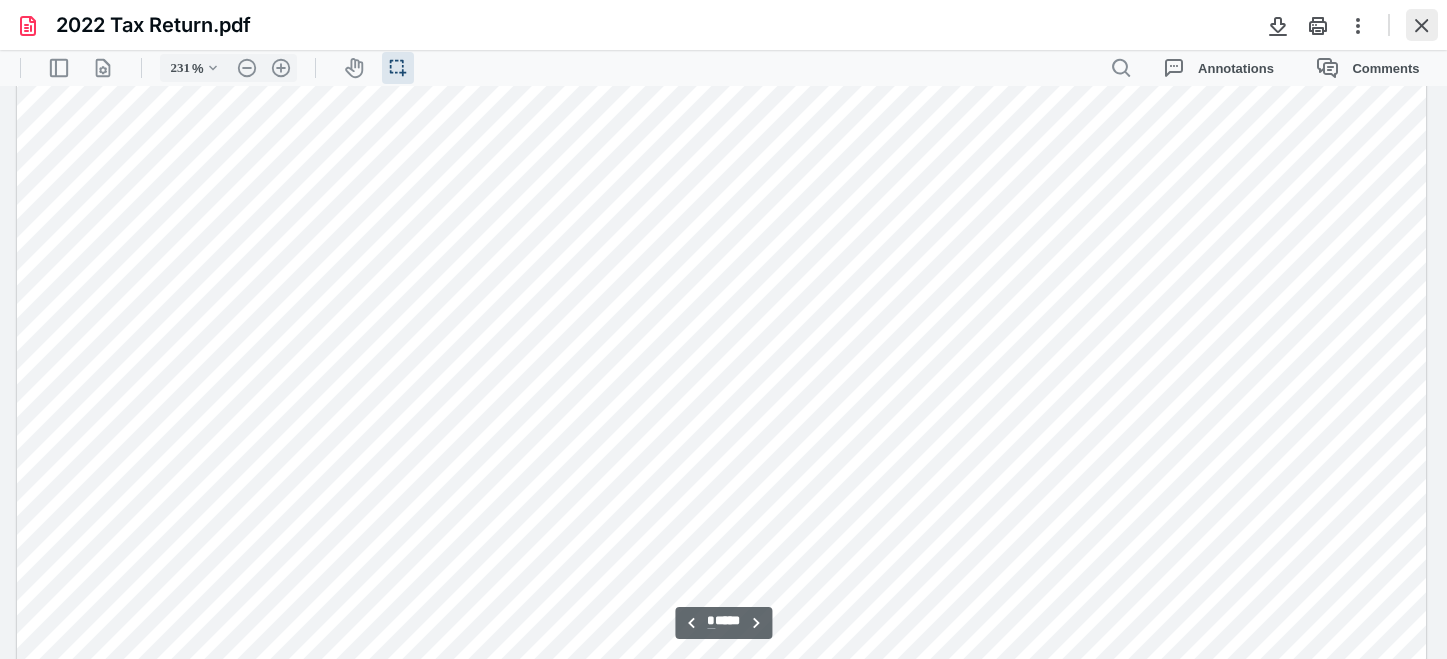 click at bounding box center (1422, 25) 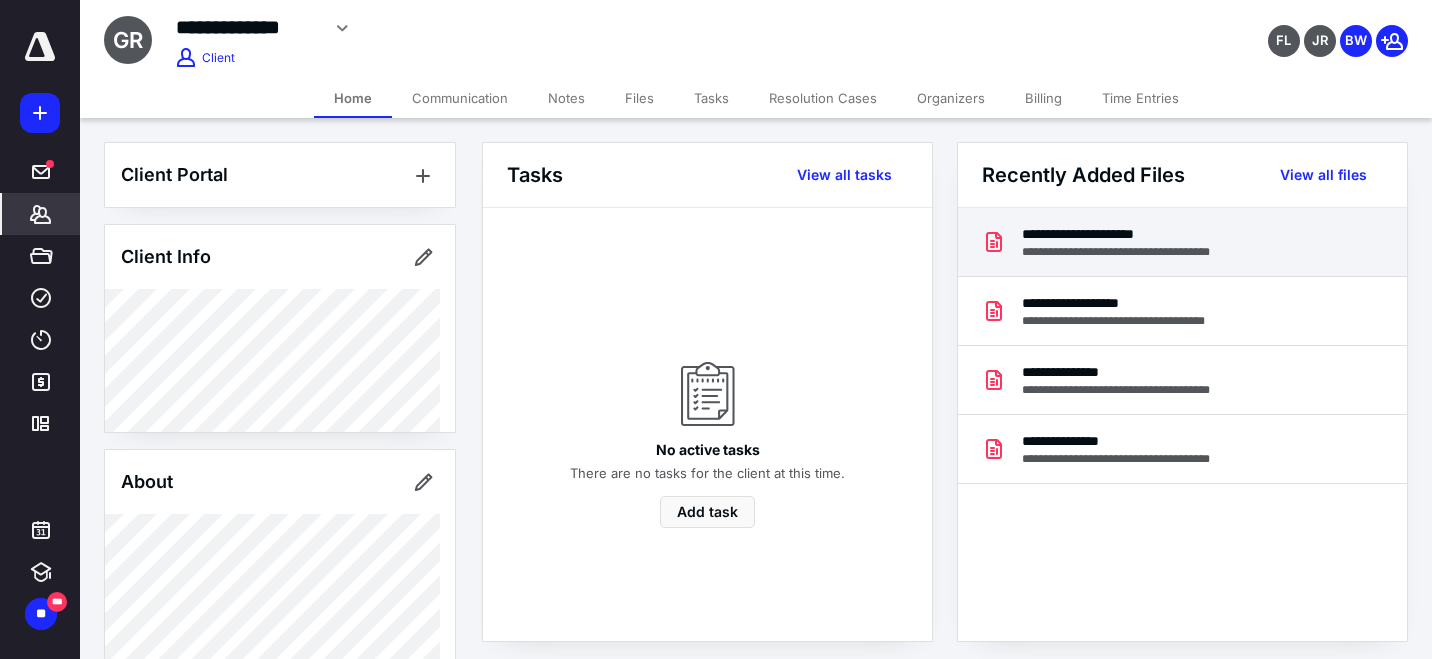 click on "**********" at bounding box center (1141, 234) 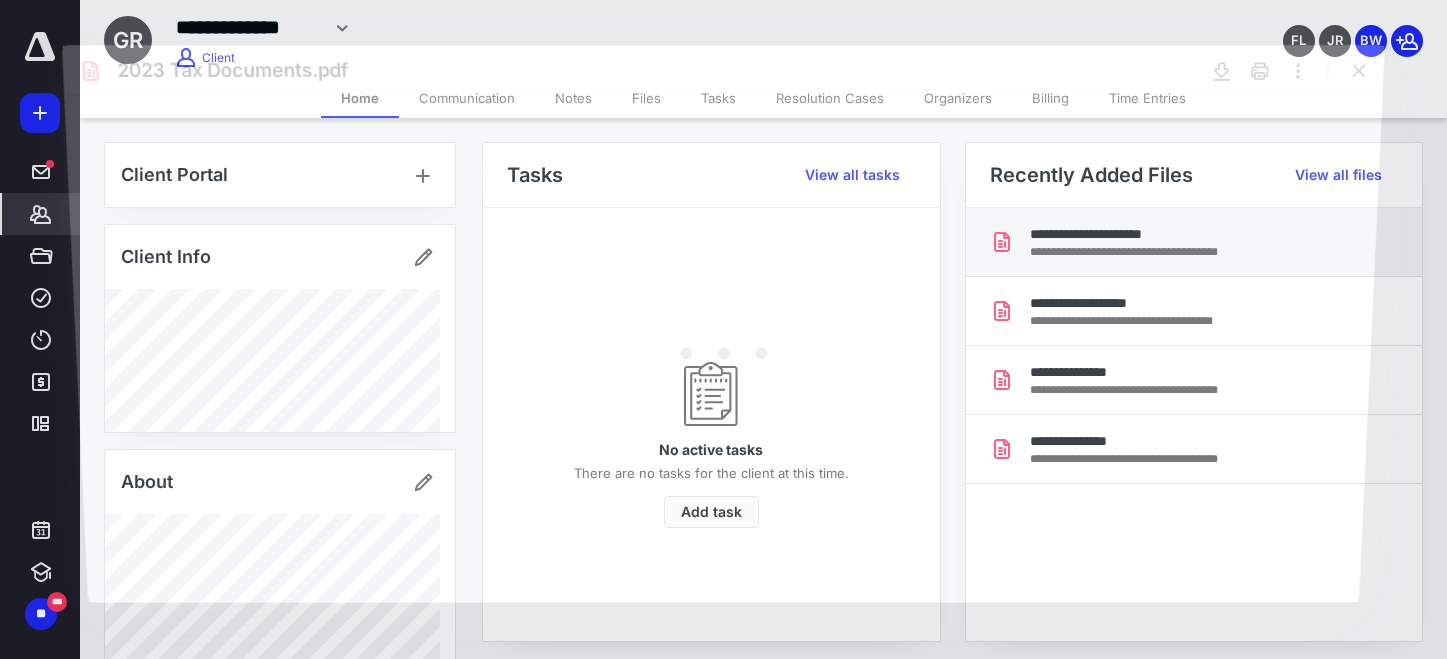 click at bounding box center (723, 348) 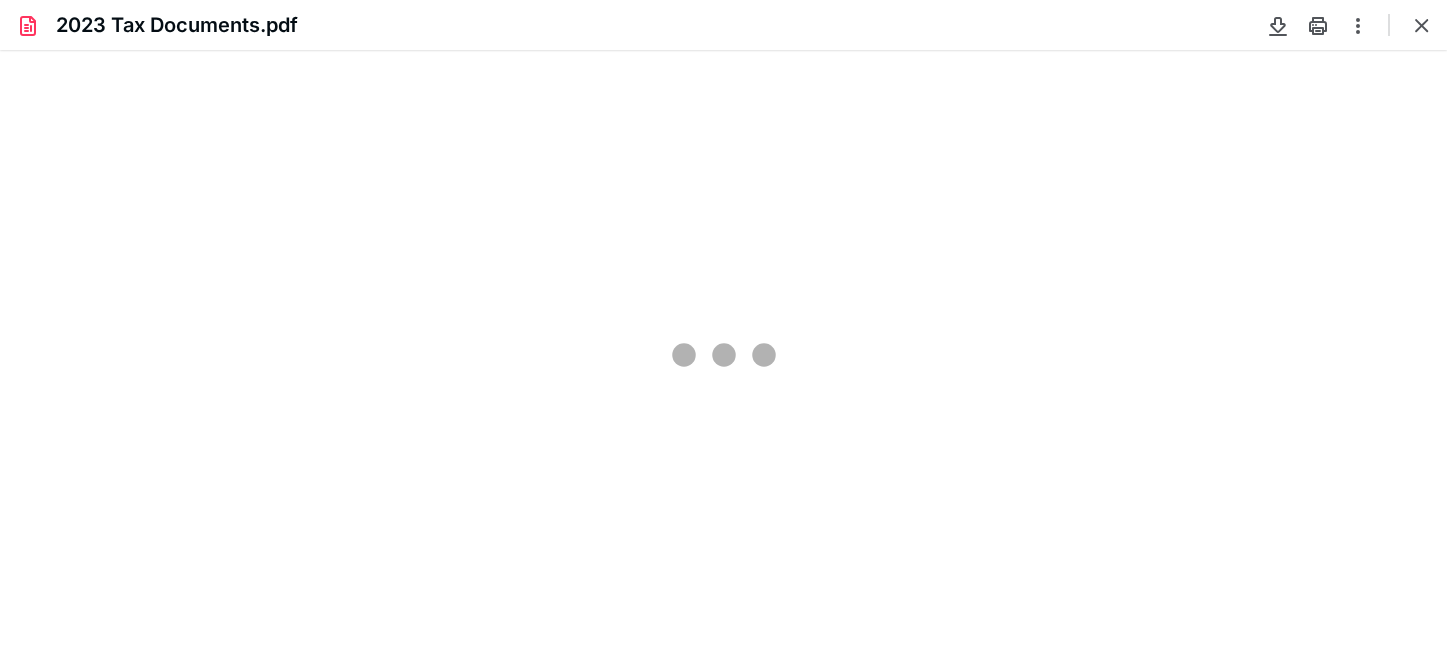 scroll, scrollTop: 0, scrollLeft: 0, axis: both 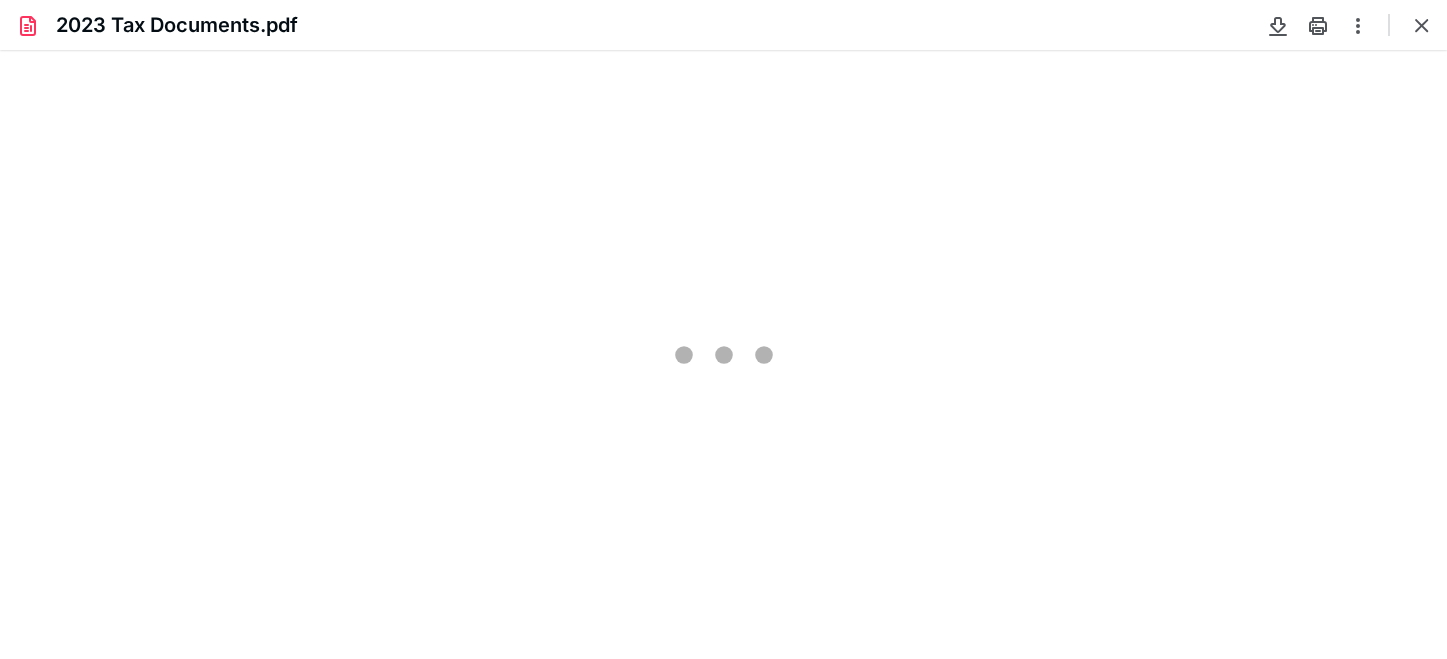 type on "231" 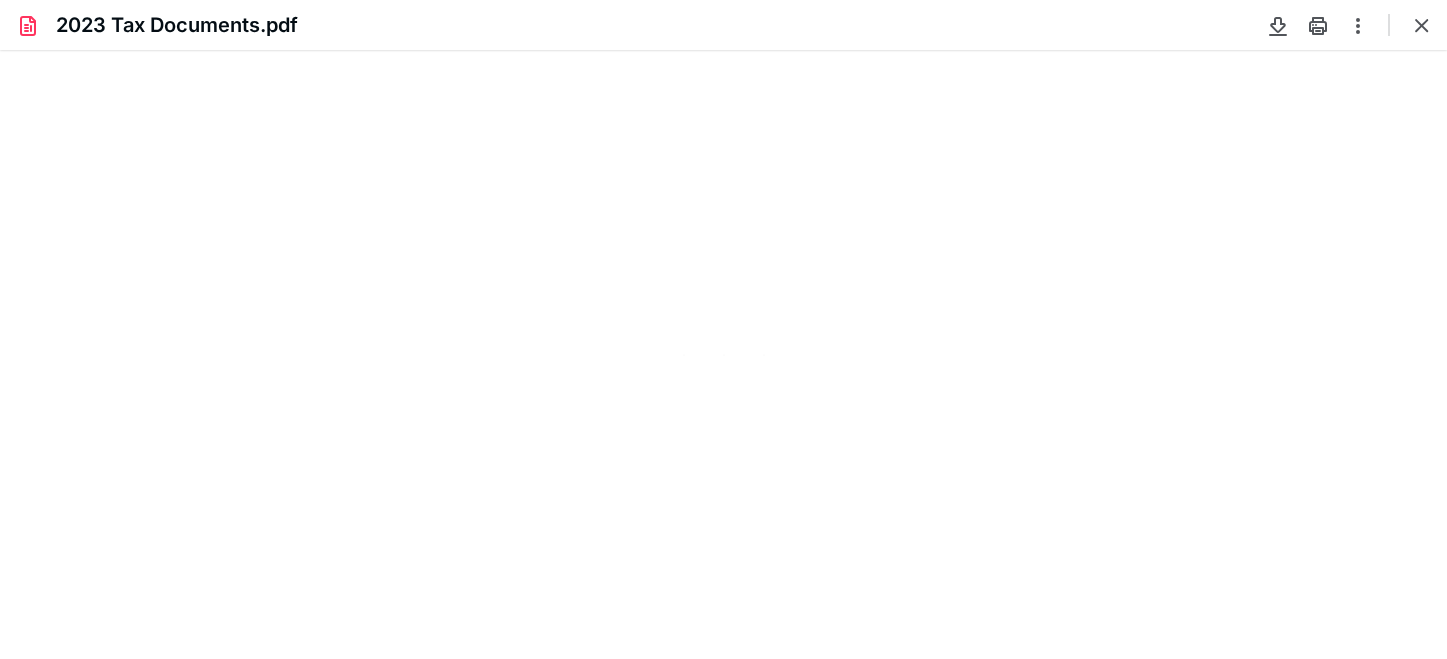 scroll, scrollTop: 45, scrollLeft: 0, axis: vertical 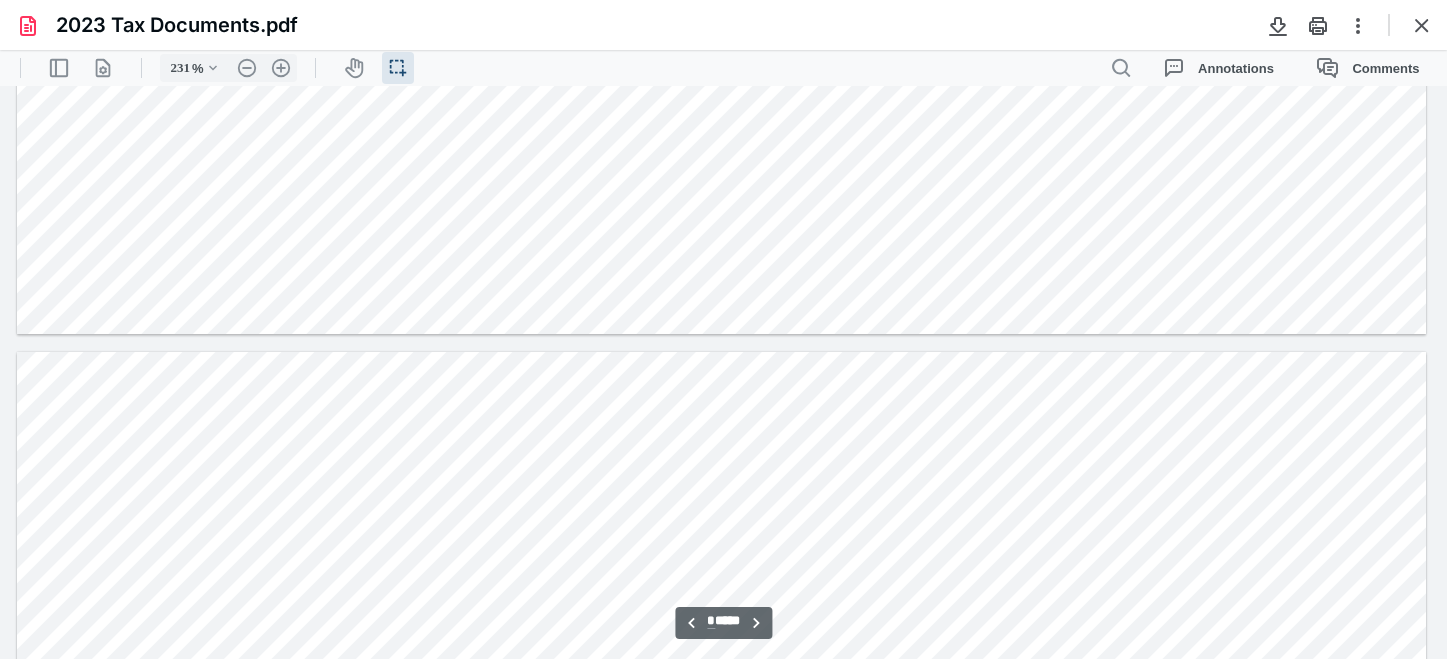 type on "*" 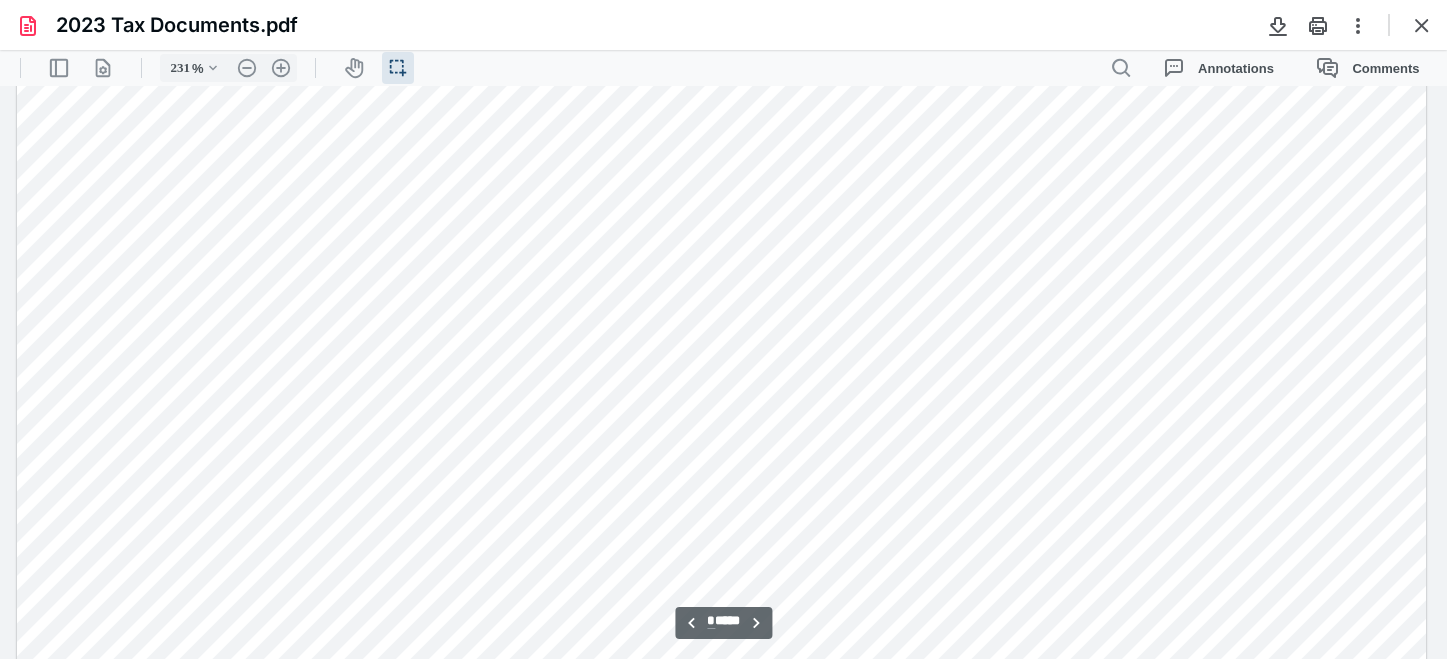 scroll, scrollTop: 9245, scrollLeft: 0, axis: vertical 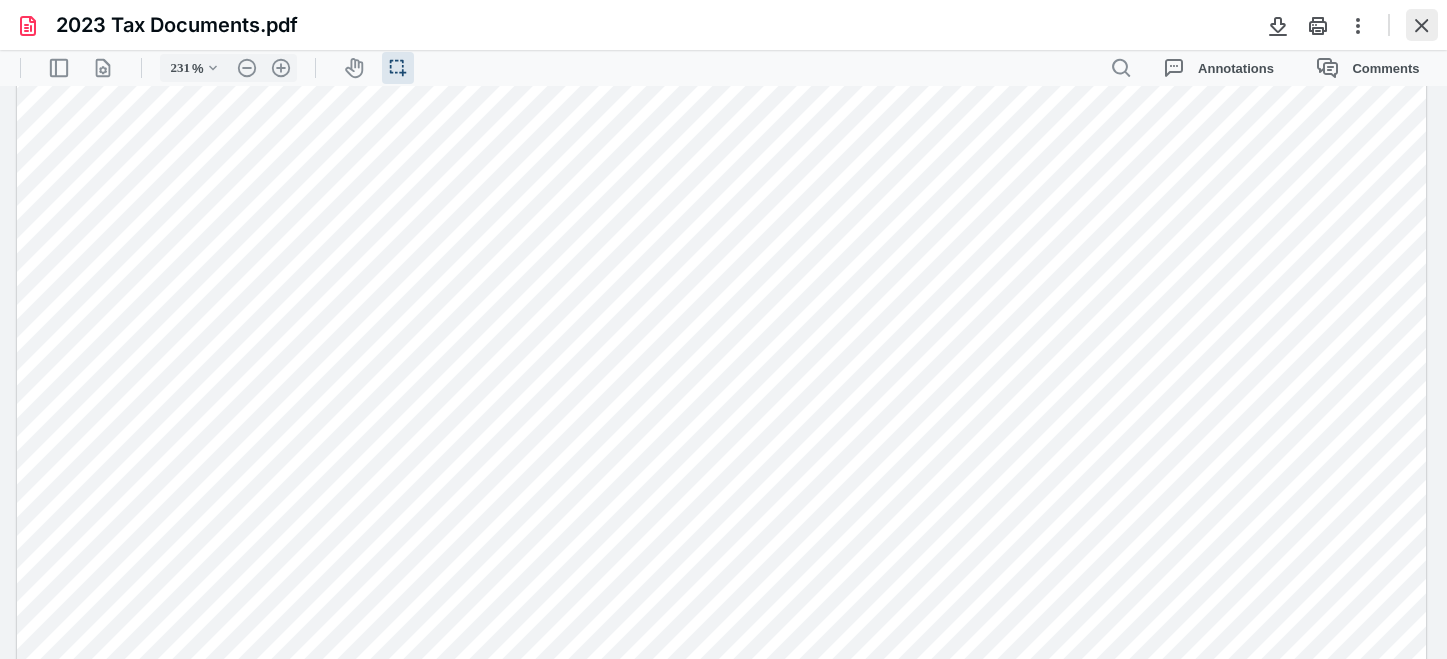 click at bounding box center [1422, 25] 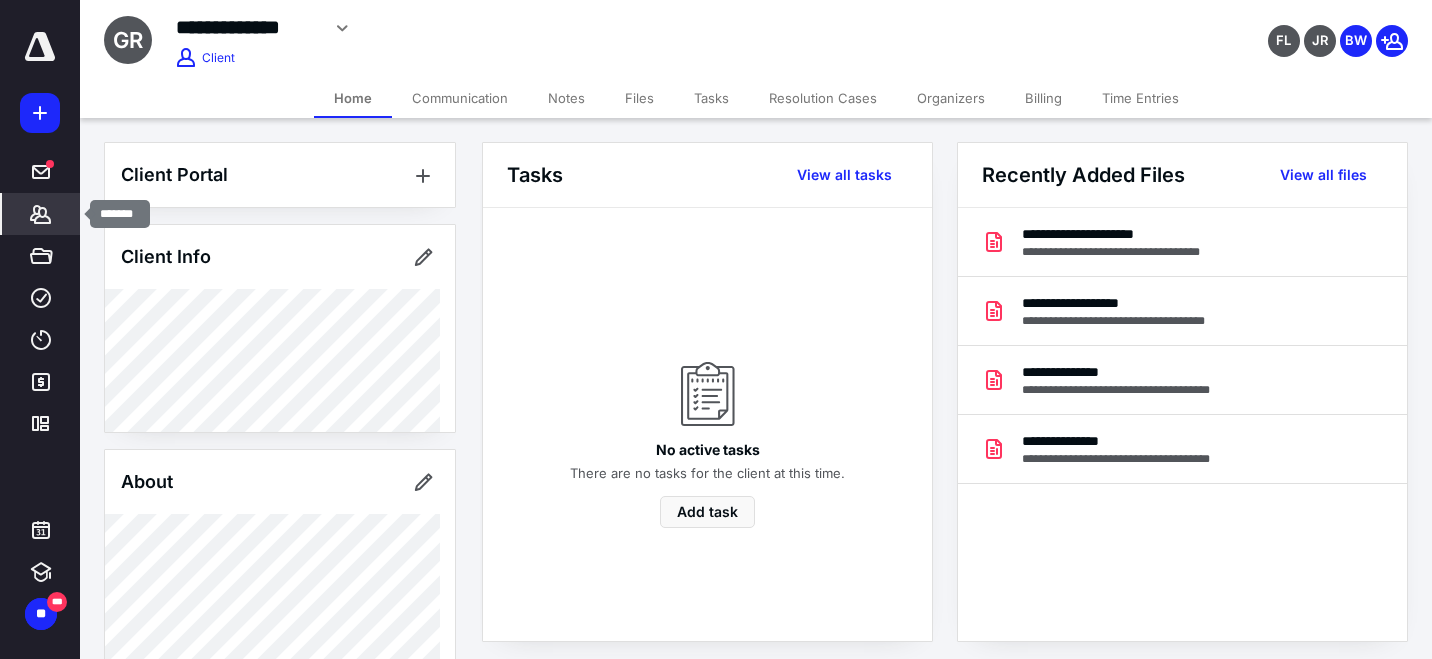 click 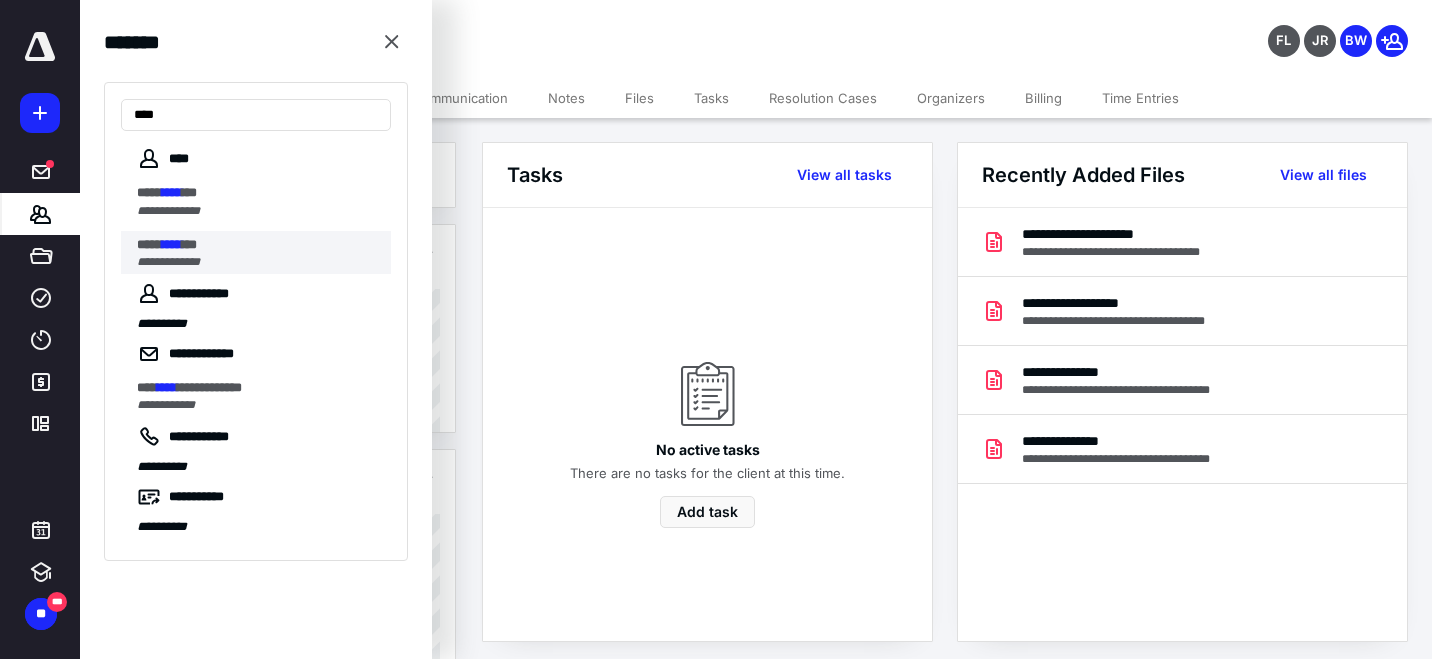 type on "****" 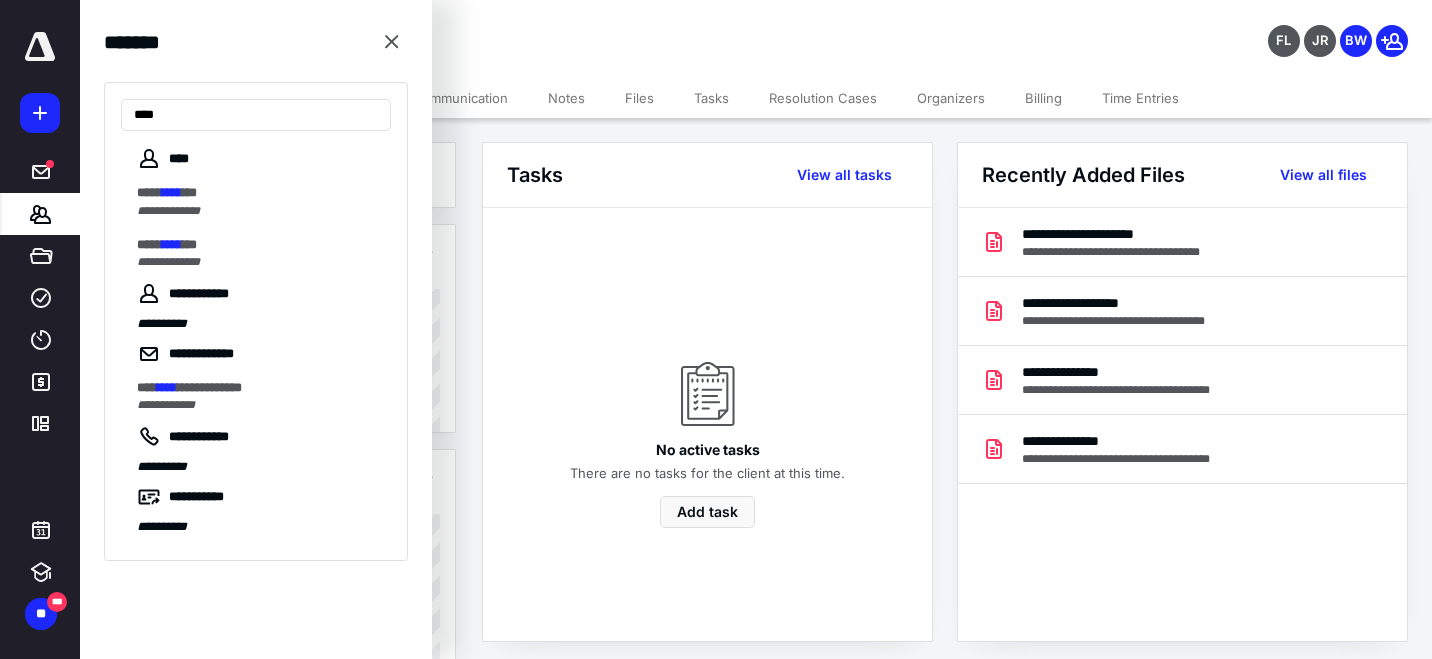 click on "**********" at bounding box center [168, 262] 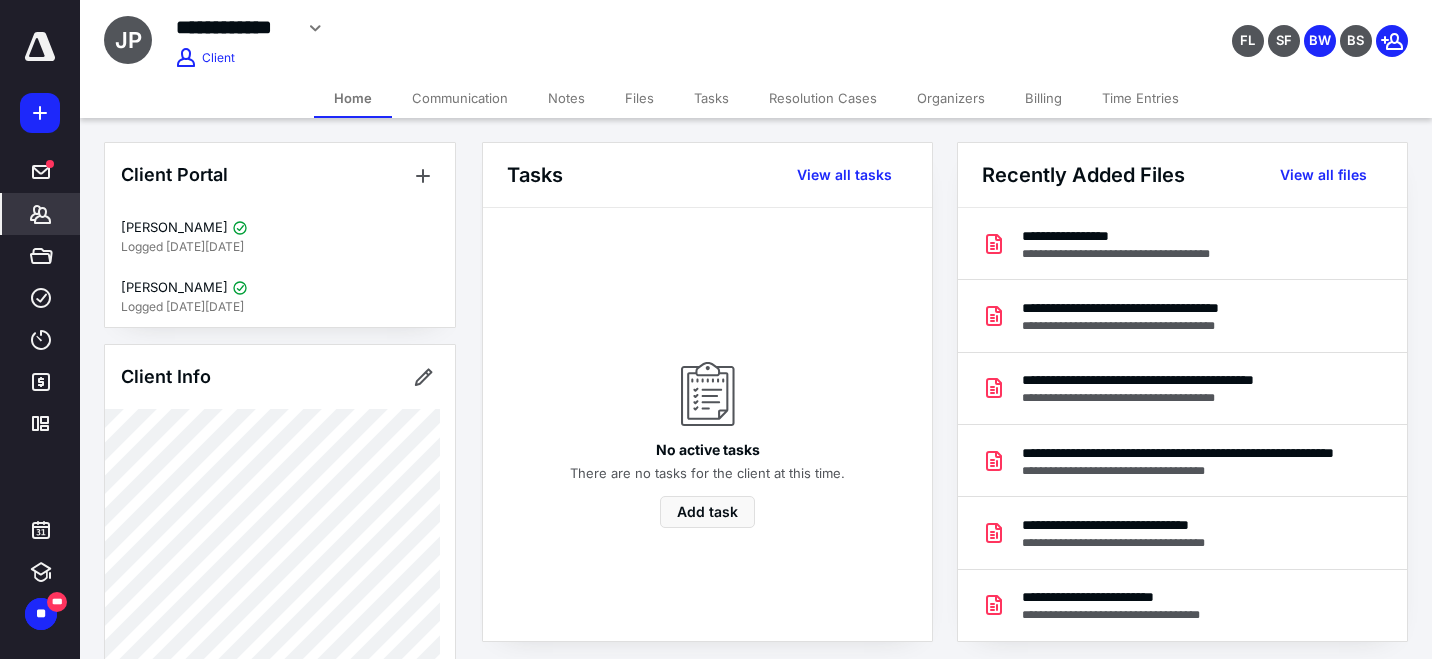 click on "Files" at bounding box center [639, 98] 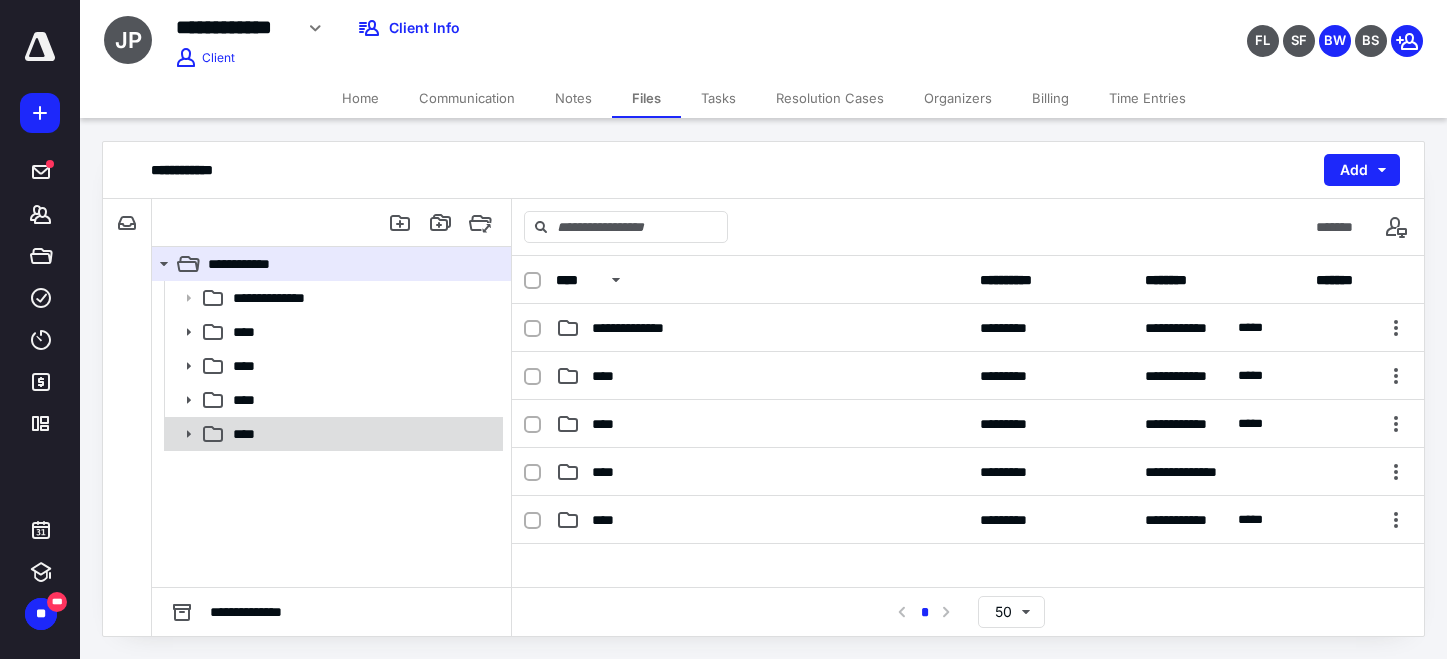 click 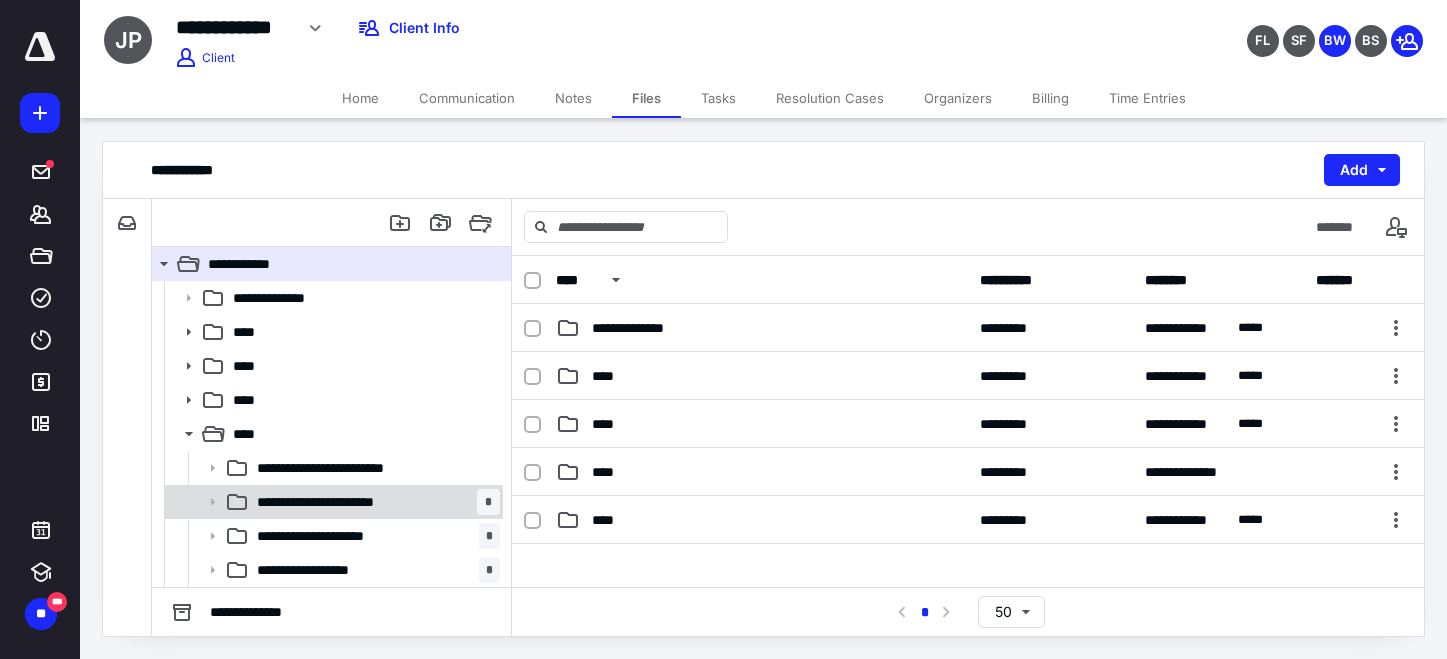 click on "**********" at bounding box center (341, 502) 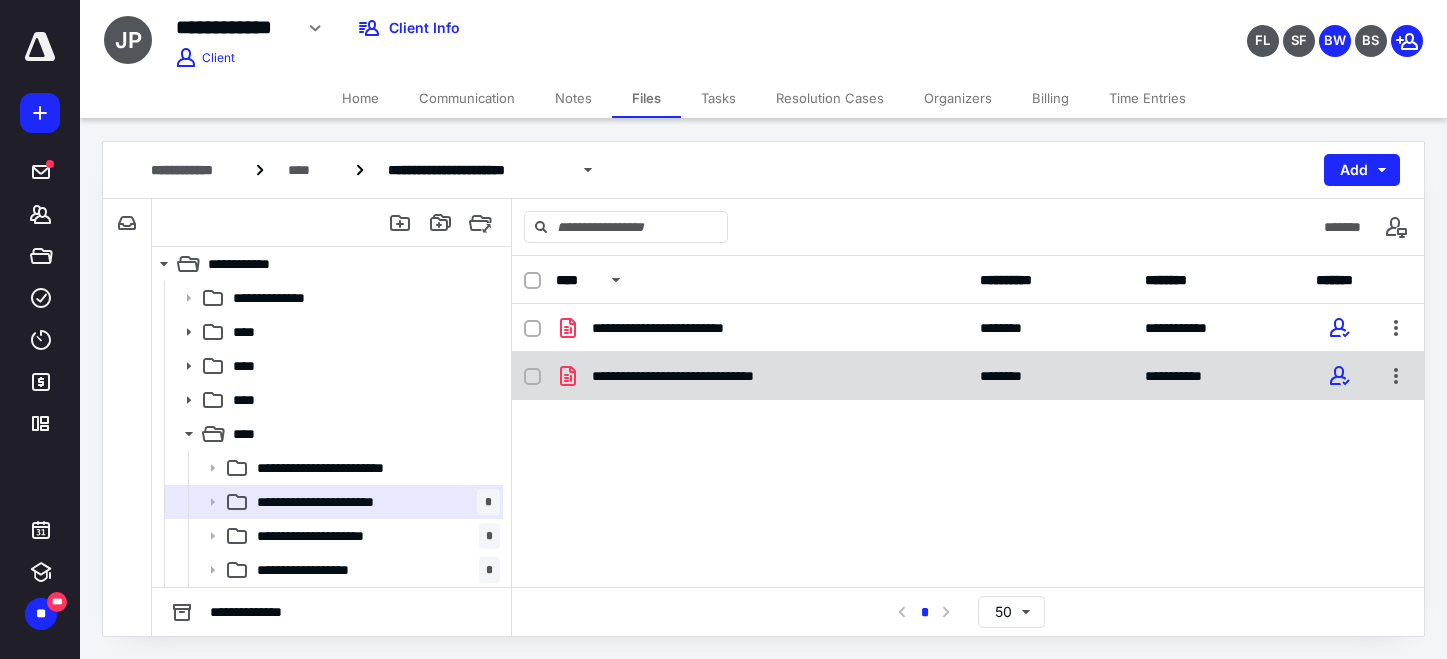 click on "**********" at bounding box center [968, 376] 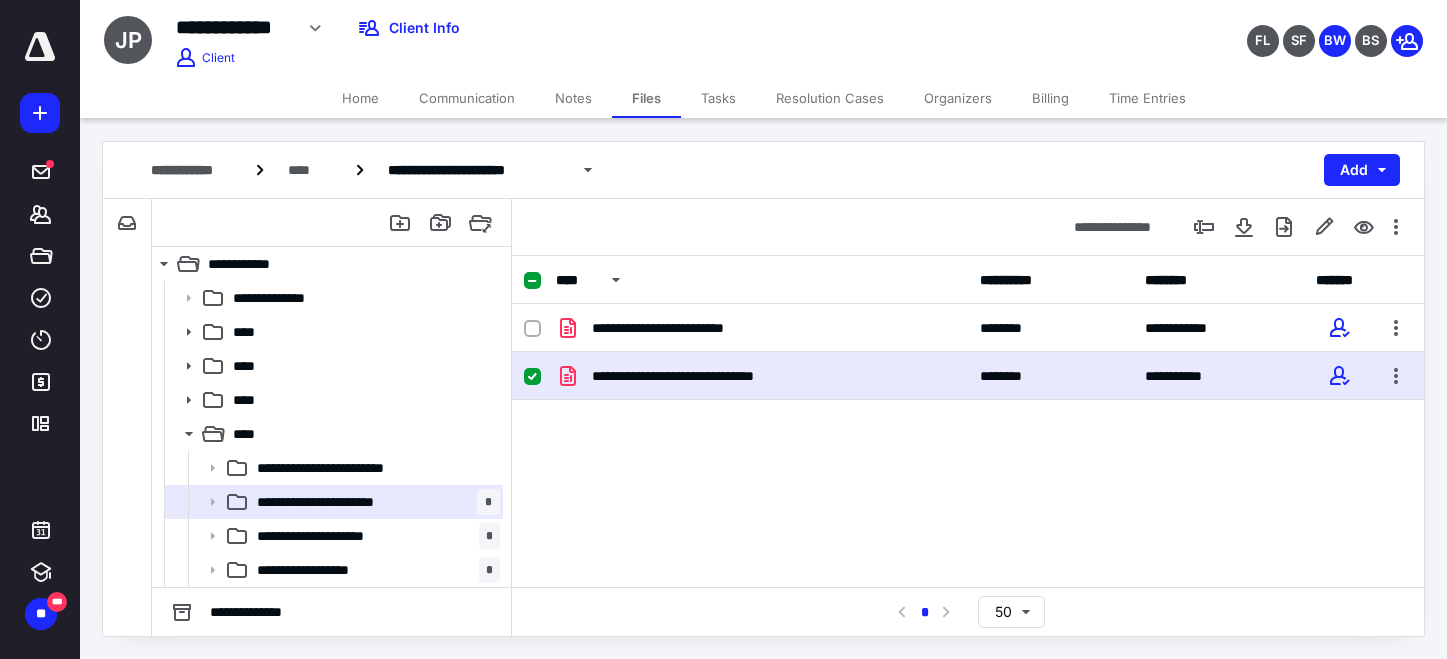 click on "**********" at bounding box center (968, 376) 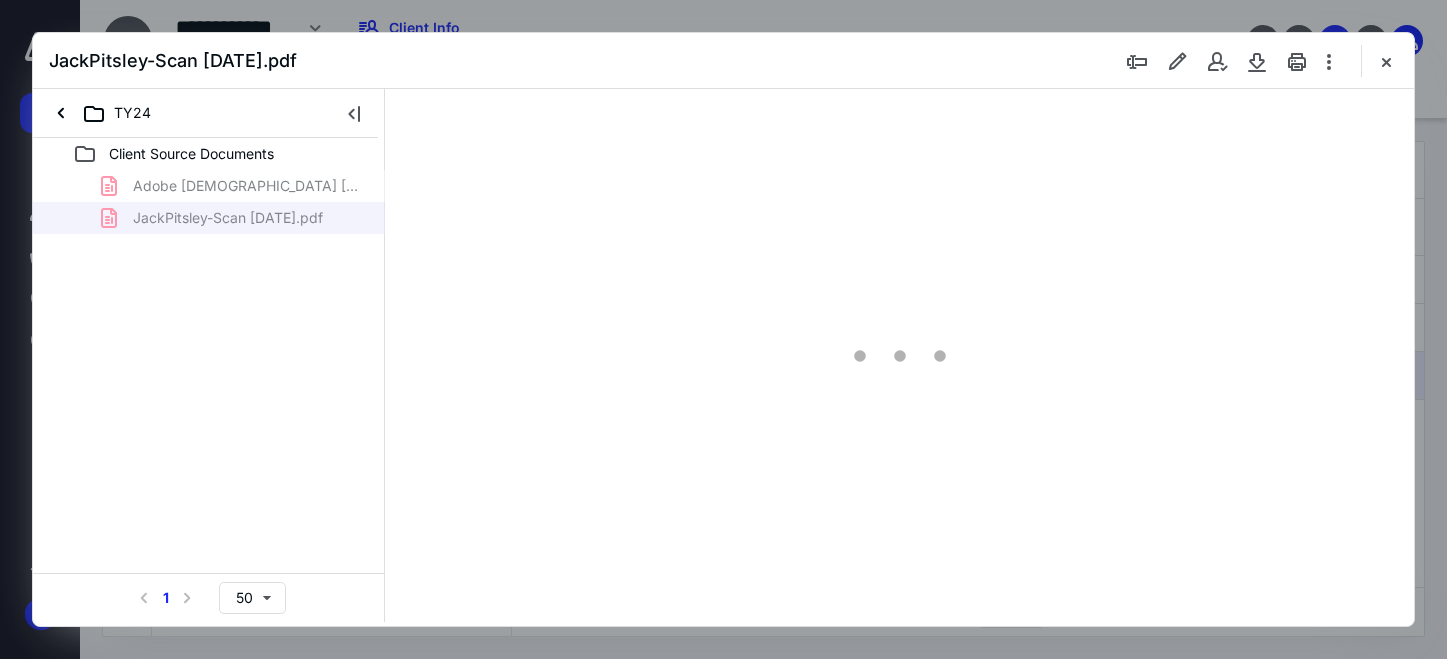 scroll, scrollTop: 0, scrollLeft: 0, axis: both 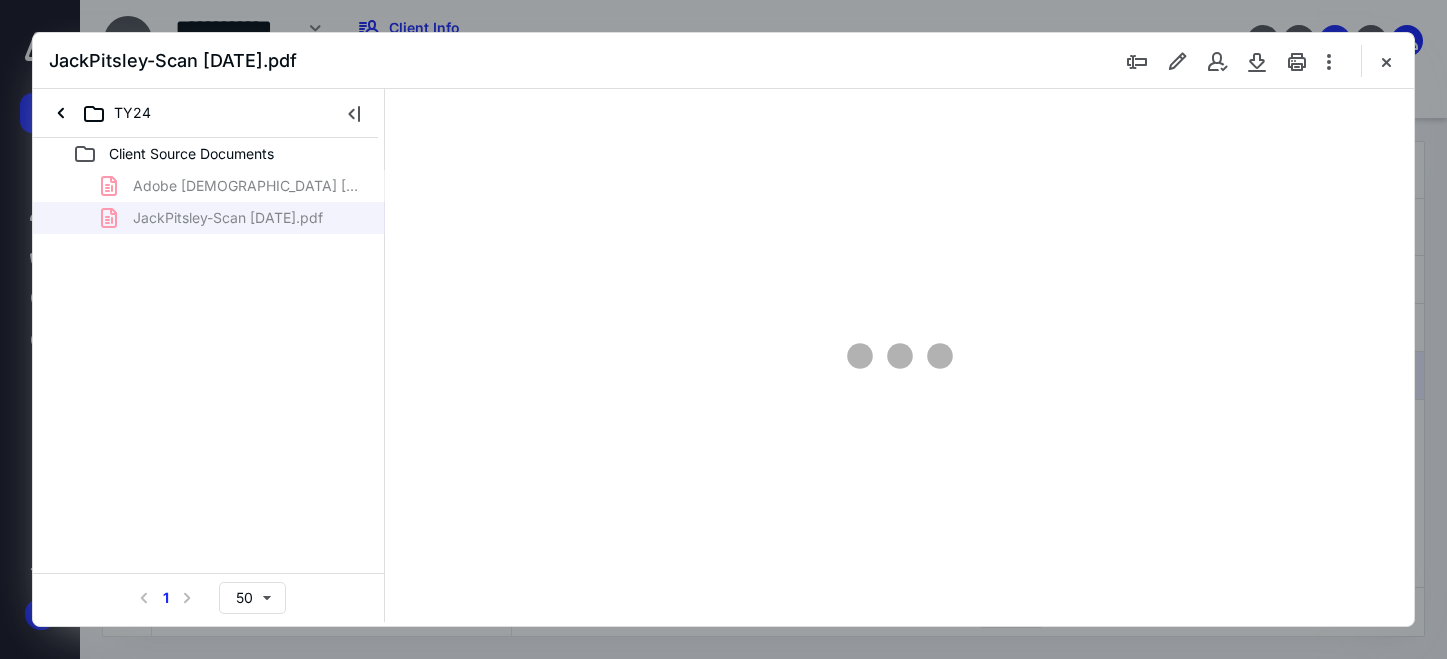 type on "169" 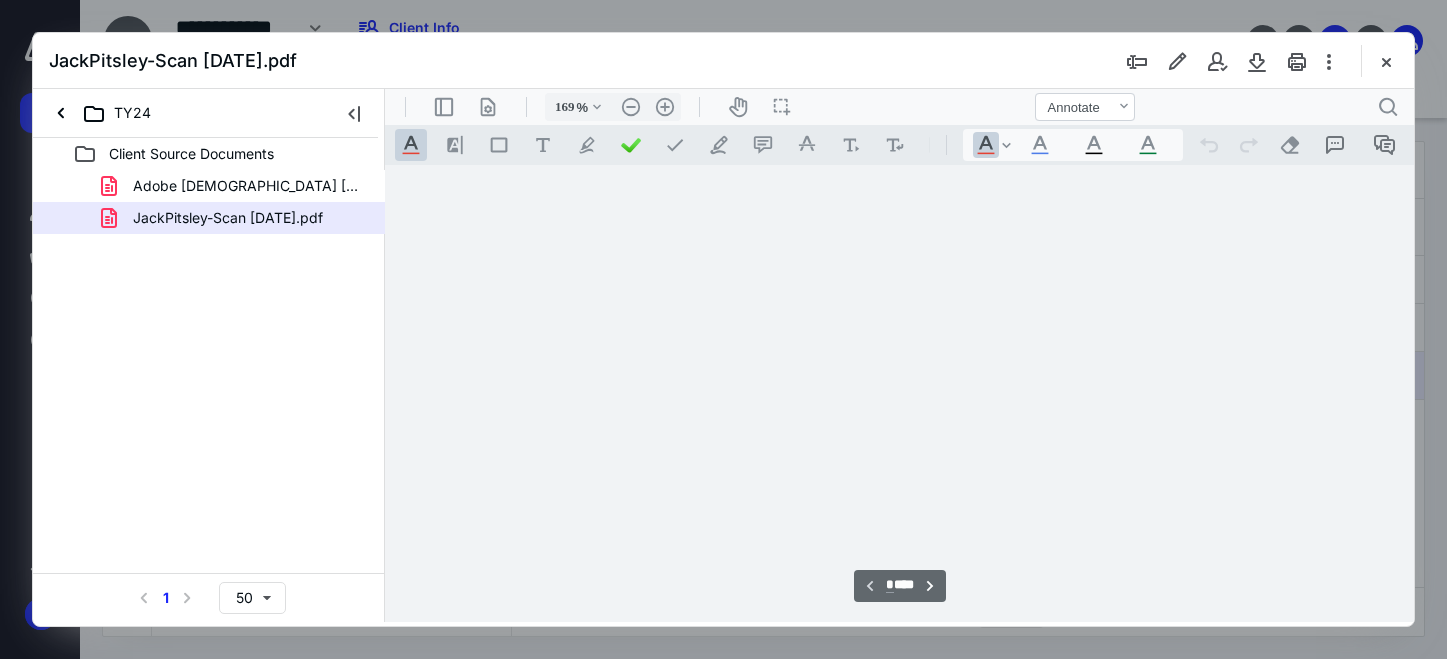 scroll, scrollTop: 83, scrollLeft: 2, axis: both 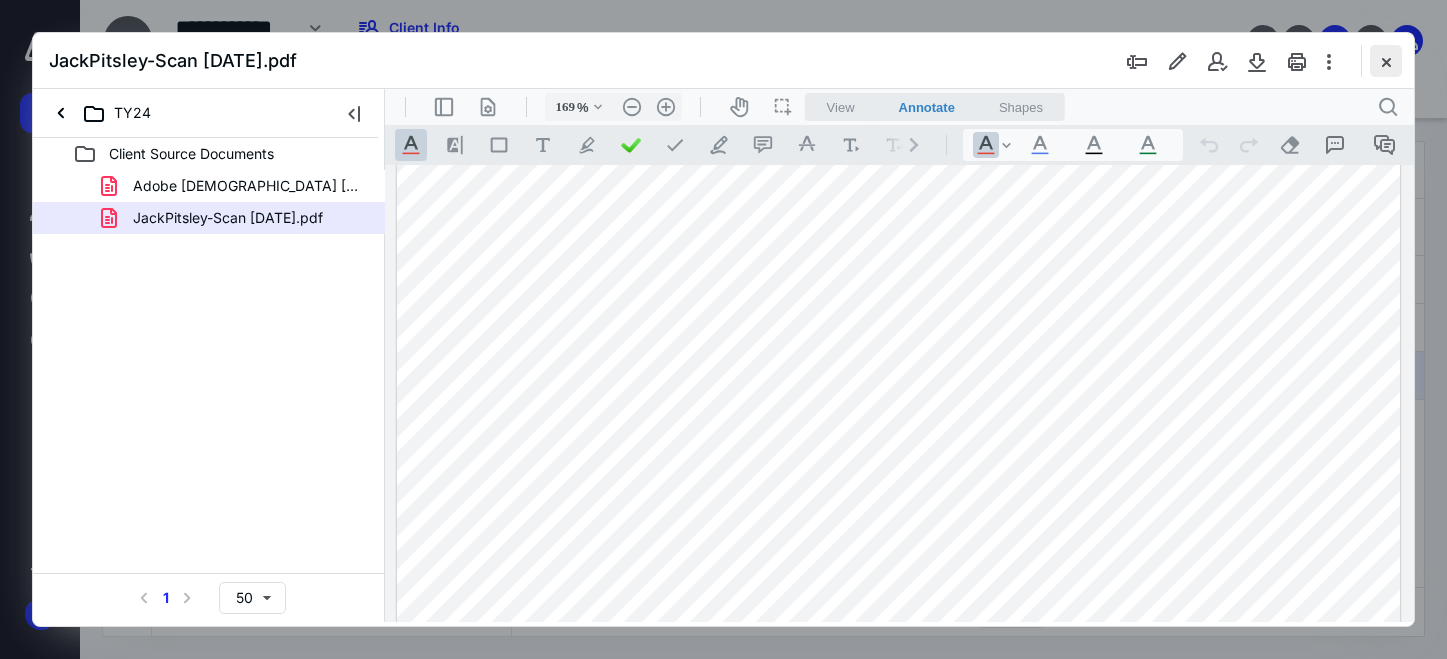click at bounding box center [1386, 61] 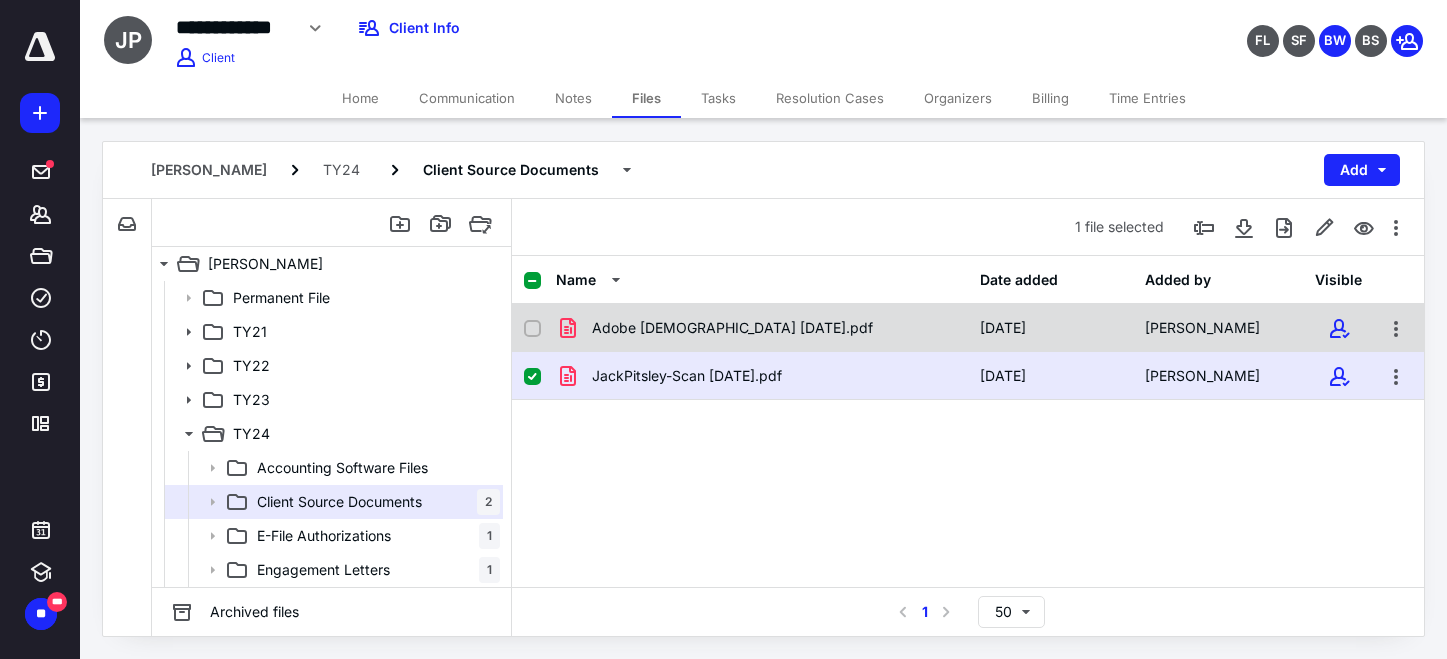 click on "Adobe [DEMOGRAPHIC_DATA] [DATE].pdf" at bounding box center (762, 328) 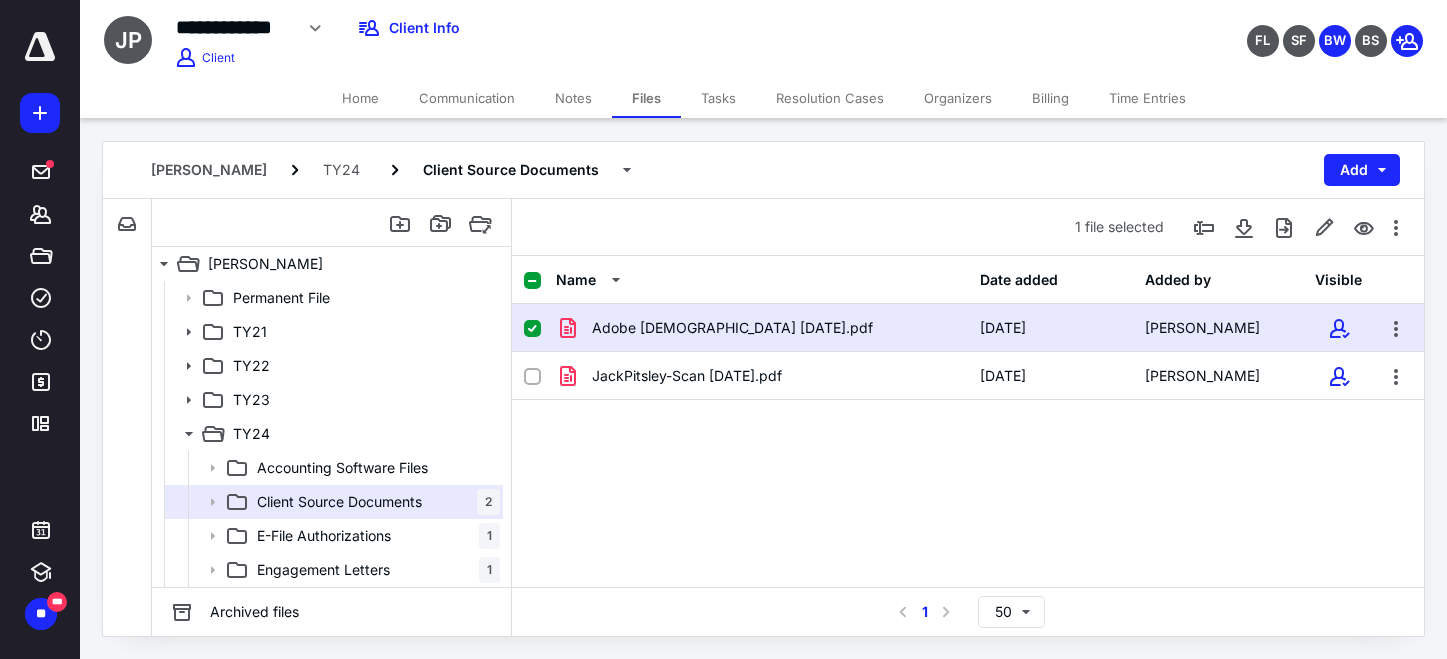 click on "Adobe [DEMOGRAPHIC_DATA] [DATE].pdf" at bounding box center [762, 328] 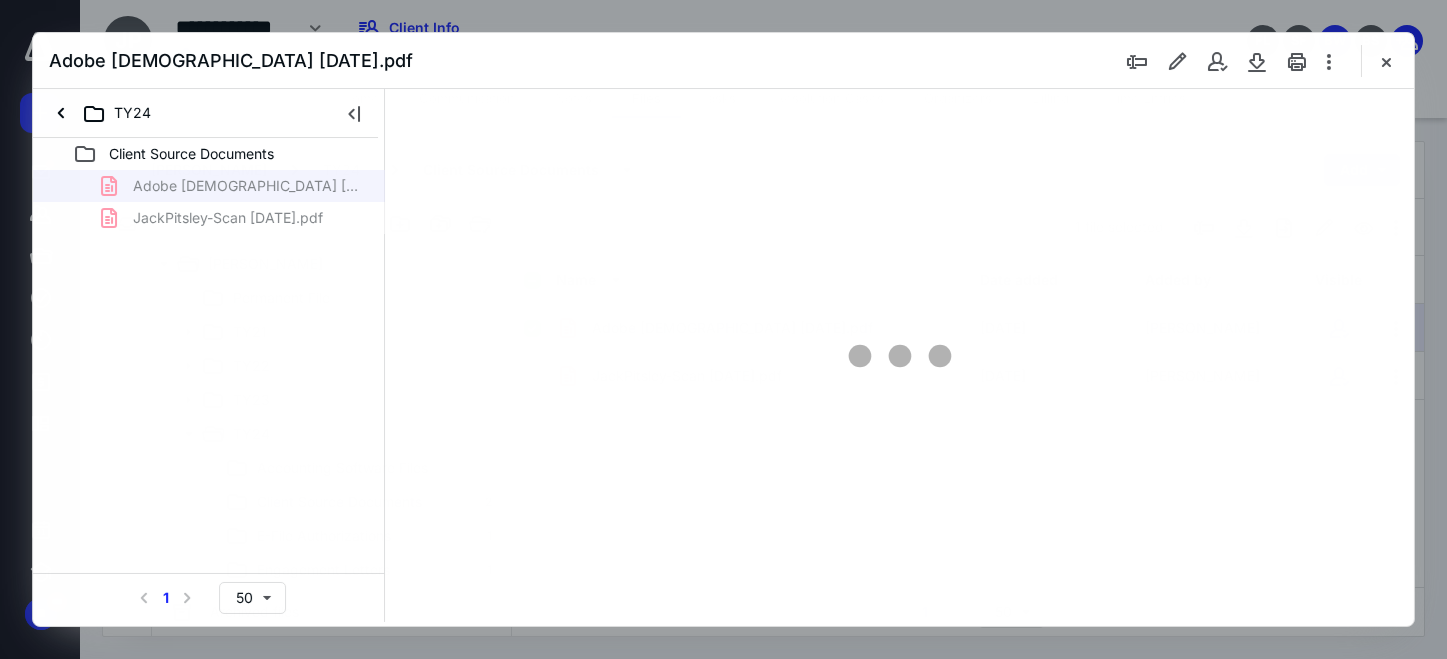 scroll, scrollTop: 0, scrollLeft: 0, axis: both 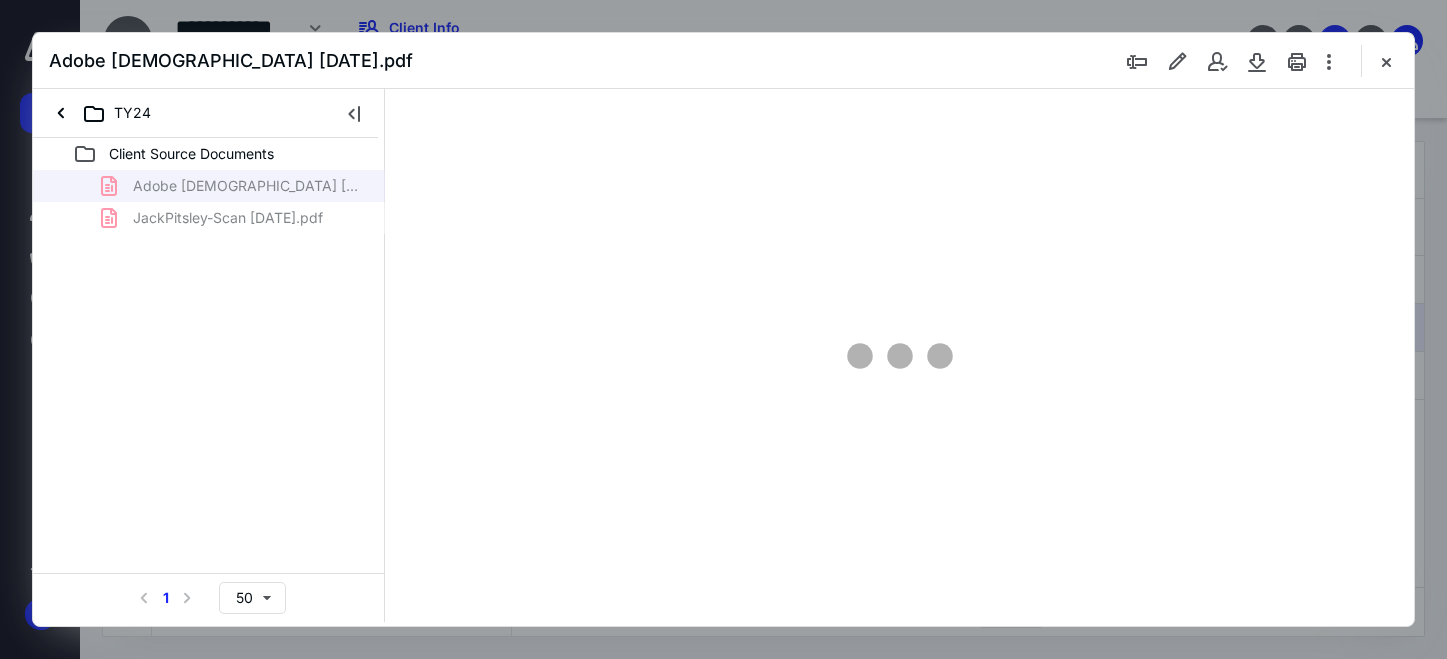 type on "169" 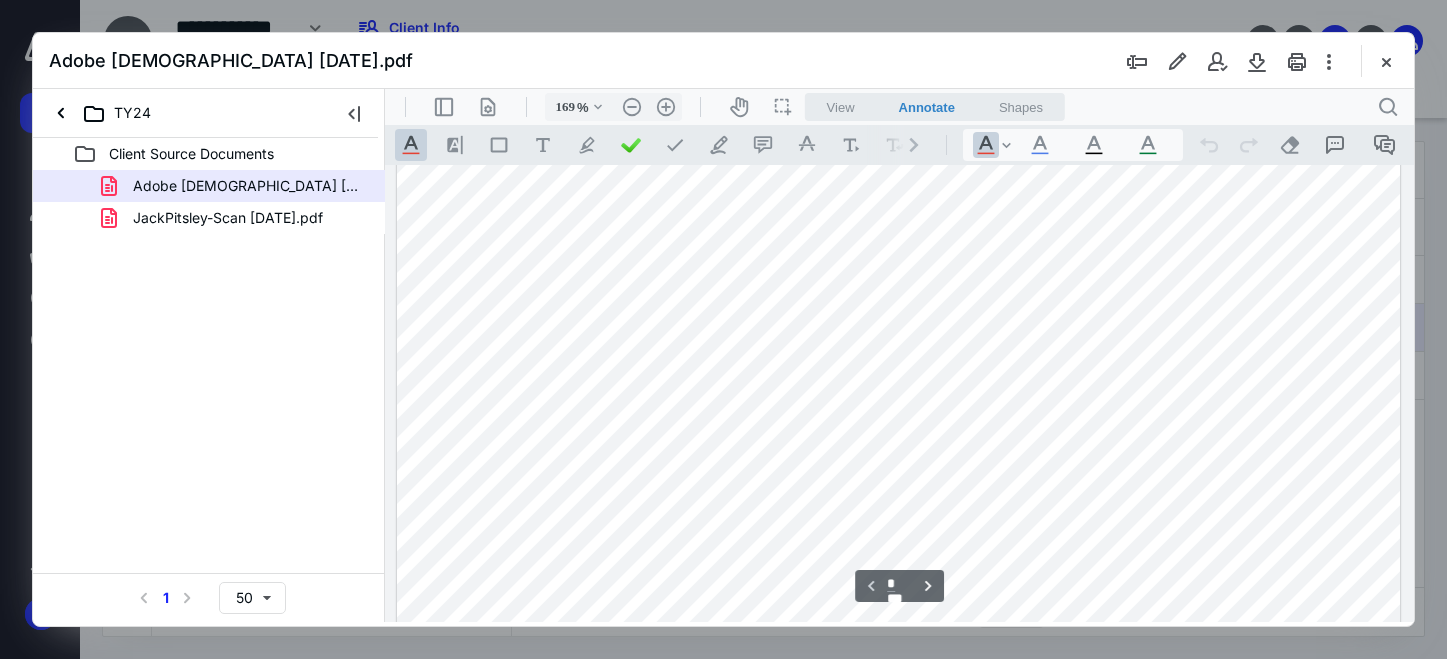scroll, scrollTop: 0, scrollLeft: 2, axis: horizontal 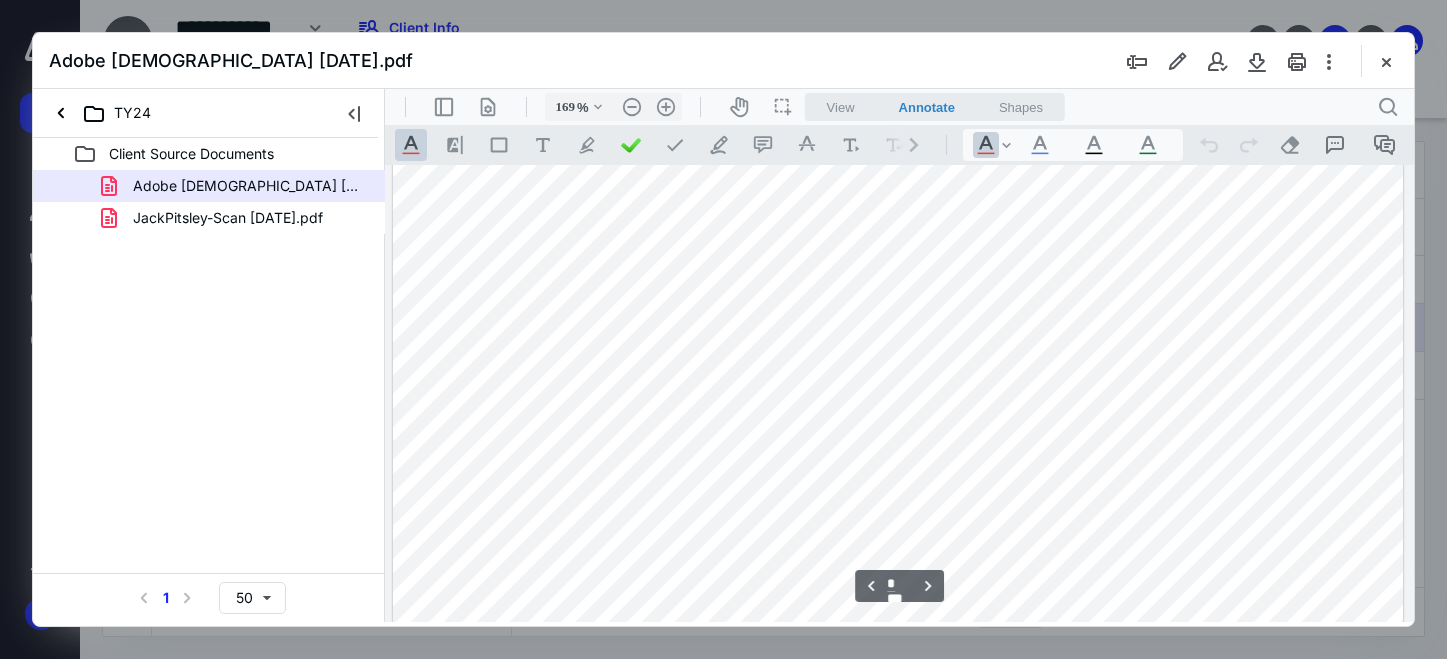 type on "*" 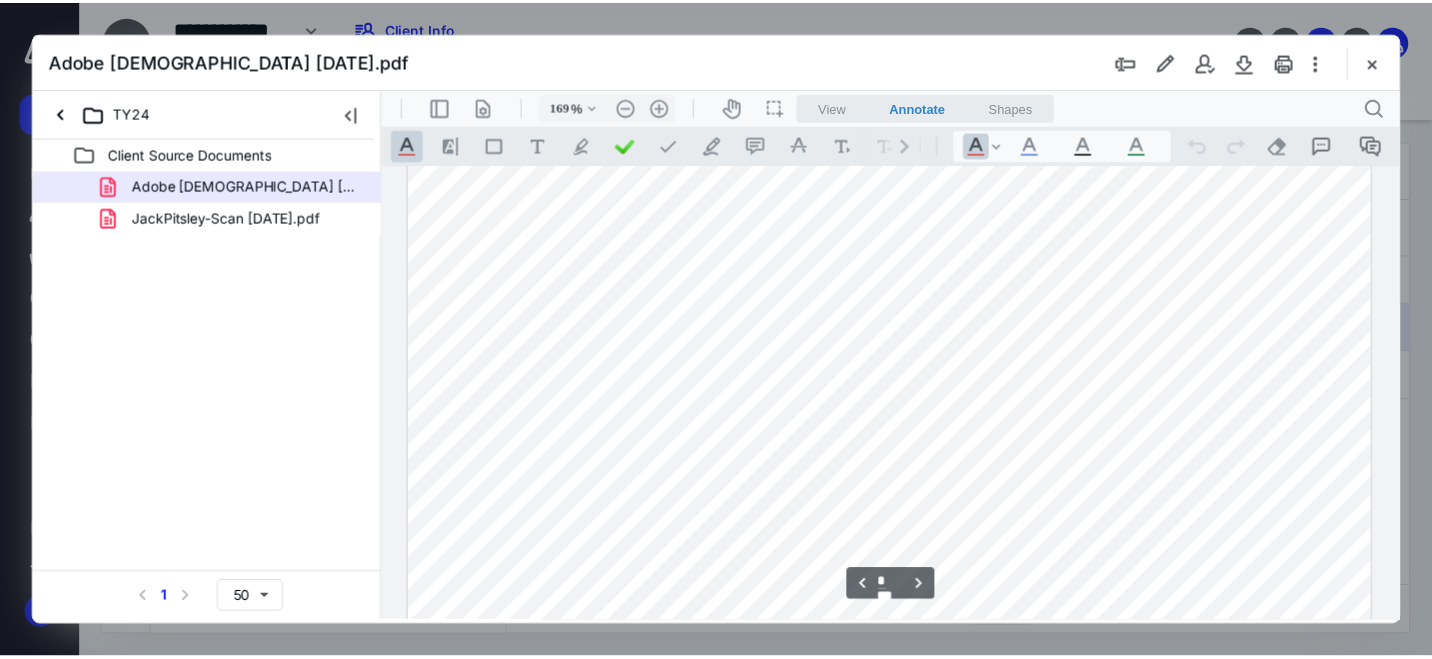 scroll, scrollTop: 3200, scrollLeft: 2, axis: both 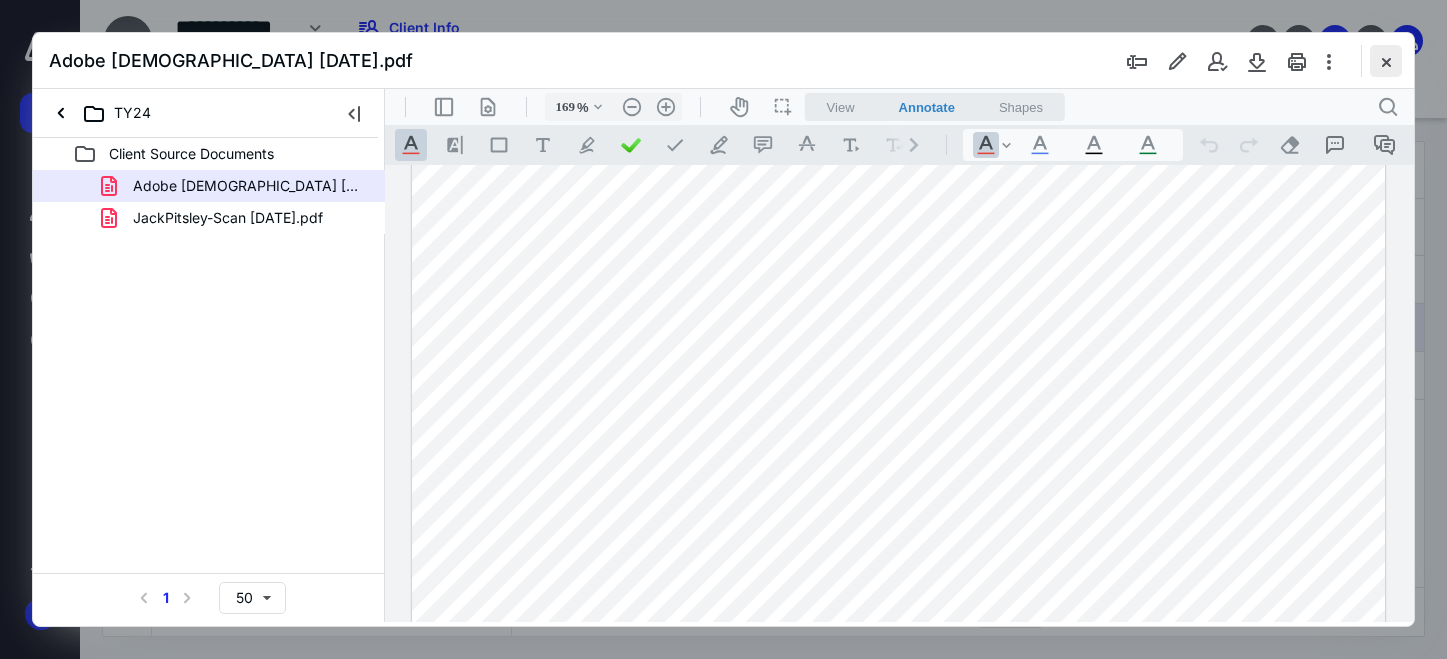 click at bounding box center [1386, 61] 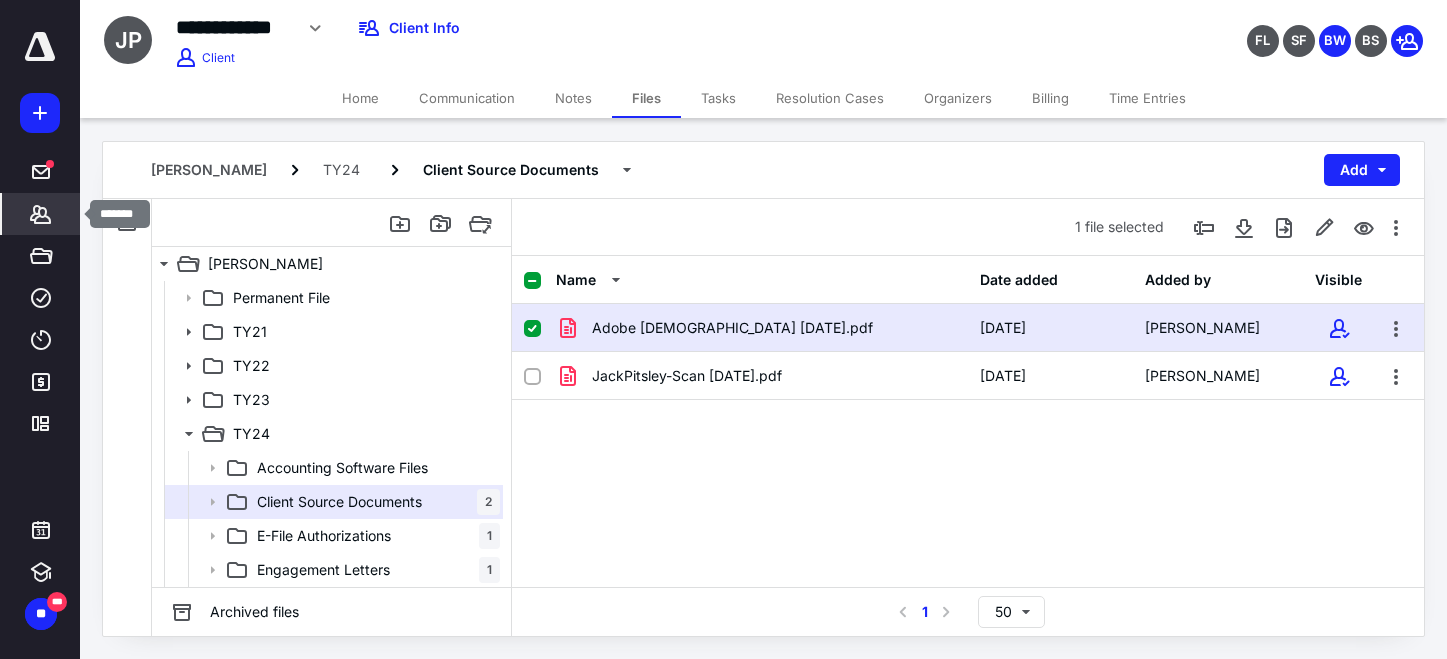 click on "*******" at bounding box center (41, 214) 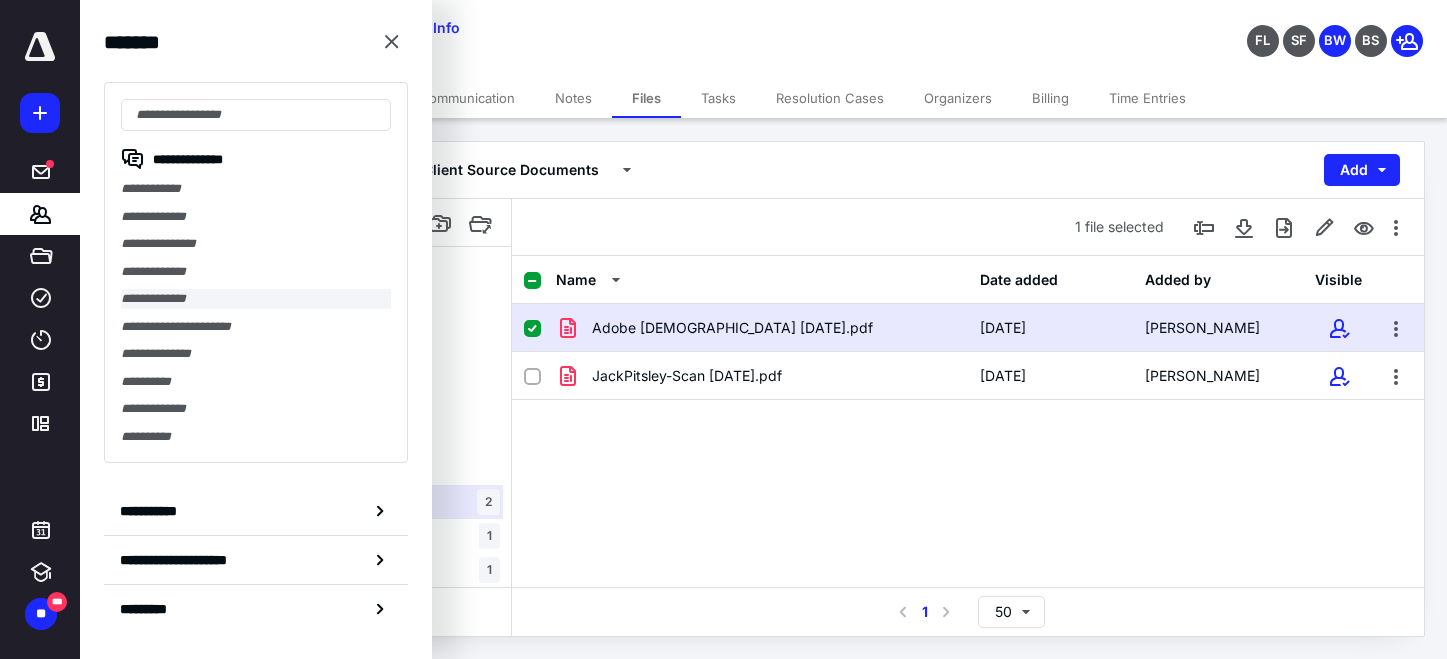 click on "**********" at bounding box center [256, 299] 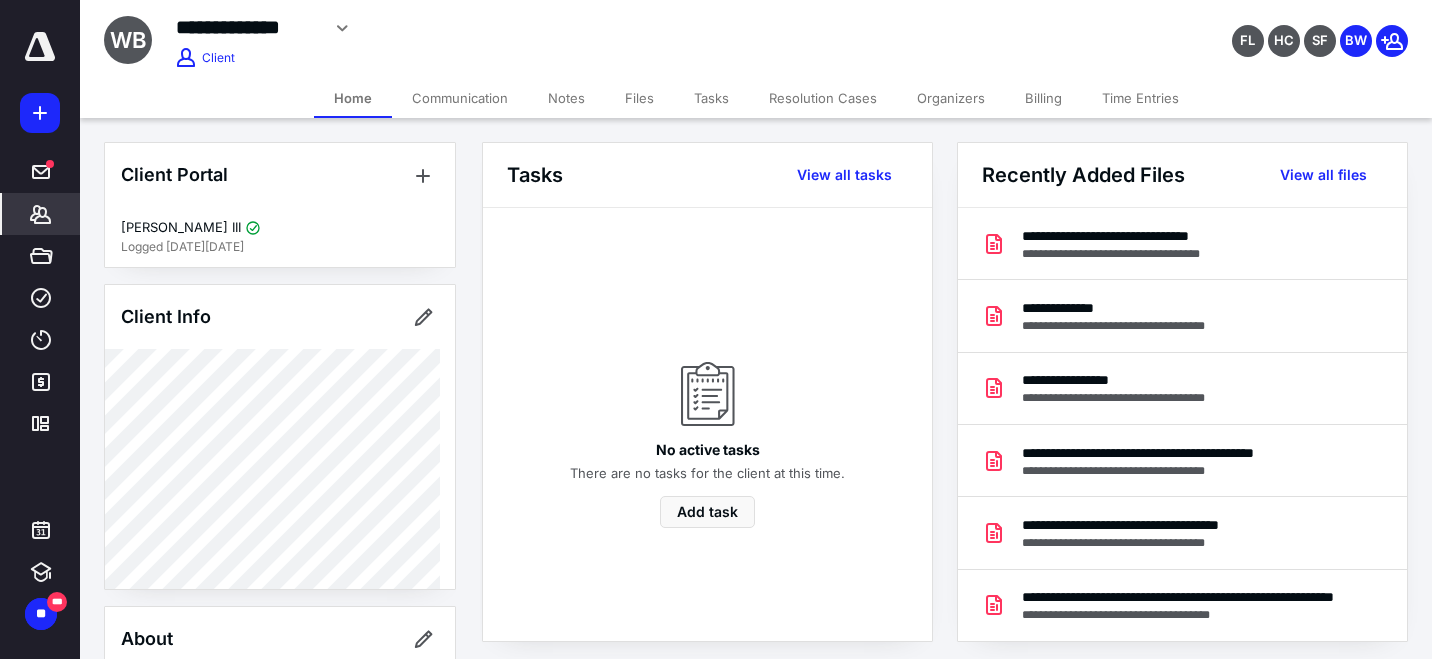 drag, startPoint x: 58, startPoint y: 483, endPoint x: 44, endPoint y: 461, distance: 26.076809 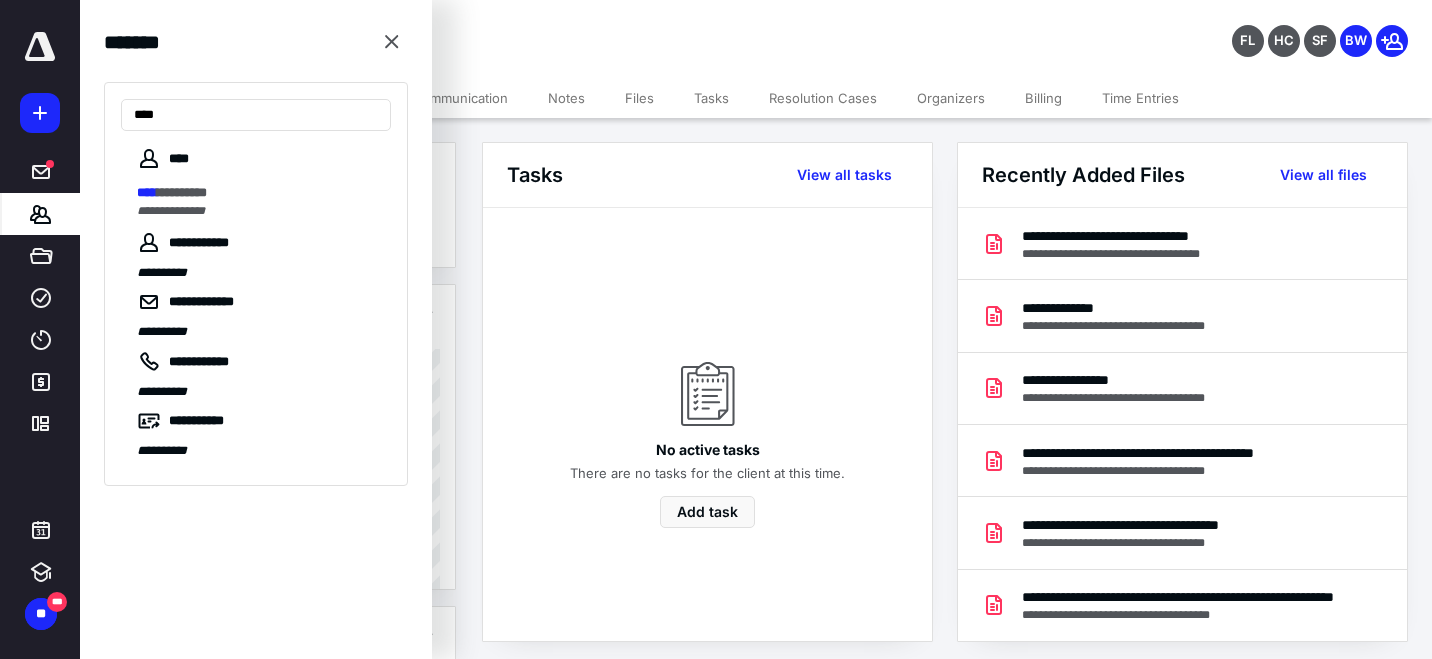 type on "****" 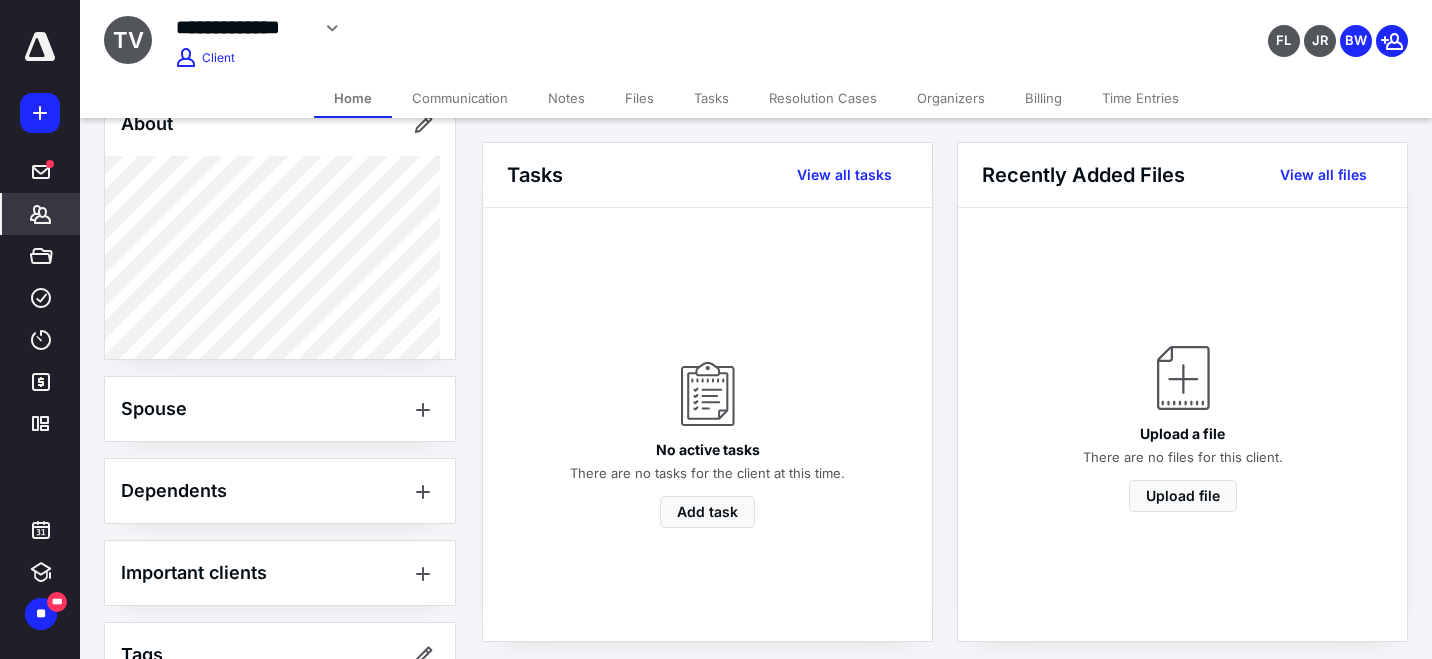 scroll, scrollTop: 500, scrollLeft: 0, axis: vertical 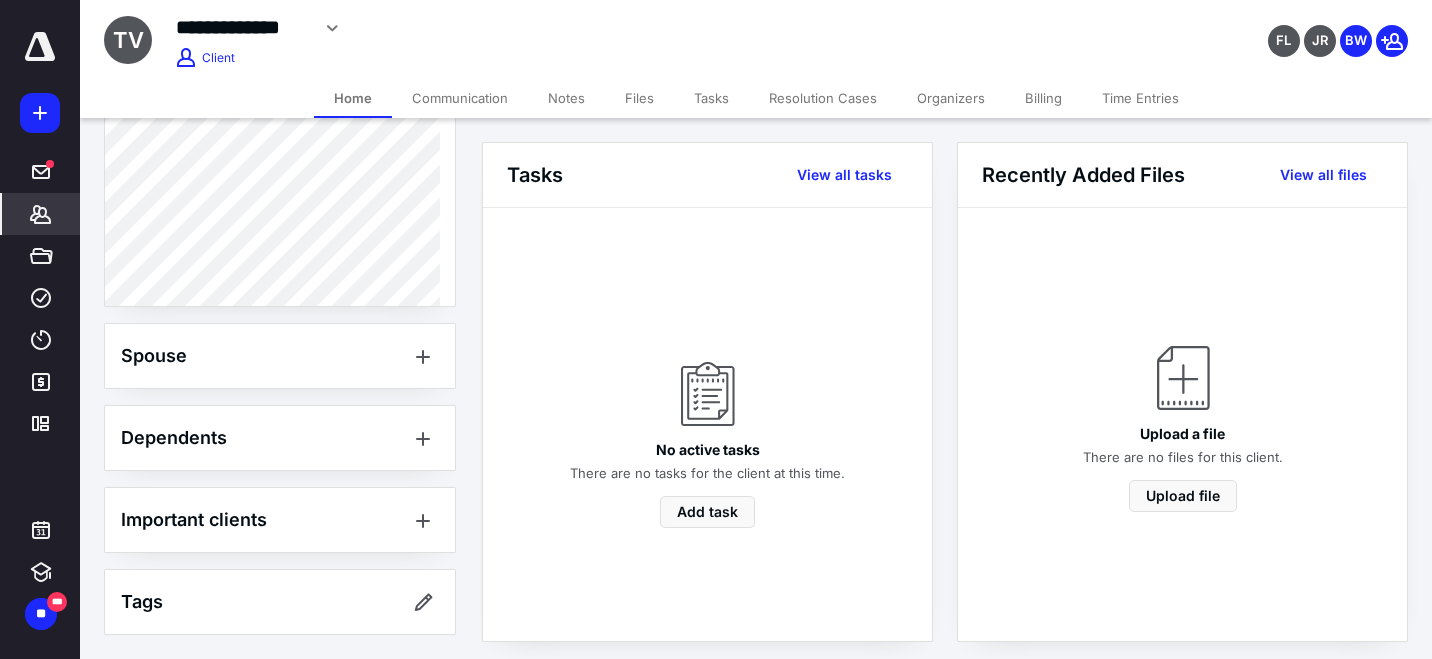 click on "Communication" at bounding box center (460, 98) 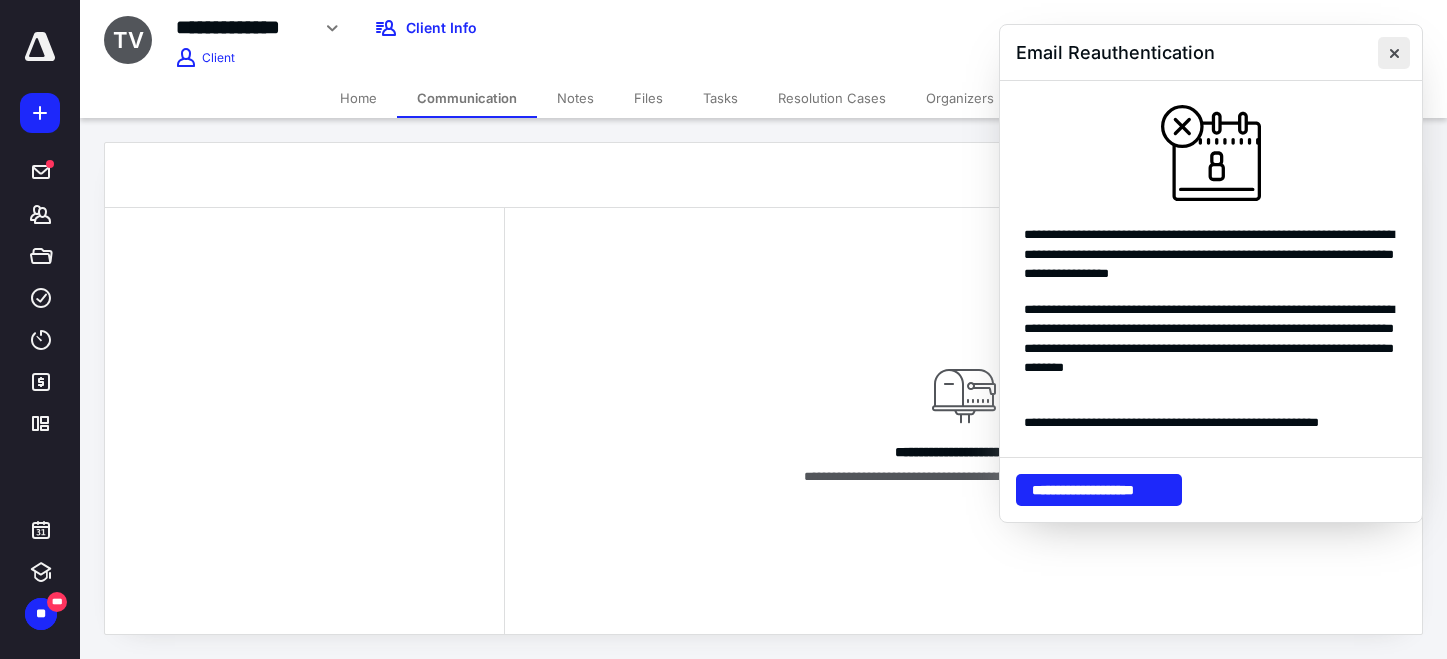 click at bounding box center (1394, 53) 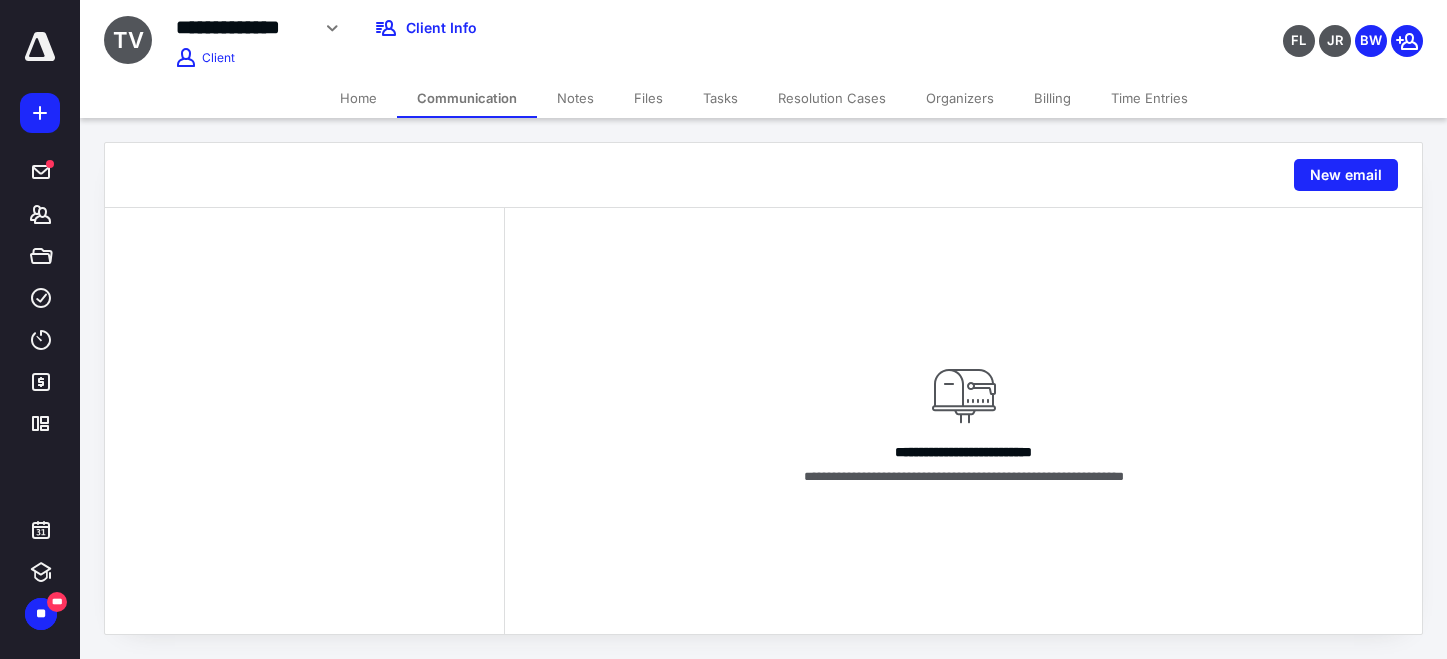 click on "Notes" at bounding box center (575, 98) 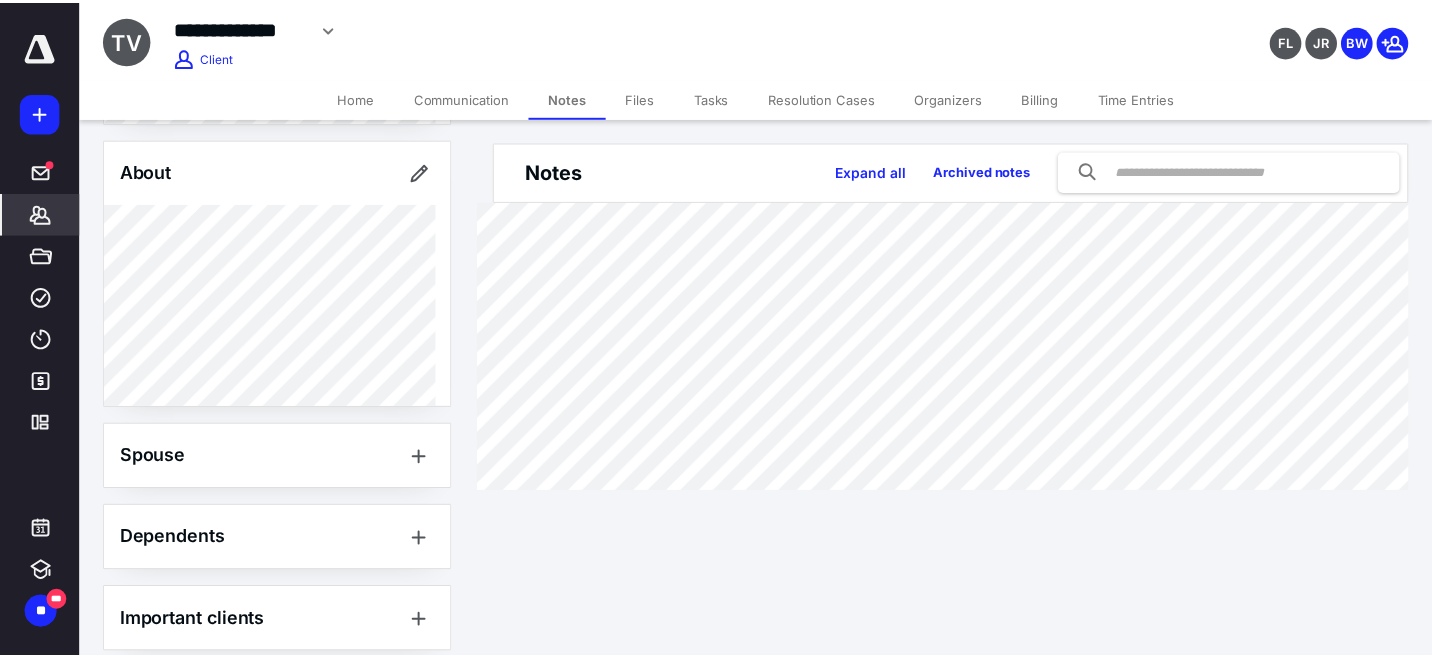 scroll, scrollTop: 400, scrollLeft: 0, axis: vertical 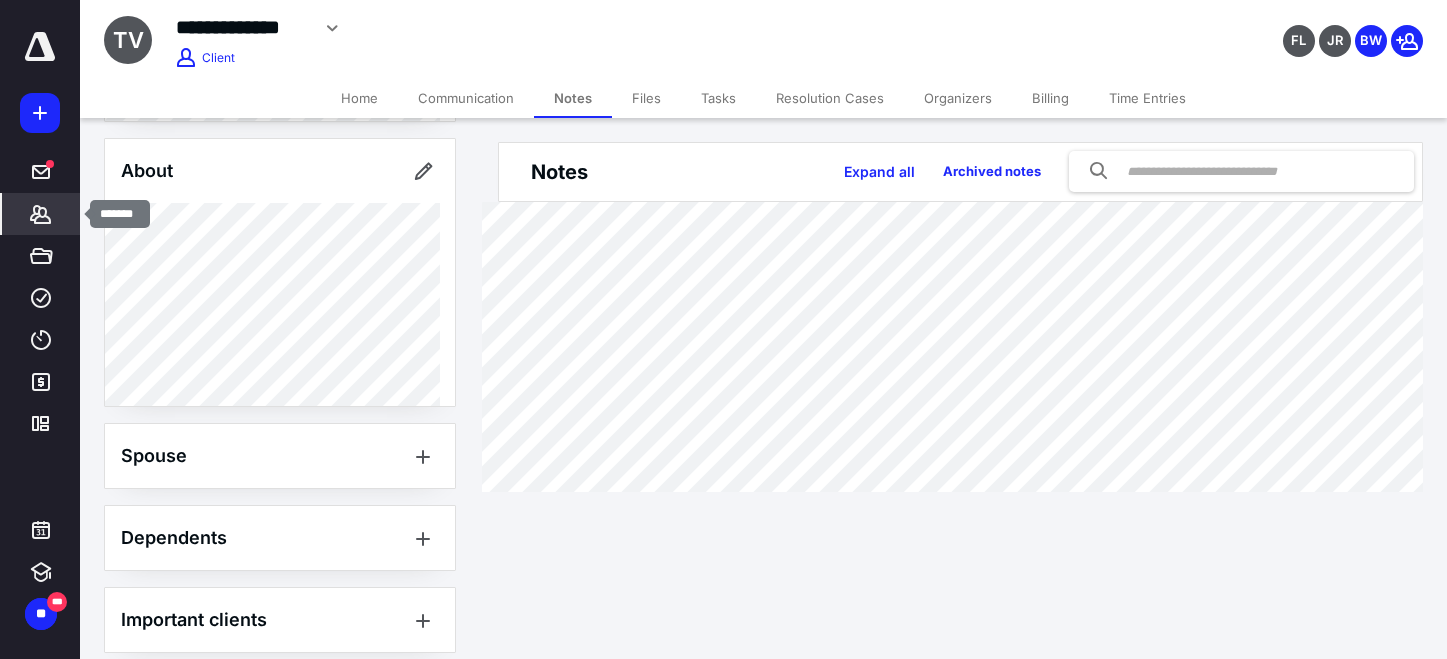 click 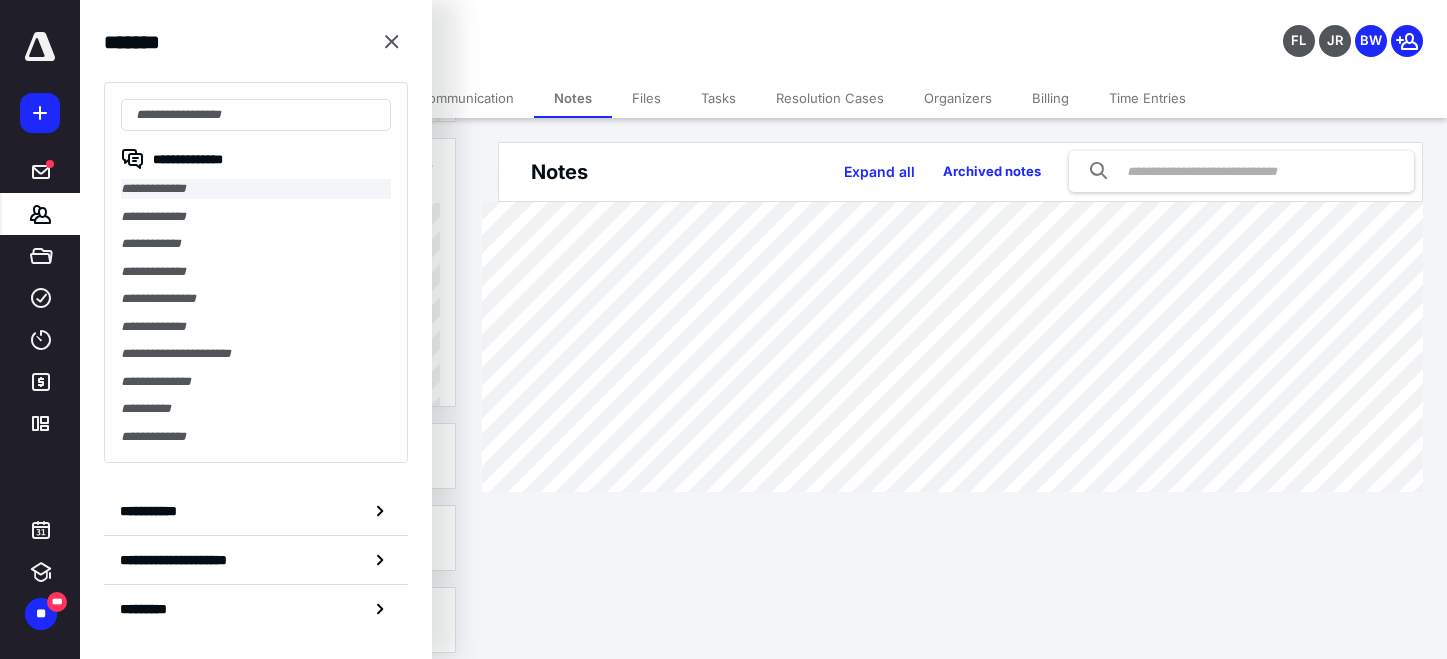 click on "**********" at bounding box center [256, 189] 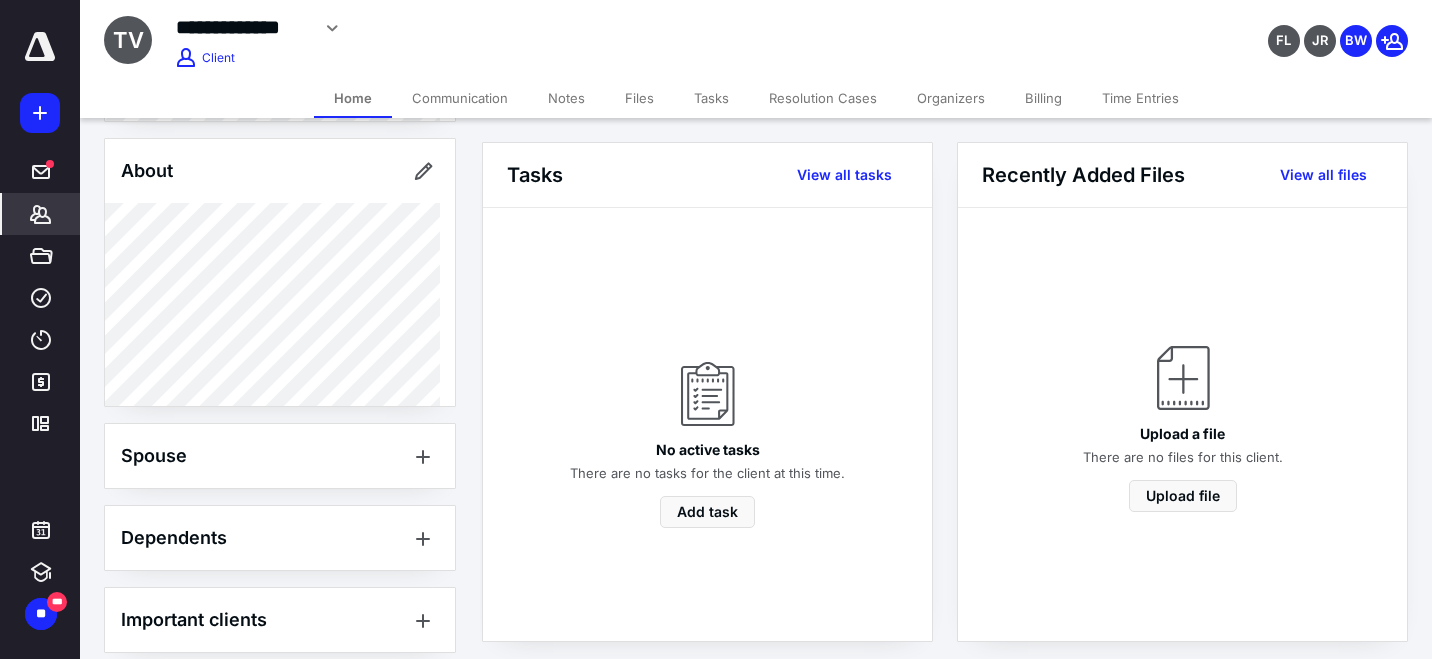 scroll, scrollTop: 500, scrollLeft: 0, axis: vertical 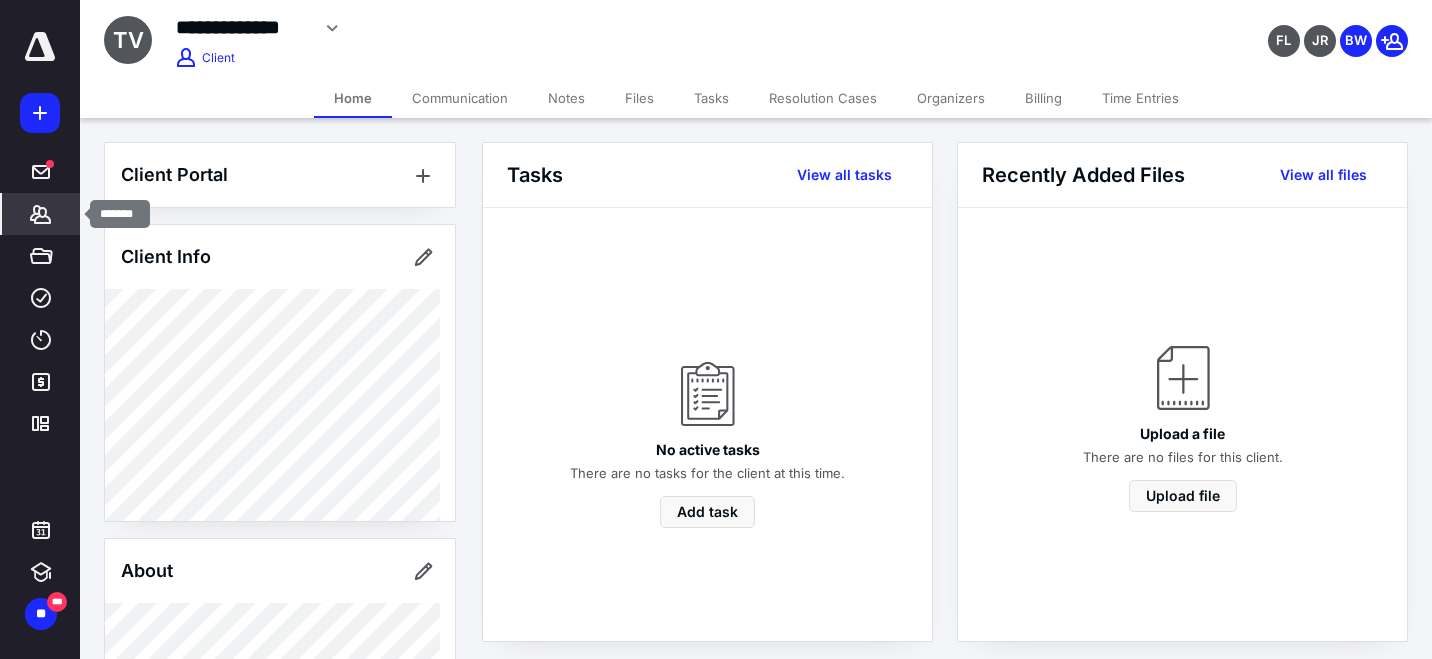 click on "*******" at bounding box center (41, 214) 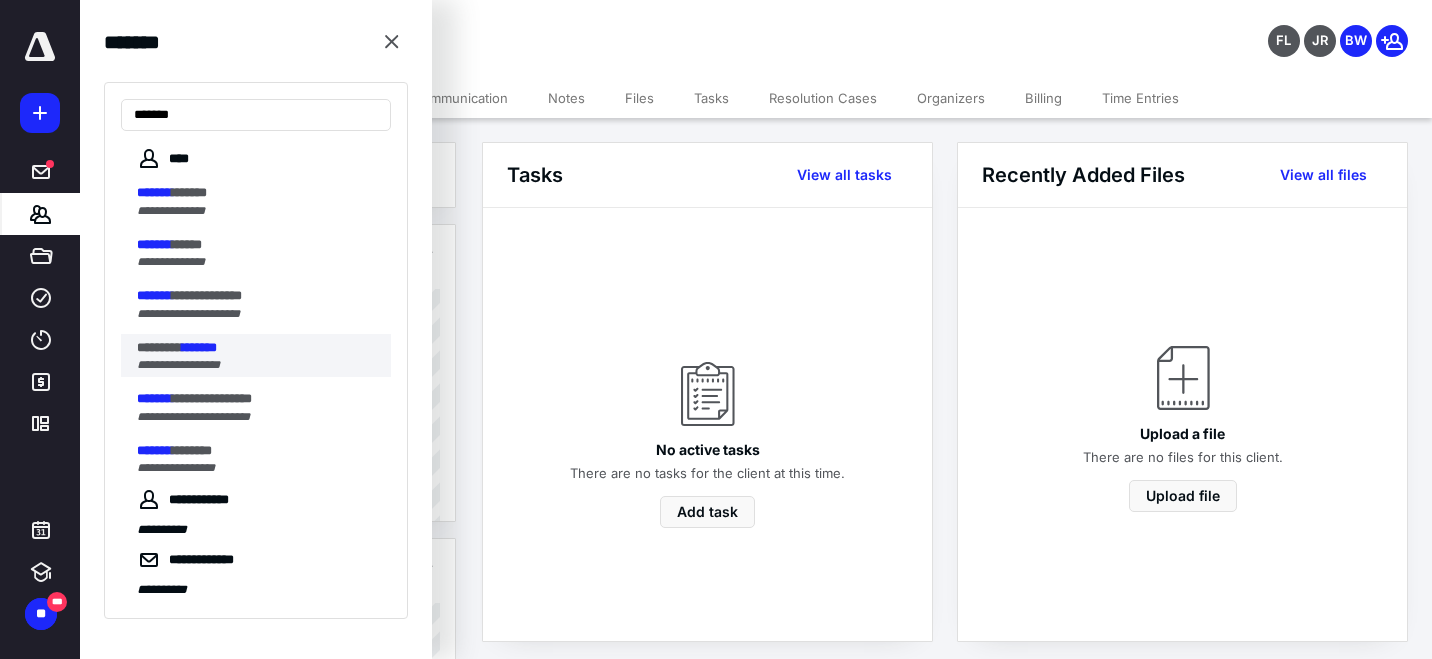 type on "*******" 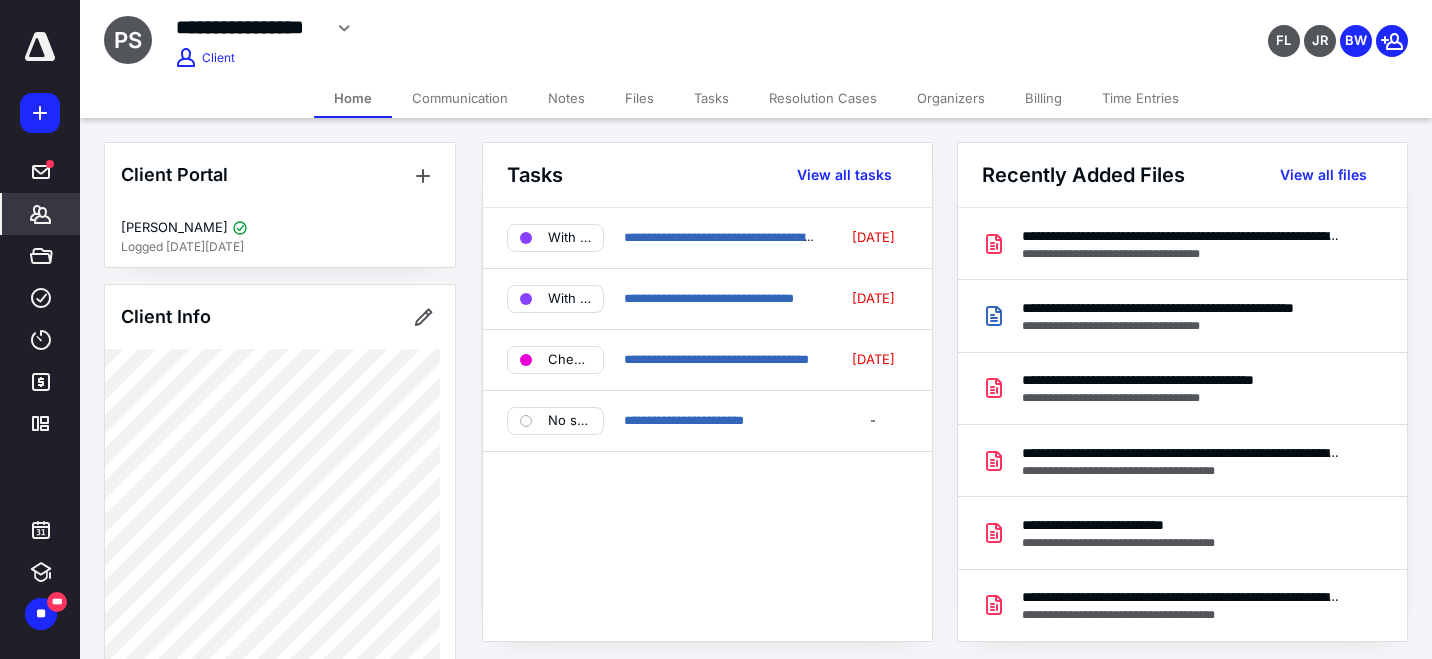 click on "Communication" at bounding box center [460, 98] 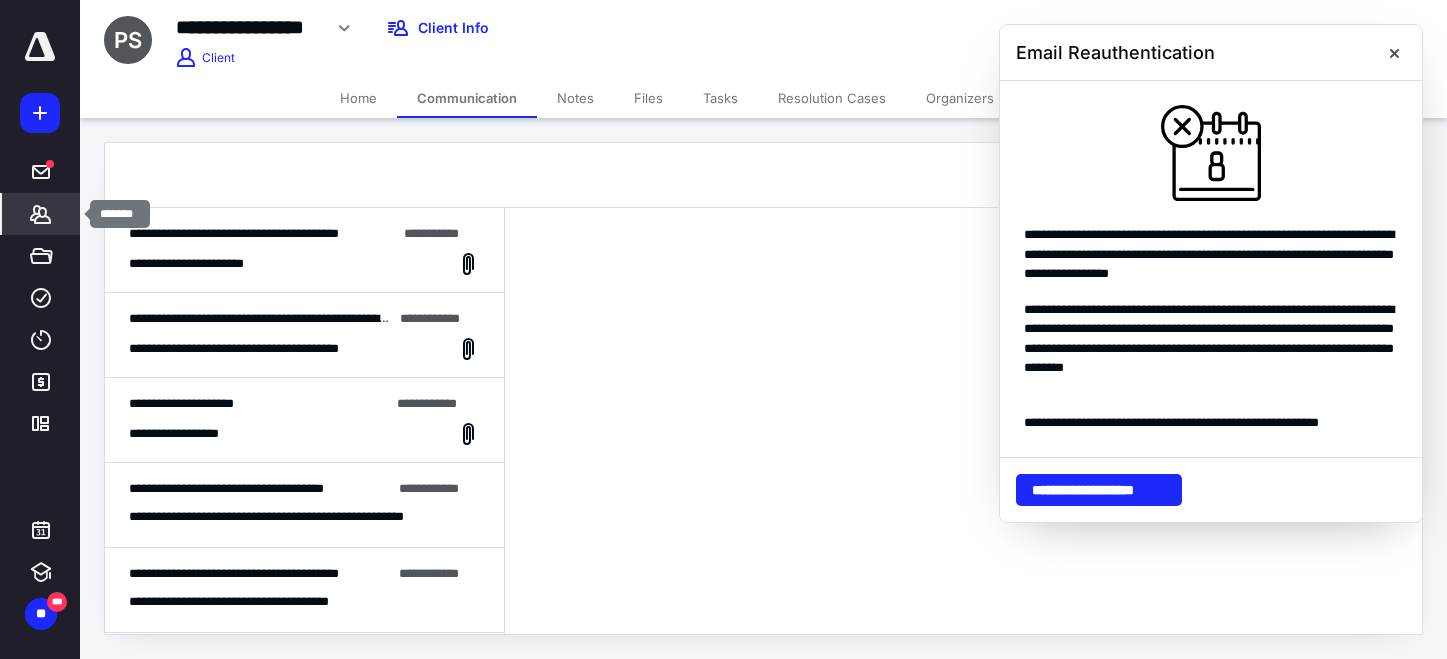 click 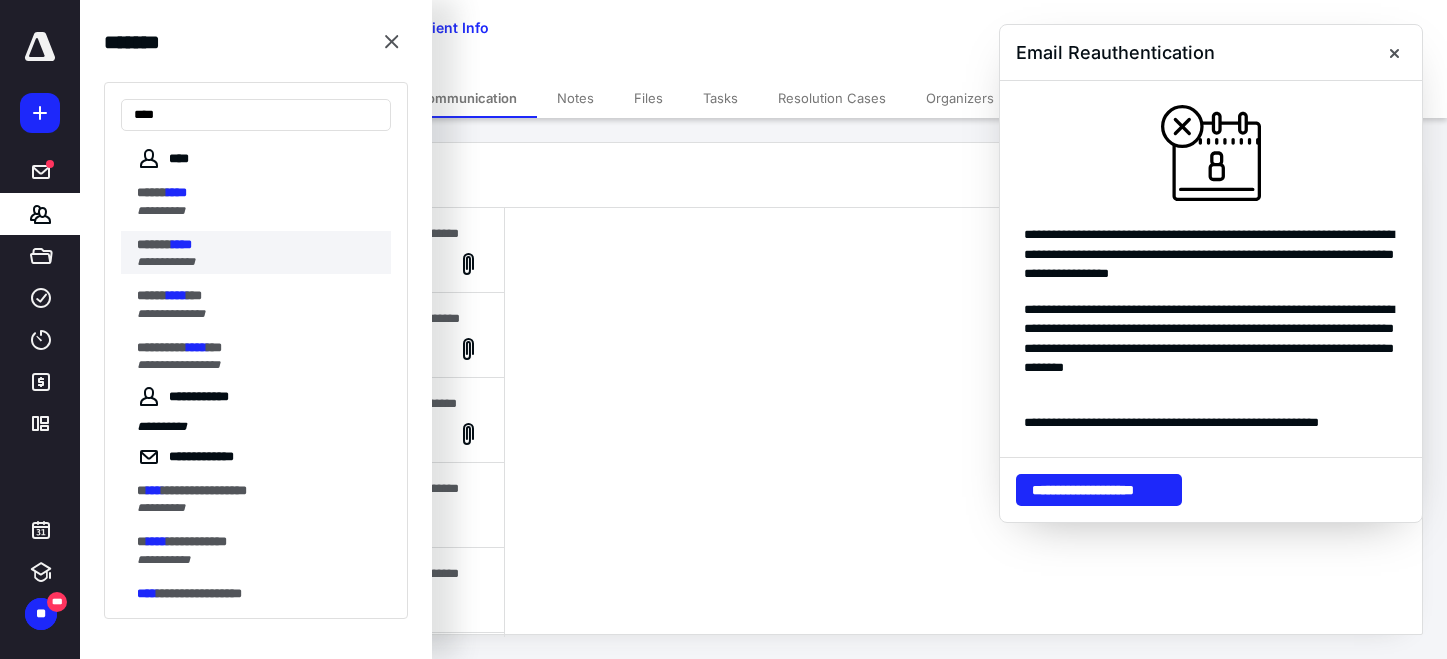 type on "****" 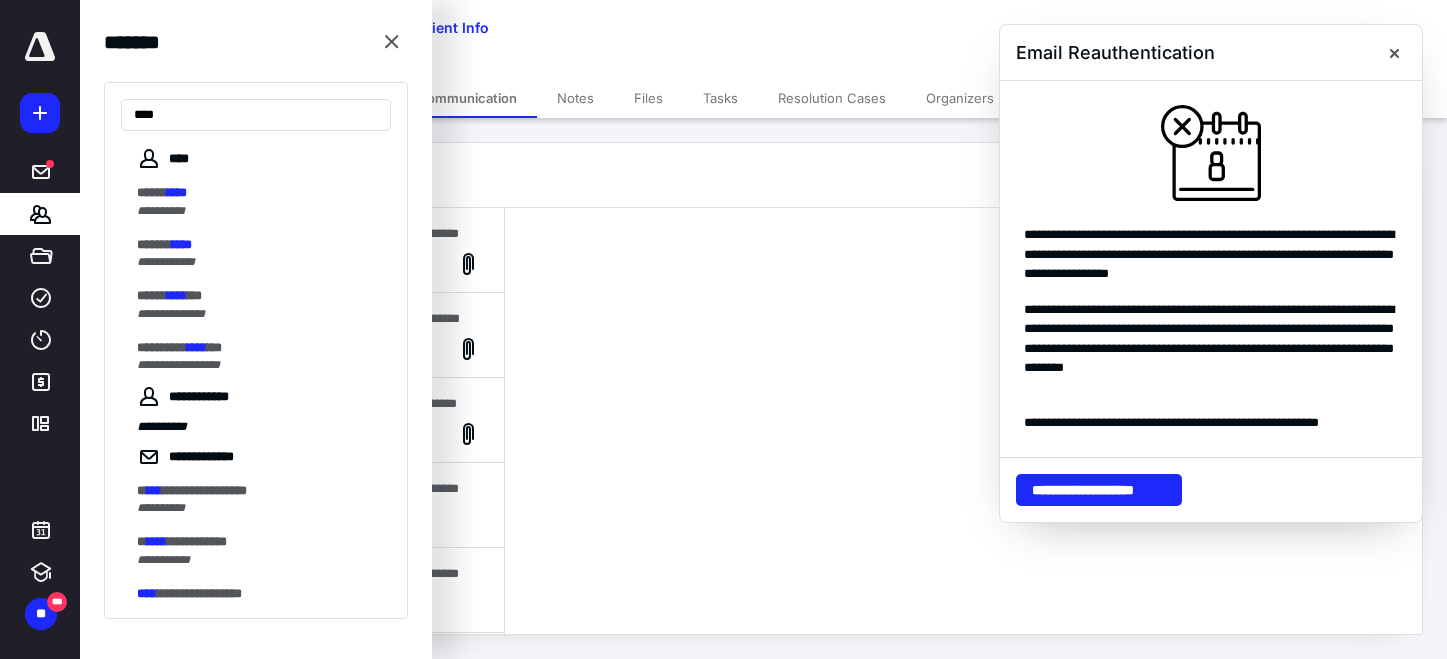 click on "****" at bounding box center [182, 244] 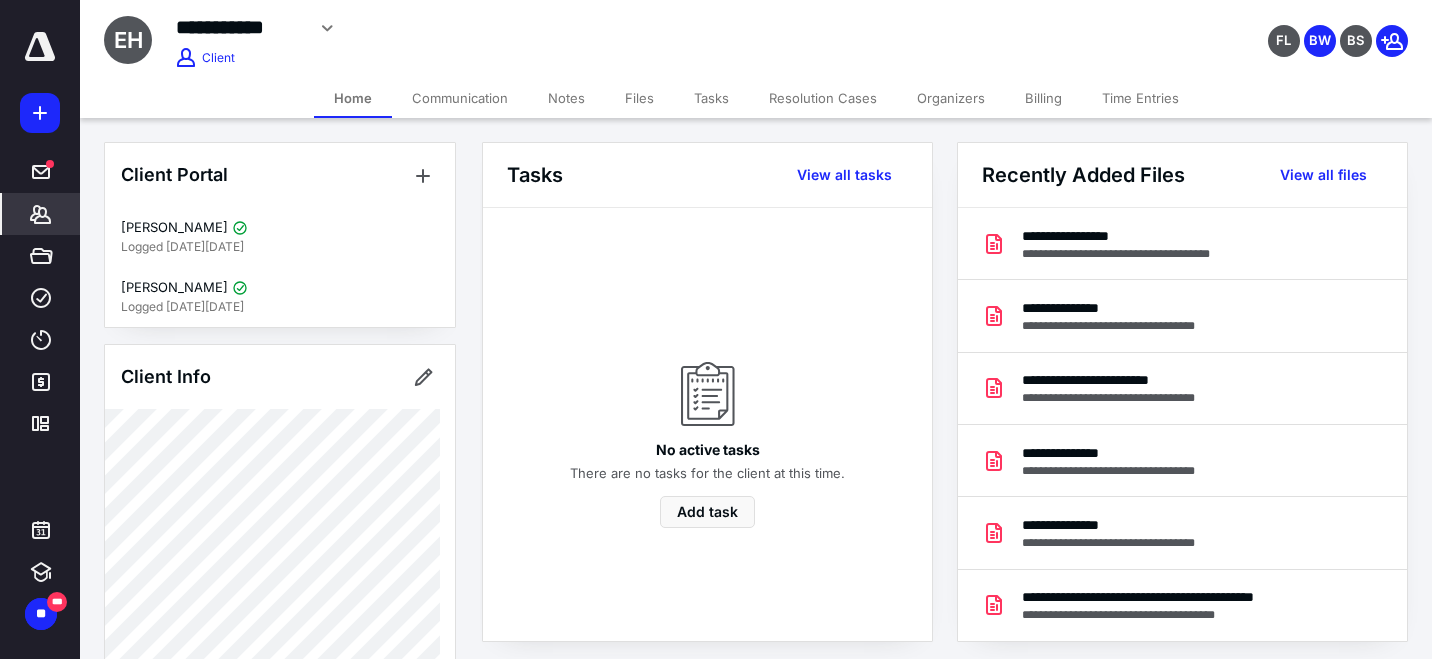 click on "Communication" at bounding box center [460, 98] 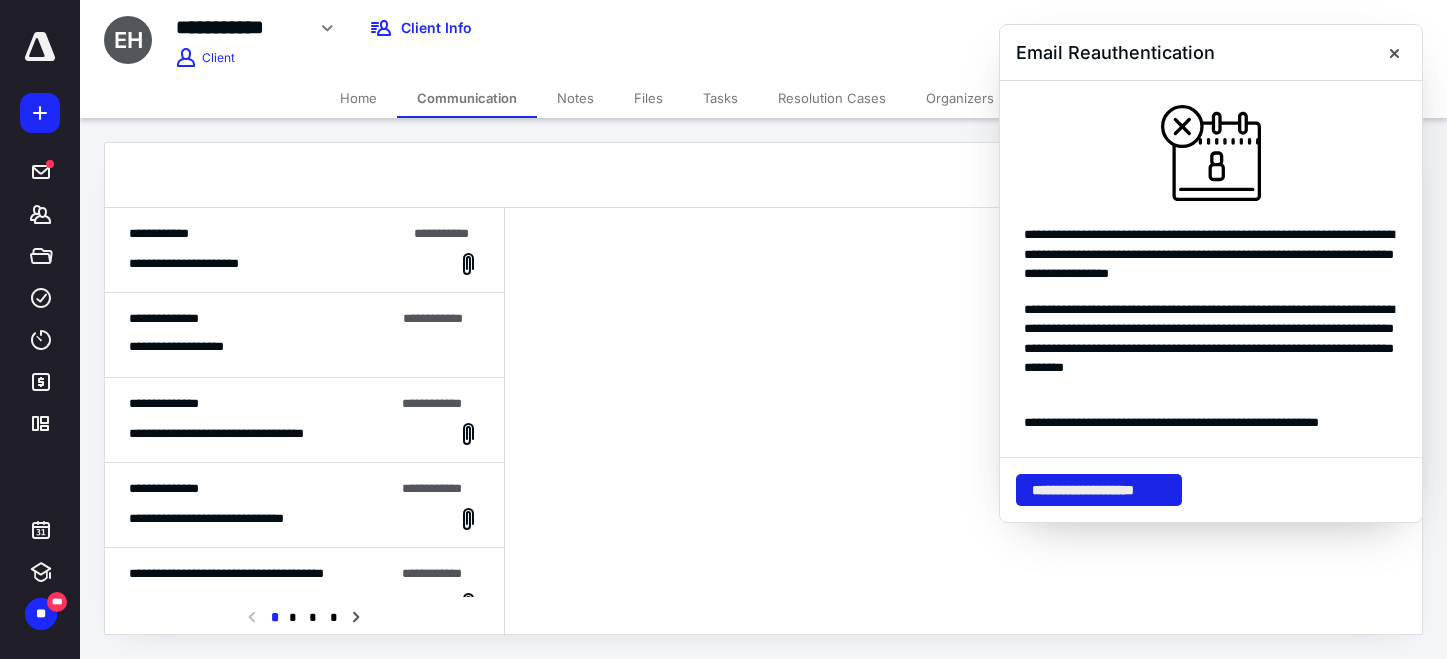 click on "**********" at bounding box center (1099, 490) 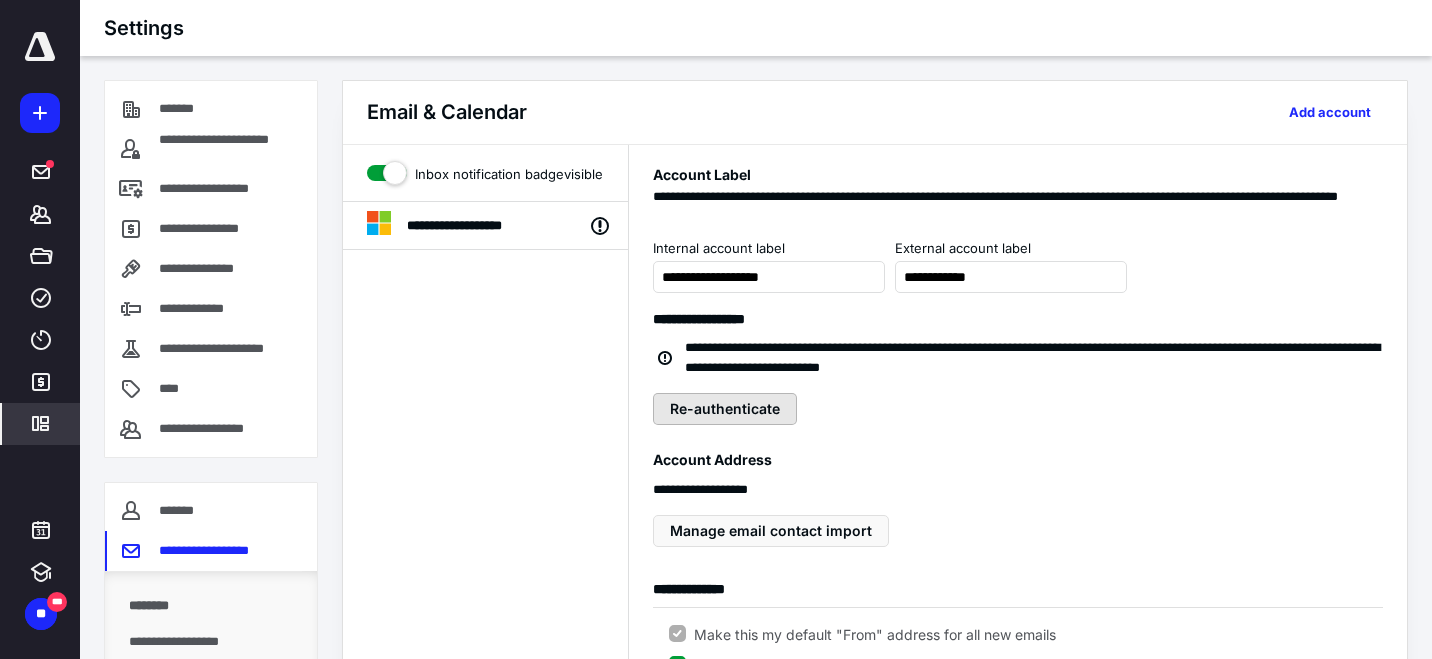 click on "Re-authenticate" at bounding box center [725, 409] 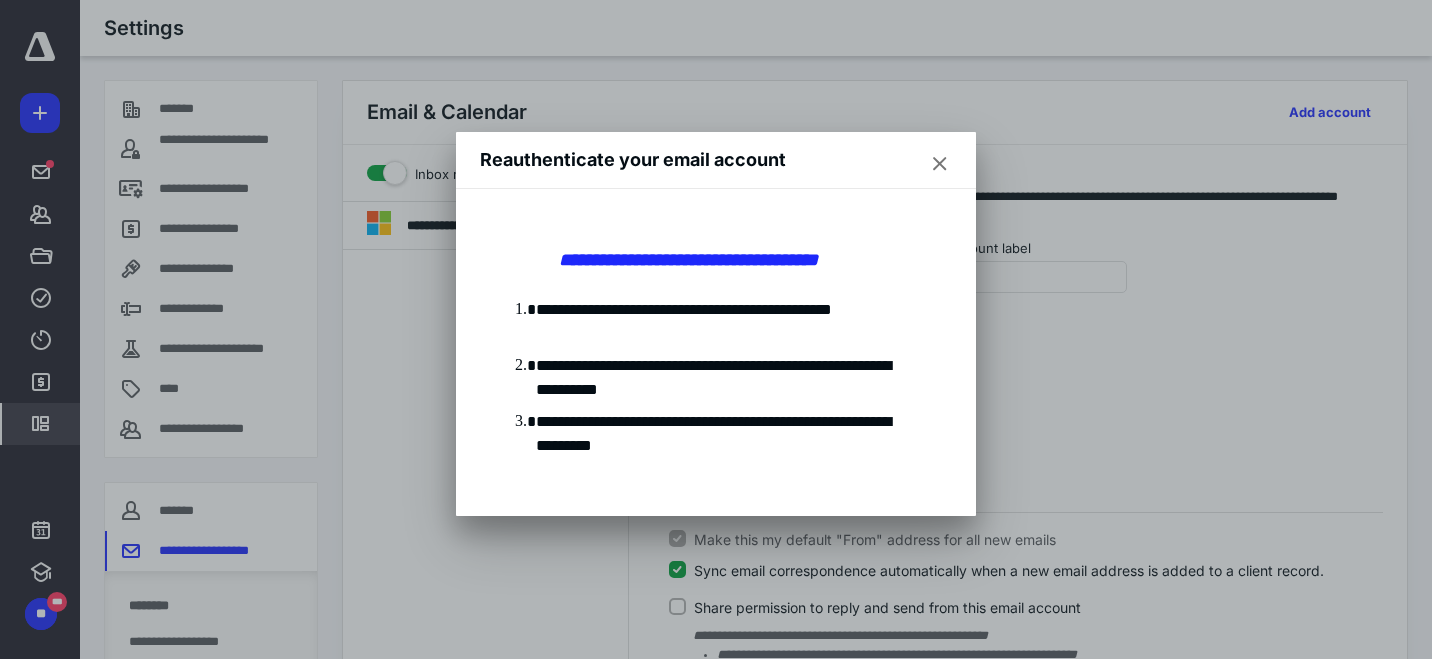 click at bounding box center [940, 164] 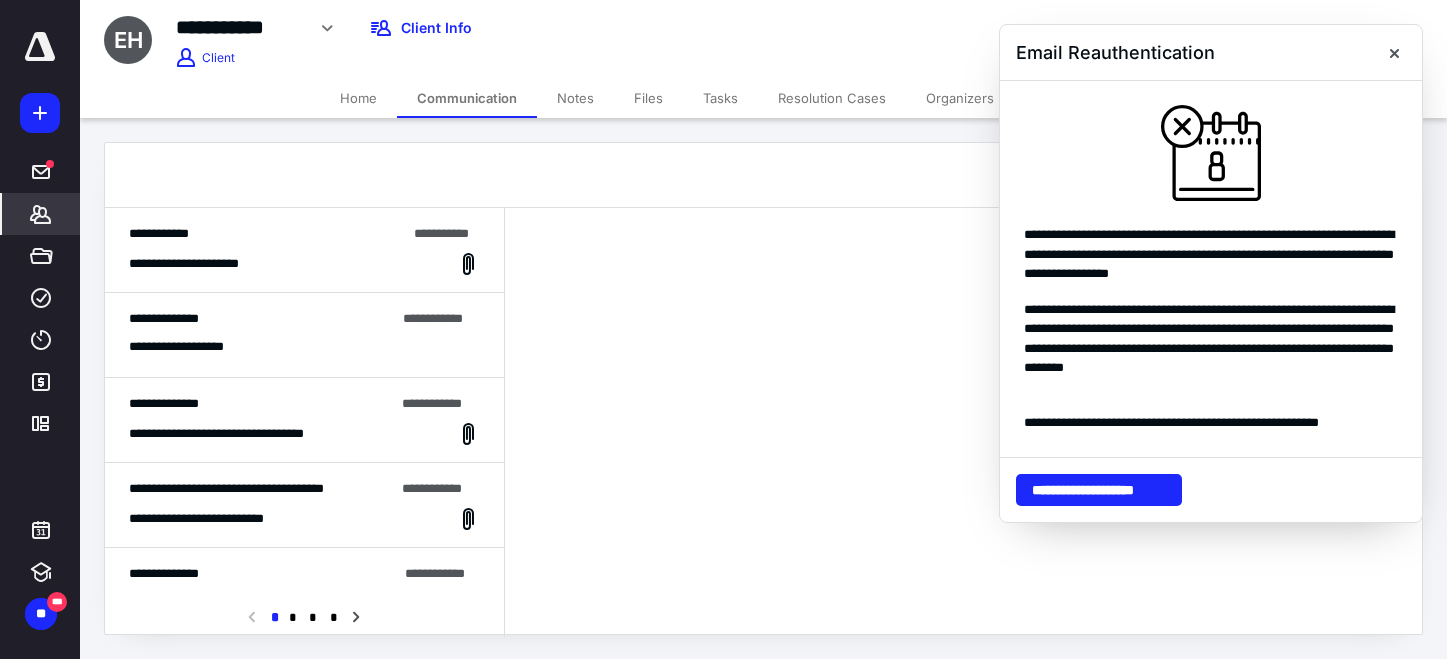 click 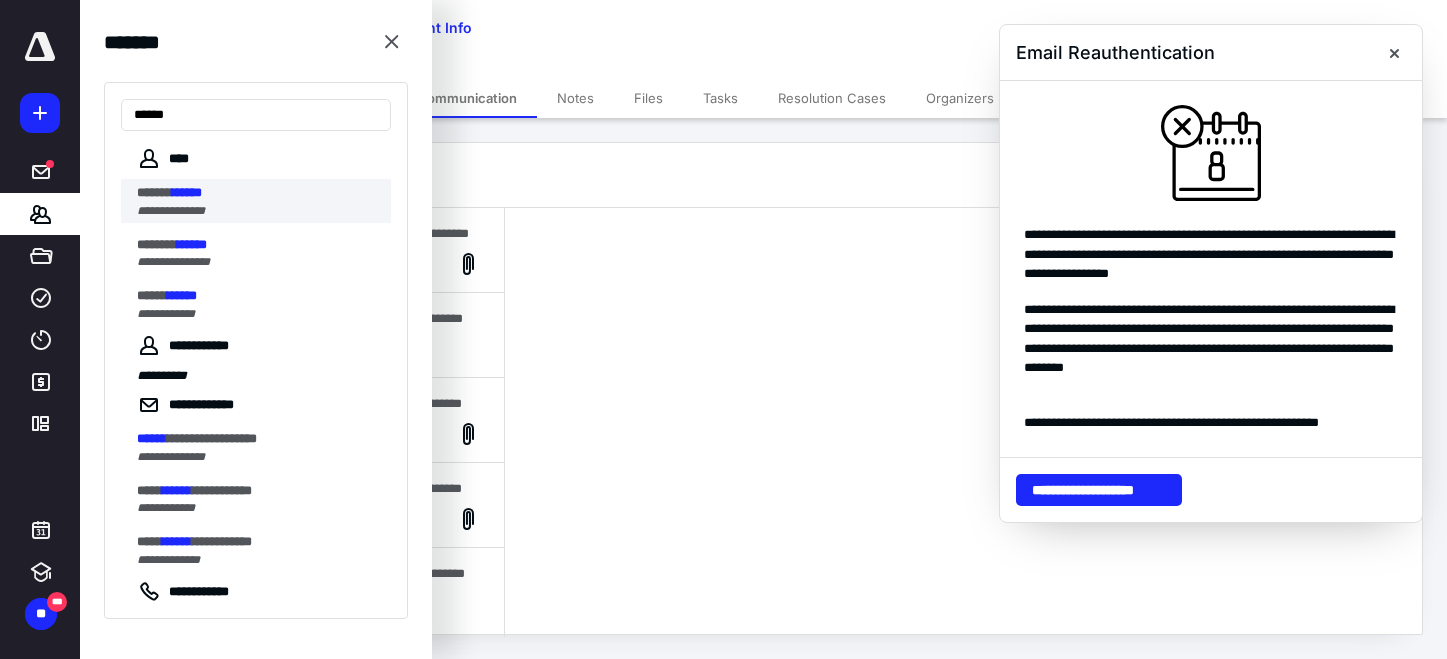 type on "******" 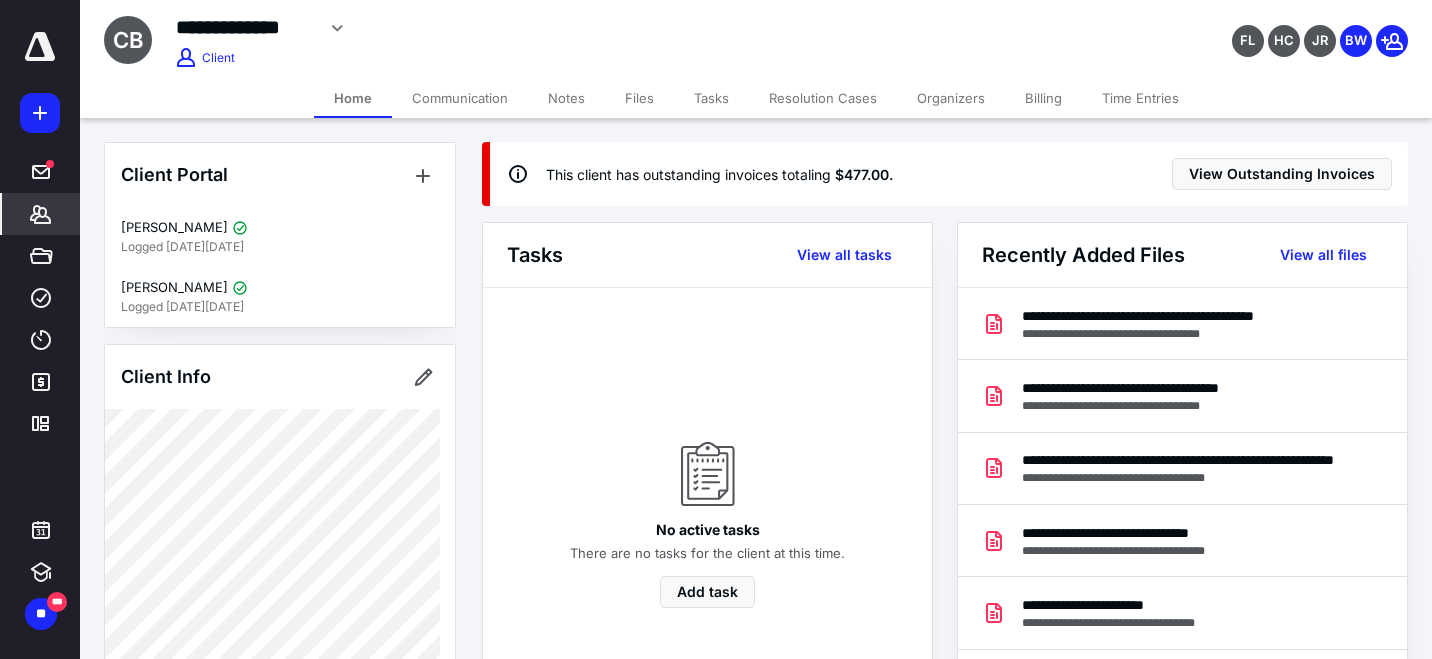 click on "Files" at bounding box center [639, 98] 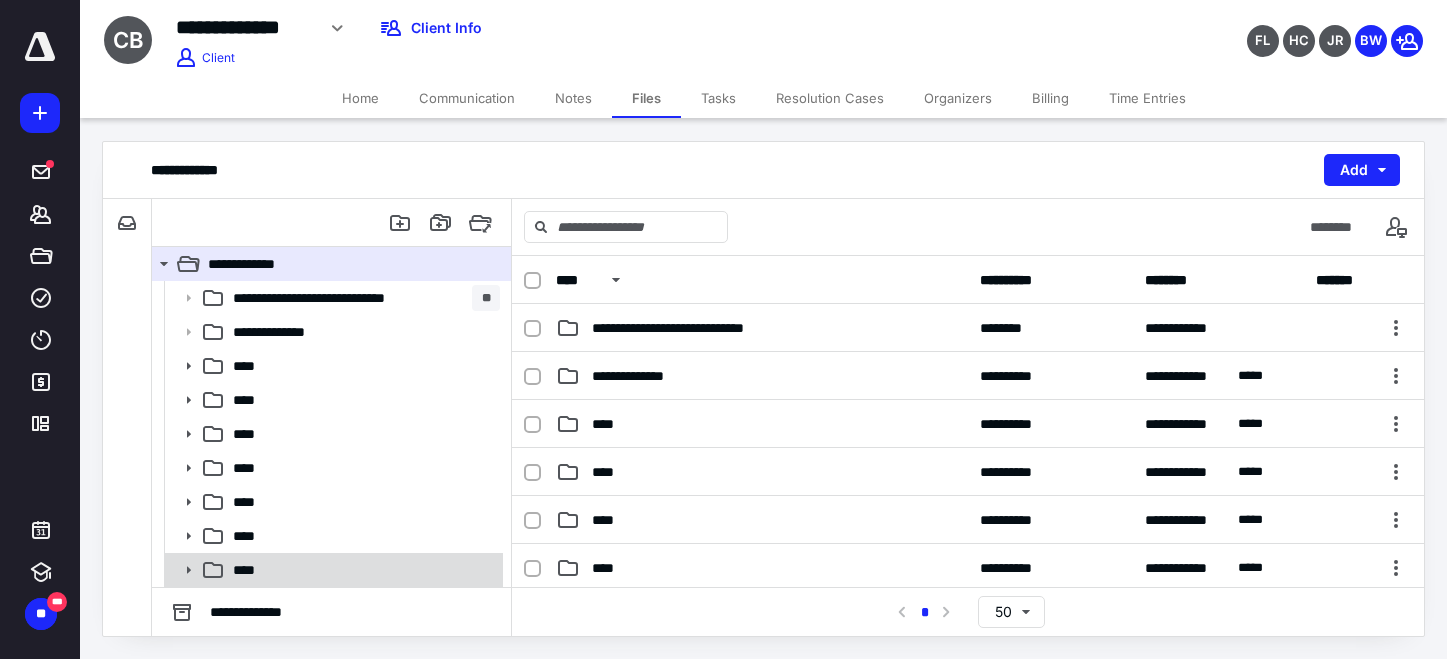 click on "****" at bounding box center (362, 570) 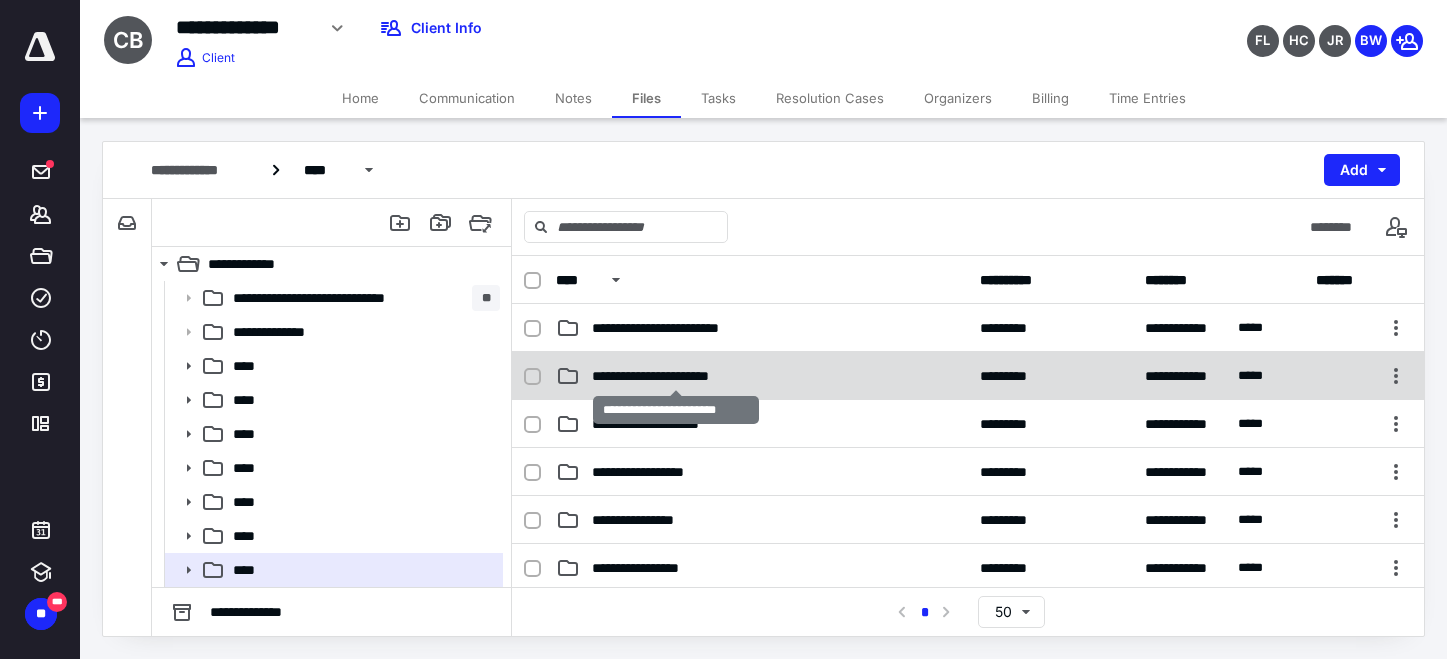 click on "**********" at bounding box center (676, 376) 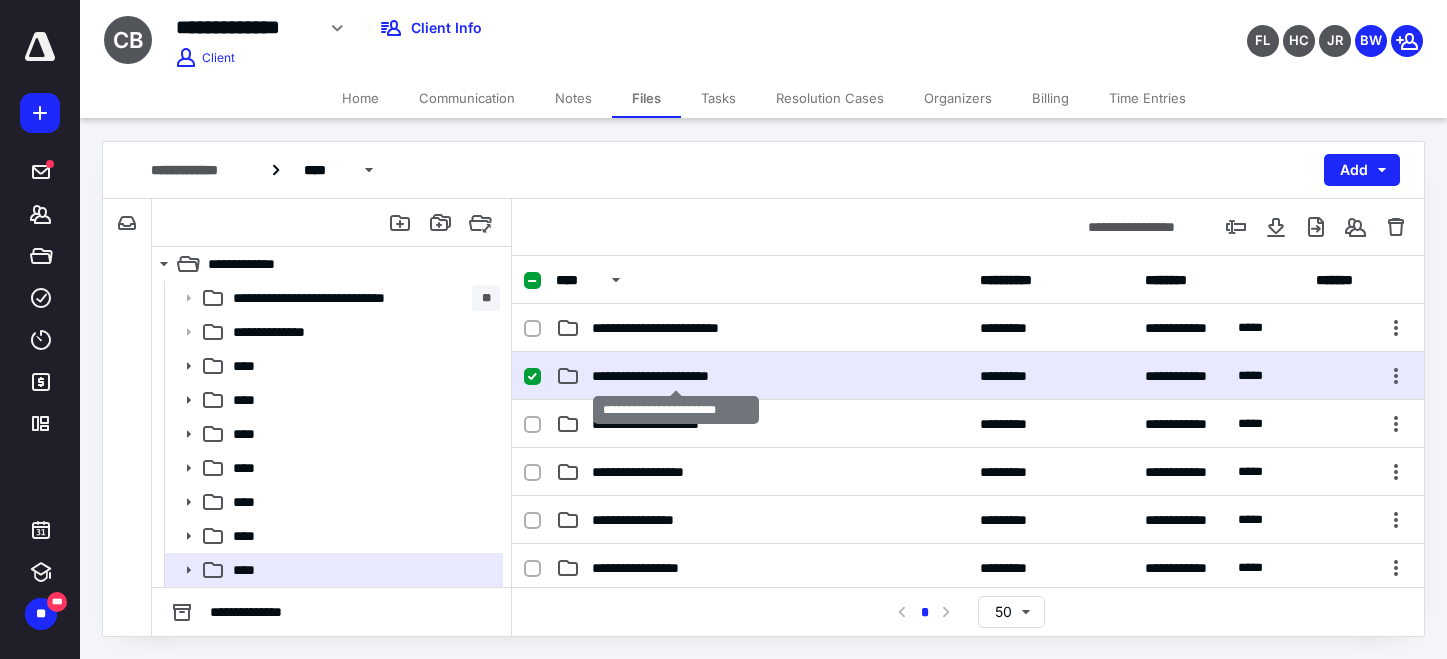 click on "**********" at bounding box center [676, 376] 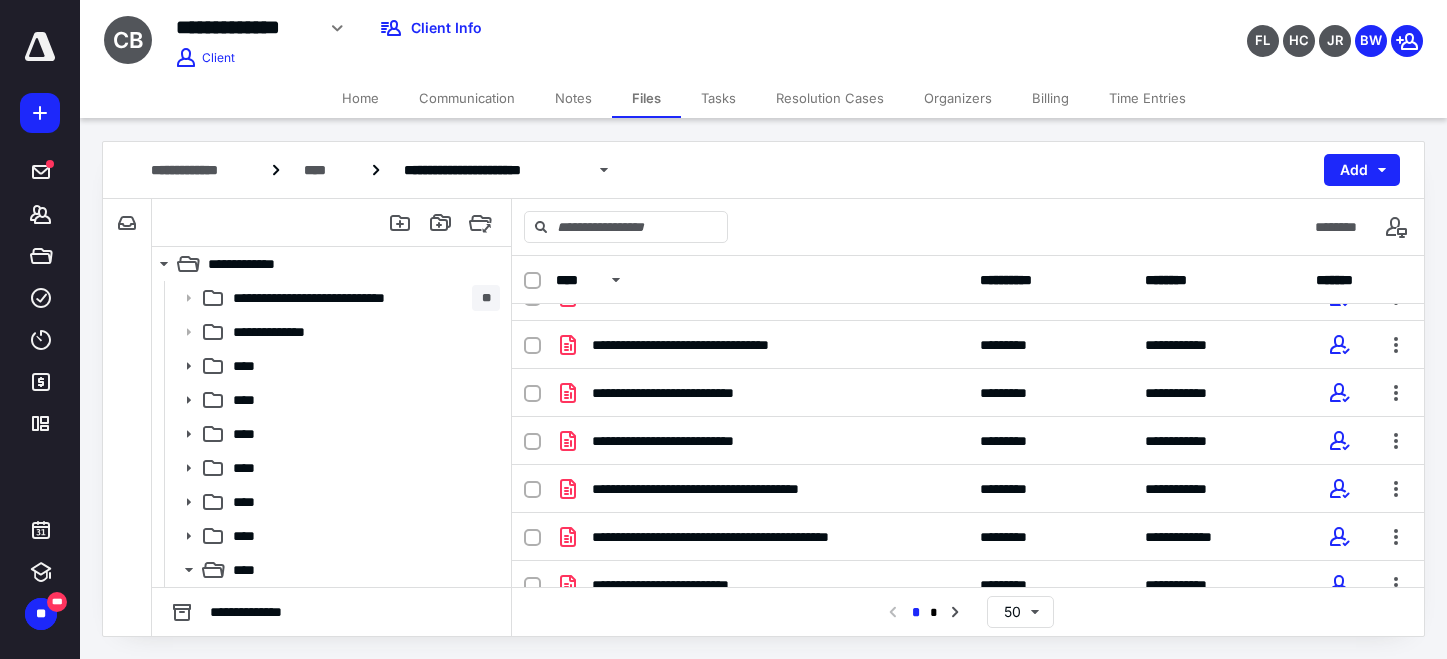 scroll, scrollTop: 0, scrollLeft: 0, axis: both 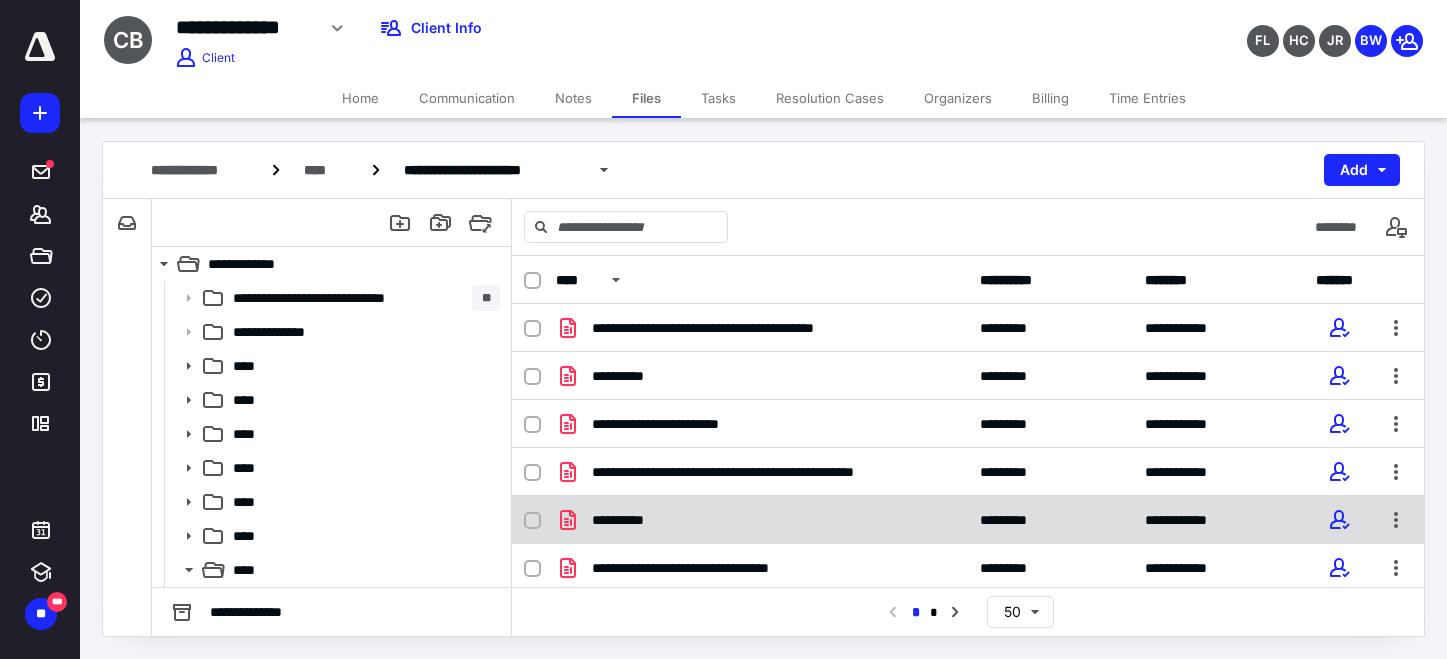 click on "**********" at bounding box center (762, 520) 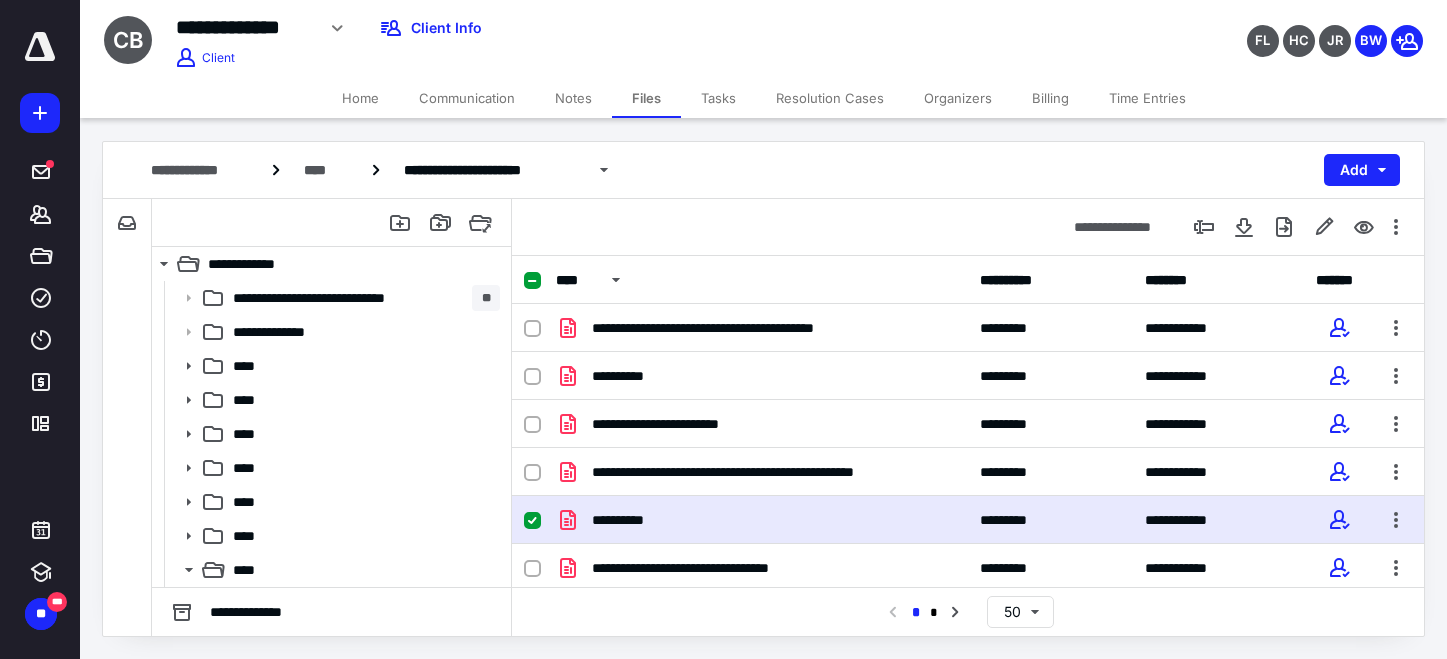 click on "**********" at bounding box center (762, 520) 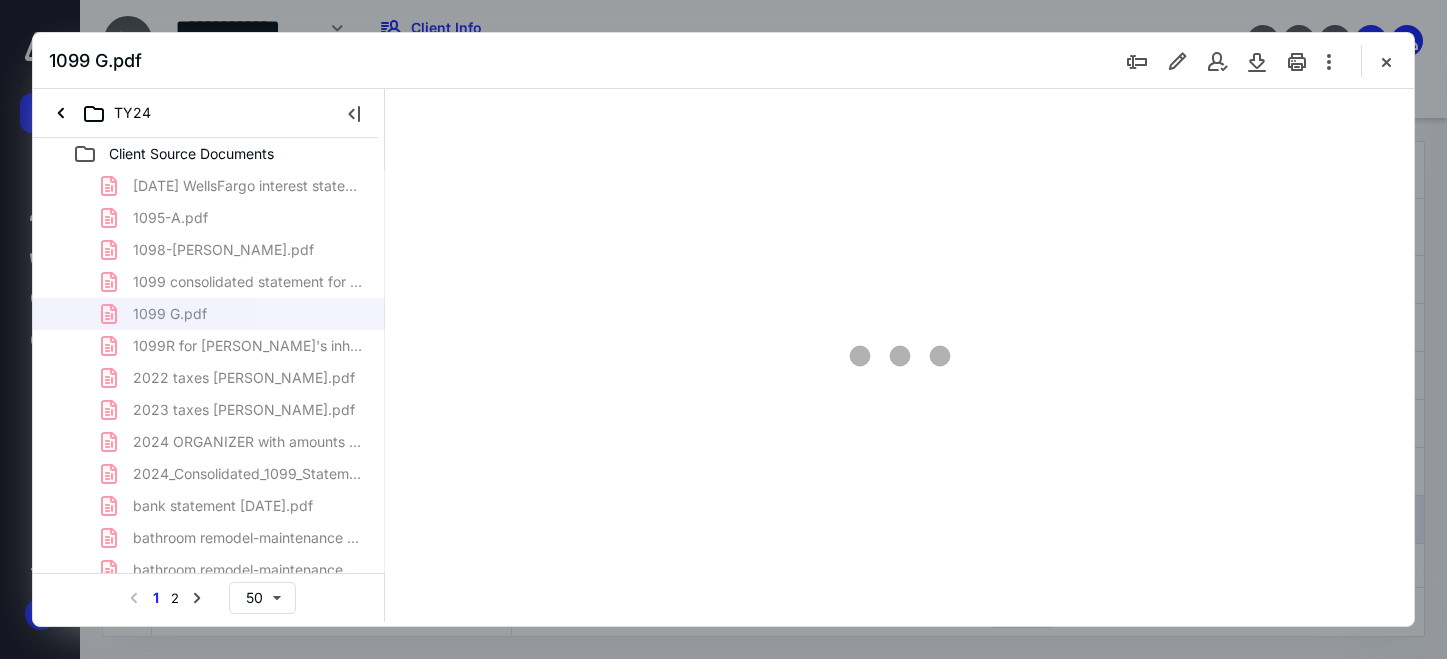 scroll, scrollTop: 0, scrollLeft: 0, axis: both 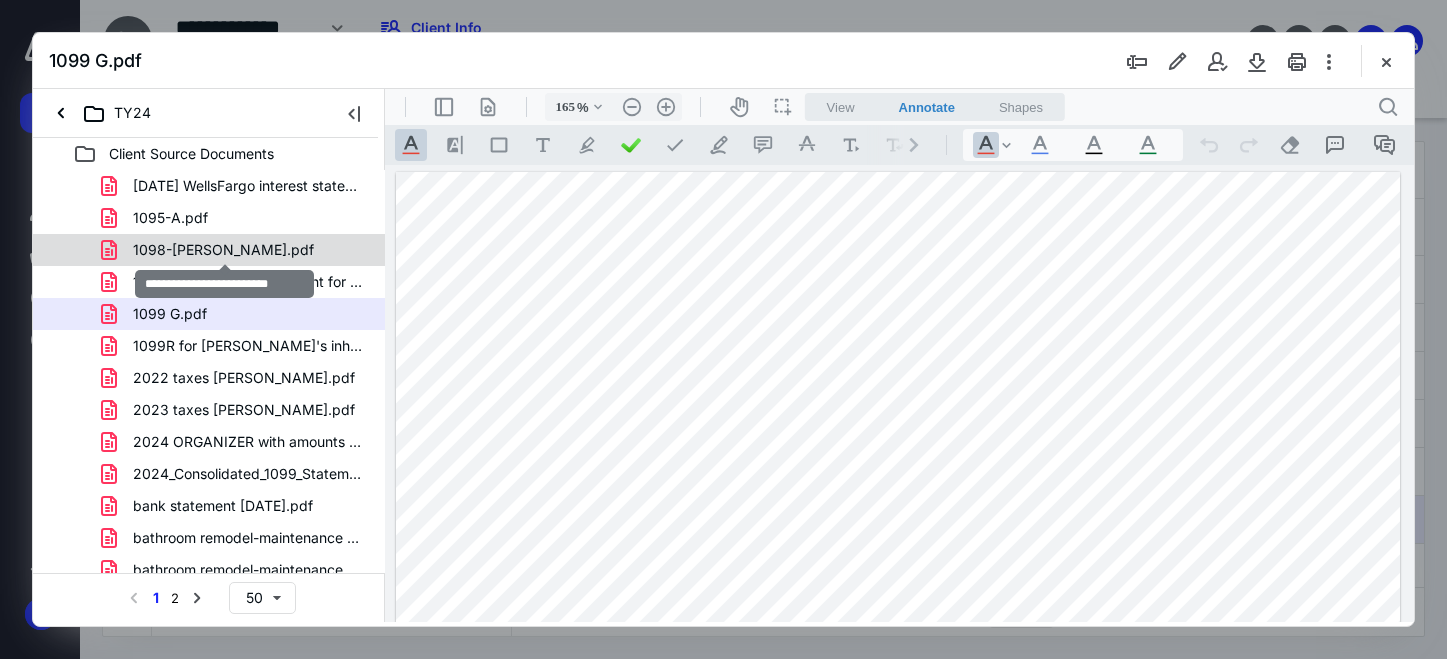click on "1098-[PERSON_NAME].pdf" at bounding box center (223, 250) 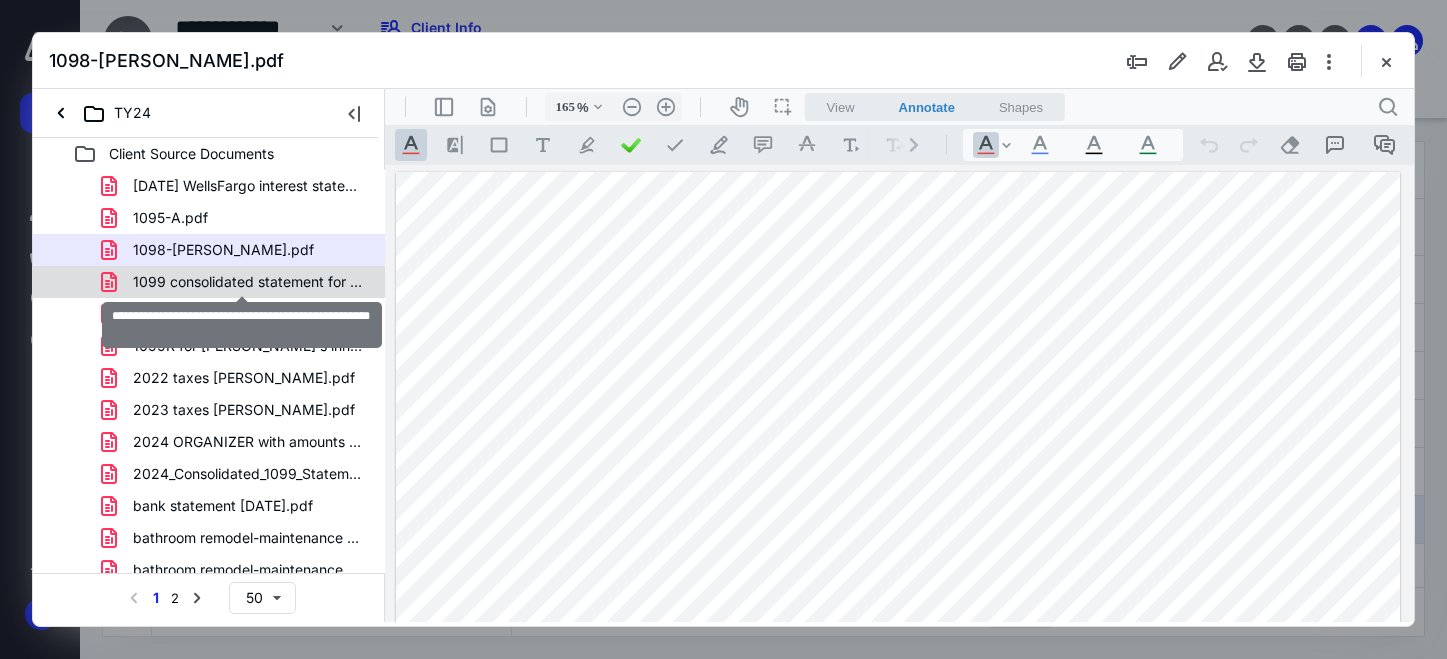 click on "1099 consolidated statement for [PERSON_NAME] and [PERSON_NAME].pdf" at bounding box center (249, 282) 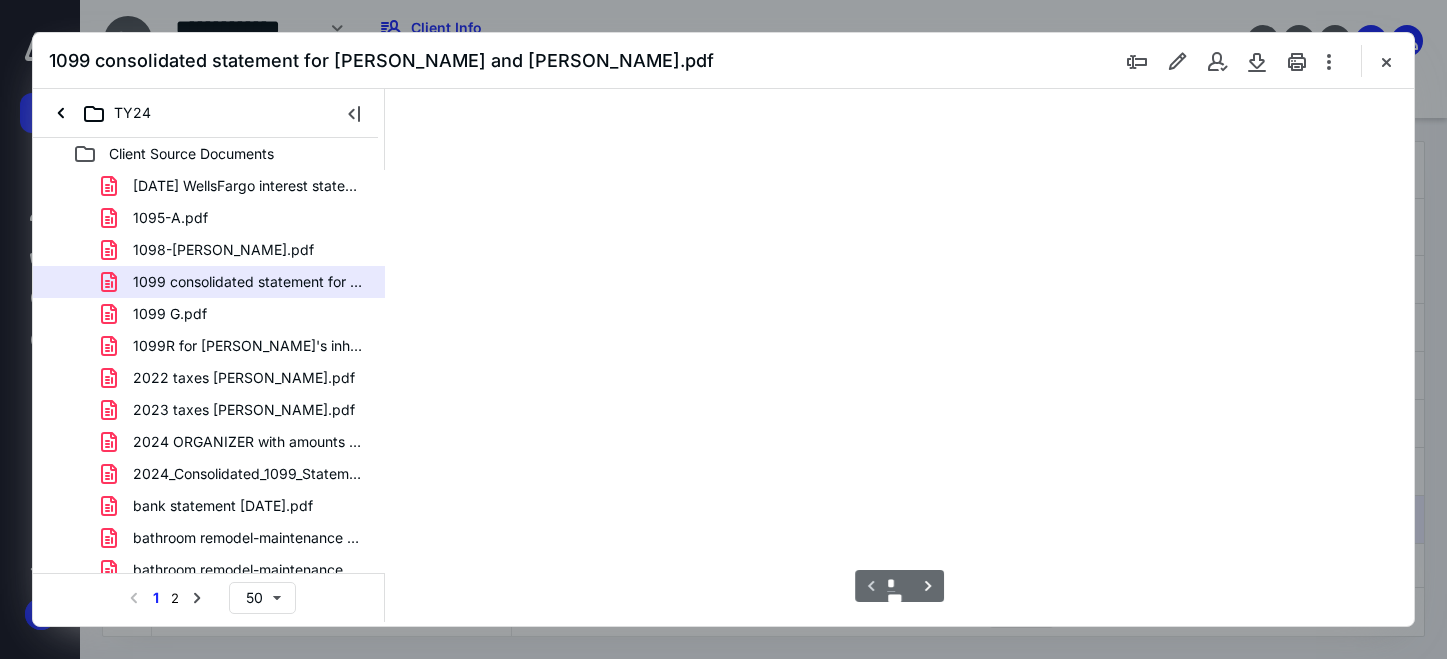 type on "128" 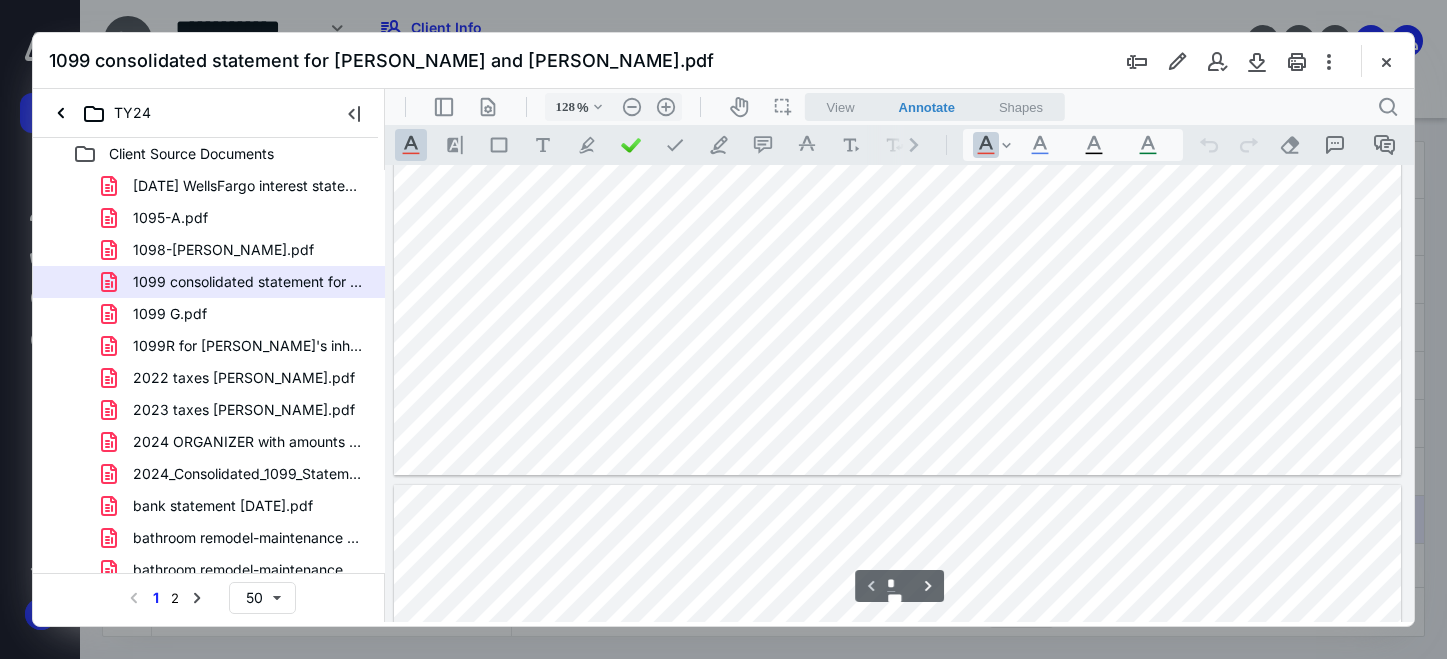 type on "*" 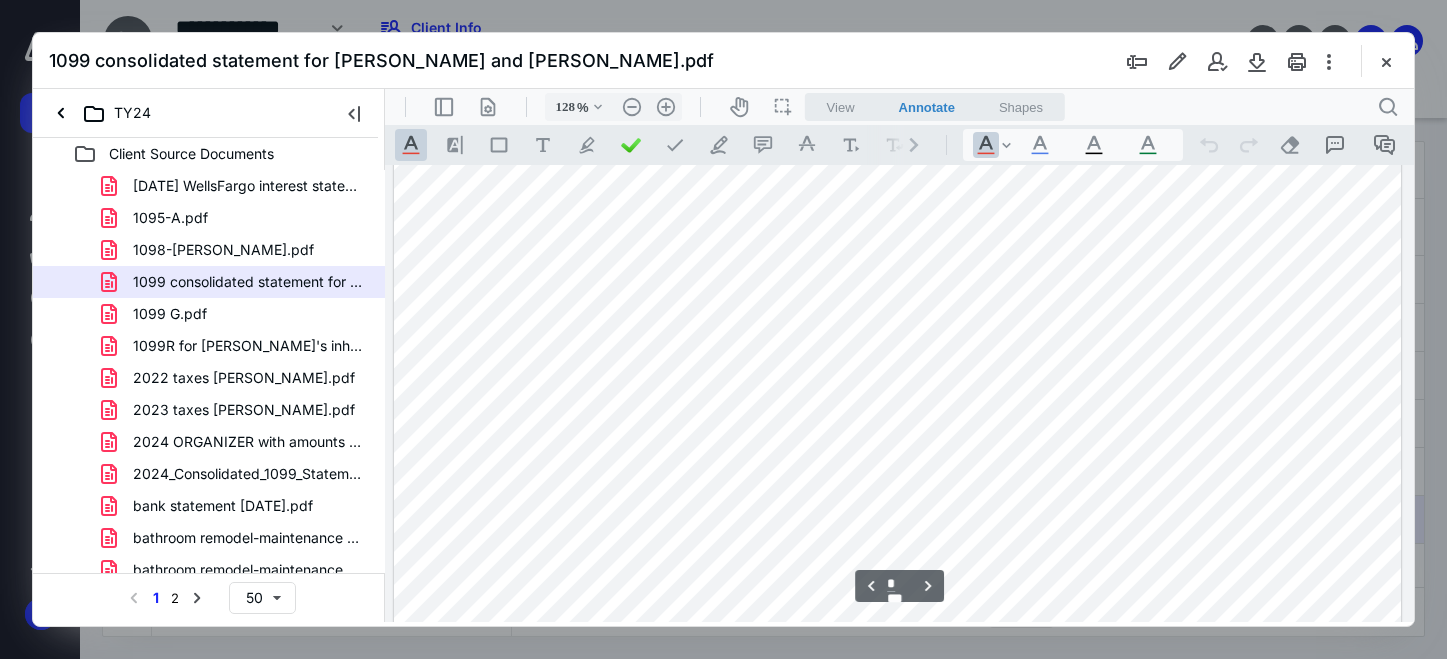 scroll, scrollTop: 981, scrollLeft: 0, axis: vertical 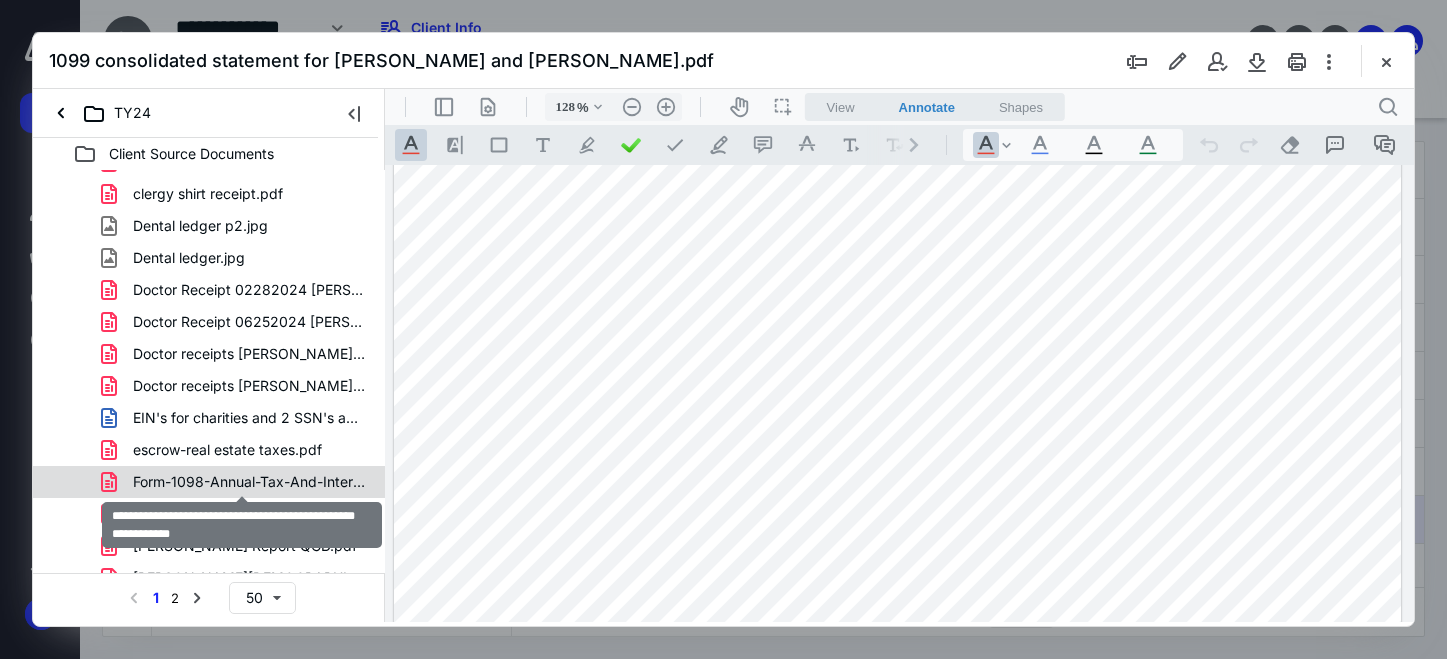click on "Form-1098-Annual-Tax-And-Interest-Statement_715364667_2025.pdf" at bounding box center [249, 482] 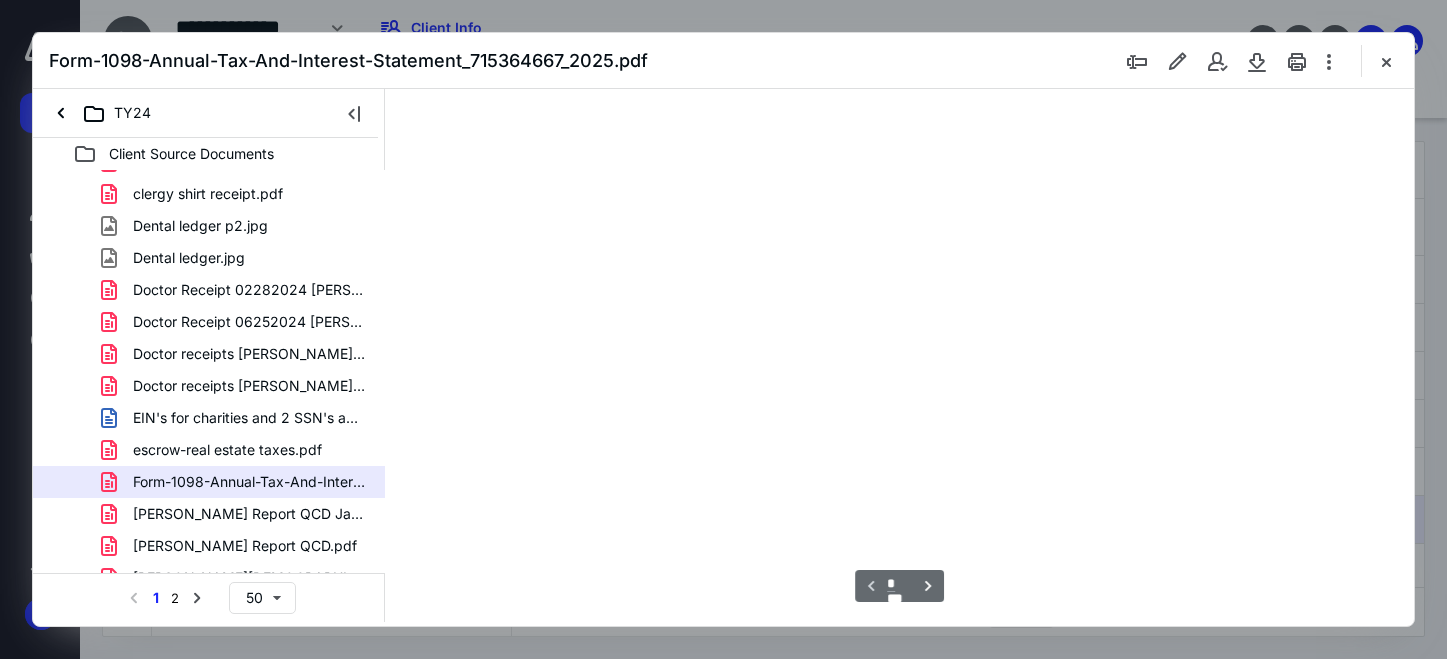 scroll, scrollTop: 0, scrollLeft: 0, axis: both 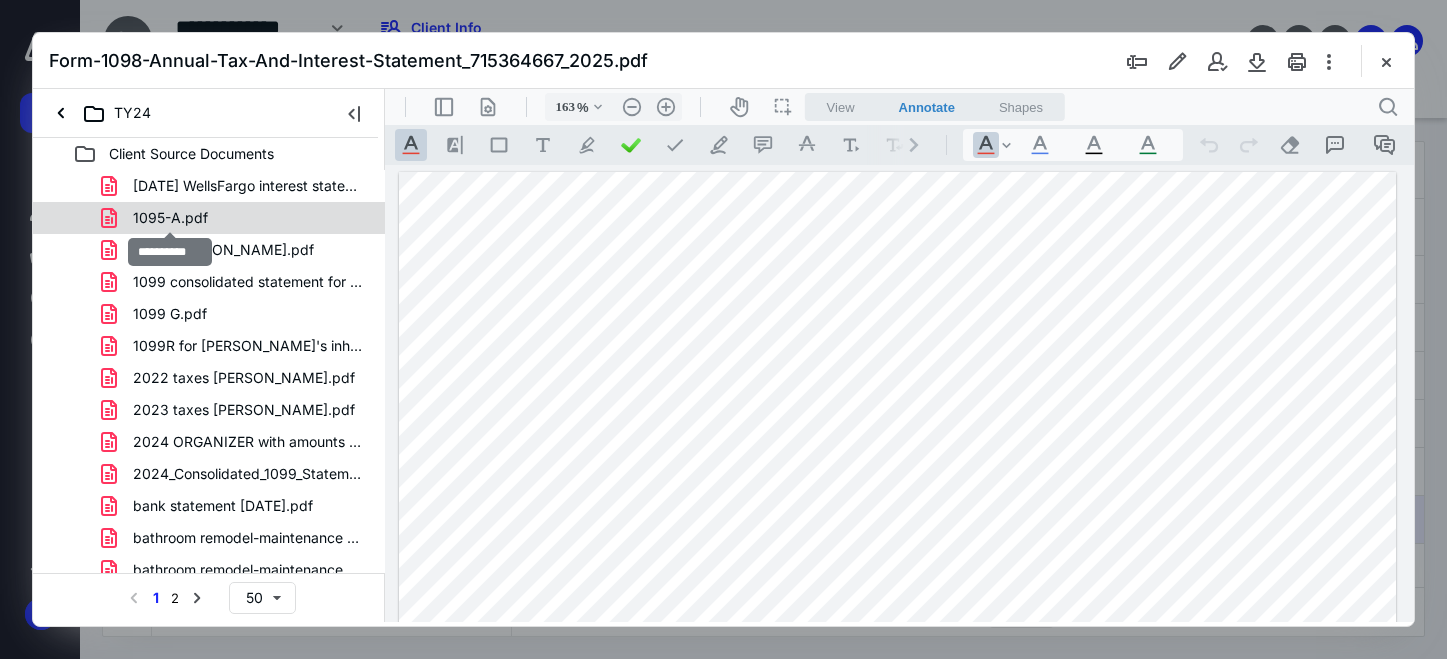 click on "1095-A.pdf" at bounding box center [170, 218] 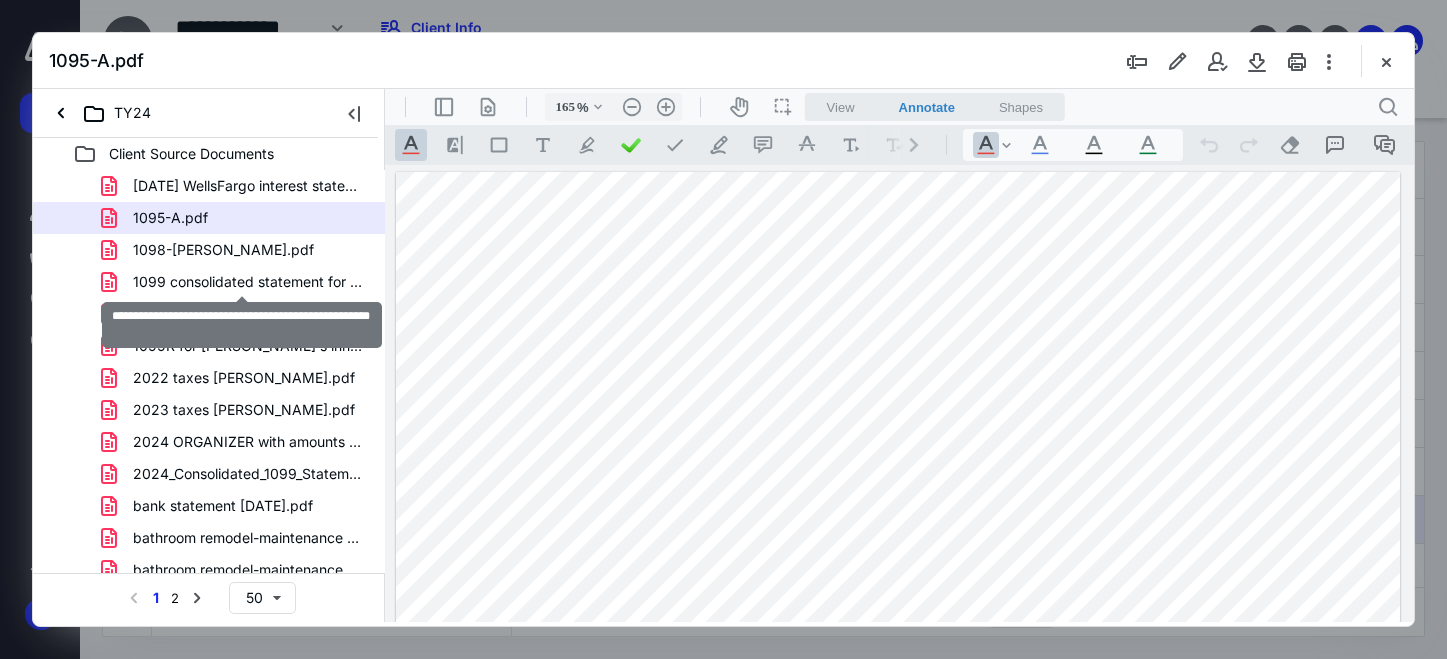 click on "1099 consolidated statement for [PERSON_NAME] and [PERSON_NAME].pdf" at bounding box center (249, 282) 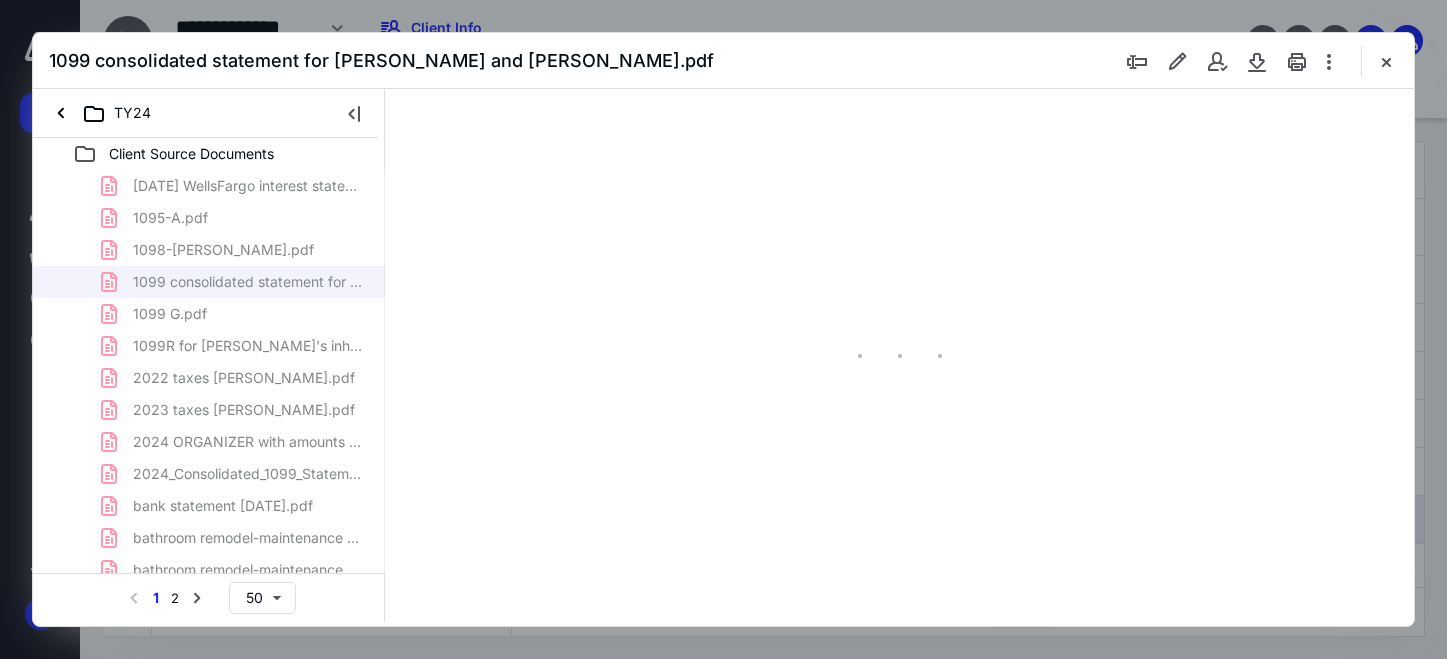 type on "128" 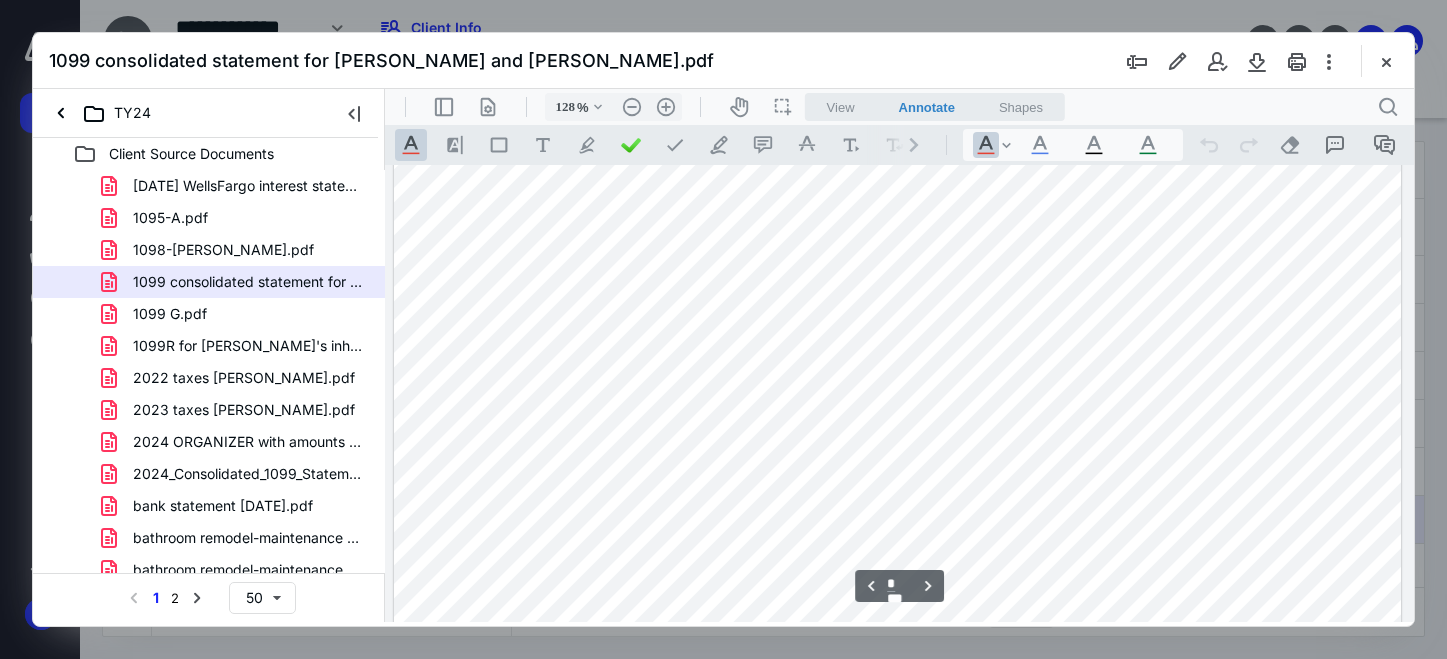 scroll, scrollTop: 4100, scrollLeft: 0, axis: vertical 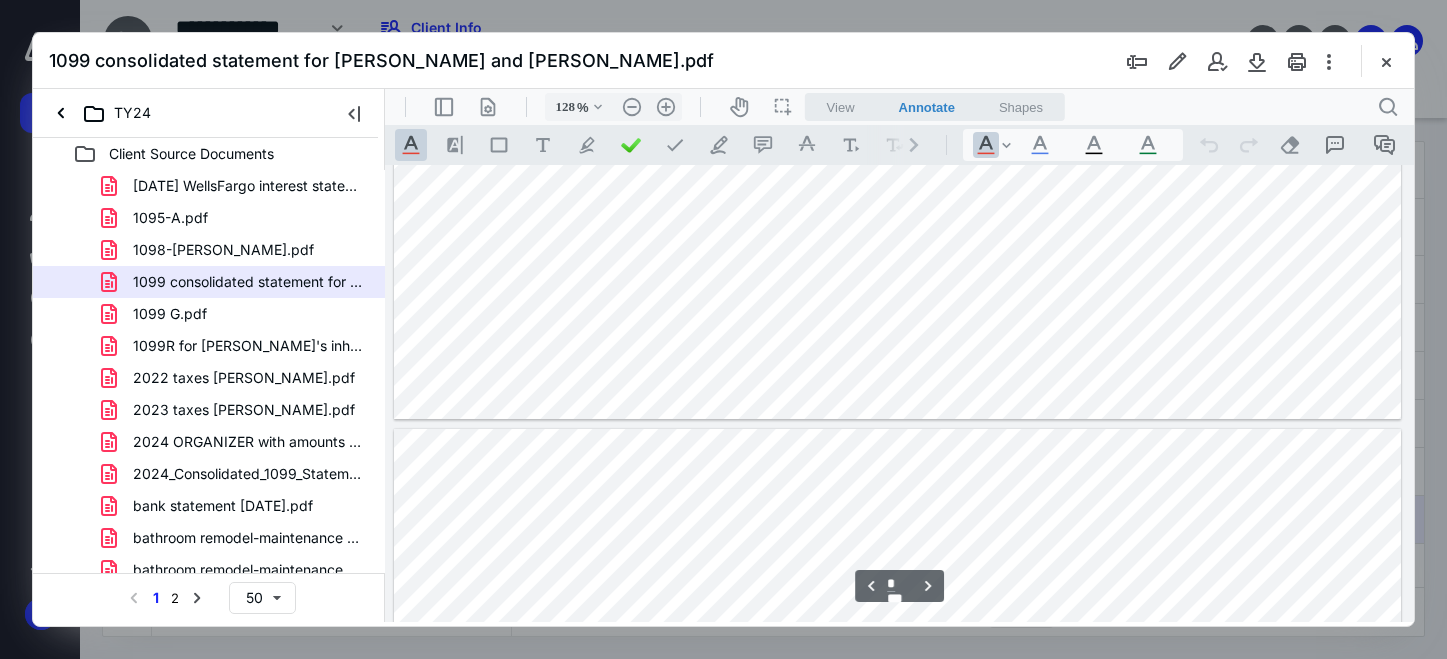 type on "*" 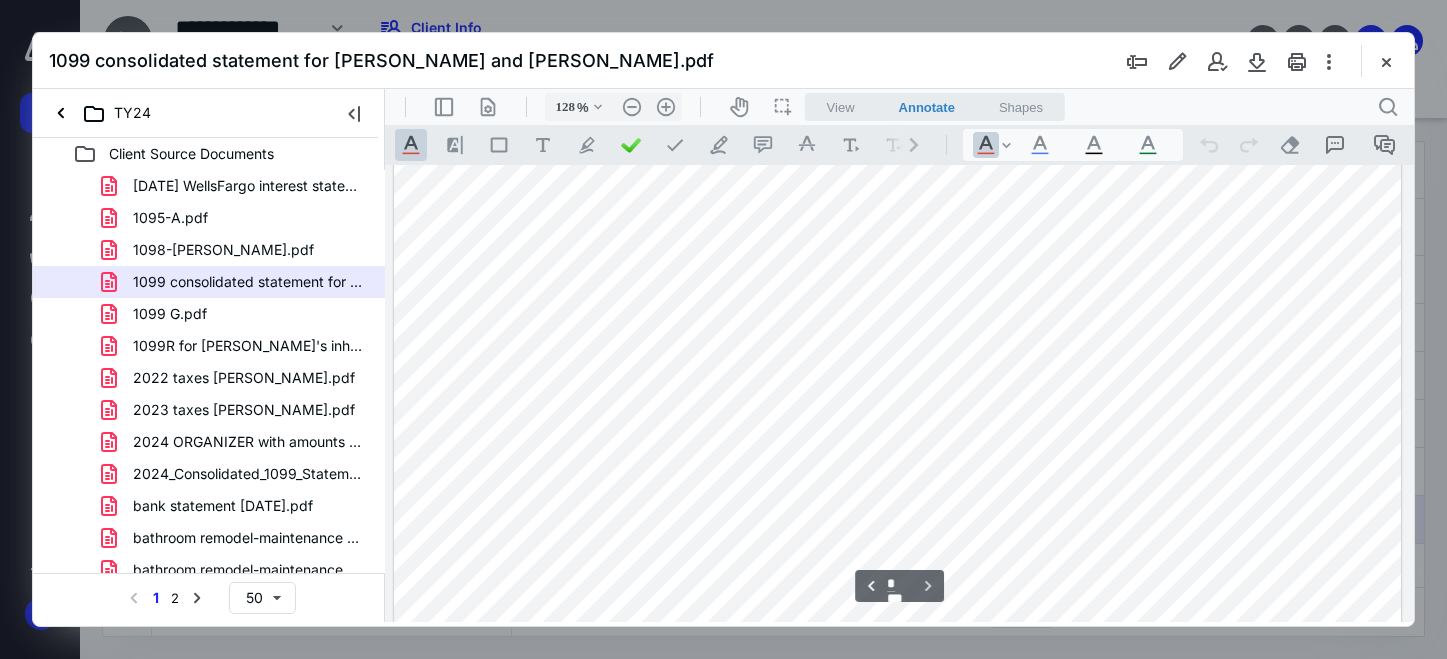 scroll, scrollTop: 4859, scrollLeft: 0, axis: vertical 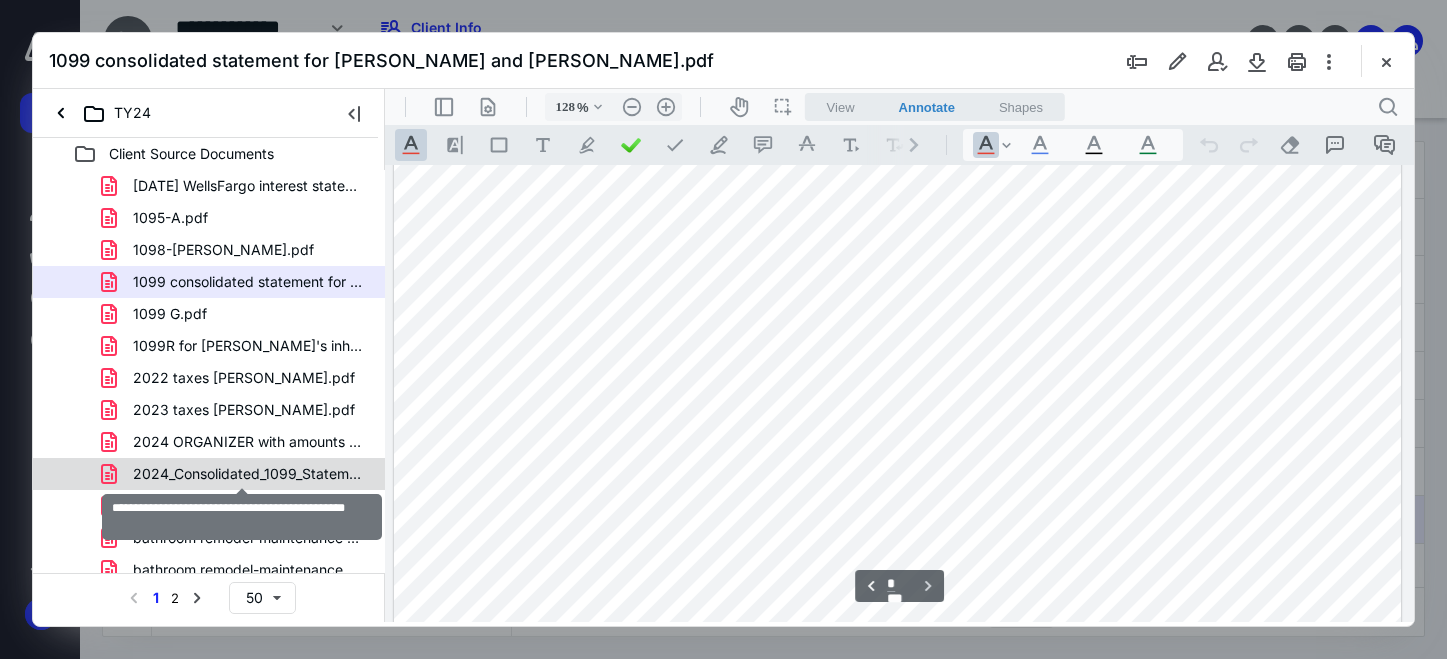 click on "2024_Consolidated_1099_Statement_[DATE].pdf" at bounding box center (249, 474) 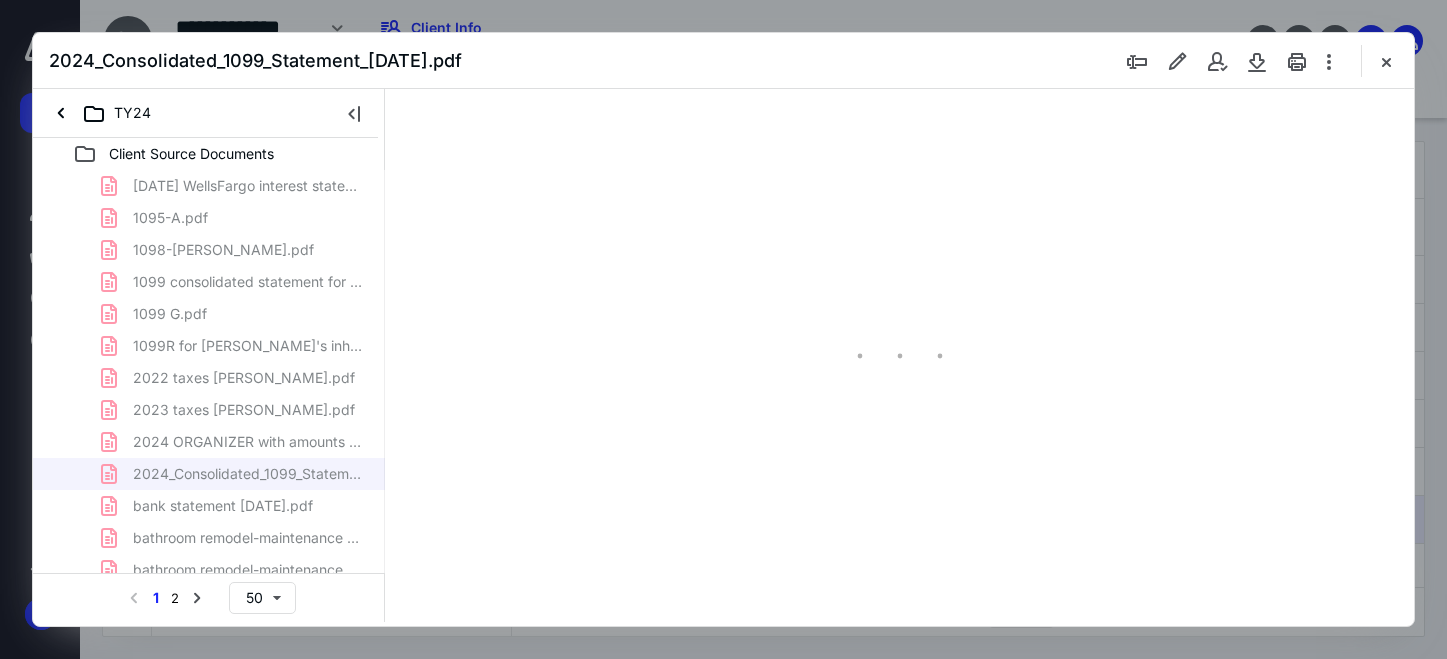 type on "128" 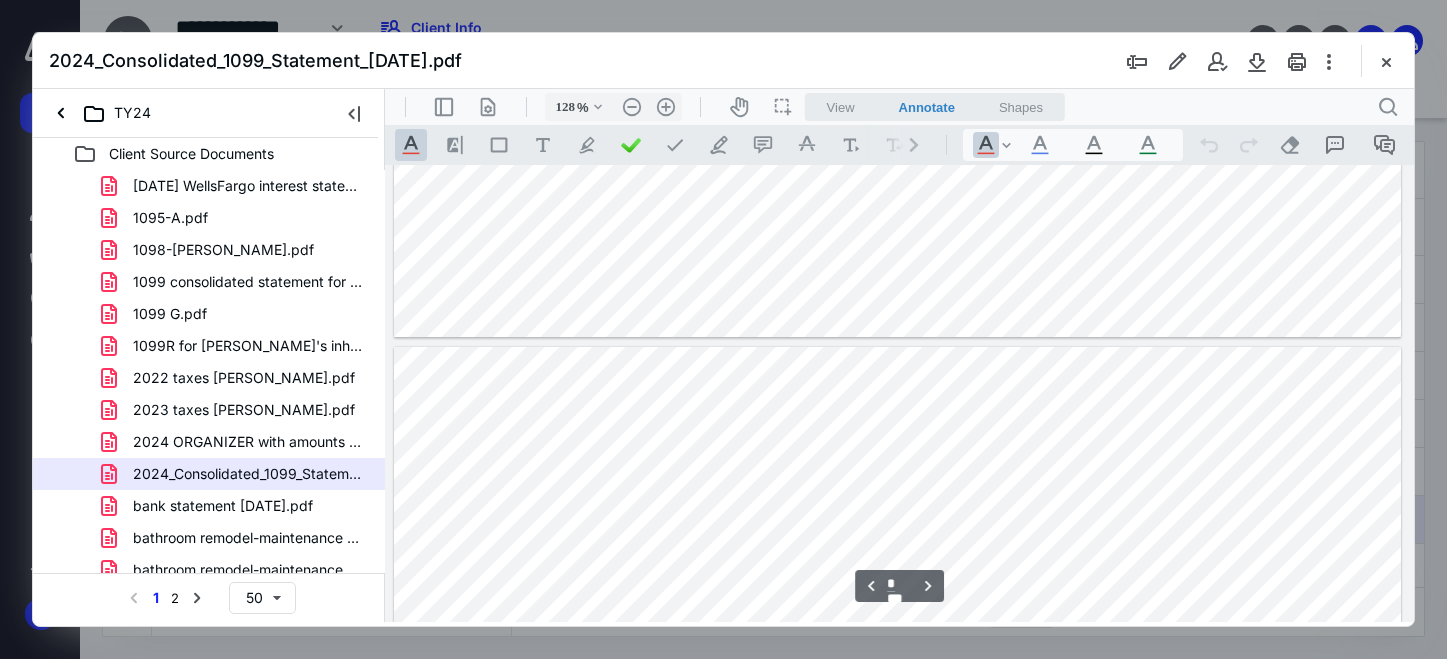 type on "*" 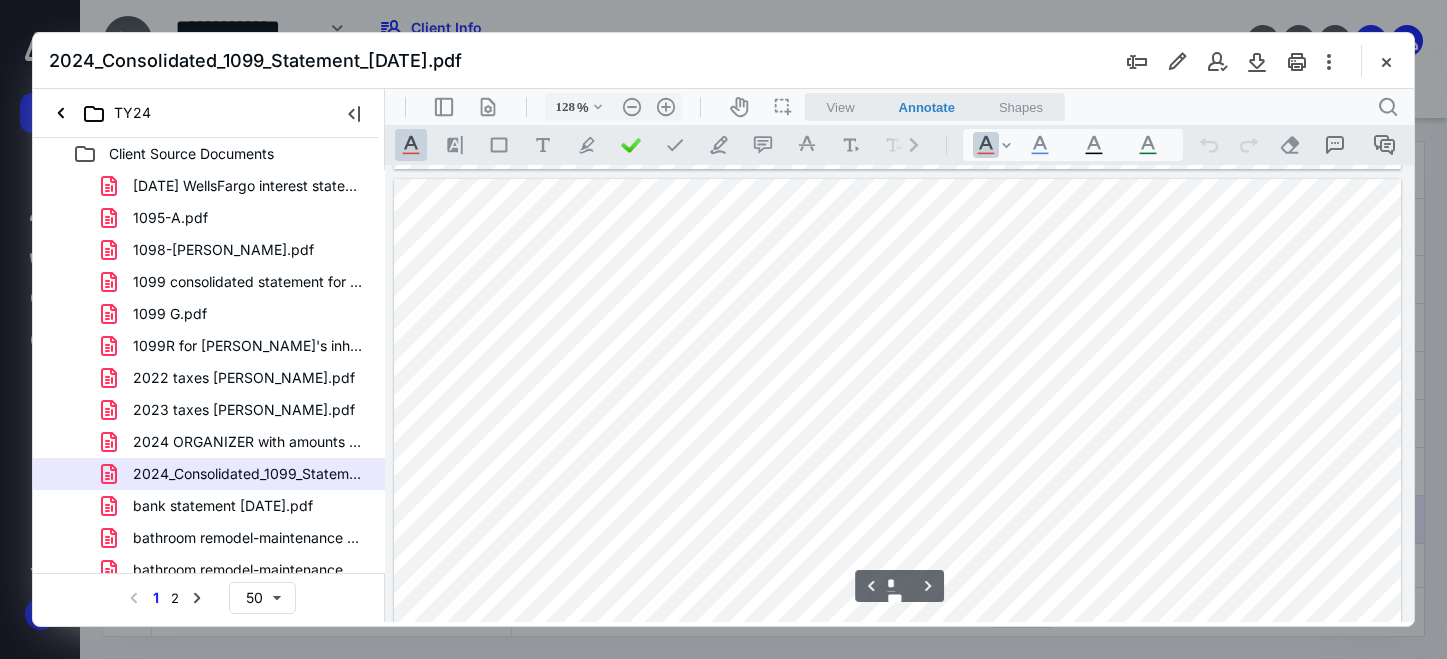 scroll, scrollTop: 1581, scrollLeft: 0, axis: vertical 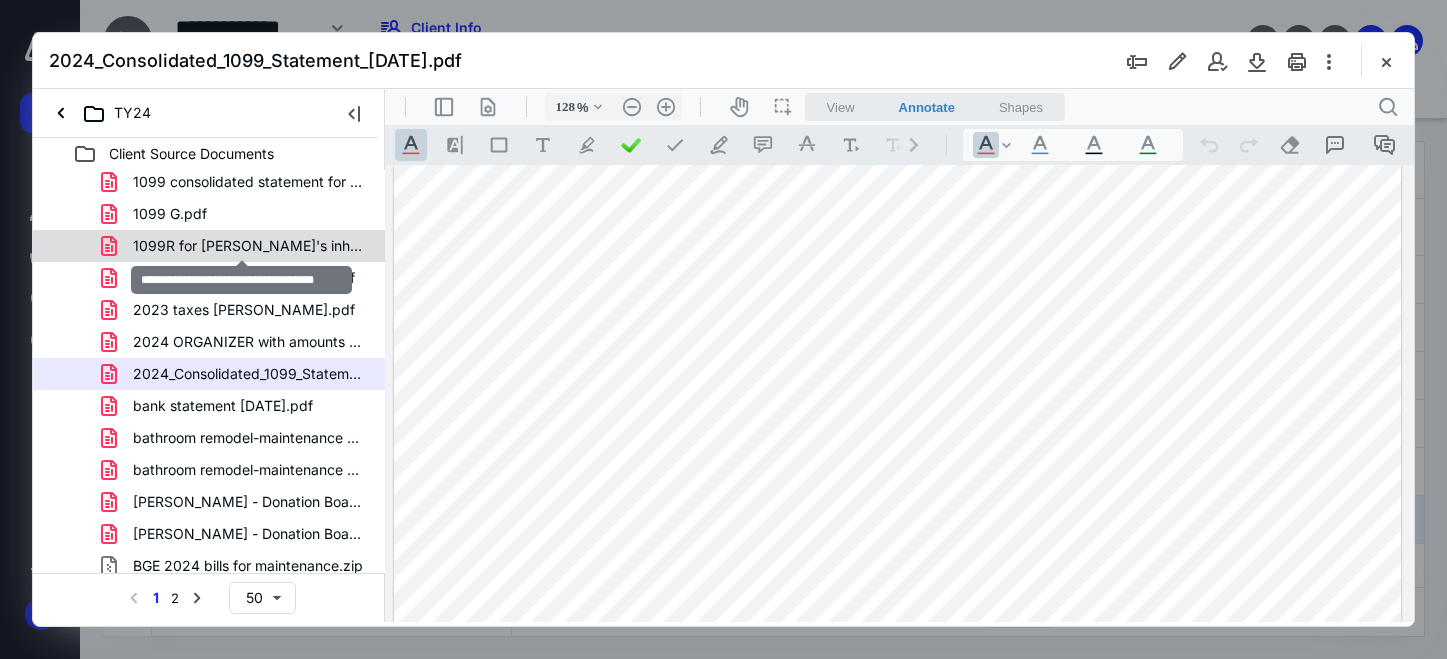 click on "1099R for [PERSON_NAME]'s inherited IRA.pdf" at bounding box center (249, 246) 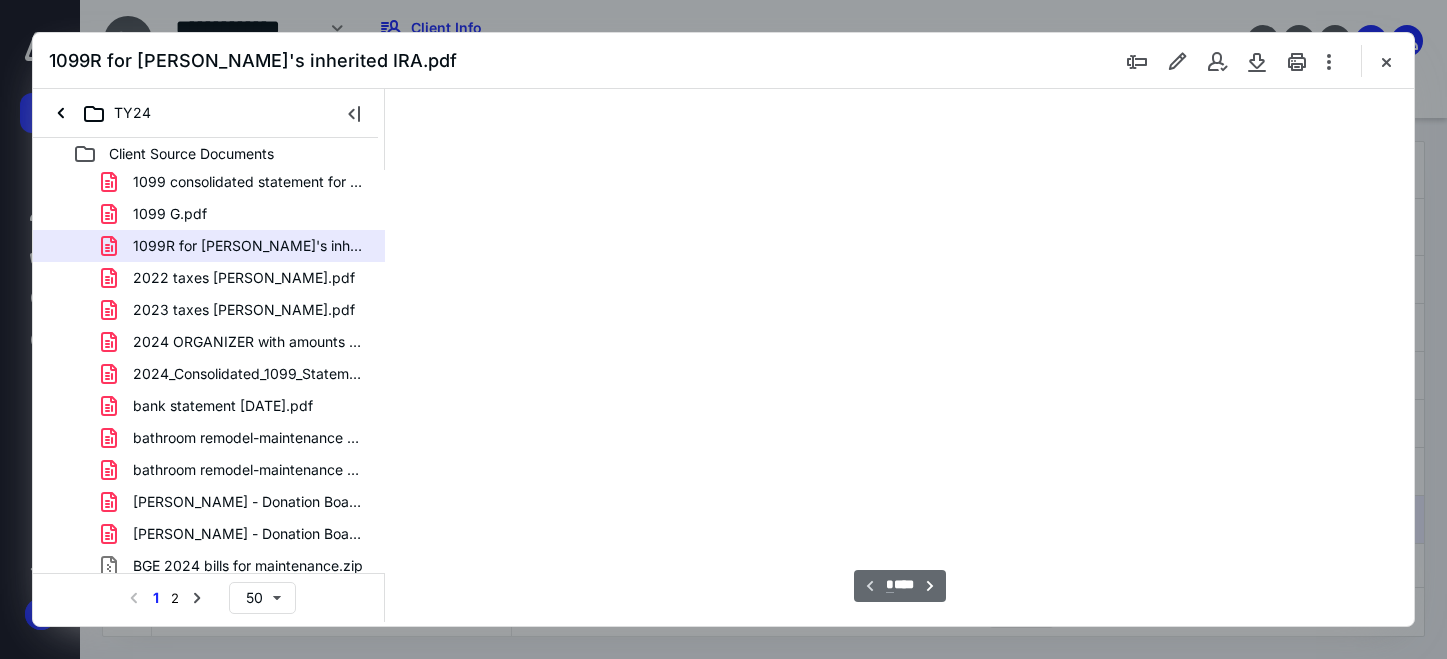 type on "165" 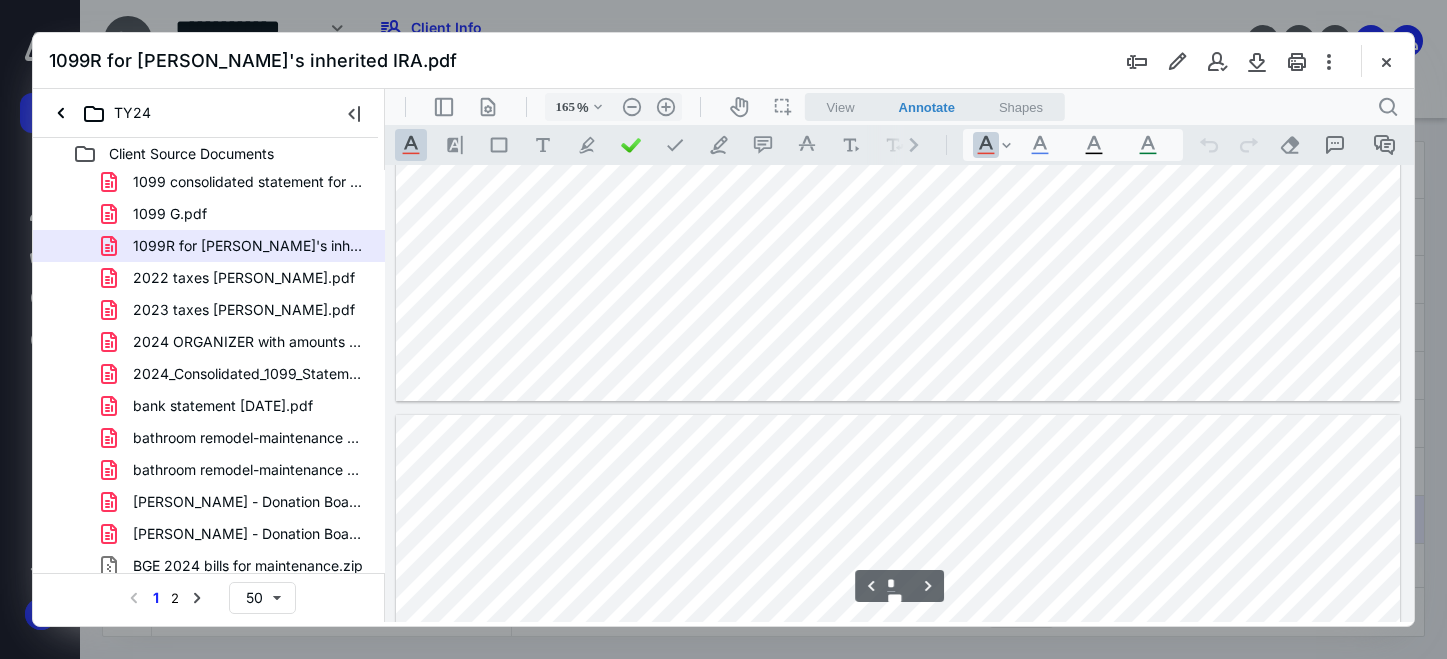 type on "*" 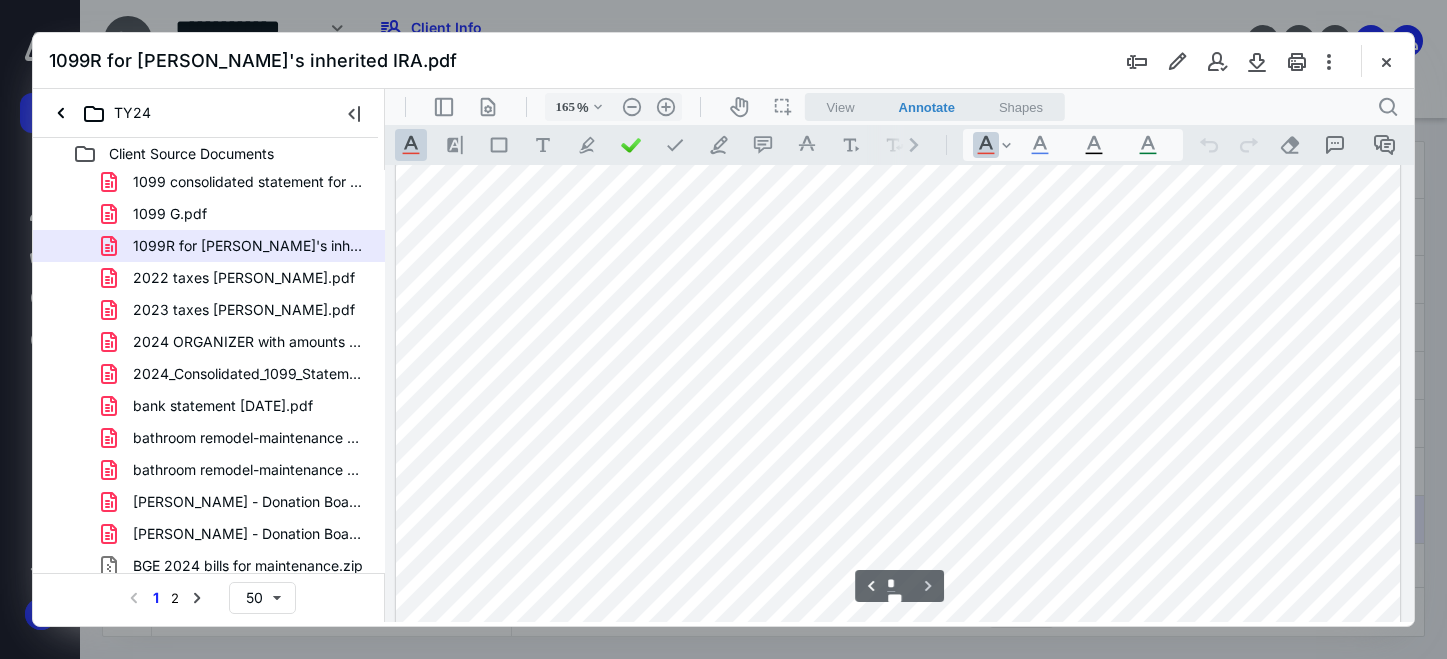 scroll, scrollTop: 2783, scrollLeft: 0, axis: vertical 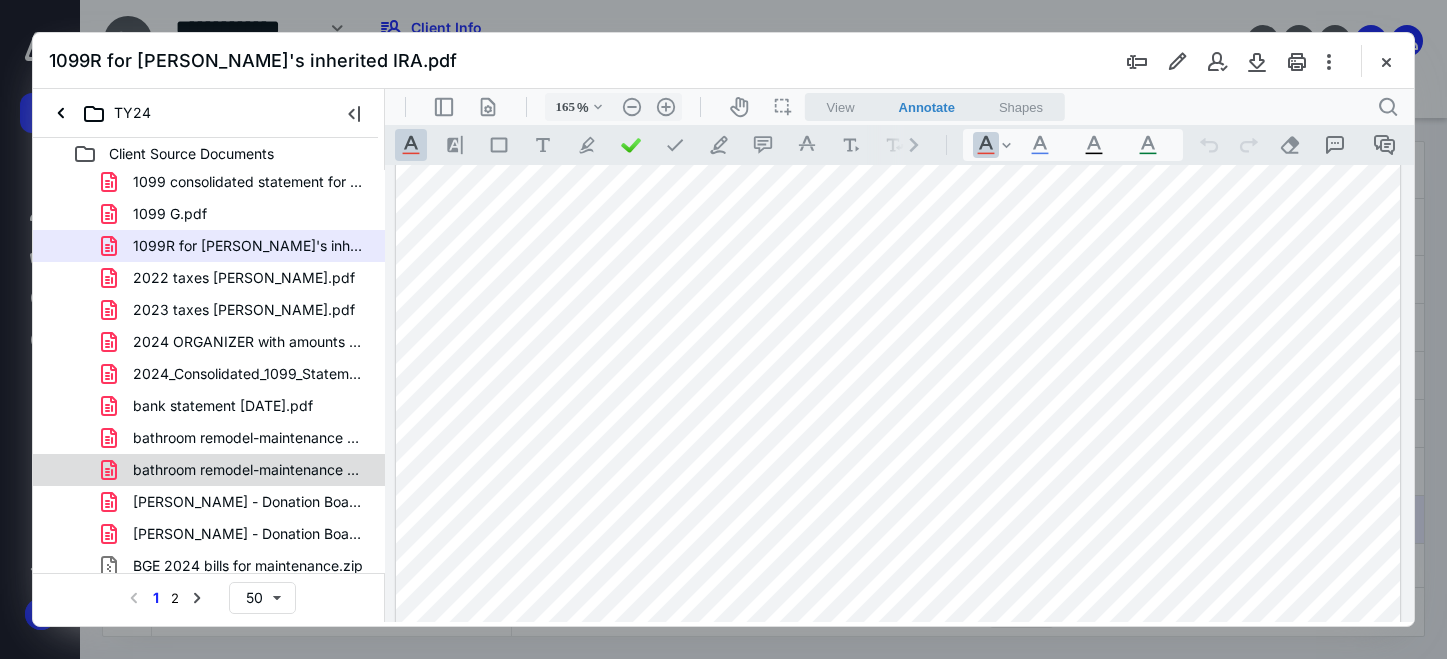 click on "bathroom remodel-maintenance p2 one receipt.pdf" at bounding box center (209, 470) 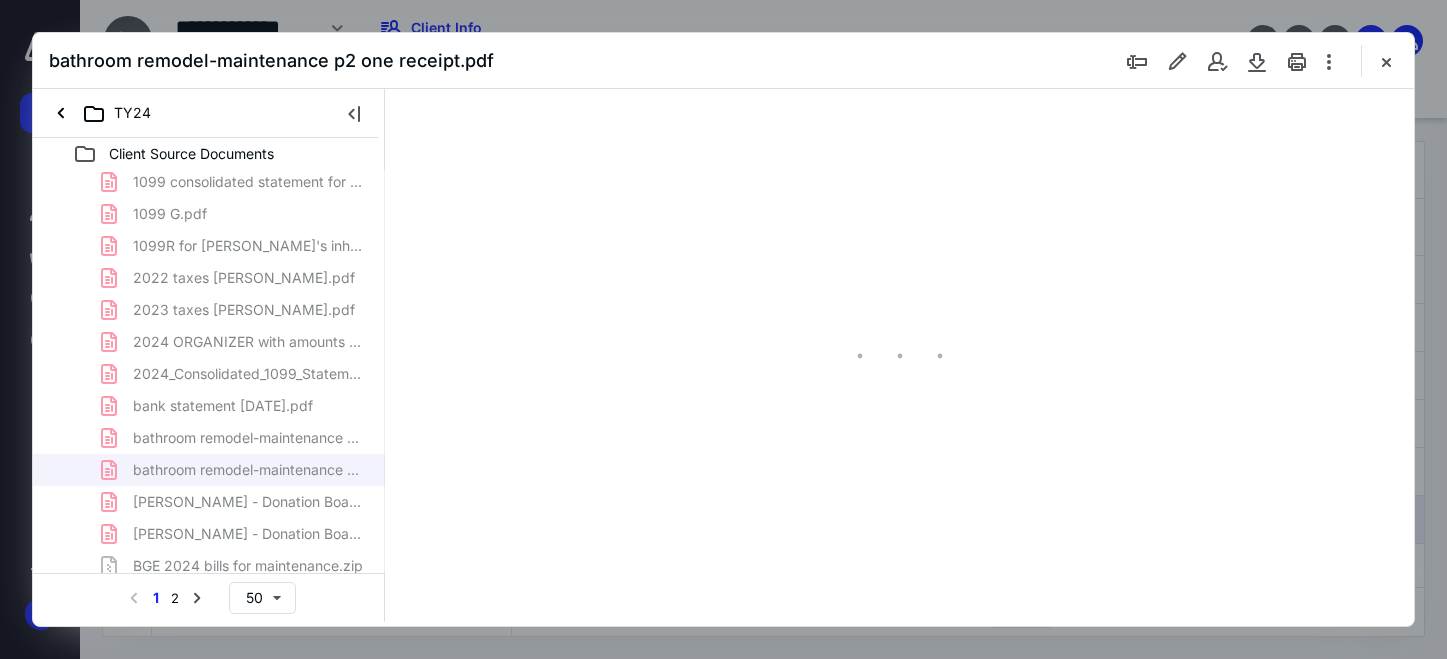 scroll, scrollTop: 83, scrollLeft: 0, axis: vertical 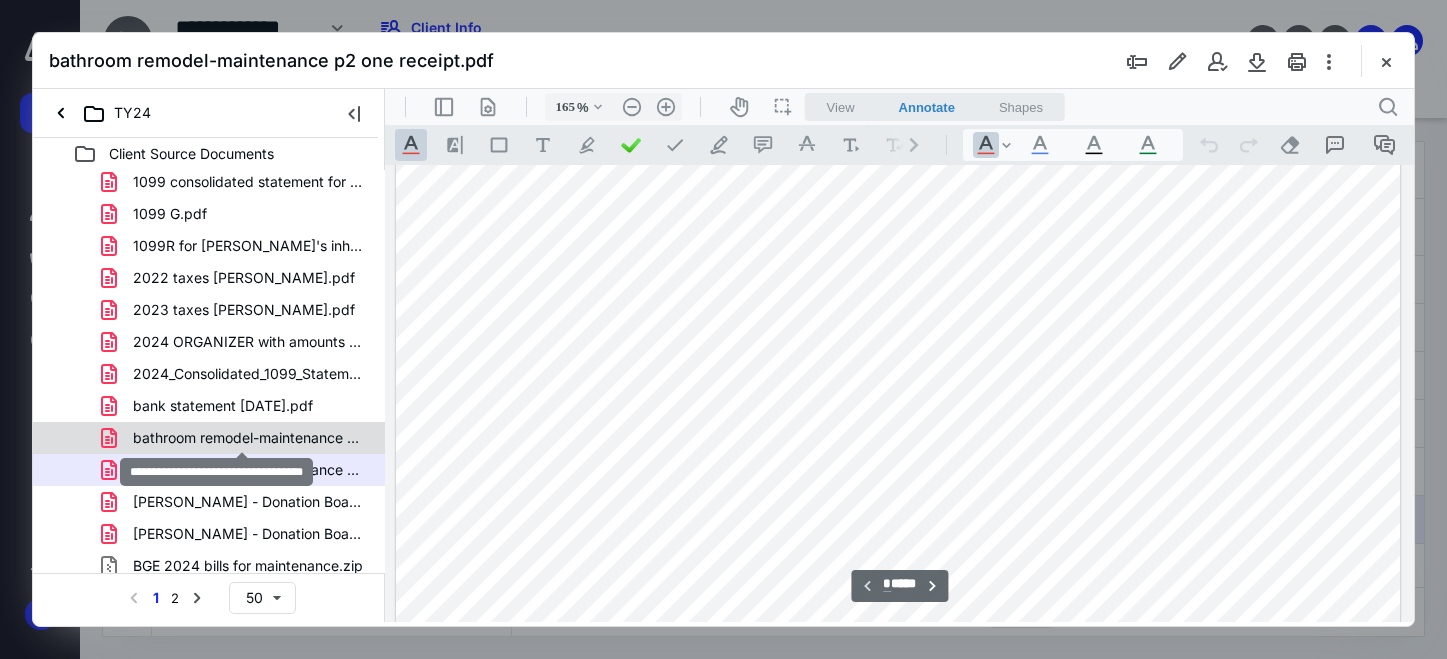 click on "bathroom remodel-maintenance p1.pdf" at bounding box center (249, 438) 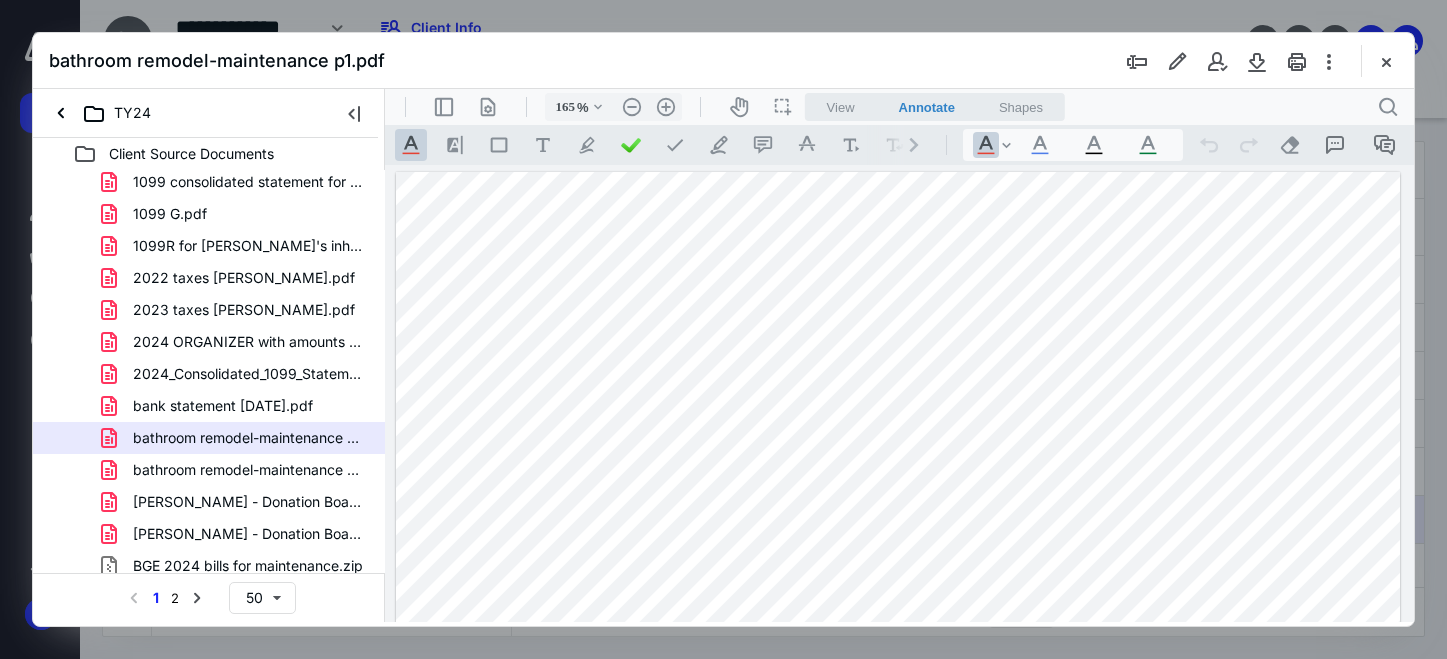 scroll, scrollTop: 856, scrollLeft: 0, axis: vertical 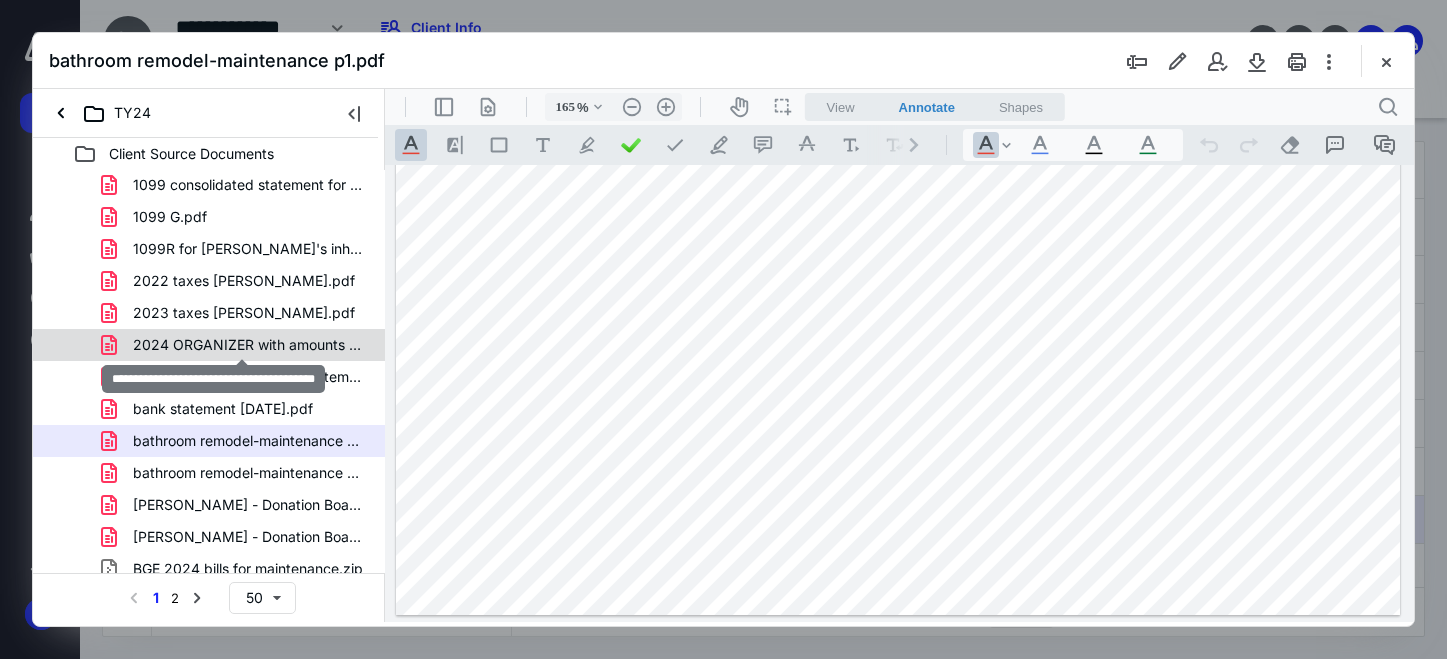 click on "2024 ORGANIZER with amounts and notes.pdf" at bounding box center [249, 345] 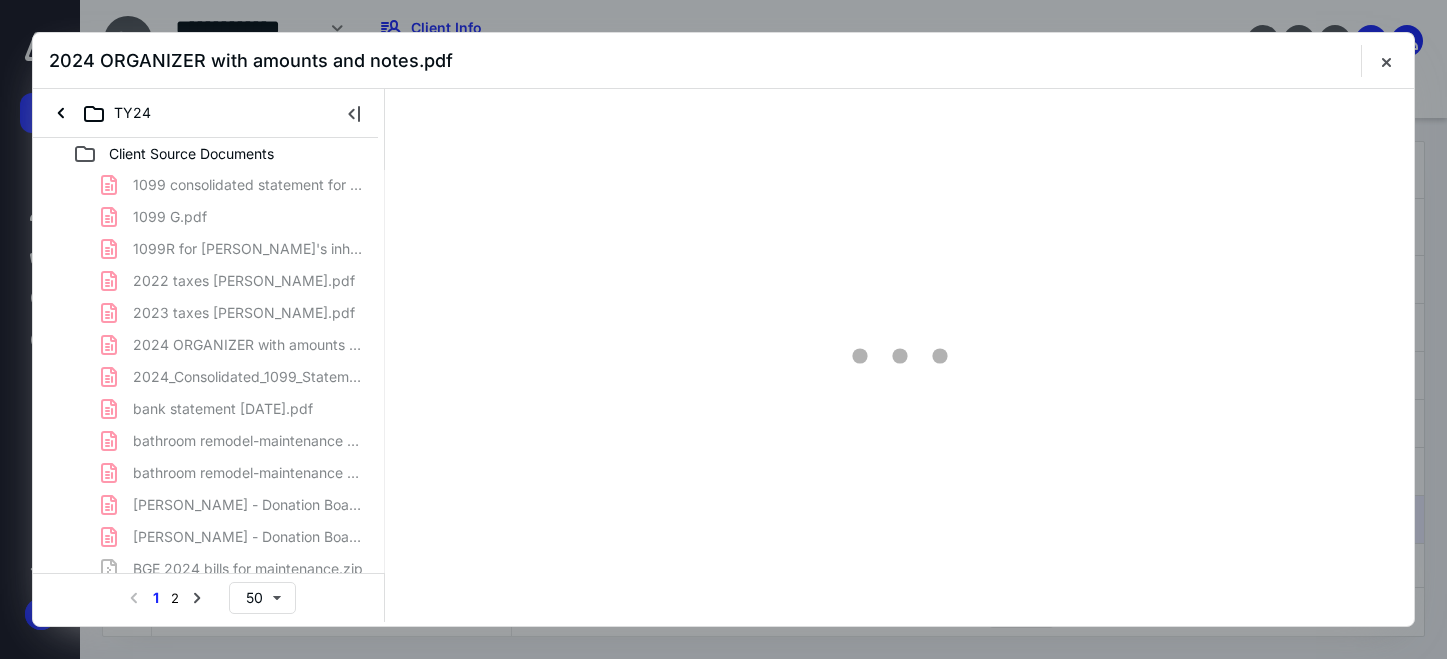 click on "[DATE] WellsFargo interest statement.pdf 1095-A.pdf 1098-T [PERSON_NAME].pdf 1099 consolidated statement for [PERSON_NAME] and [PERSON_NAME].pdf 1099 G.pdf 1099R for [PERSON_NAME]'s inherited IRA.pdf 2022 taxes [PERSON_NAME].pdf 2023 taxes [PERSON_NAME].pdf 2024 ORGANIZER with amounts and notes.pdf 2024_Consolidated_1099_Statement_[DATE].pdf bank statement [DATE].pdf bathroom remodel-maintenance p1.pdf bathroom remodel-maintenance p2 one receipt.pdf [PERSON_NAME] - Donation Board Foreign Missions.pdf [PERSON_NAME] - Donation Board of Foreign Missions.pdf BGE 2024 bills for maintenance.zip Brokerage Account-xxx3040-Consolidated Form 1099-undefined.pdf [PERSON_NAME]'s [PERSON_NAME] Contribution 2024  $8000.pdf charitable giving.pdf clergy shirt receipt.pdf Dental ledger p2.jpg Dental ledger.jpg Doctor Receipt 02282024 [PERSON_NAME].pdf Doctor Receipt 06252024 [PERSON_NAME].pdf Doctor receipts [PERSON_NAME].pdf Doctor receipts [PERSON_NAME].pdf EIN's for charities and 2 SSN's and addresses for Bria.docx escrow-real estate taxes.pdf [PERSON_NAME] Report QCD.pdf" at bounding box center [209, 873] 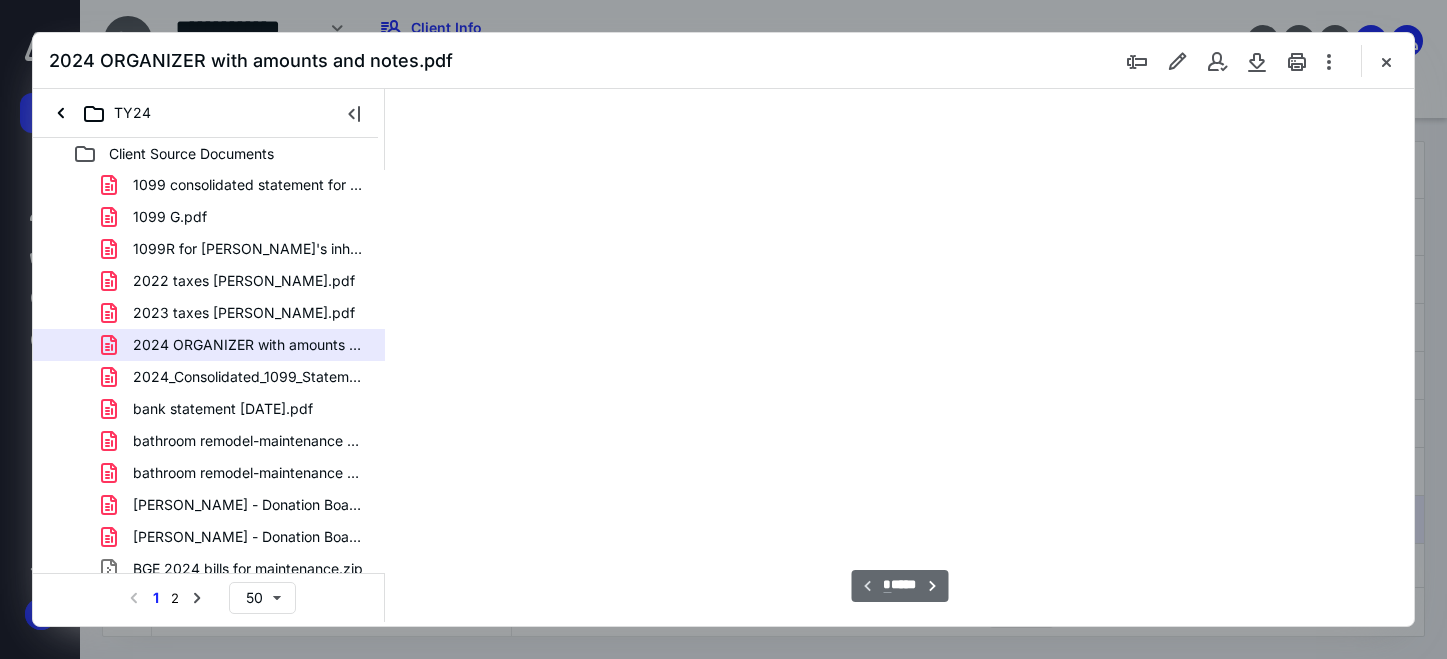 type on "165" 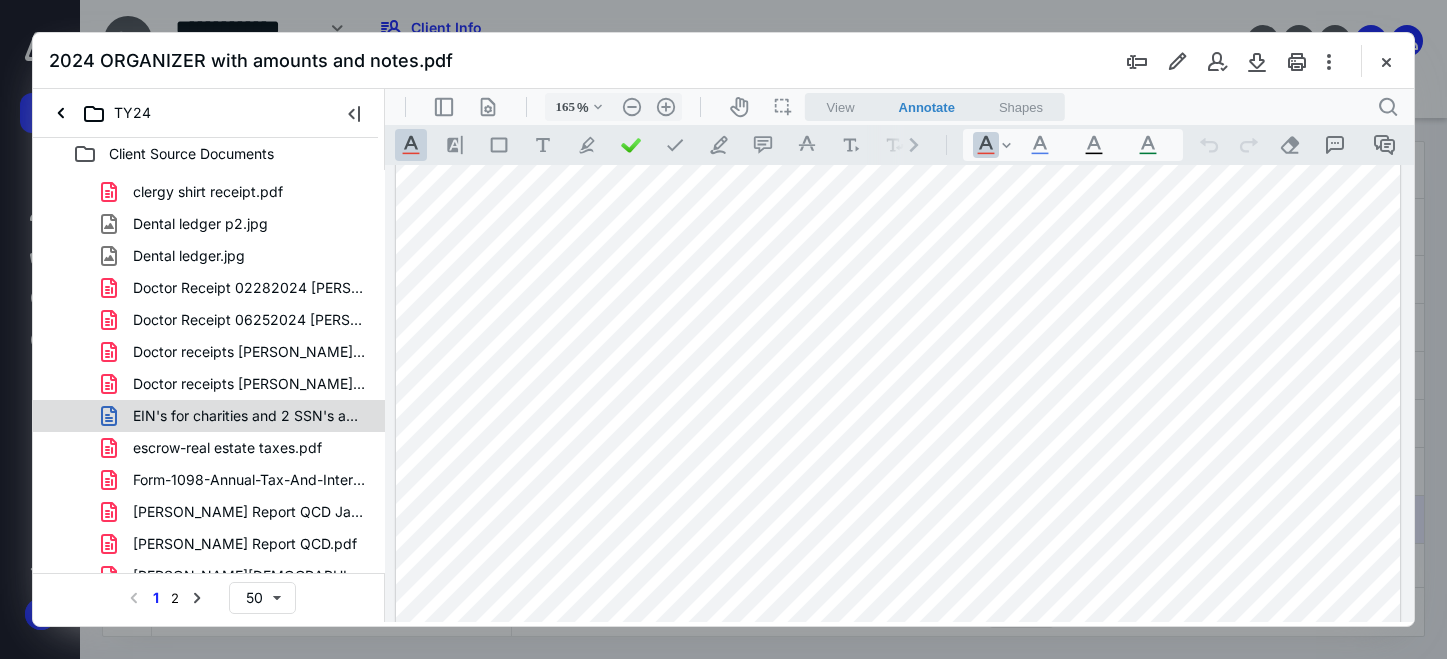 scroll, scrollTop: 597, scrollLeft: 0, axis: vertical 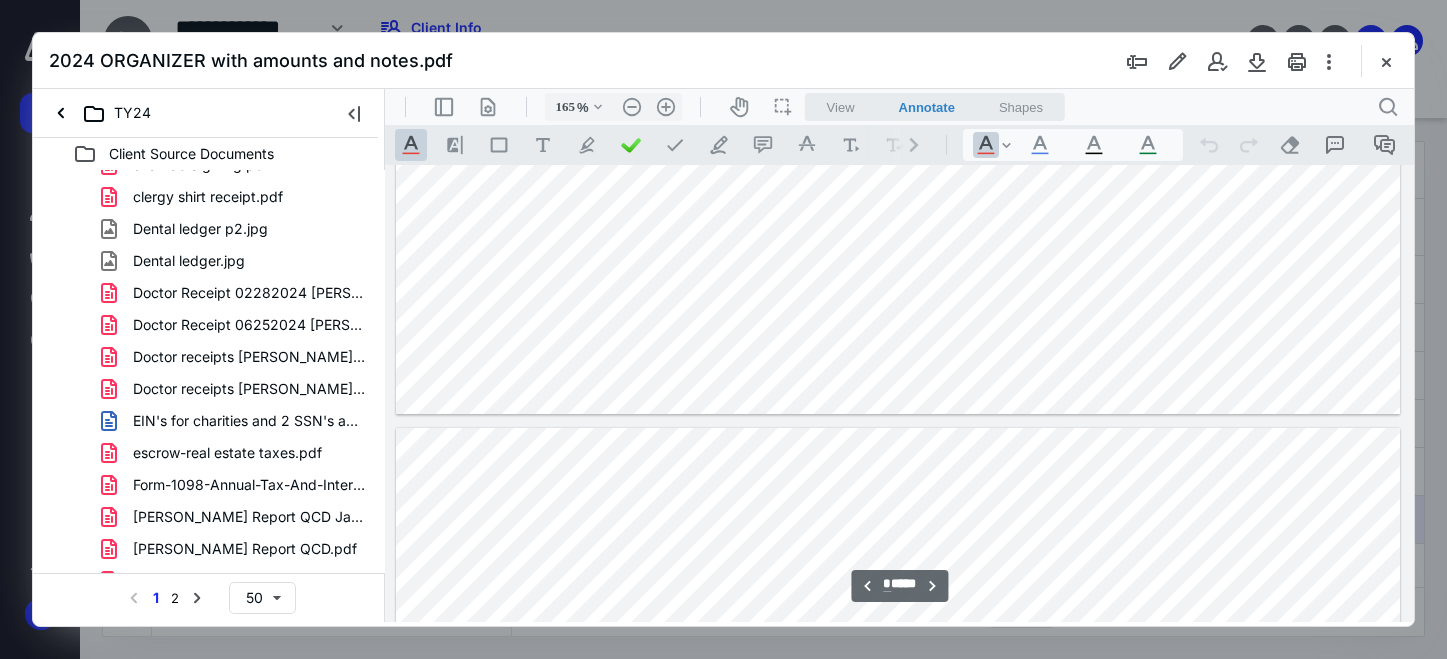 type on "*" 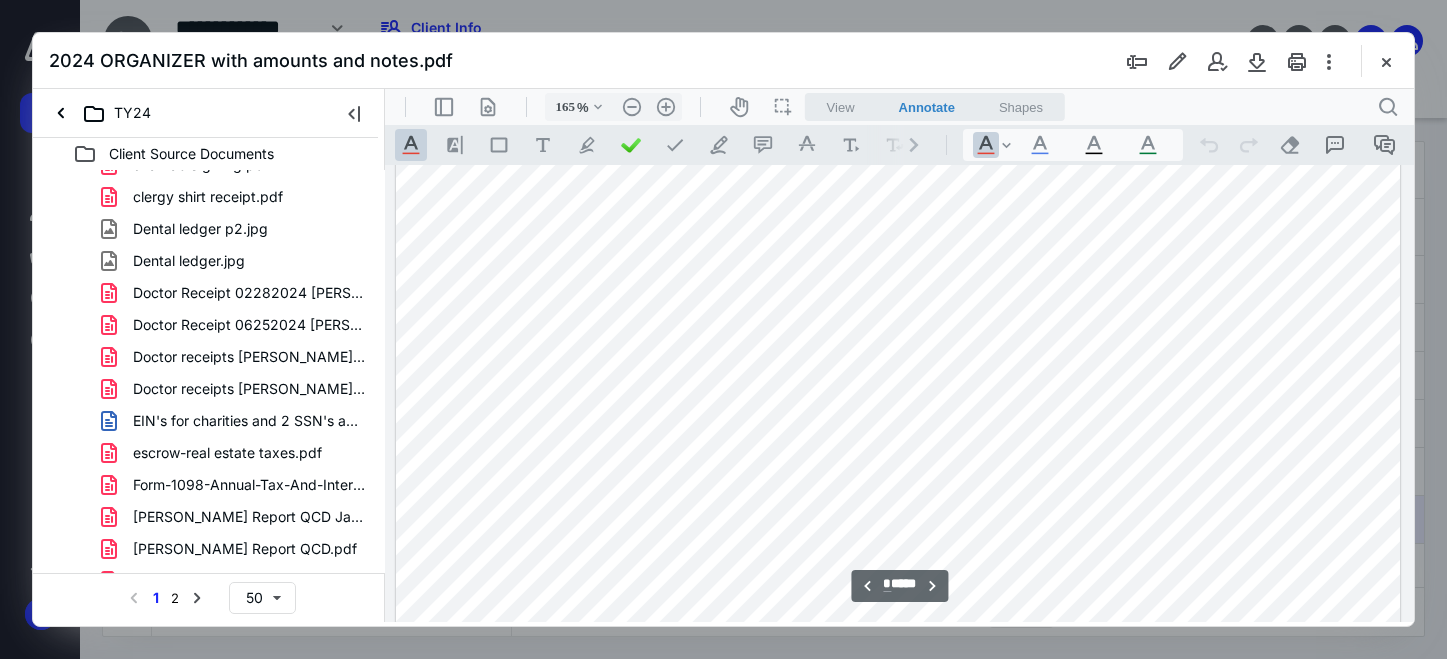 scroll, scrollTop: 4683, scrollLeft: 0, axis: vertical 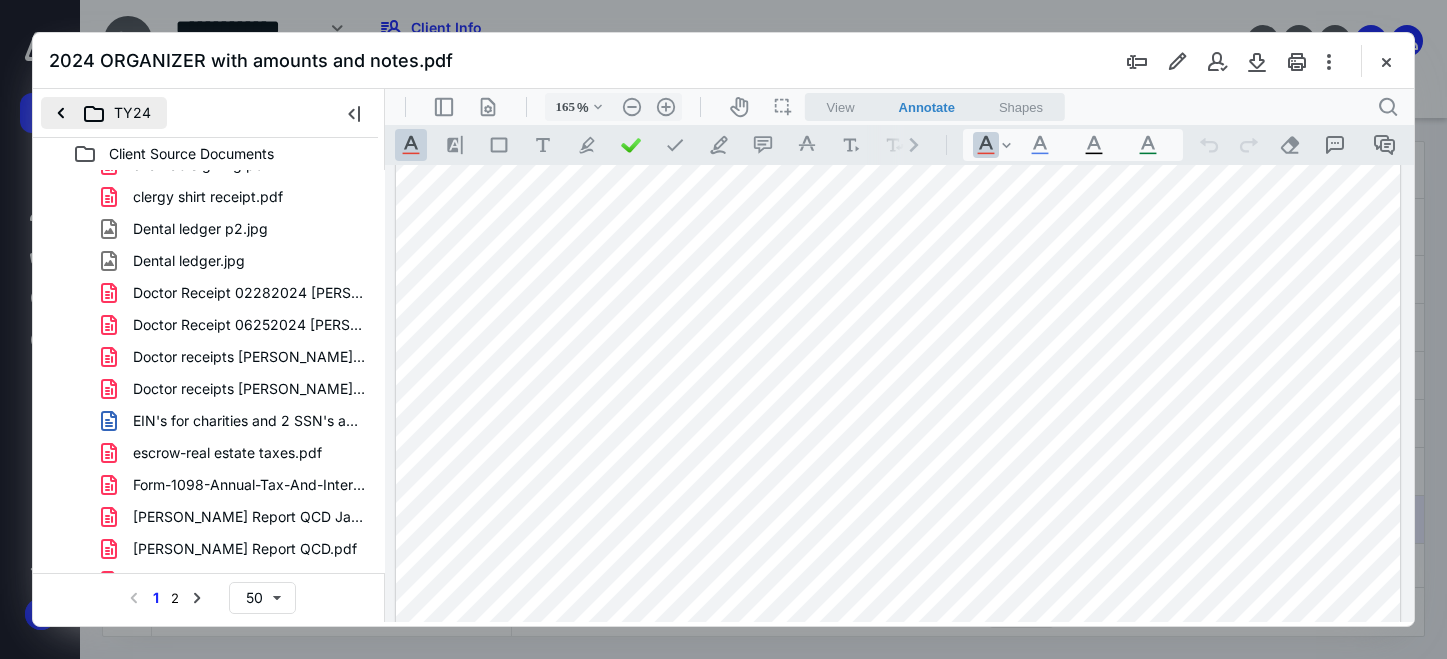 click on "TY24" at bounding box center [104, 113] 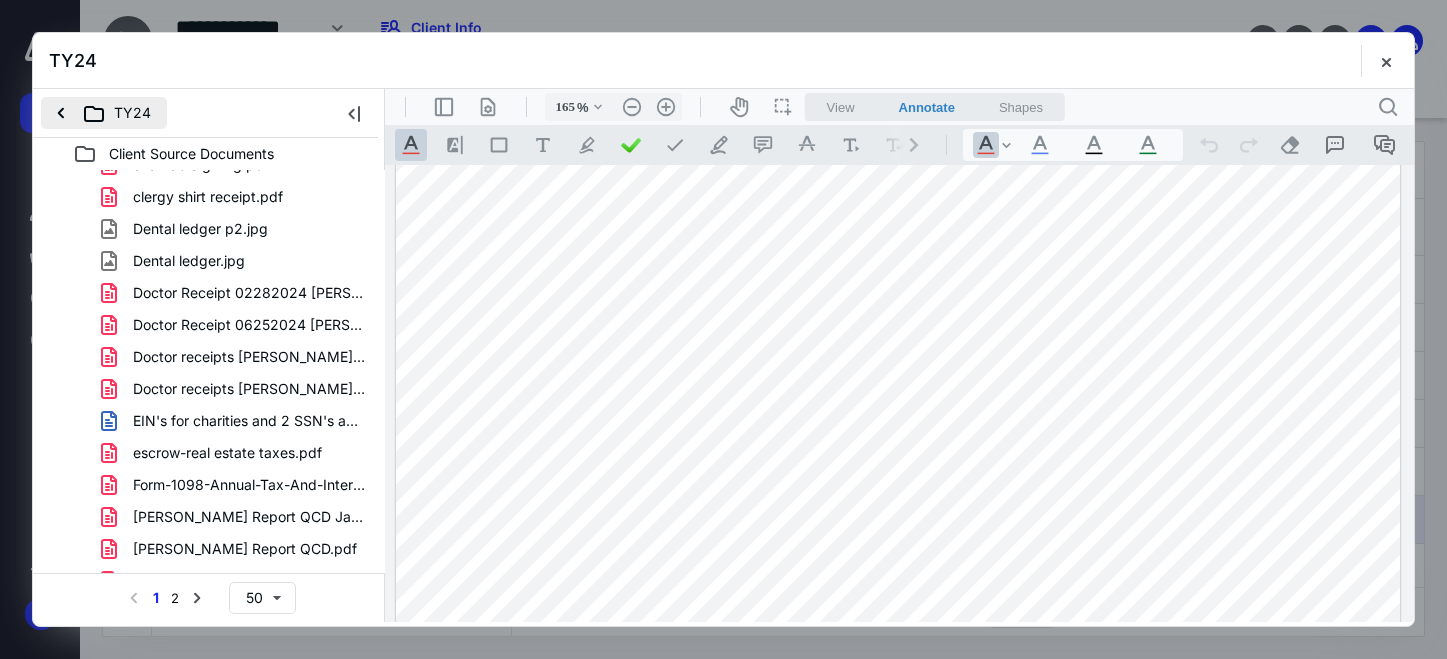 scroll, scrollTop: 0, scrollLeft: 0, axis: both 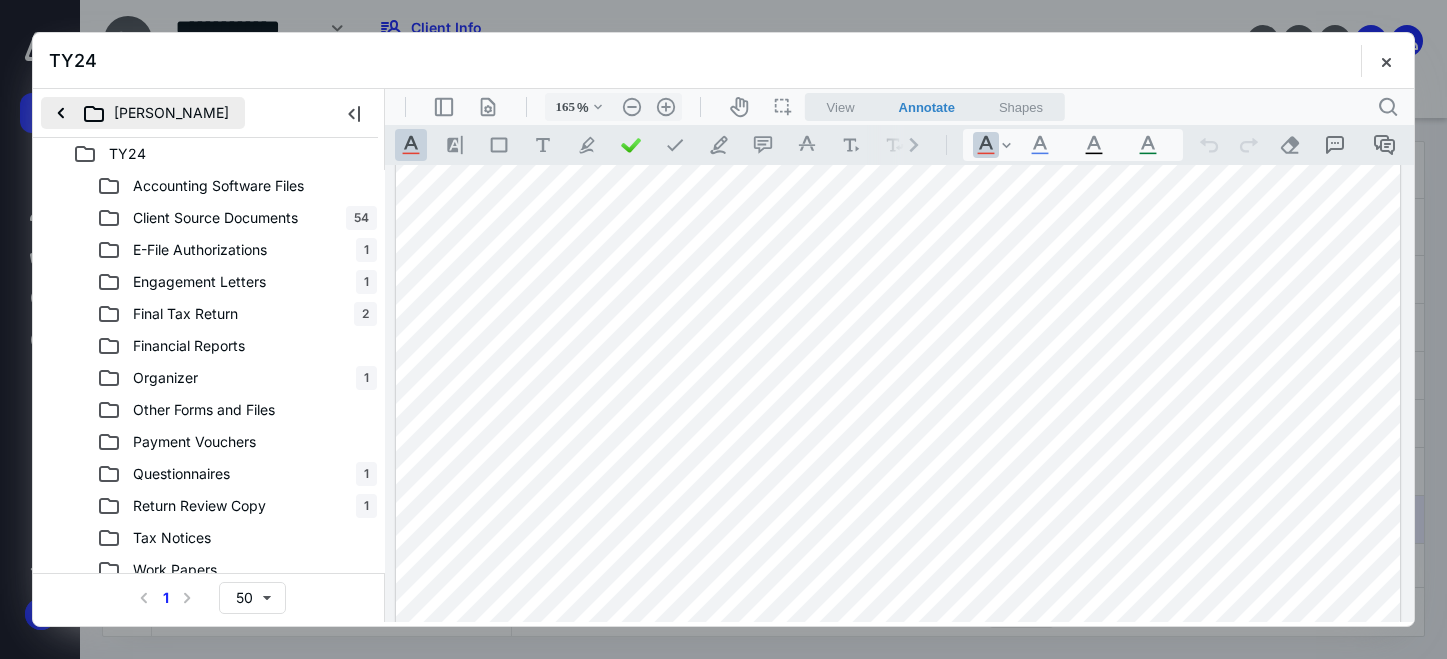 click on "[PERSON_NAME]" at bounding box center [143, 113] 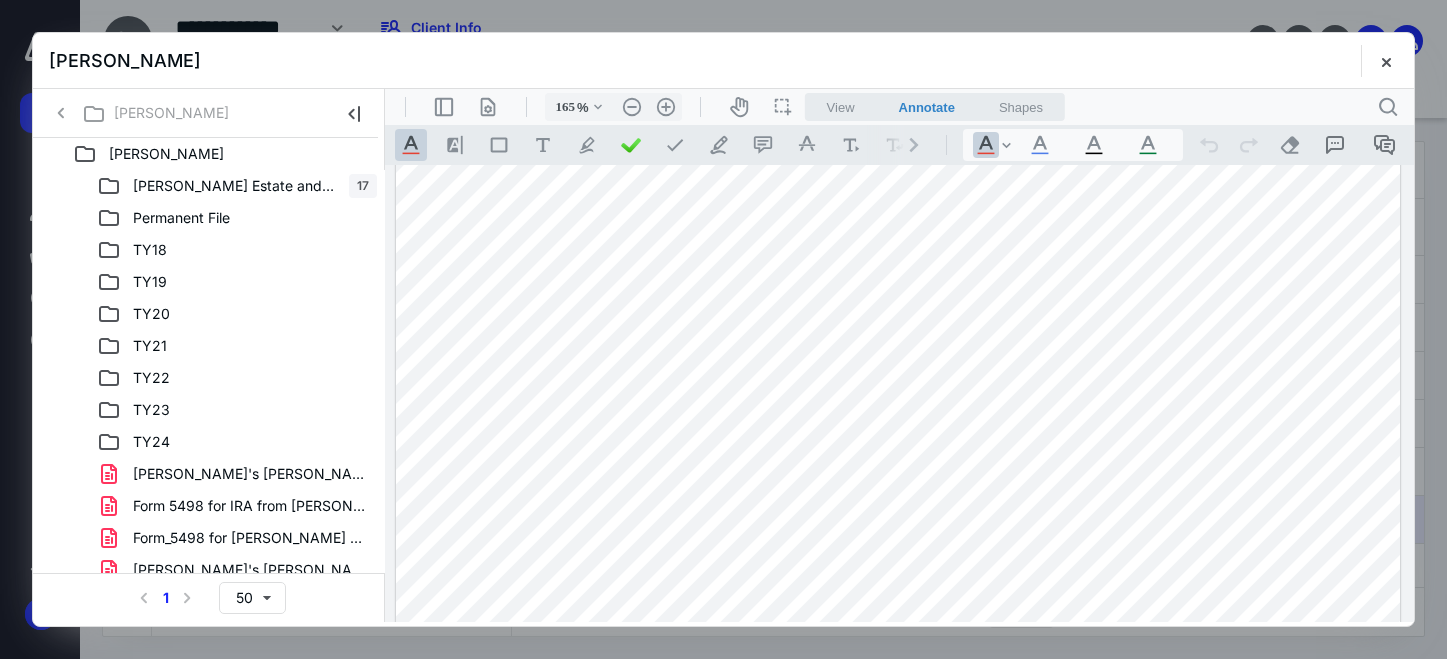 click at bounding box center (1386, 61) 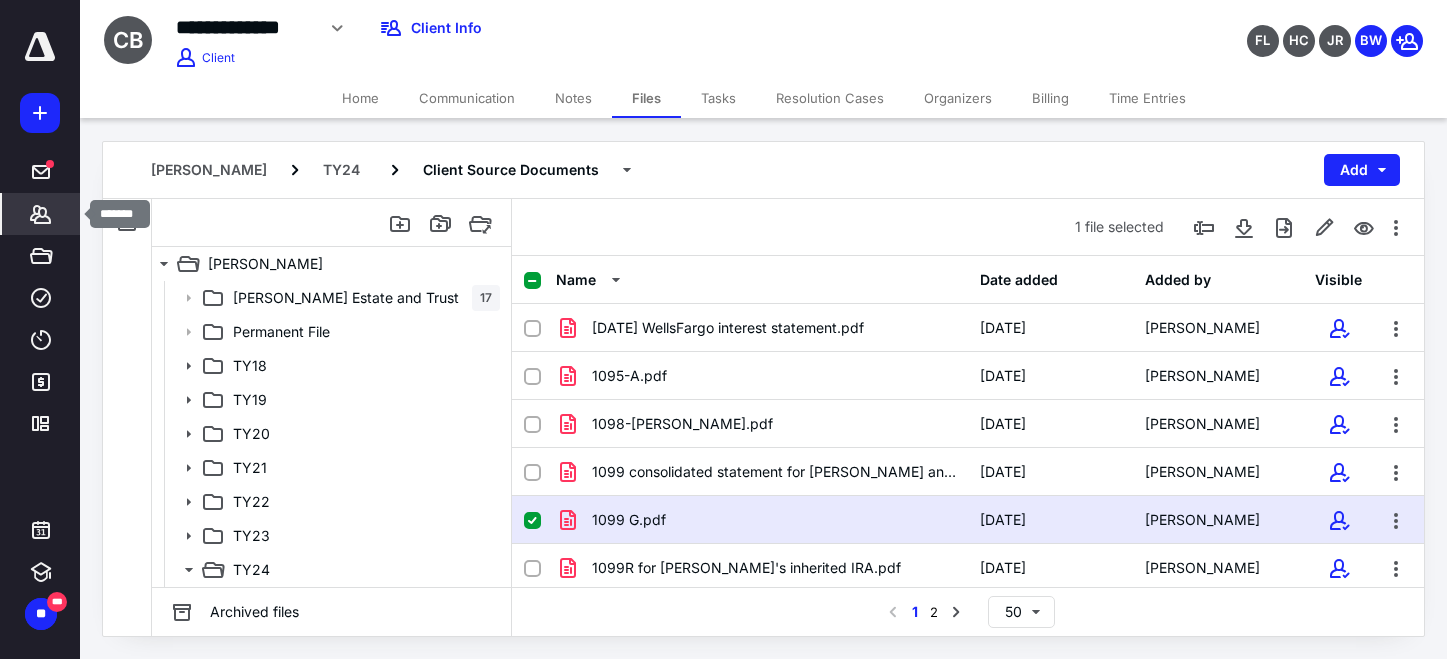 click 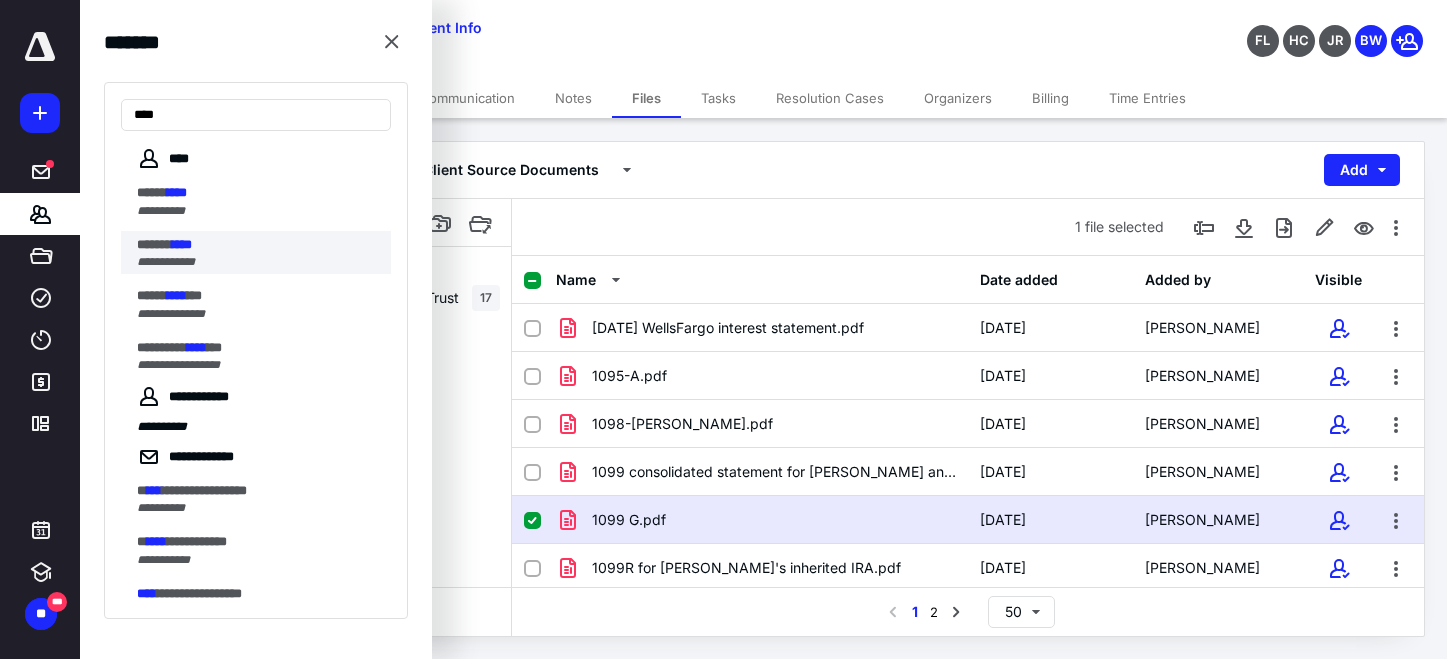 type on "****" 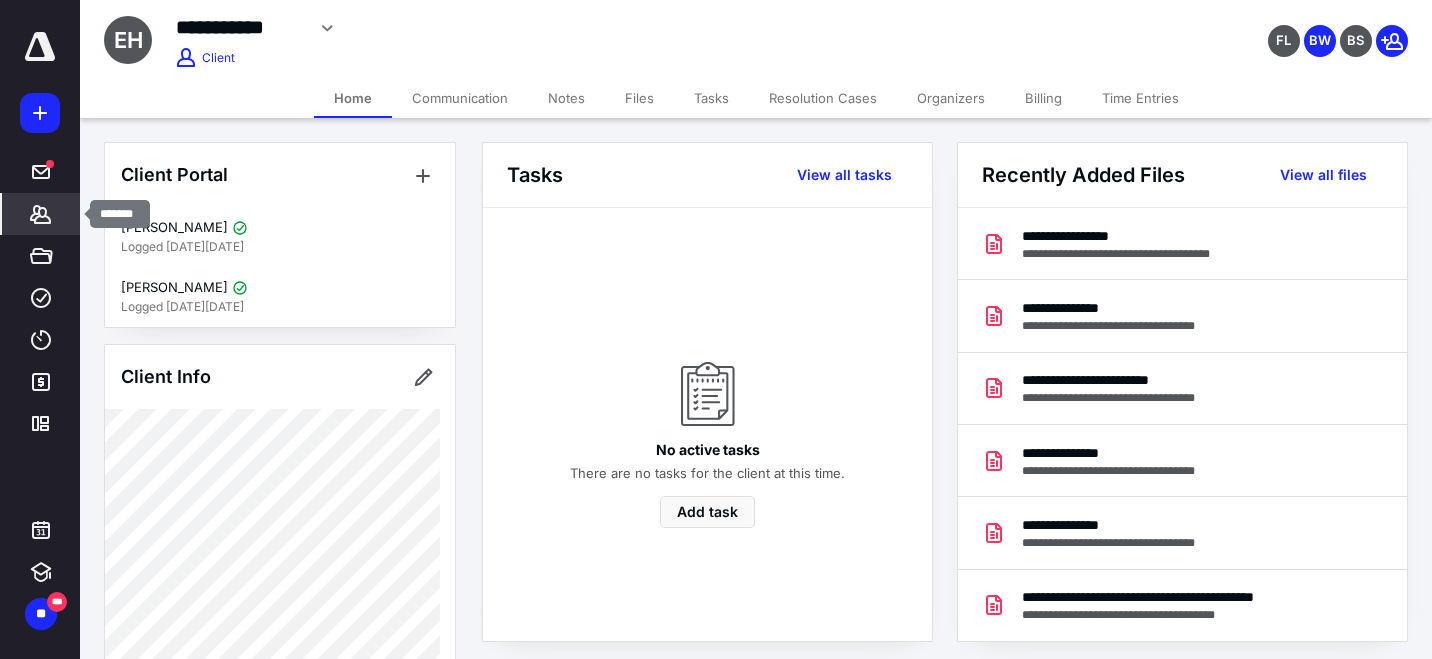 click 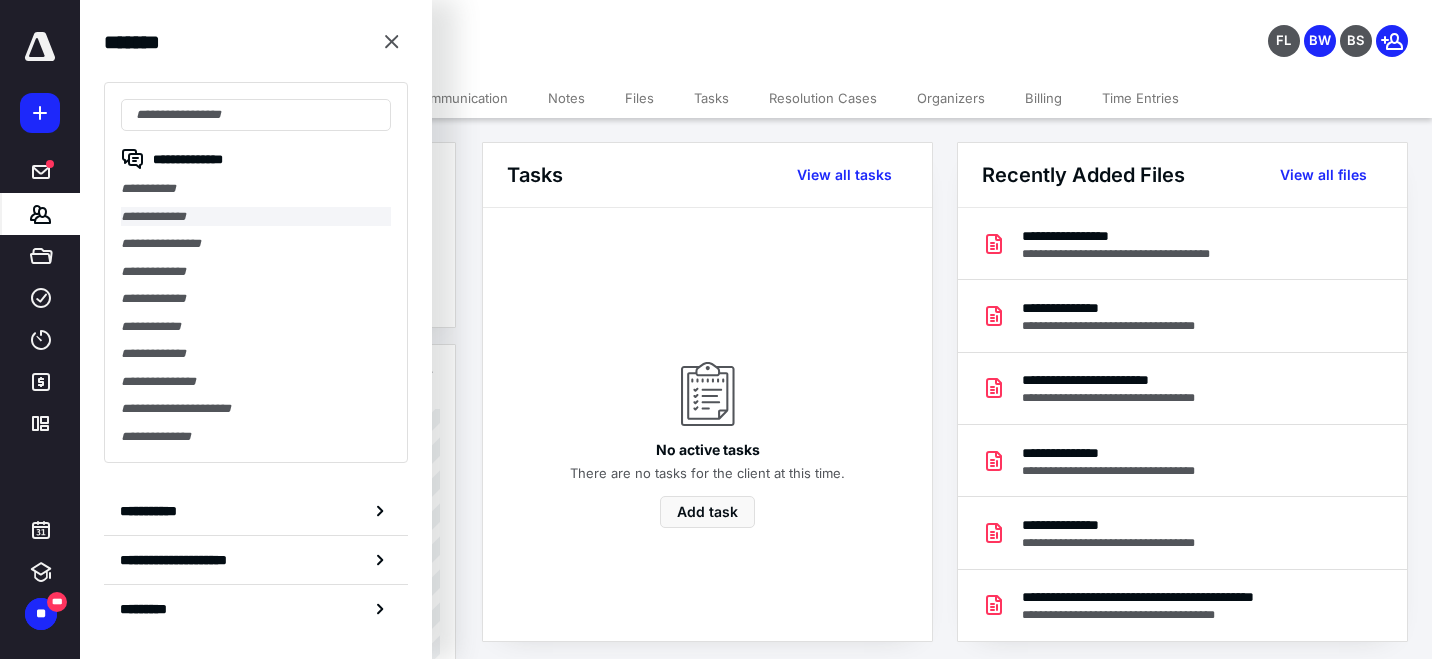 click on "**********" at bounding box center (256, 217) 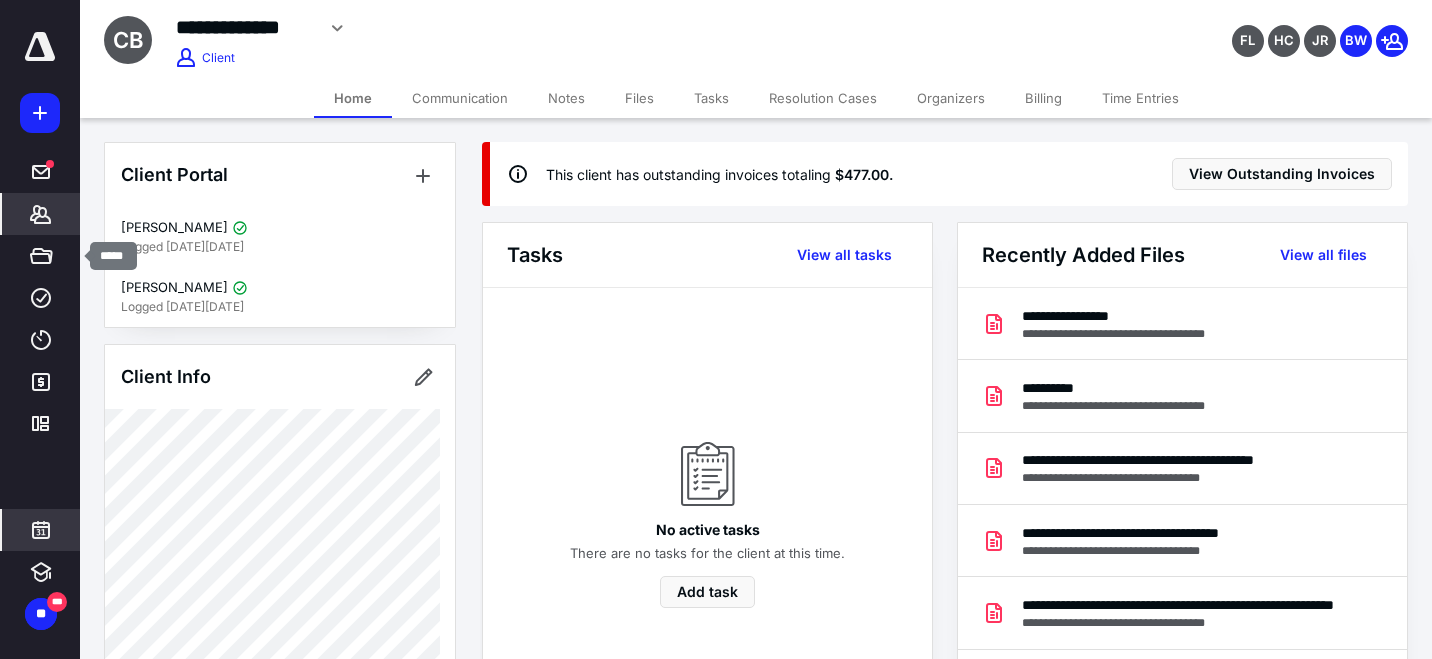 click on "***** ******* ***** **** **** ******* *********" at bounding box center [40, 298] 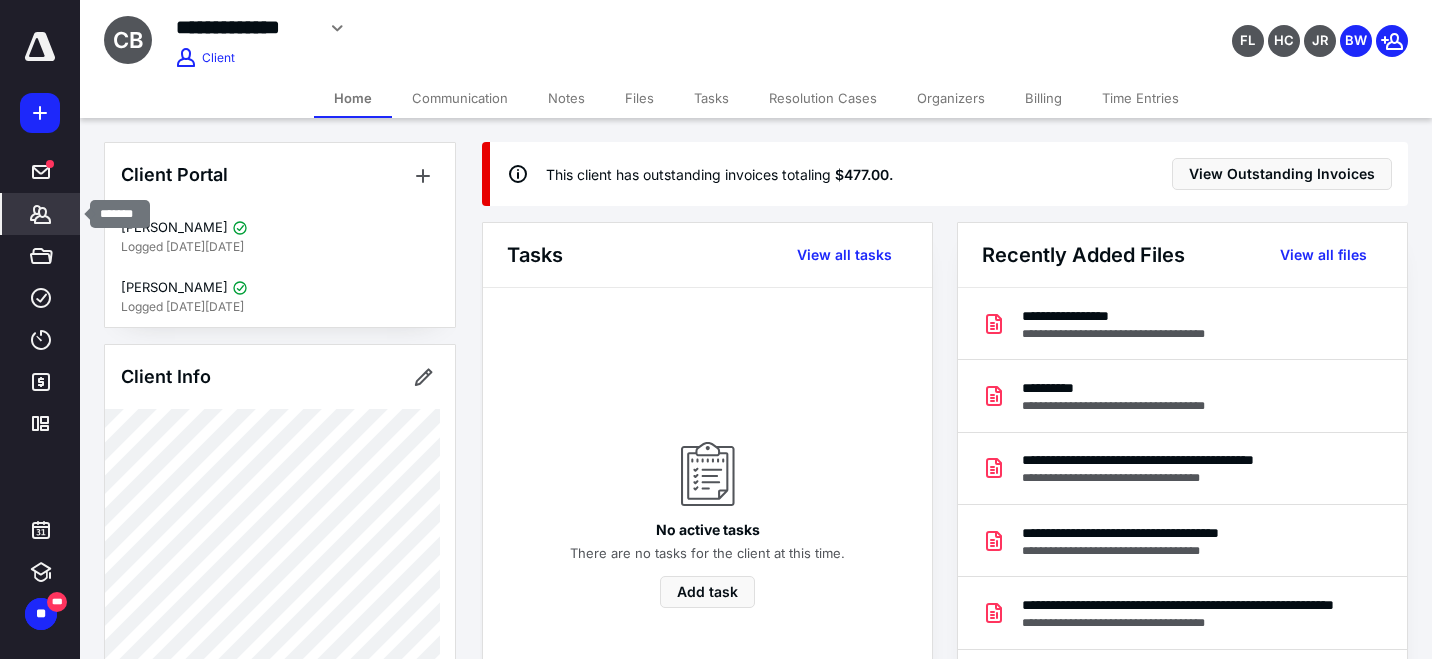 click 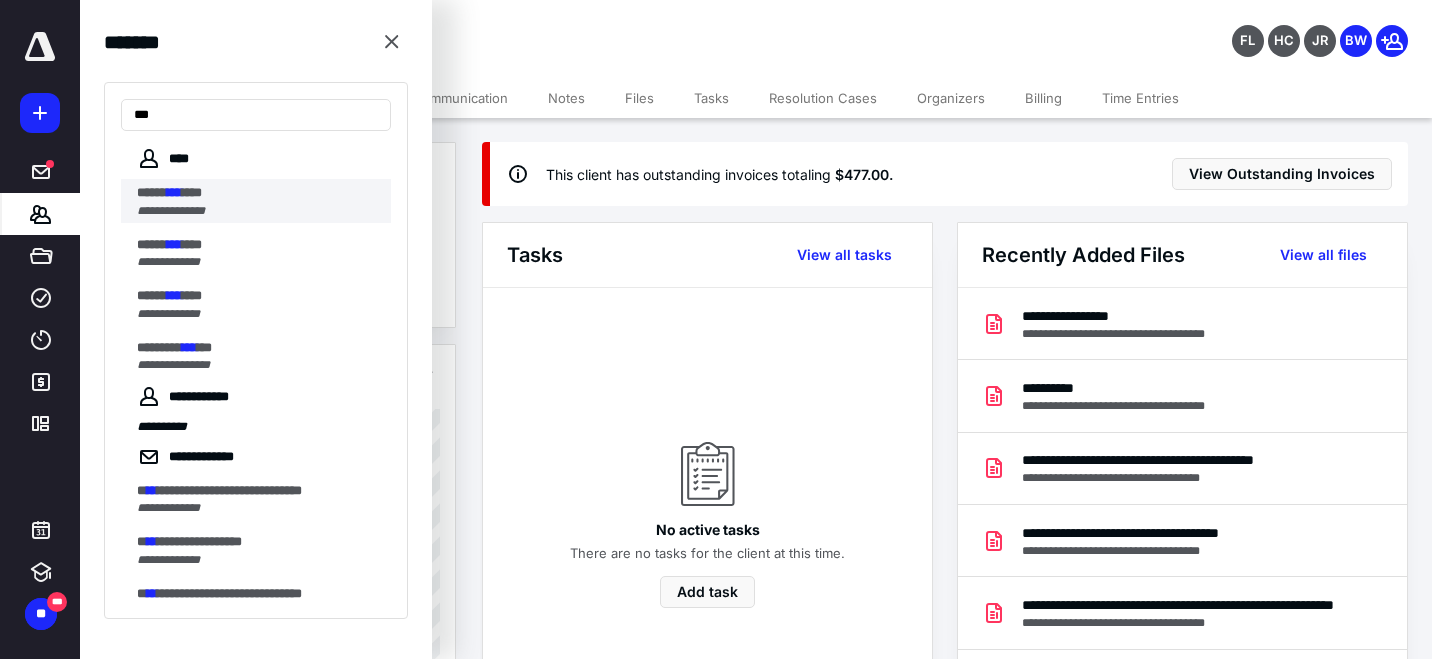 type on "***" 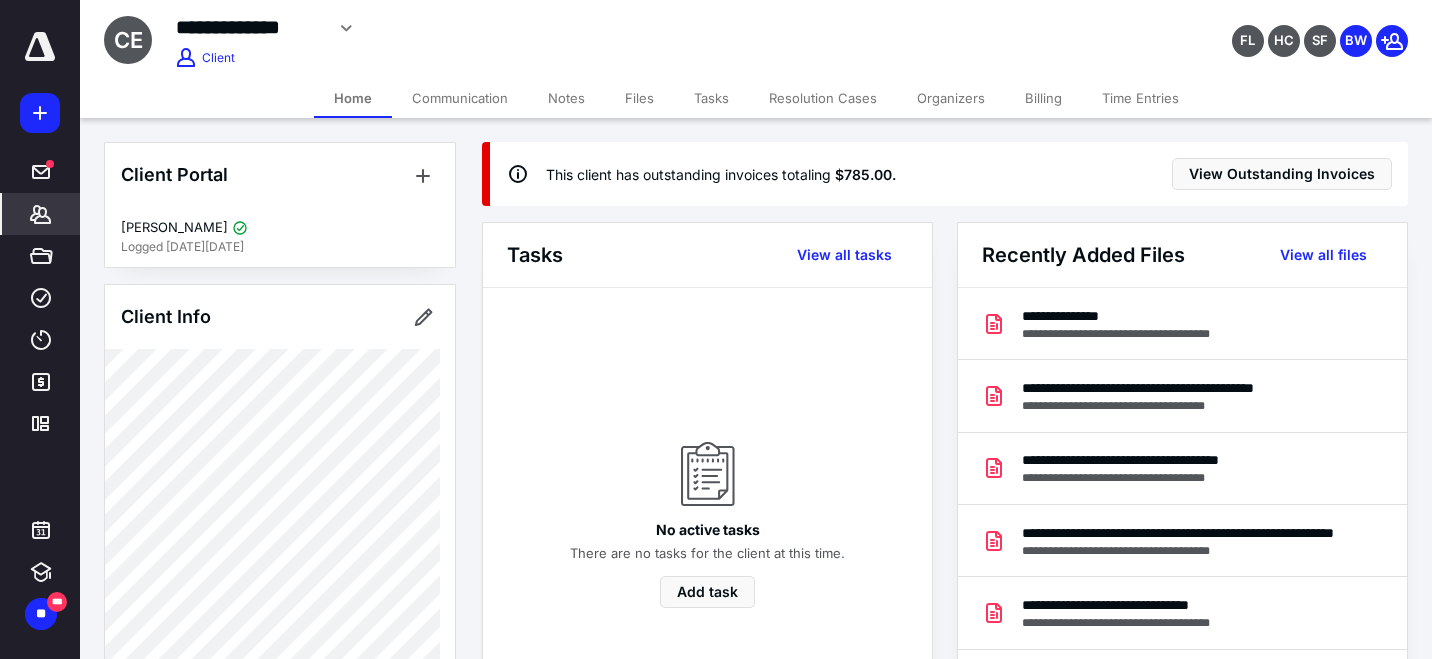 click on "**********" at bounding box center (40, 329) 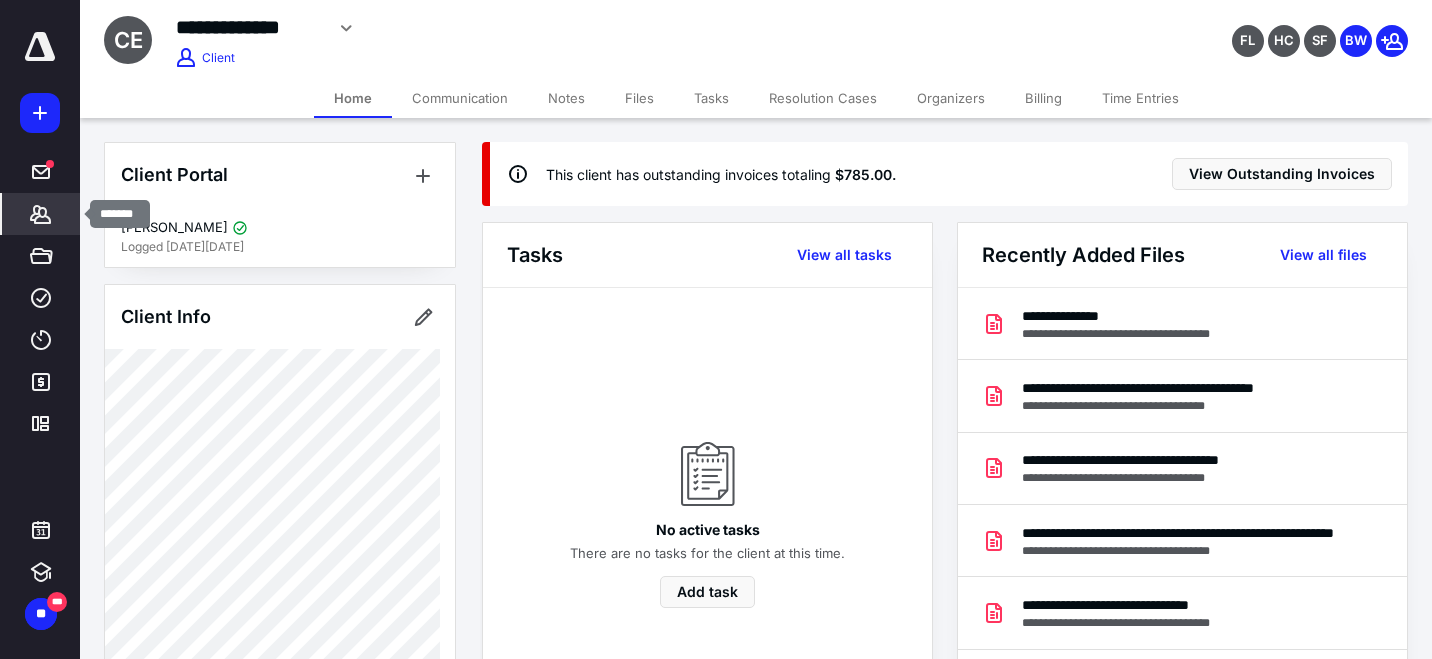 click on "*******" at bounding box center [41, 214] 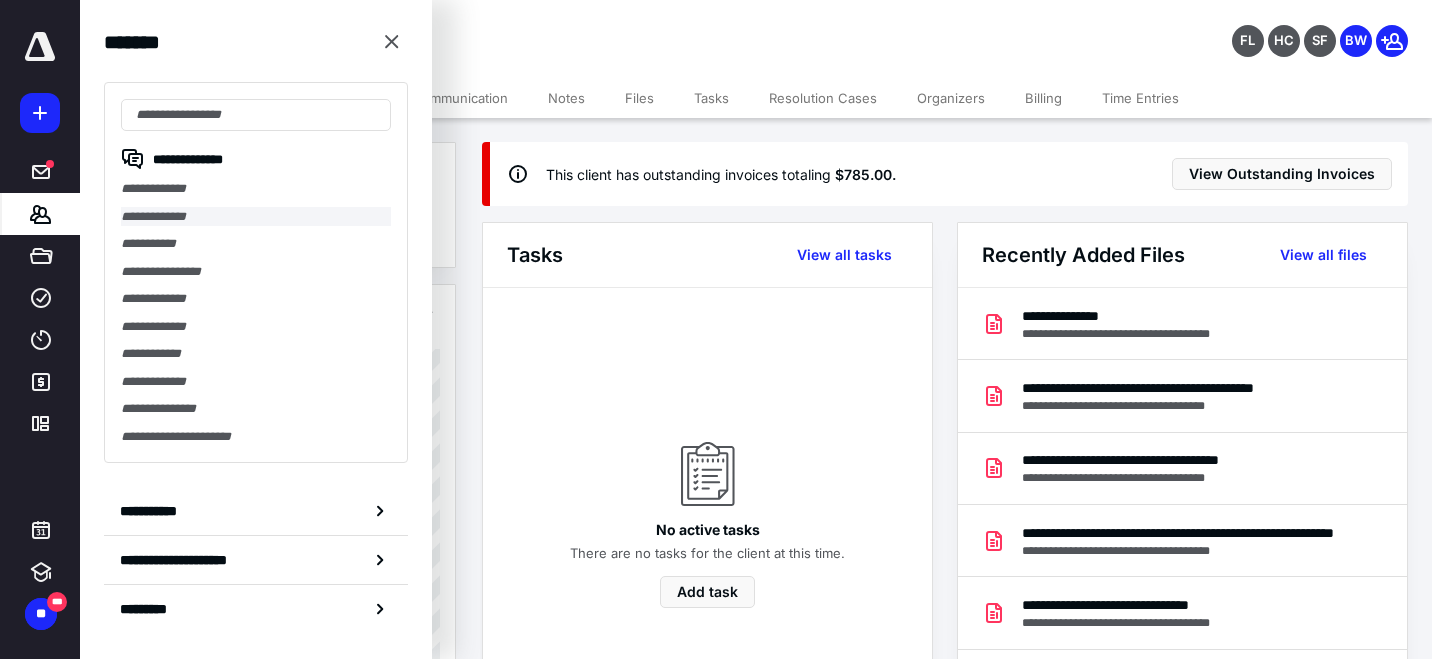 click on "**********" at bounding box center (256, 217) 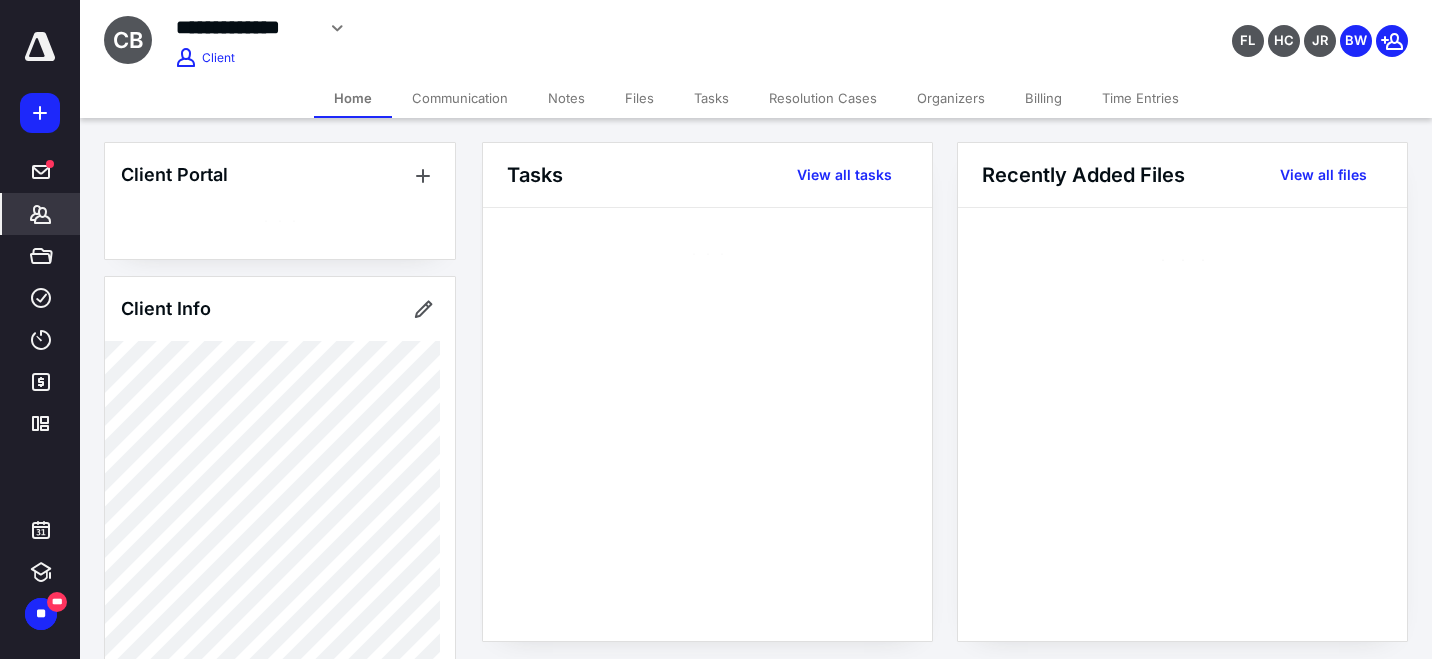 click 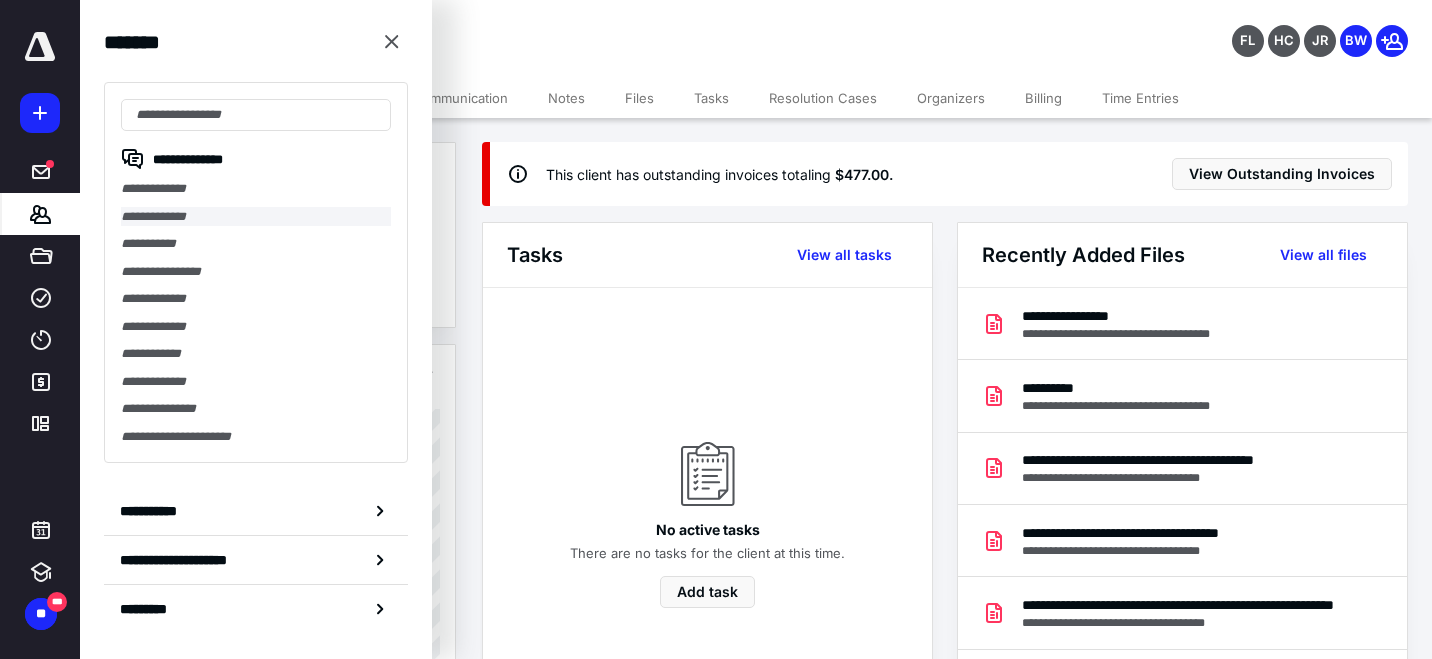 click on "**********" at bounding box center (256, 217) 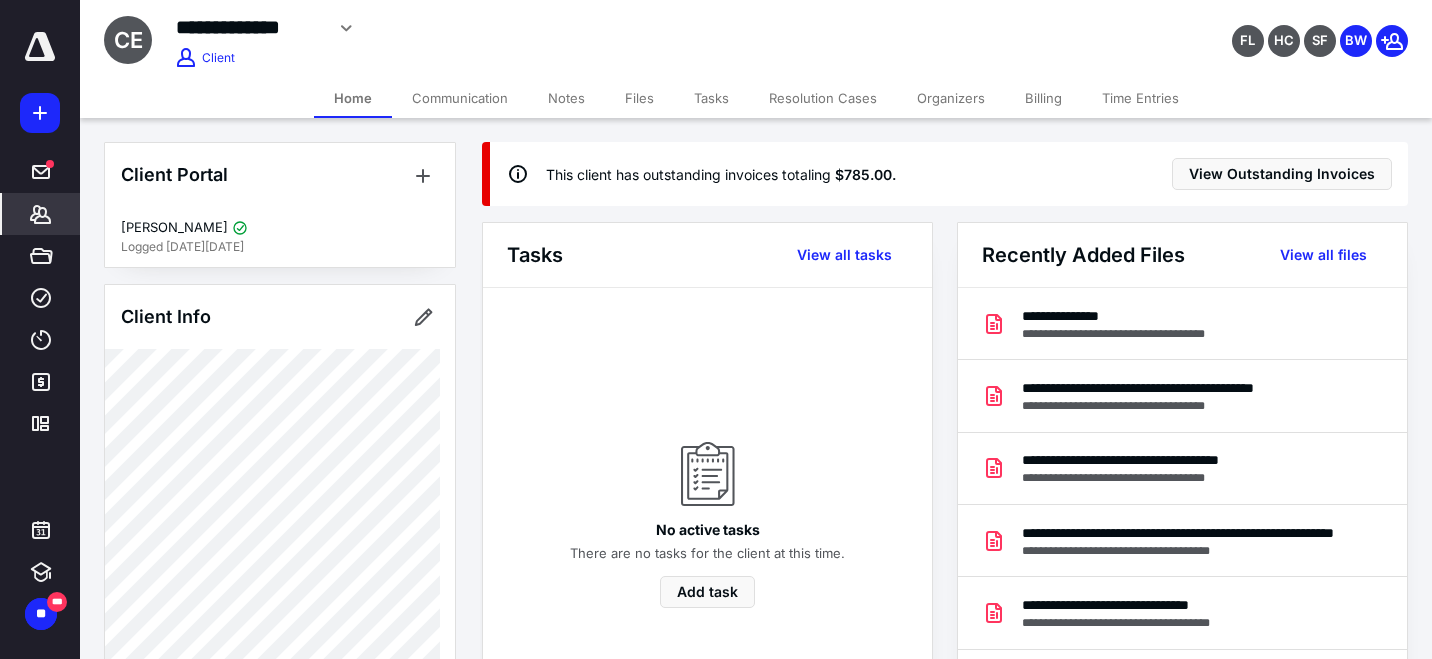 click on "*******" at bounding box center [41, 214] 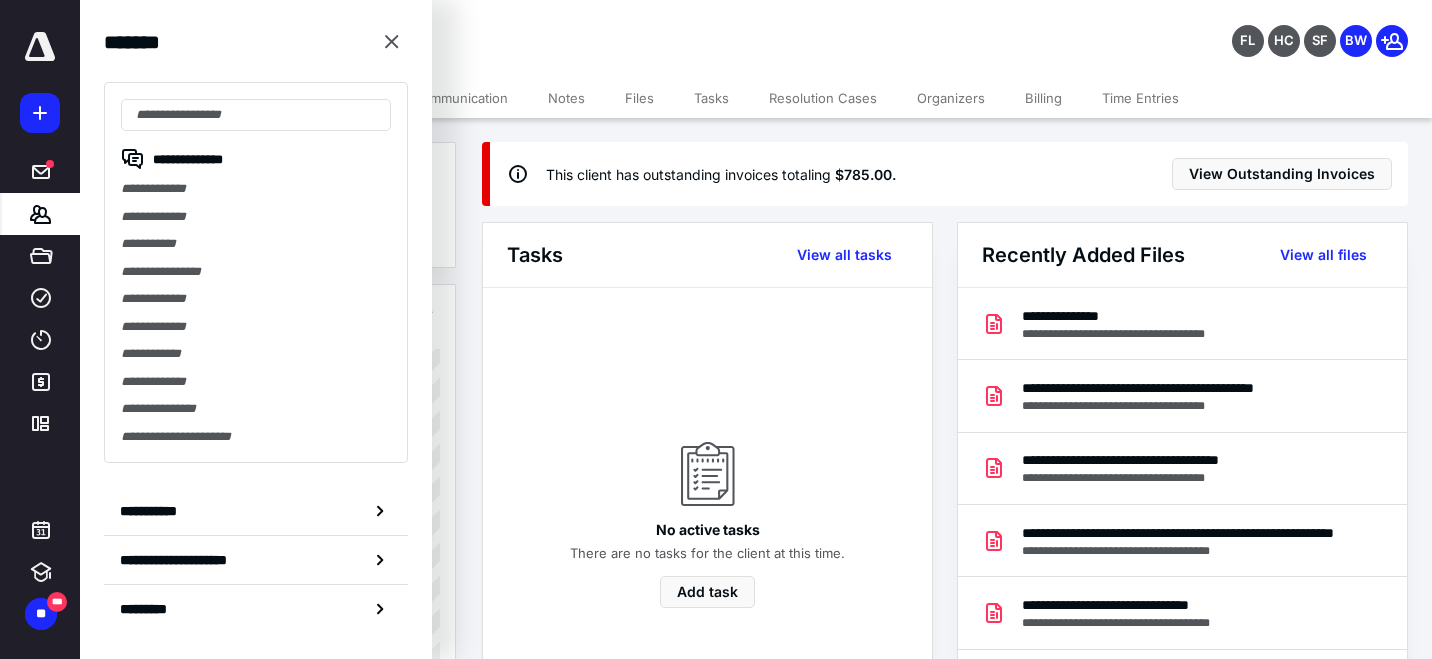 click on "**********" at bounding box center [571, 28] 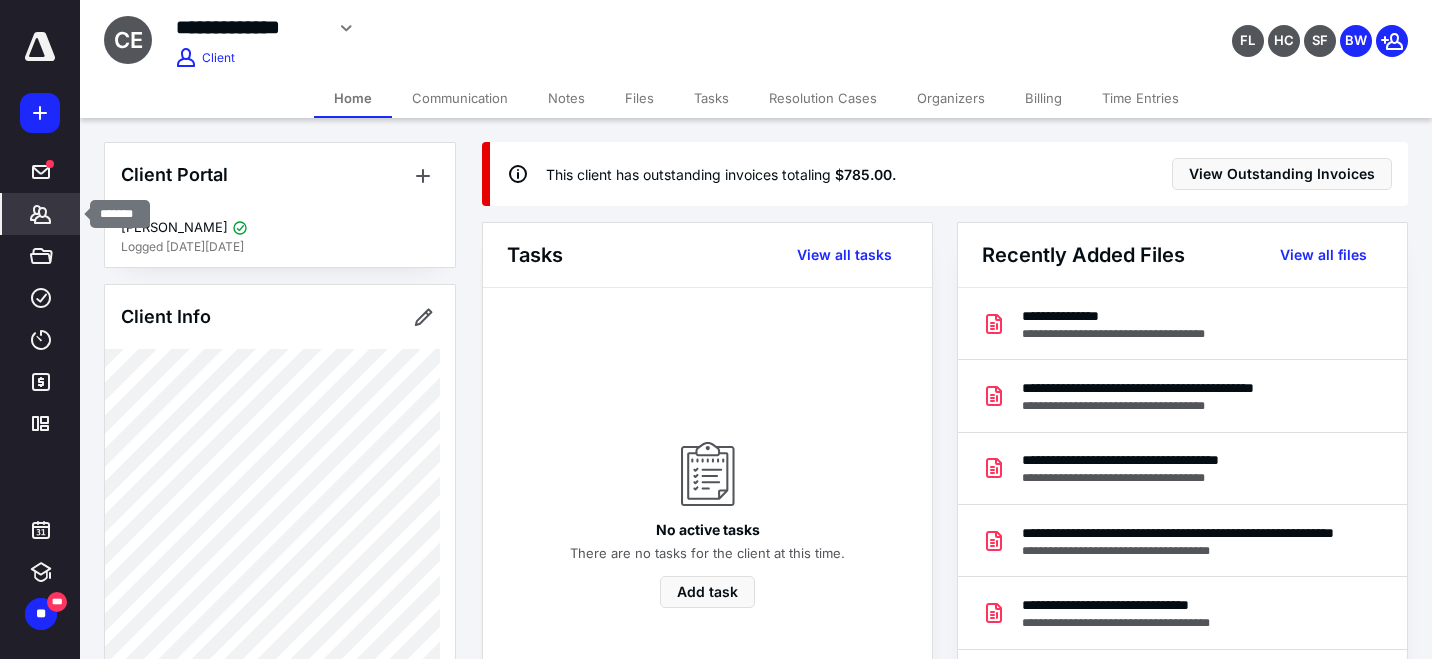 click 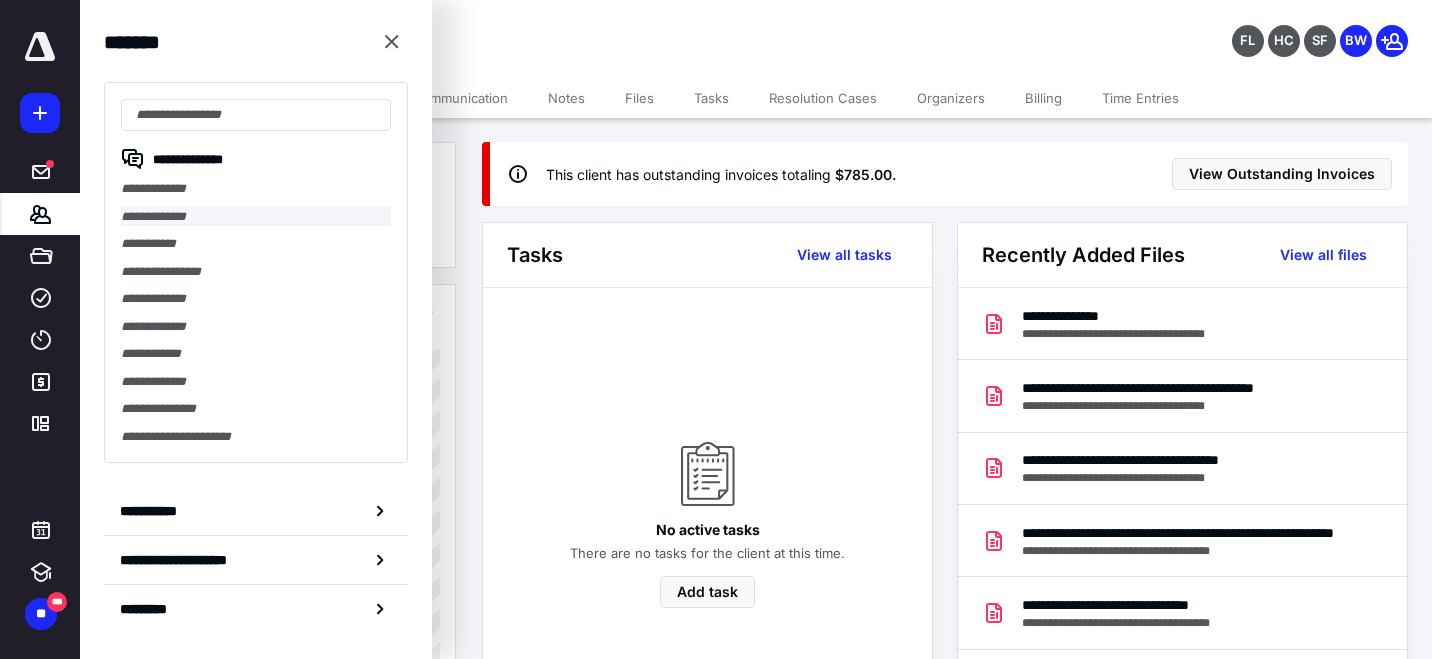 click on "**********" at bounding box center (256, 217) 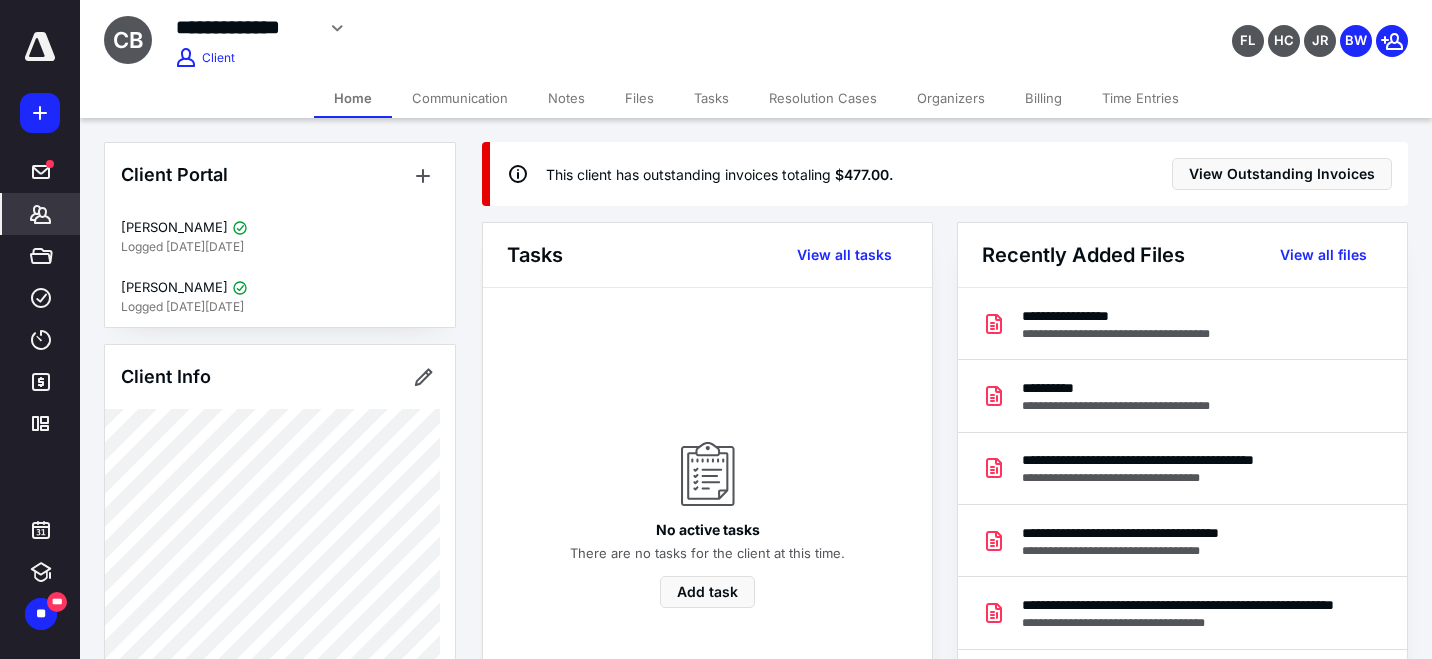 click 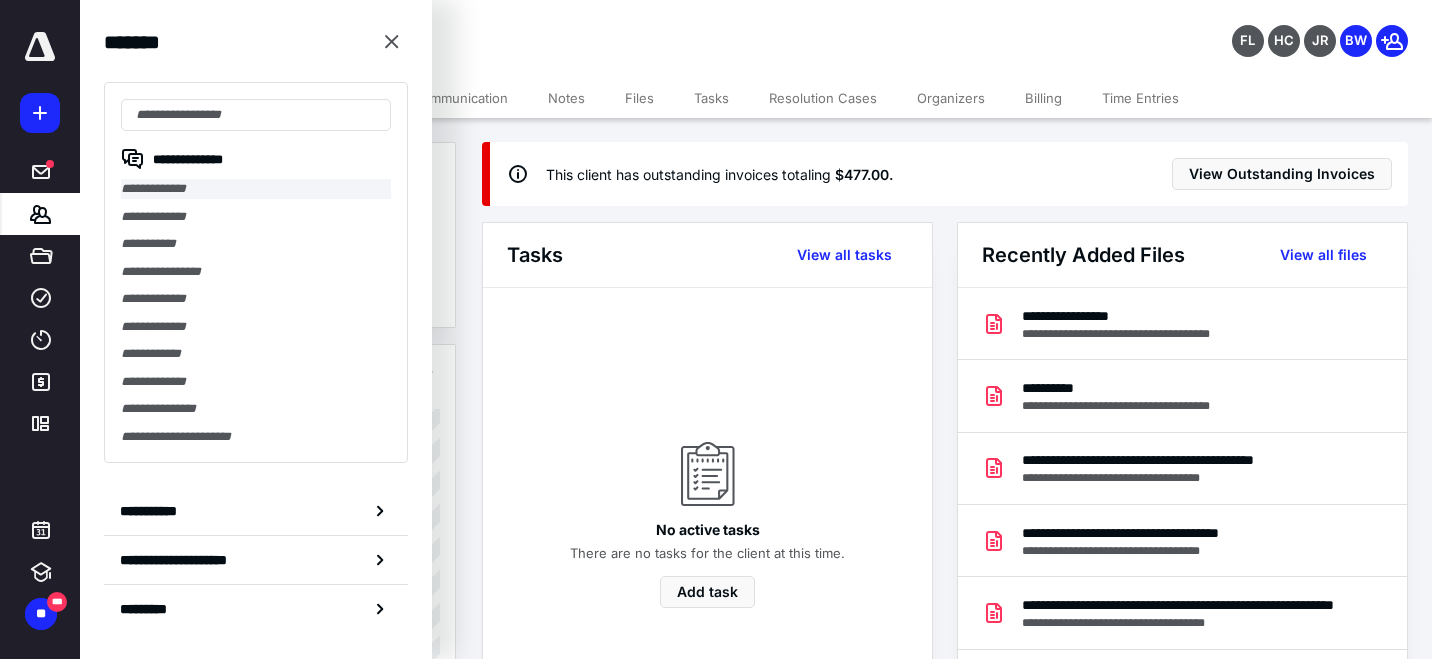 click on "**********" at bounding box center (256, 189) 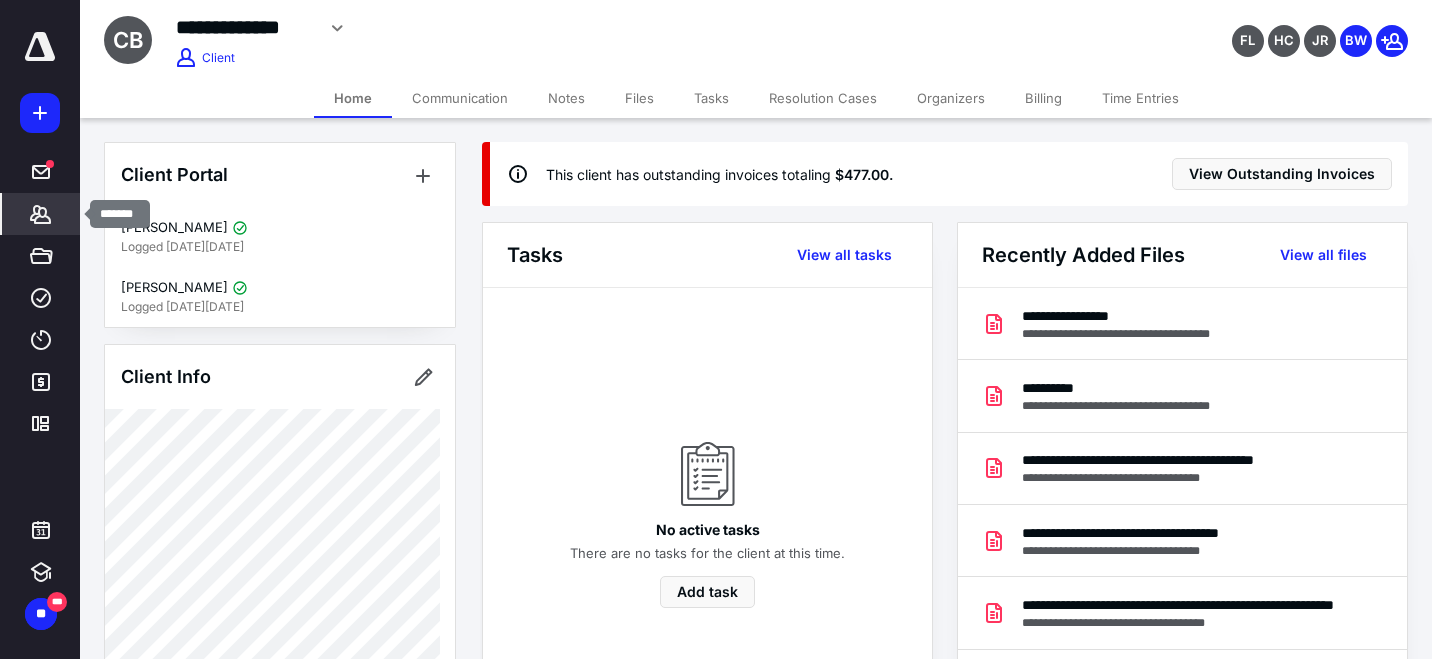 drag, startPoint x: 35, startPoint y: 215, endPoint x: 108, endPoint y: 220, distance: 73.171036 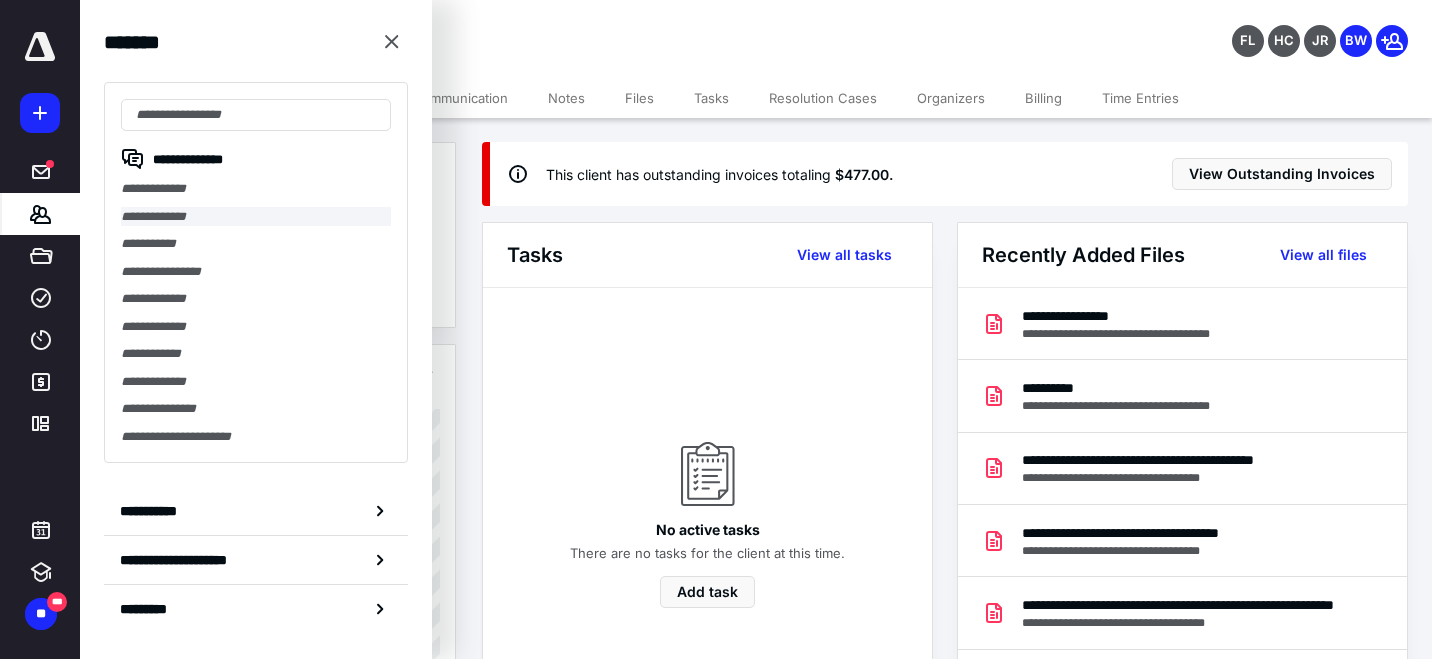 click on "**********" at bounding box center [256, 217] 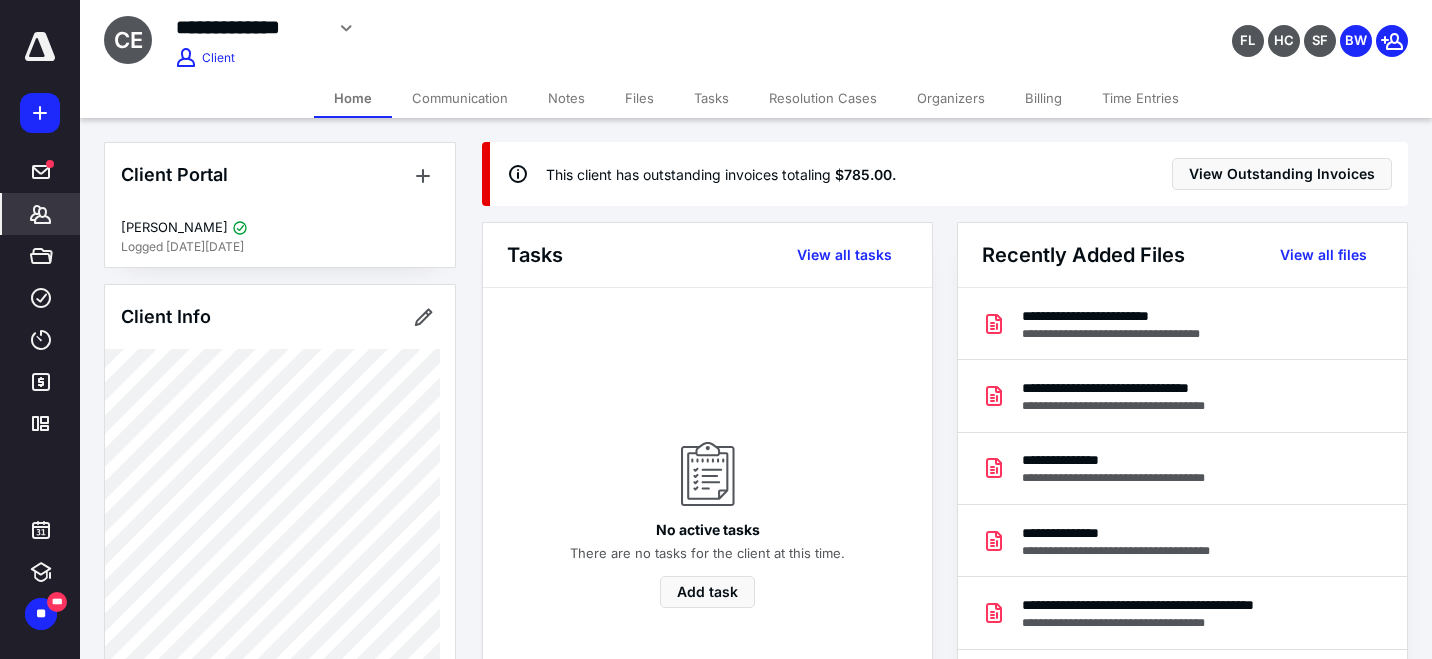 click on "**********" at bounding box center (40, 329) 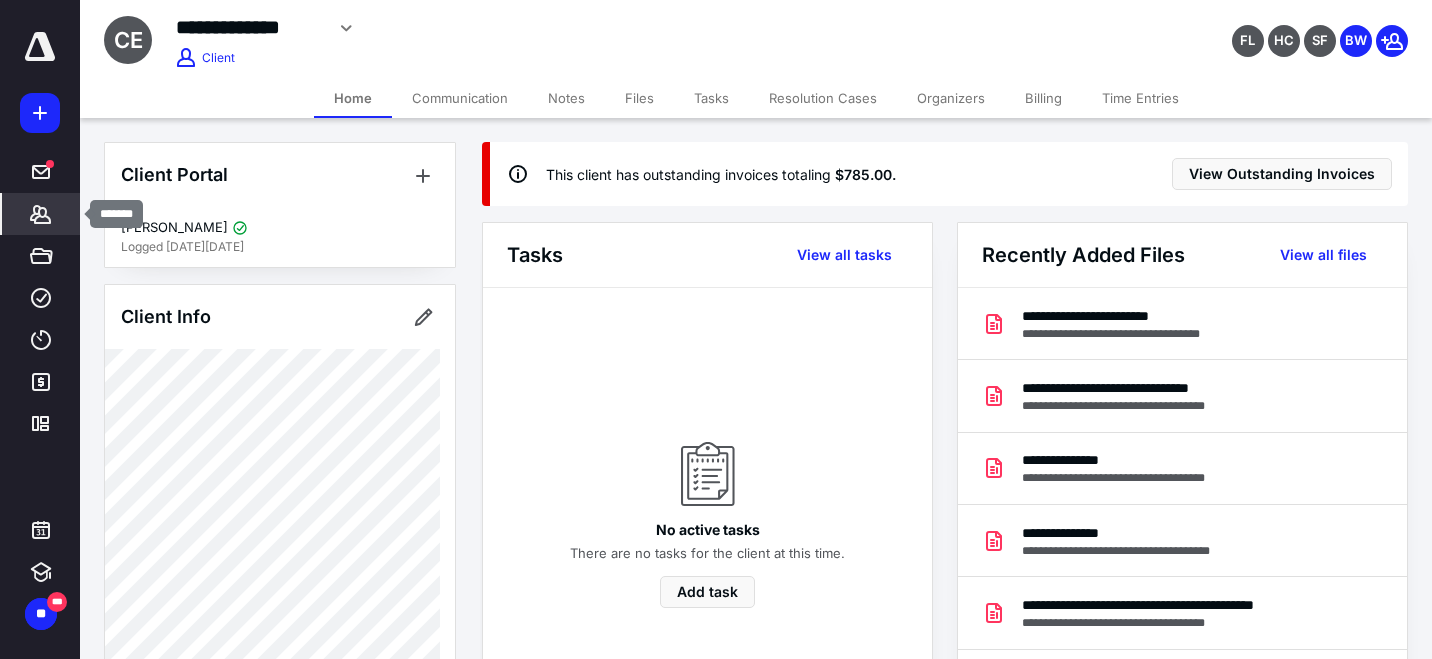 click 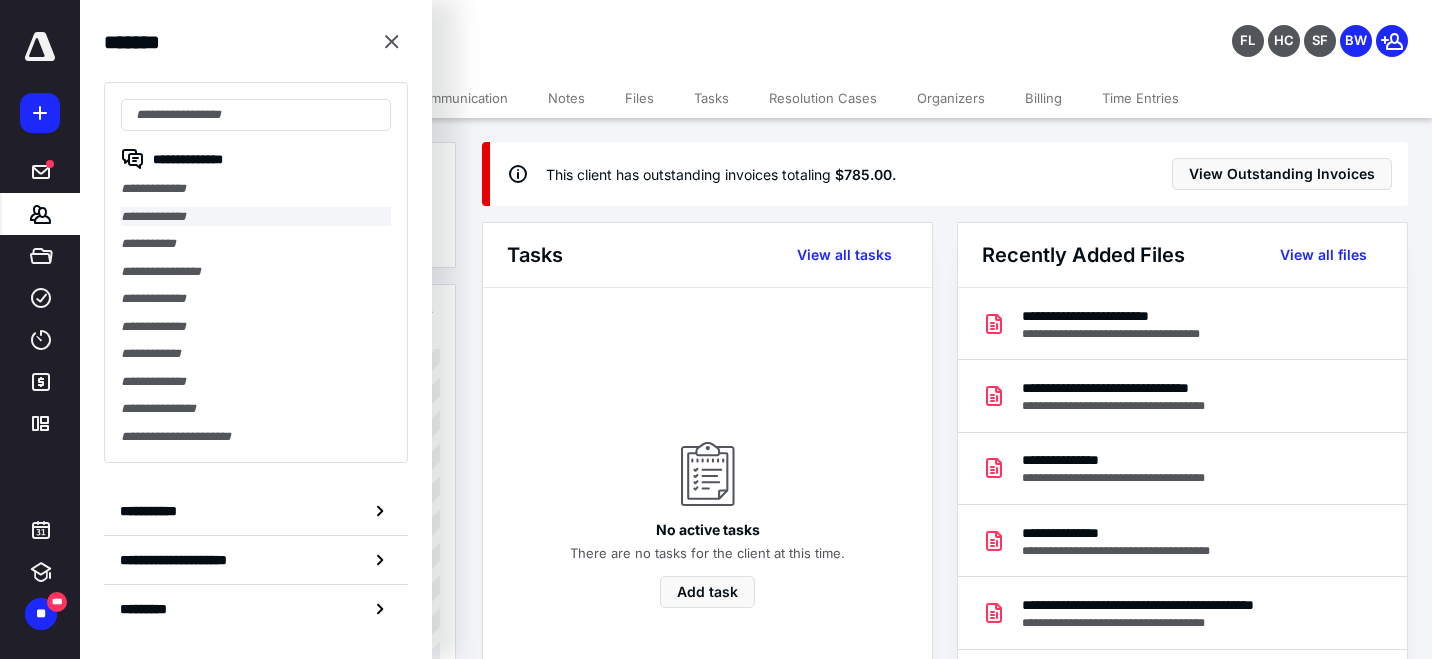 click on "**********" at bounding box center [256, 217] 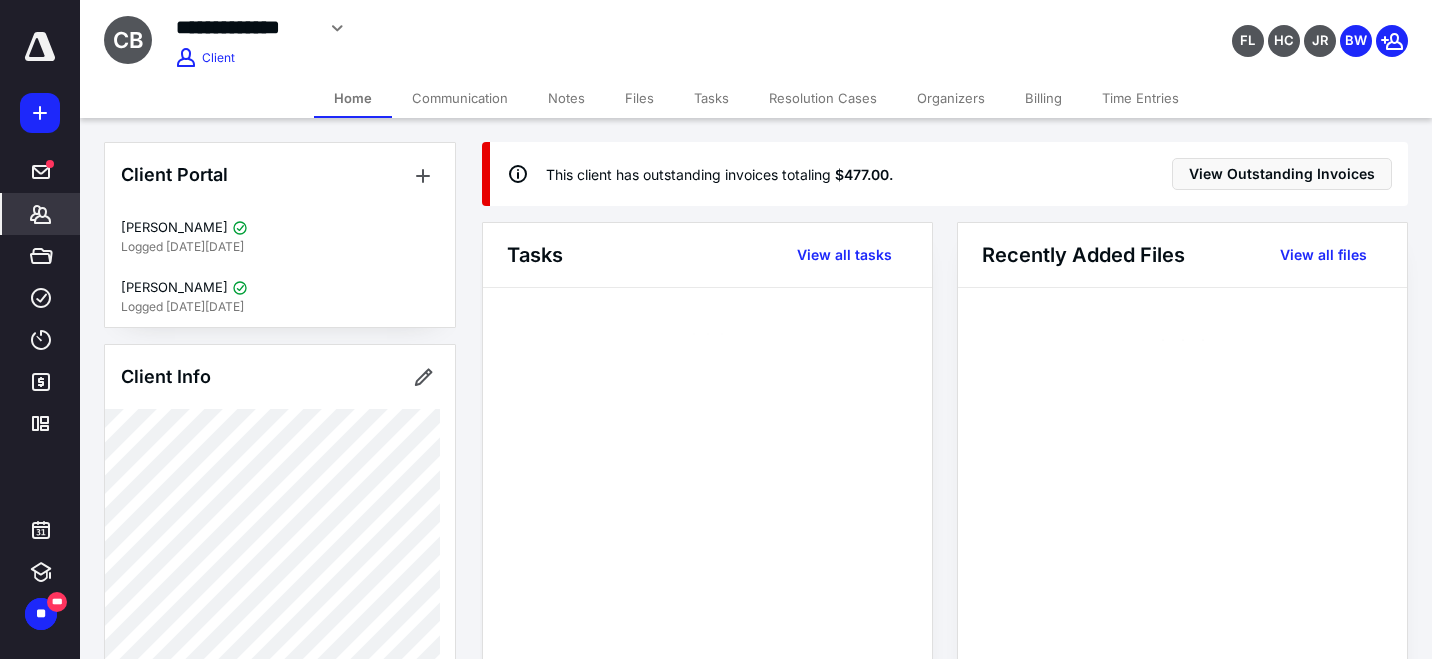 click on "*******" at bounding box center [41, 214] 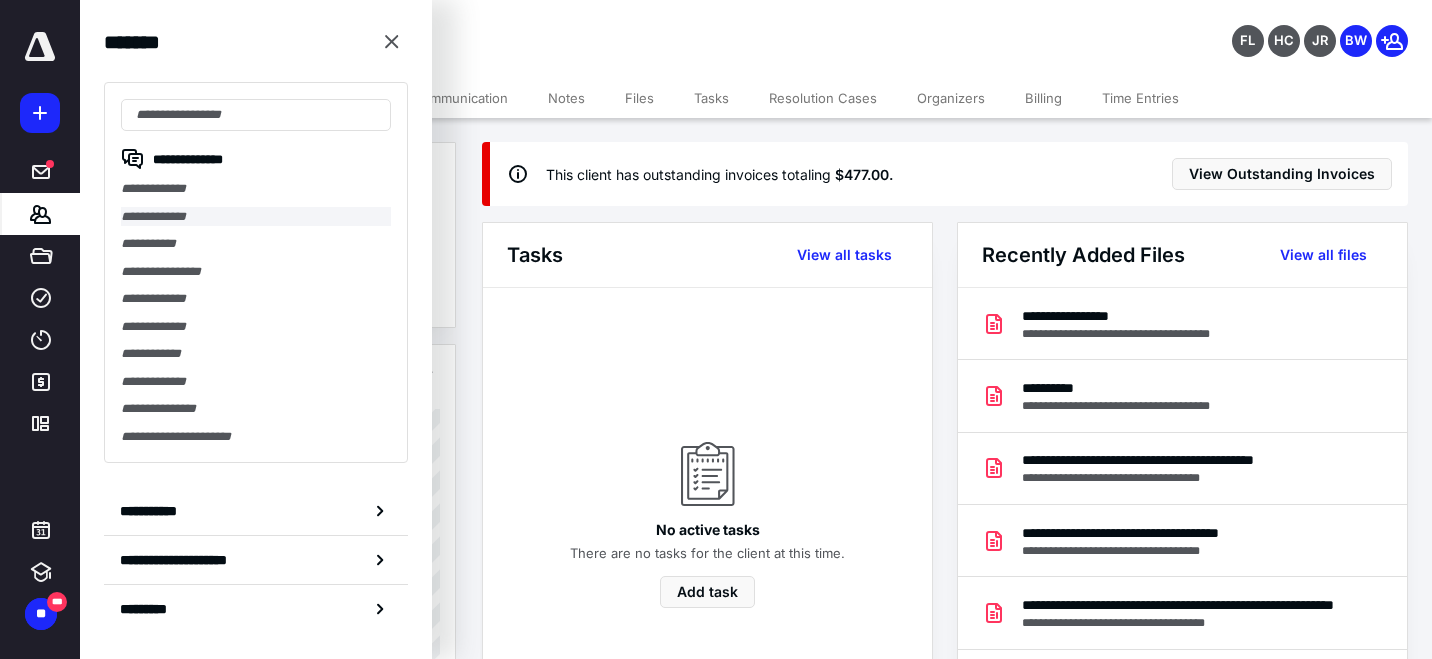 click on "**********" at bounding box center (256, 217) 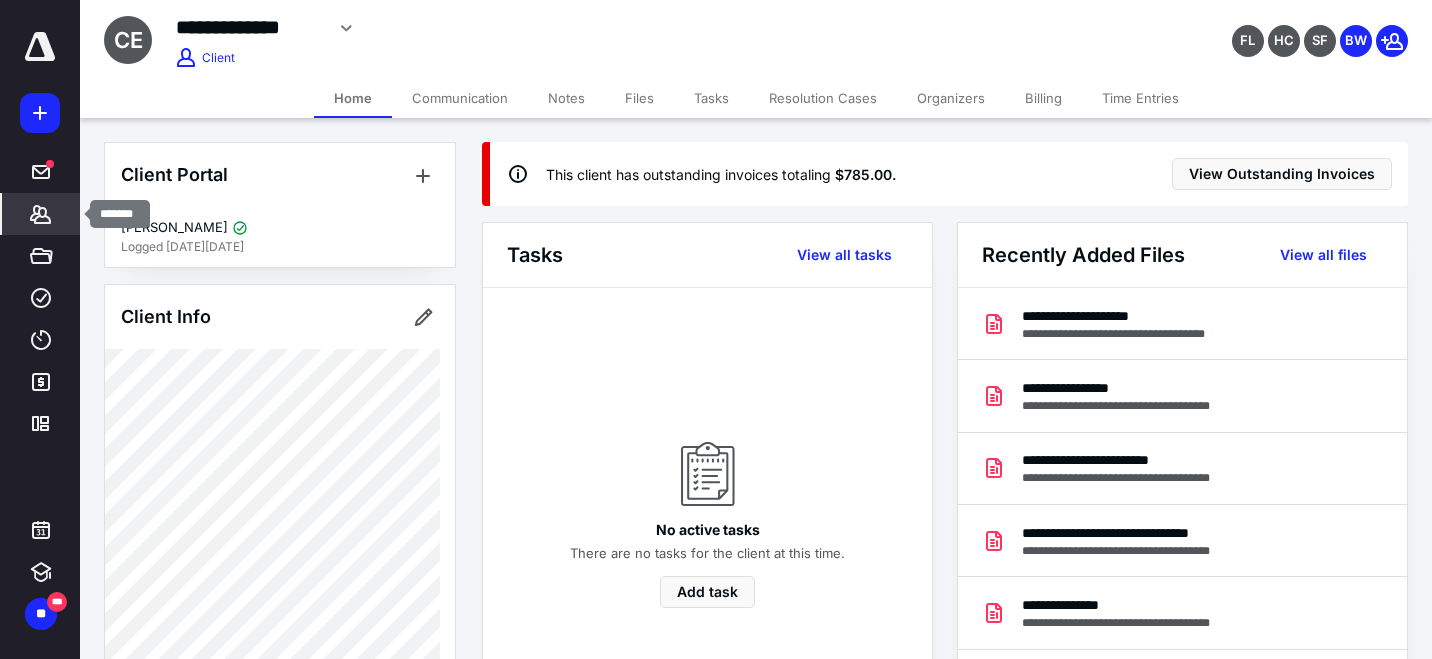 click 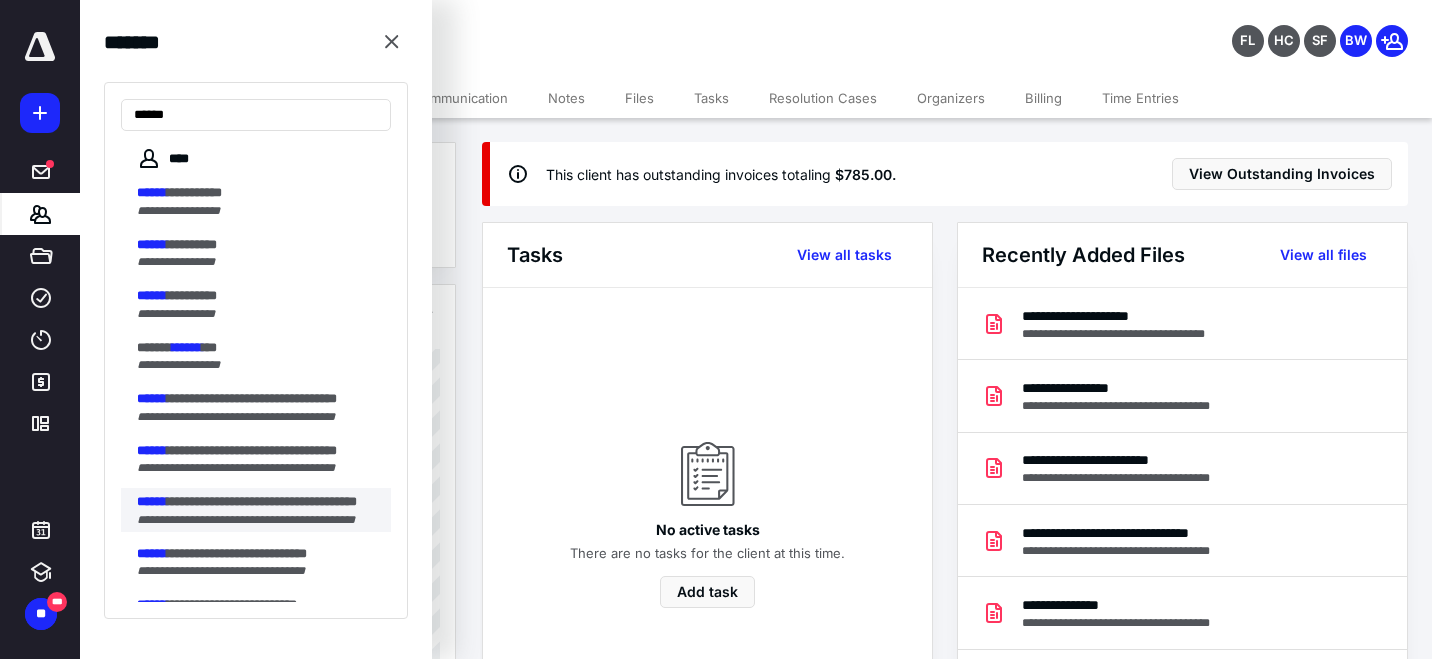 type on "******" 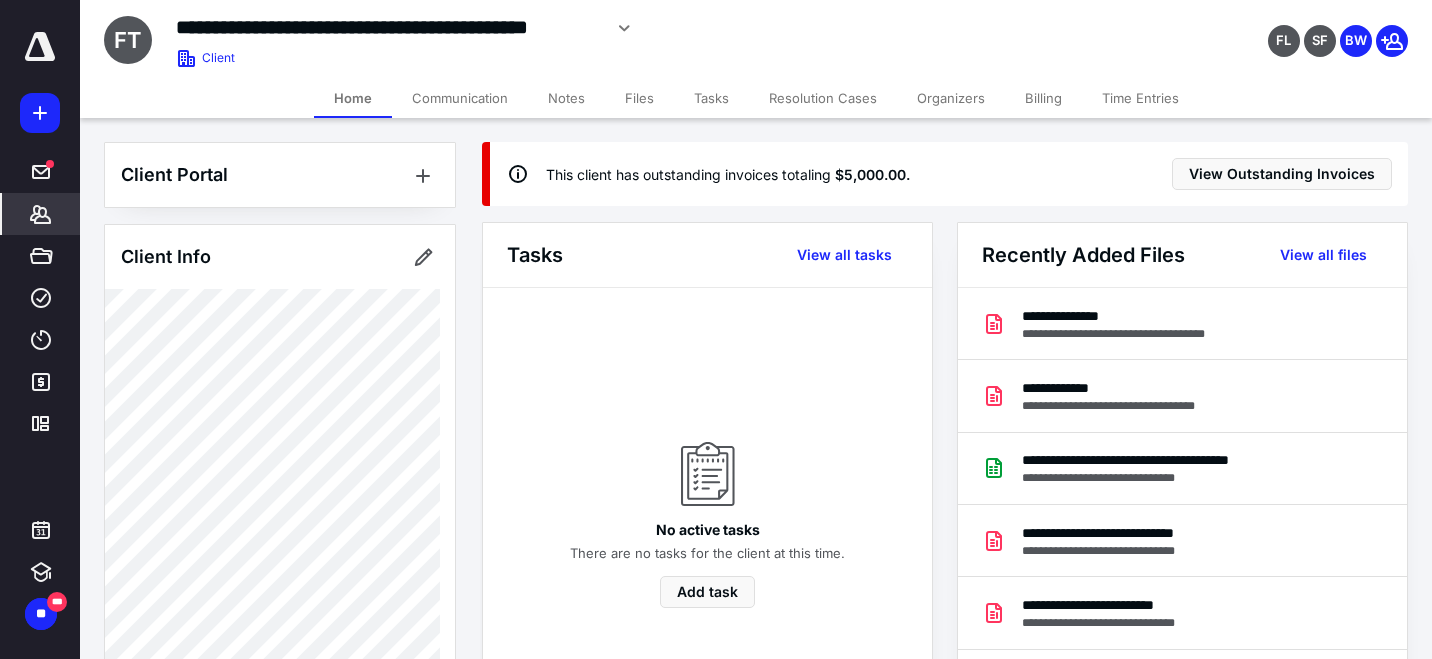 click on "Billing" at bounding box center (1043, 98) 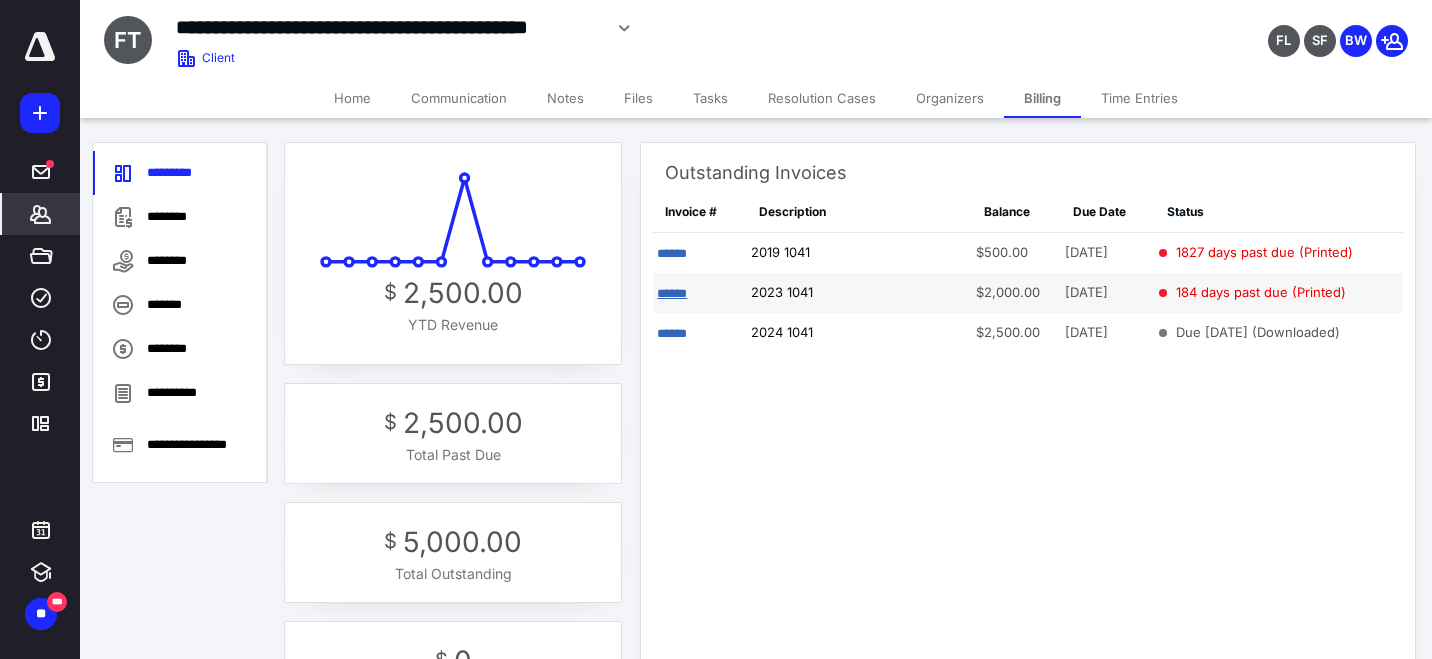 click on "******" at bounding box center [672, 293] 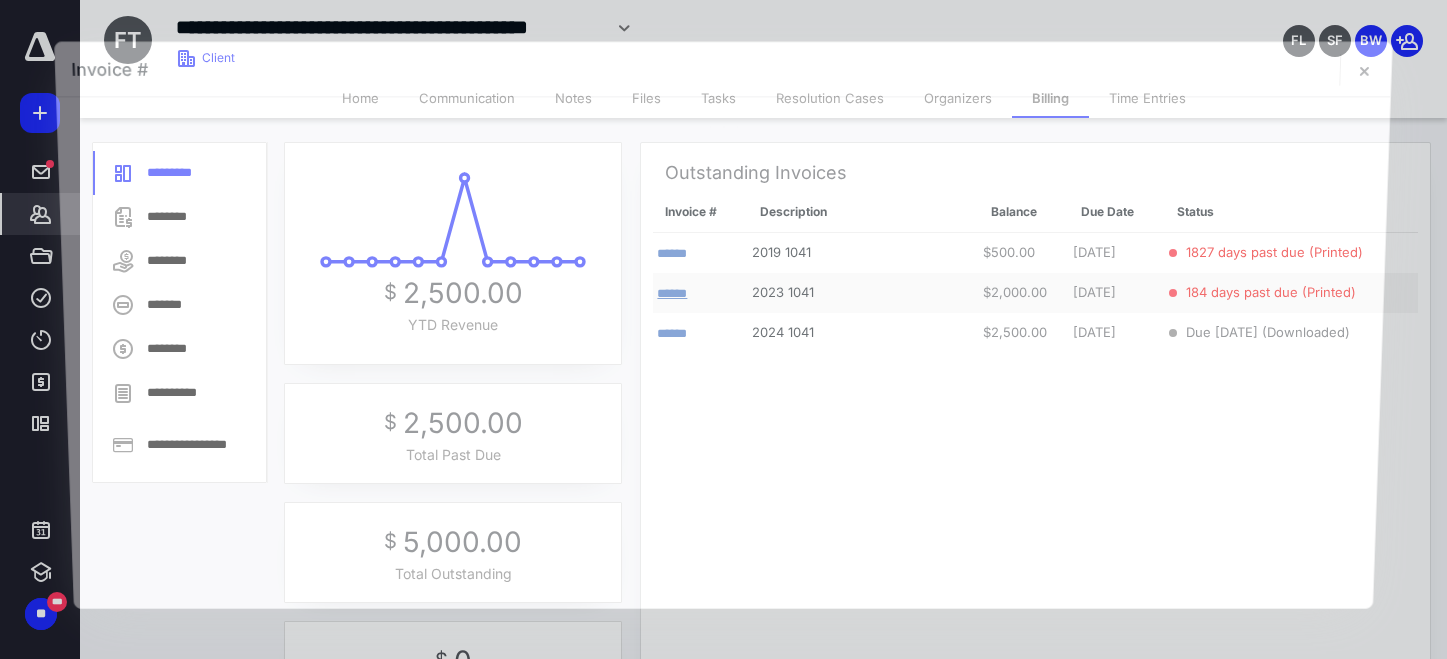 click at bounding box center (723, 352) 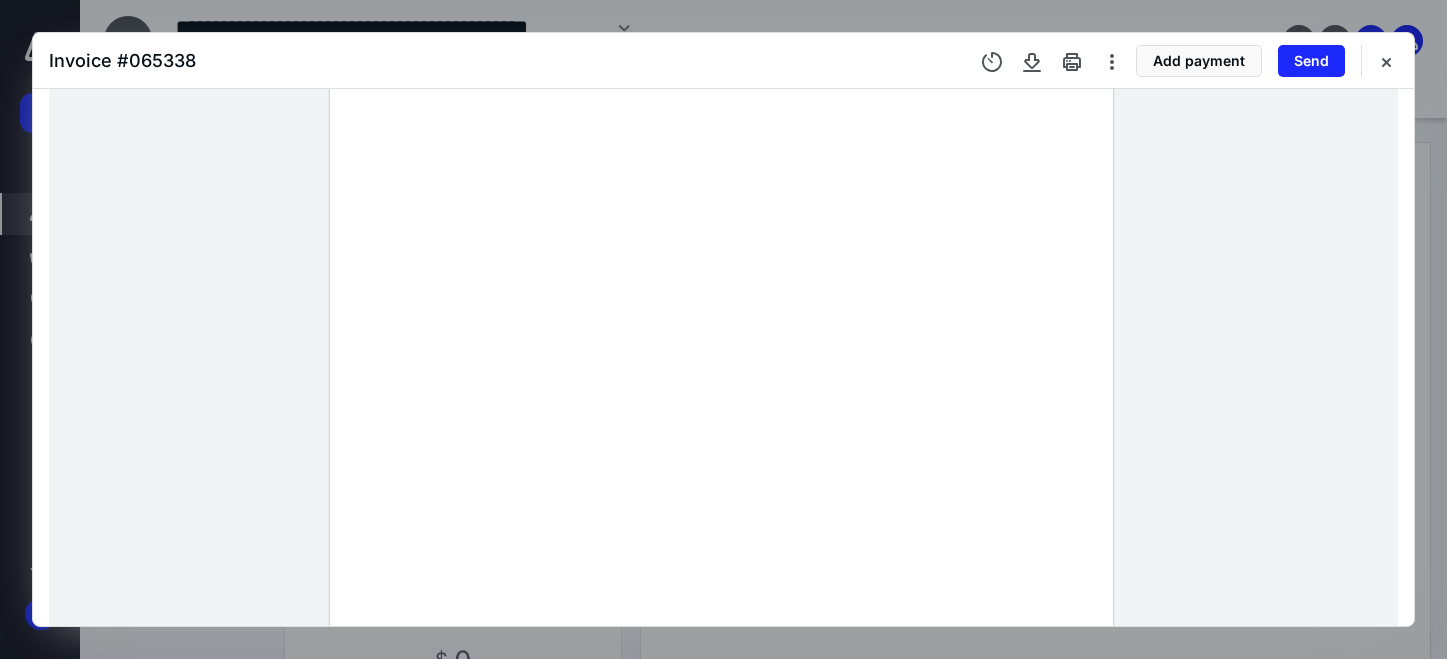 scroll, scrollTop: 100, scrollLeft: 0, axis: vertical 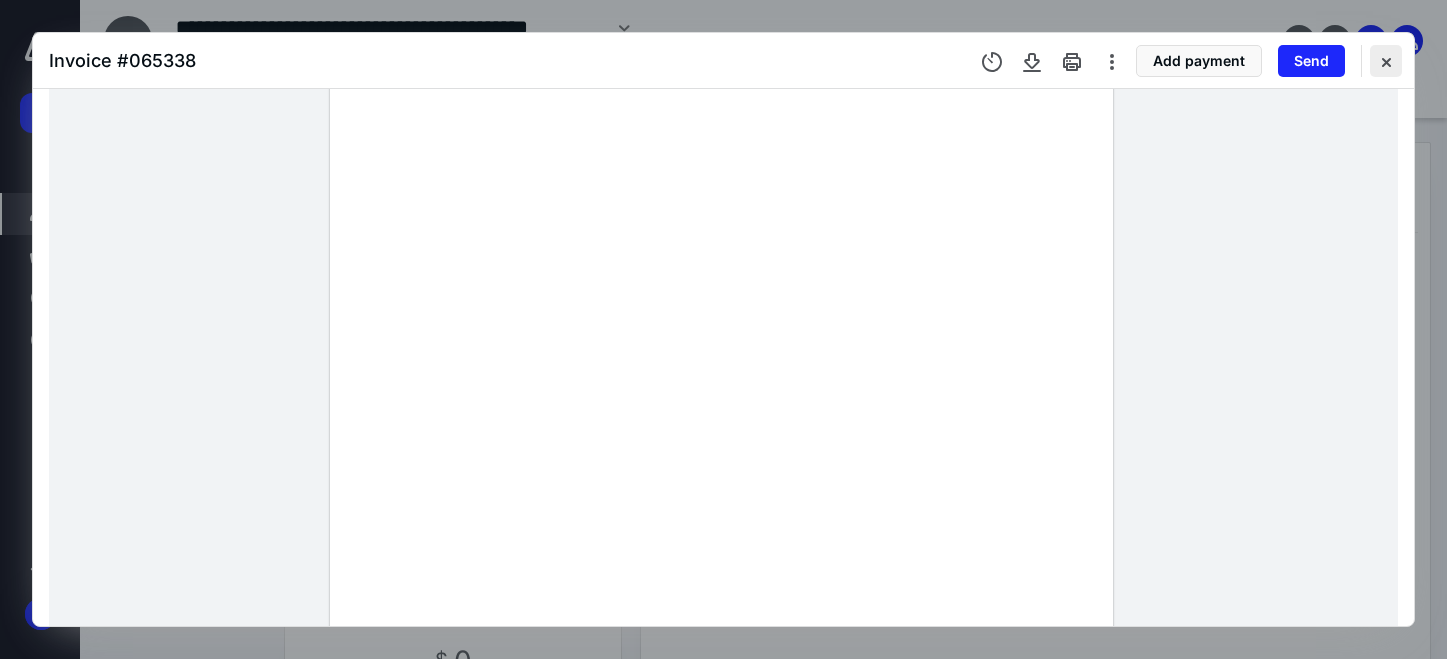 click at bounding box center (1386, 61) 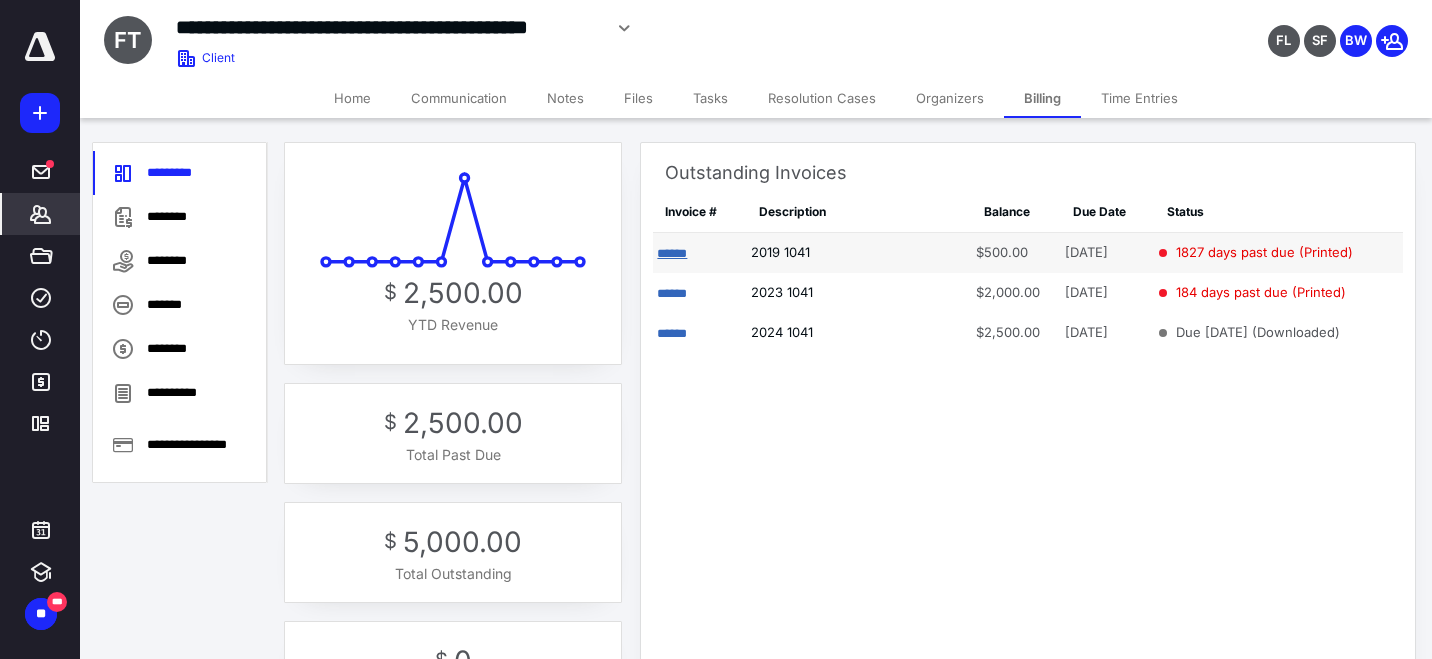 click on "******" at bounding box center (672, 253) 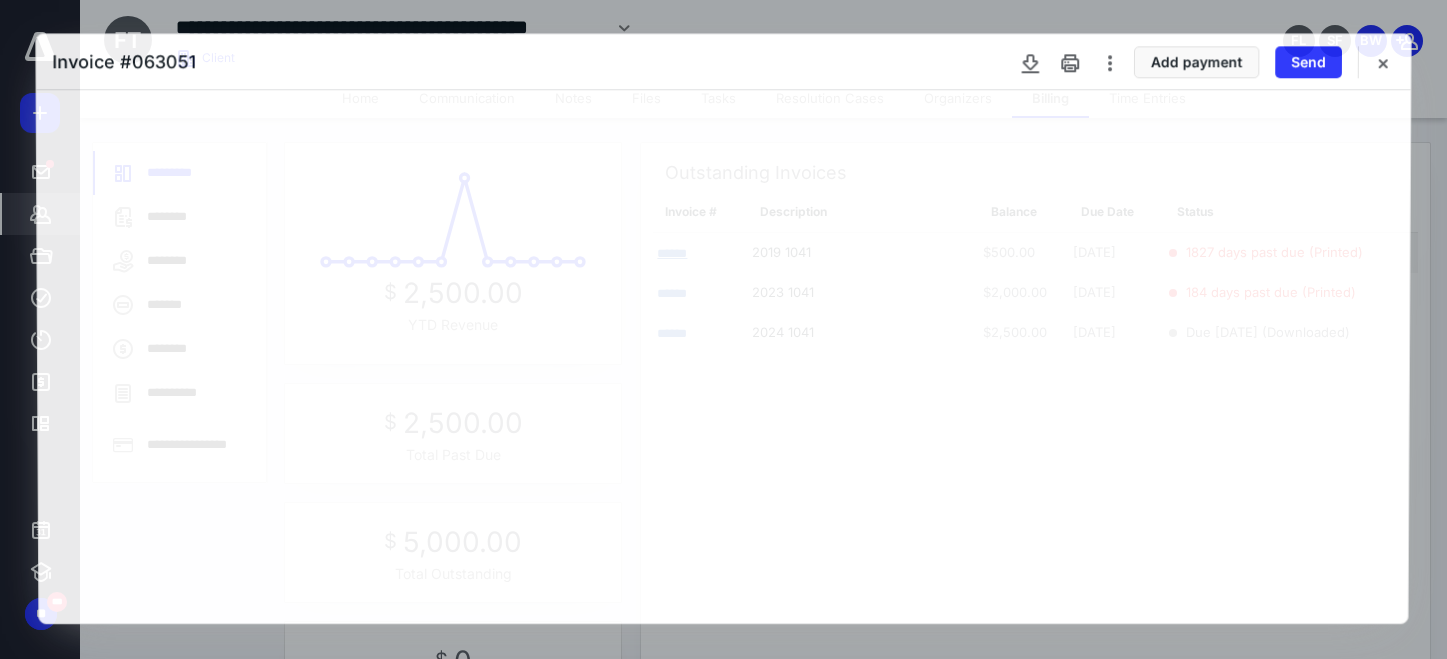 click on "Invoice History [DATE] Invoice  printed    by  [PERSON_NAME] Ring LLC [DATE] Invoice  edited    by  [PERSON_NAME] Ring LLC [DATE] Invoice  created    by  [PERSON_NAME] Ring LLC [DATE] Invoice  downloaded    by  [PERSON_NAME] Ring LLC" at bounding box center [724, 356] 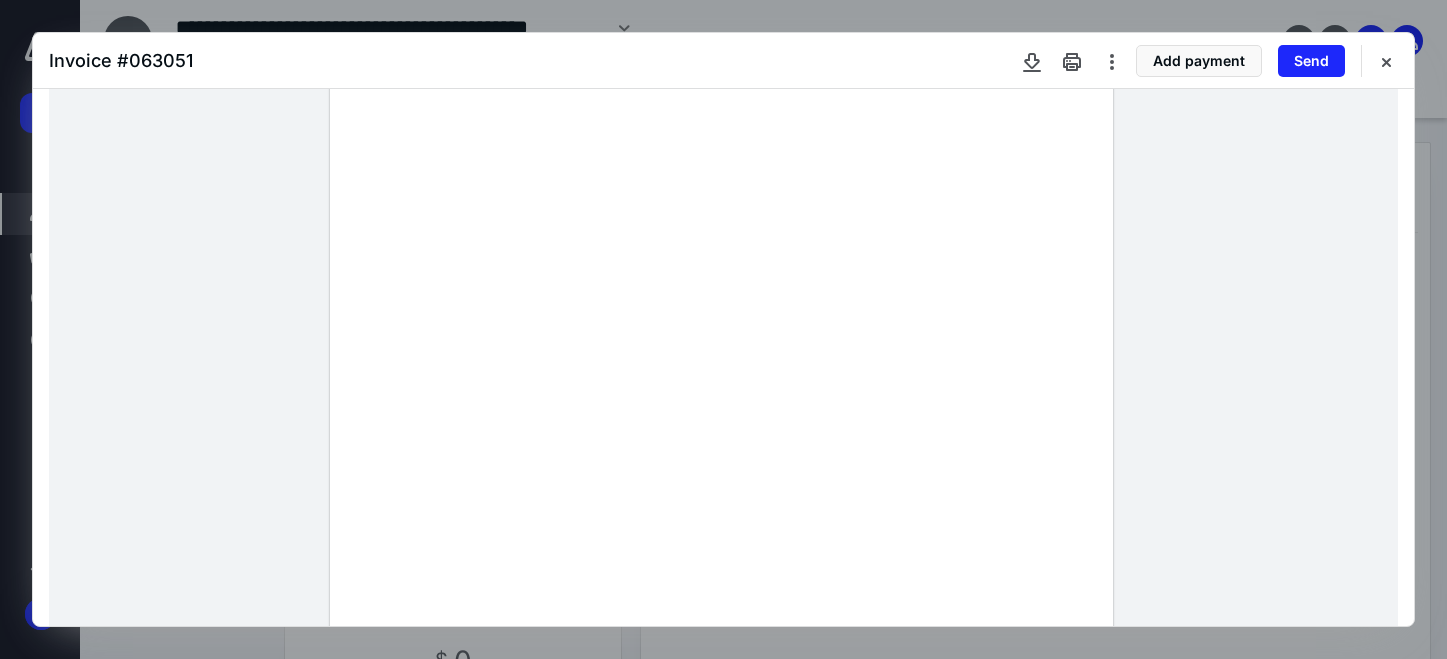 scroll, scrollTop: 100, scrollLeft: 0, axis: vertical 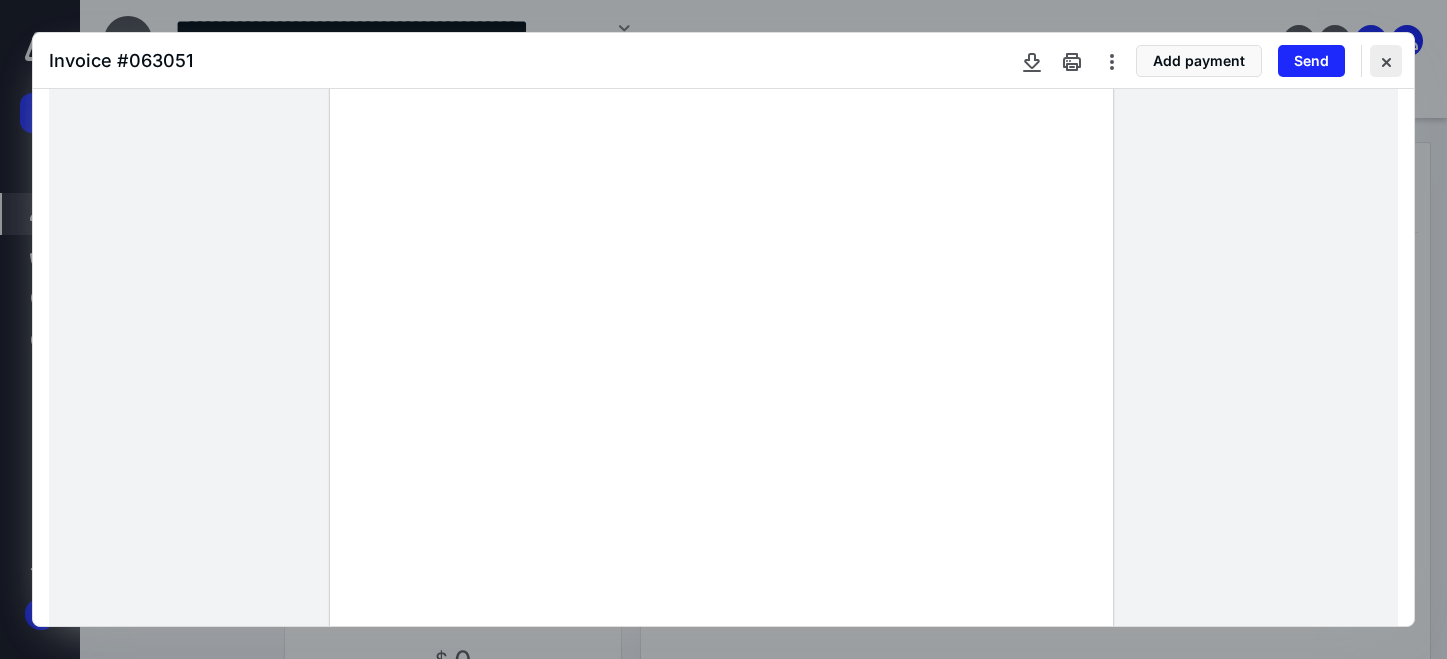 click at bounding box center (1386, 61) 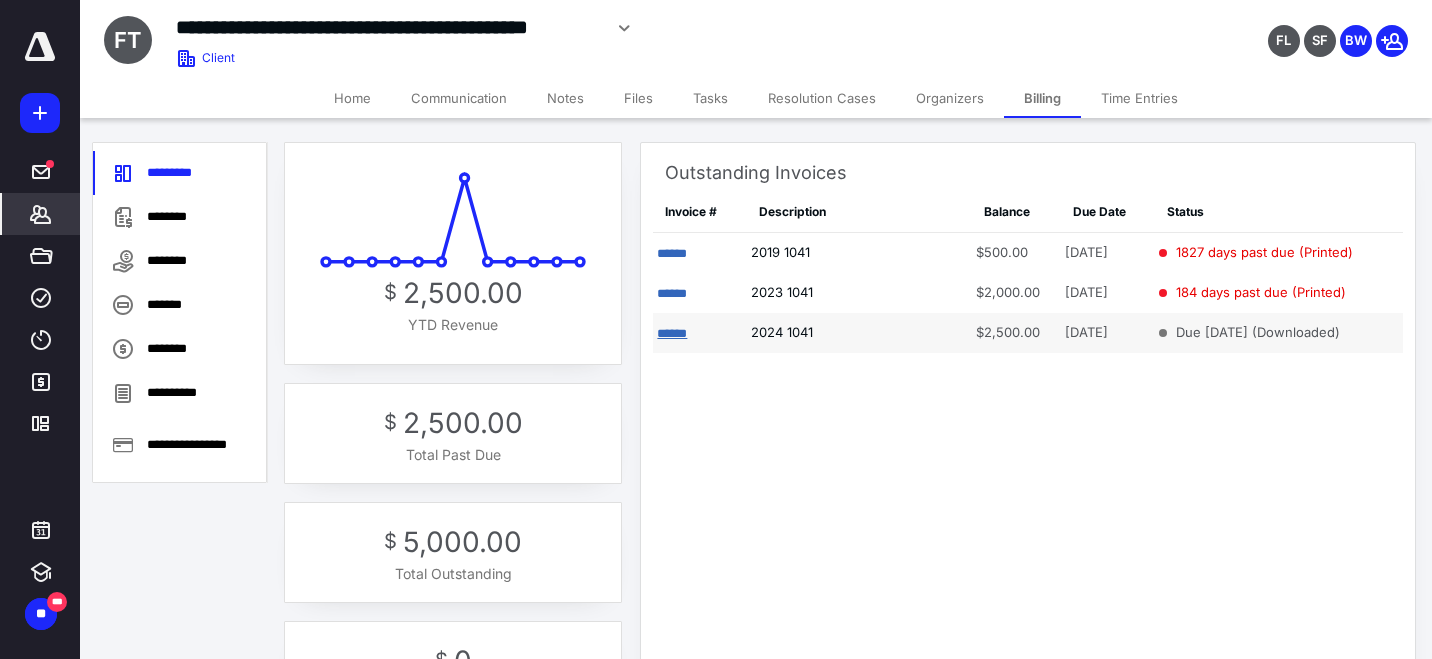 click on "******" at bounding box center (672, 333) 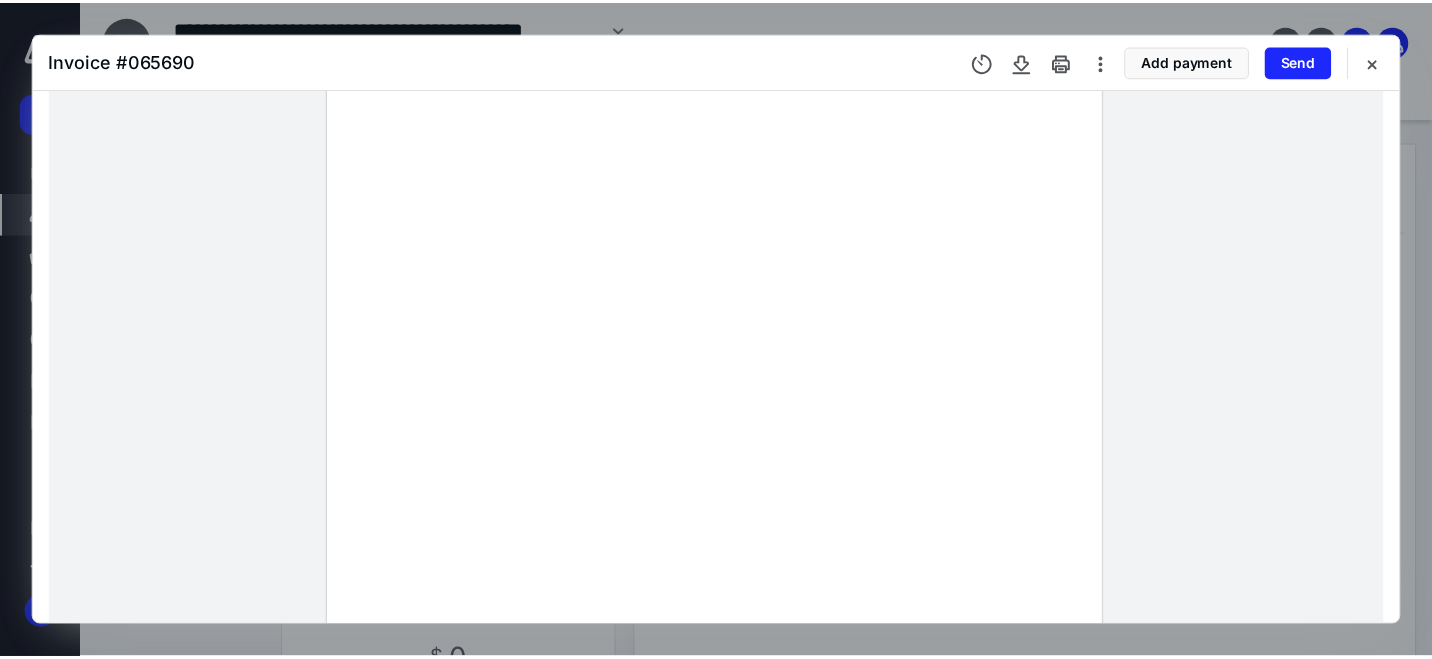 scroll, scrollTop: 100, scrollLeft: 0, axis: vertical 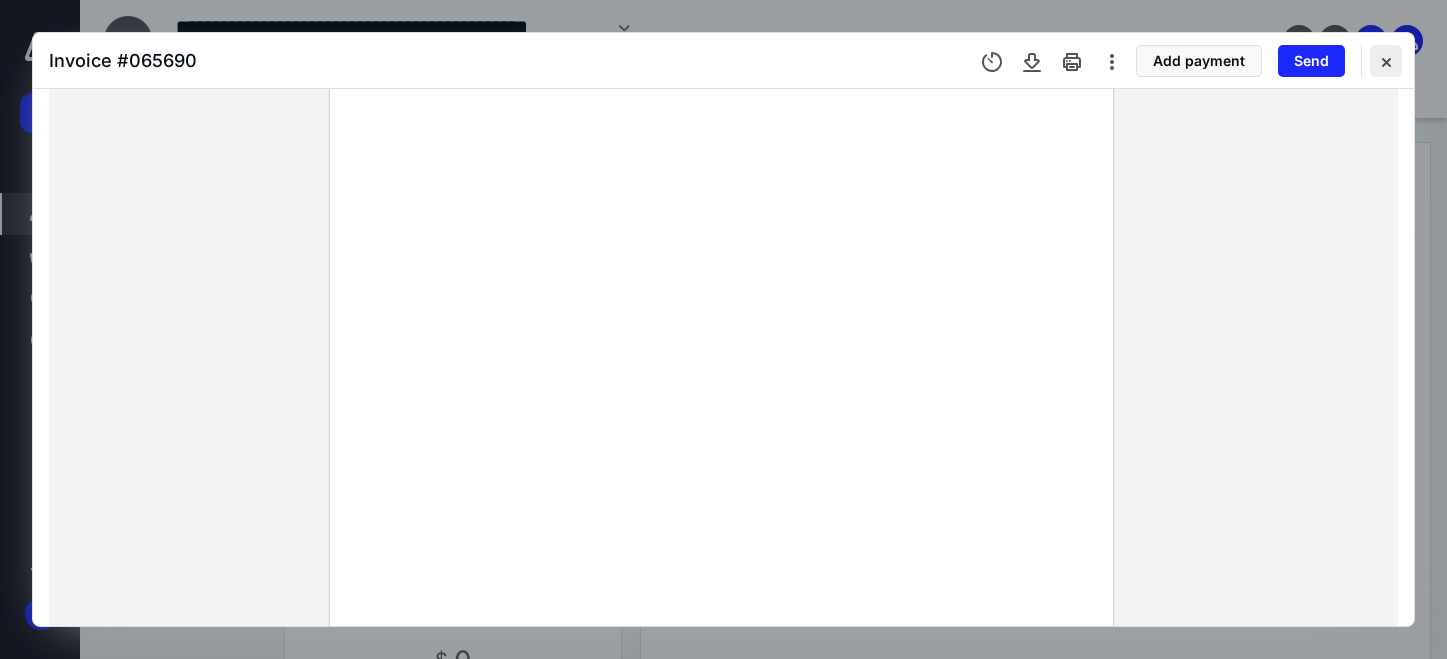 click at bounding box center (1386, 61) 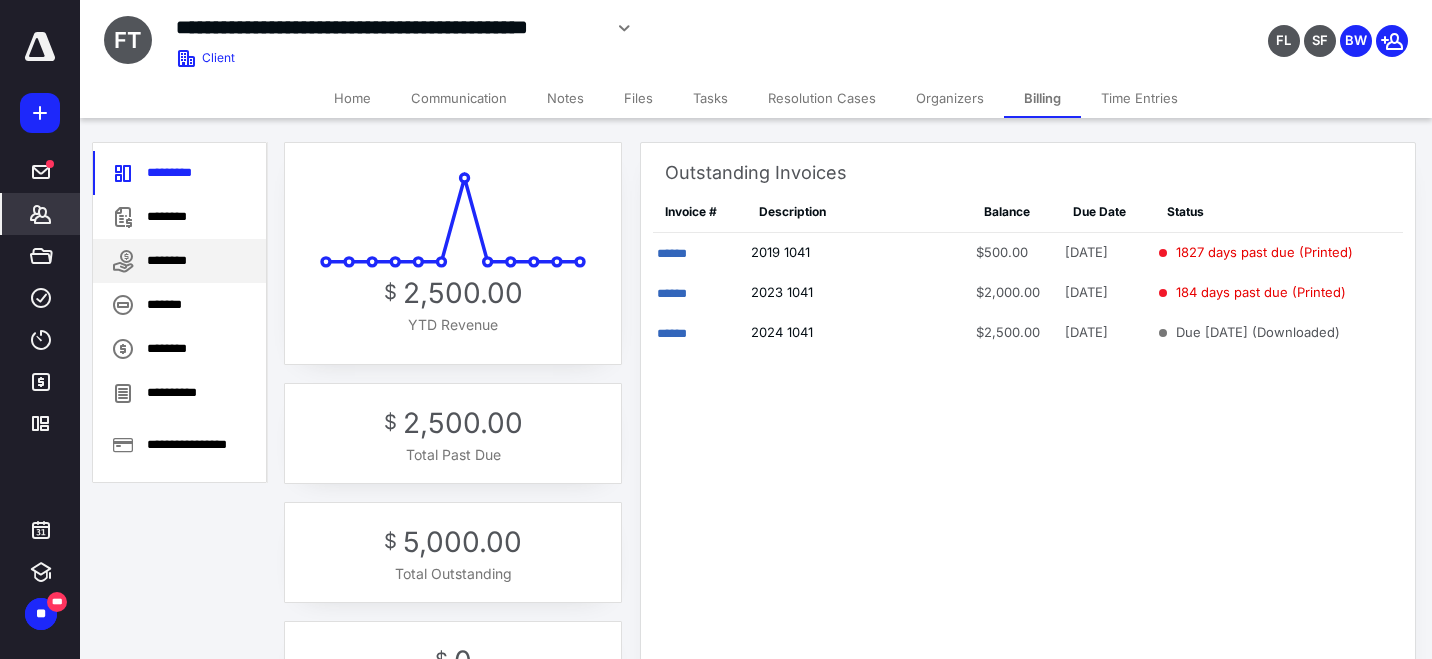 click on "********" at bounding box center [179, 261] 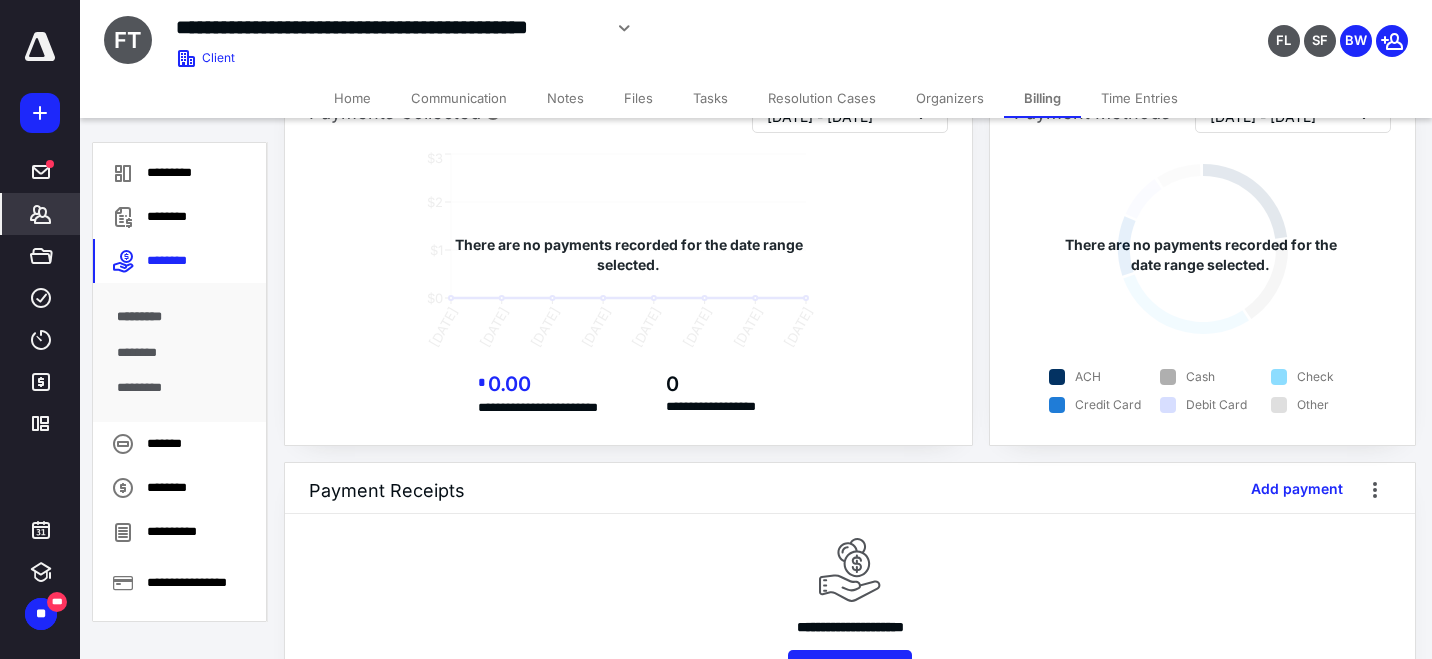 scroll, scrollTop: 160, scrollLeft: 0, axis: vertical 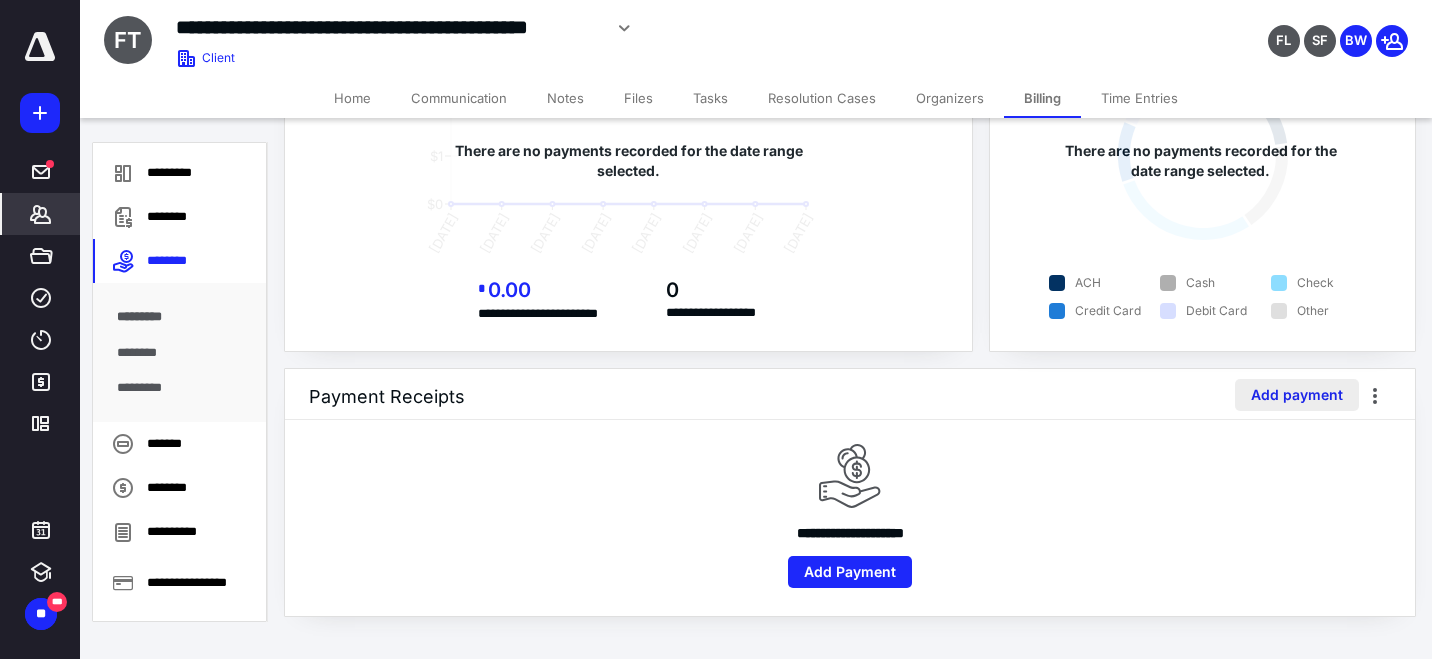click on "Add payment" at bounding box center [1297, 395] 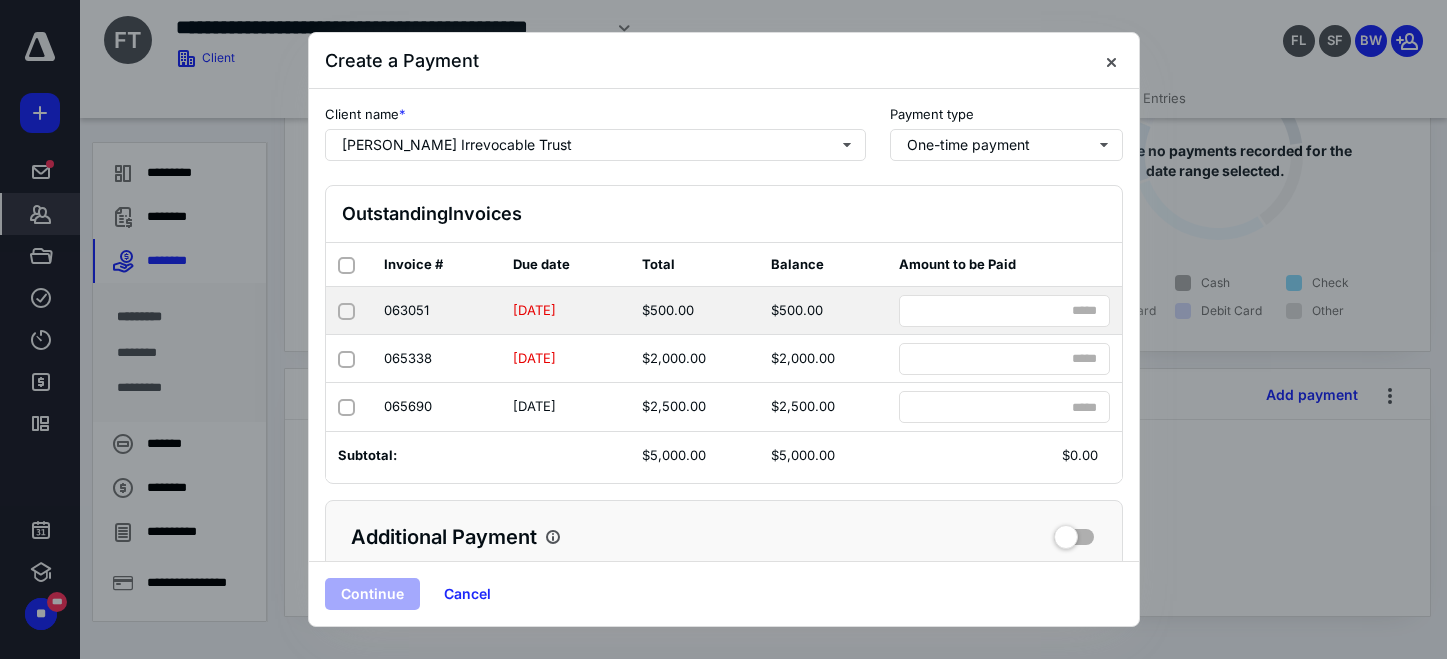 click 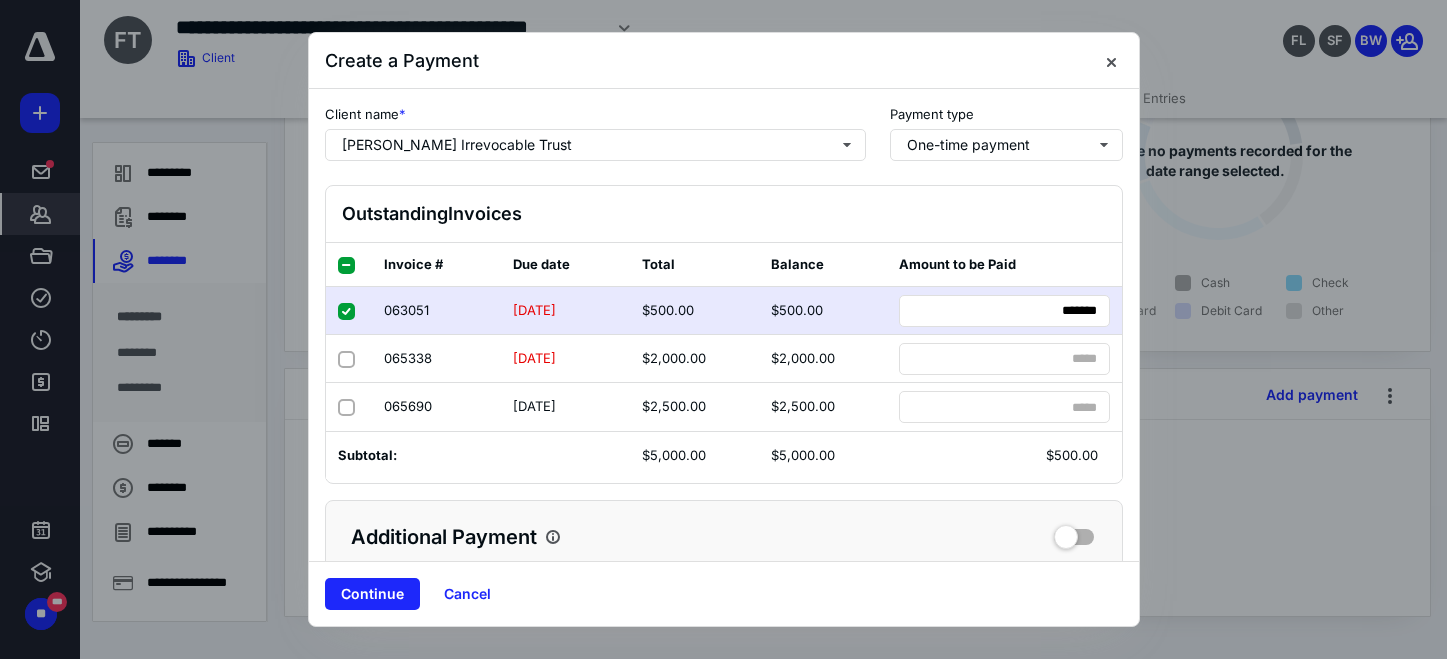 click on "Continue Cancel" at bounding box center [724, 593] 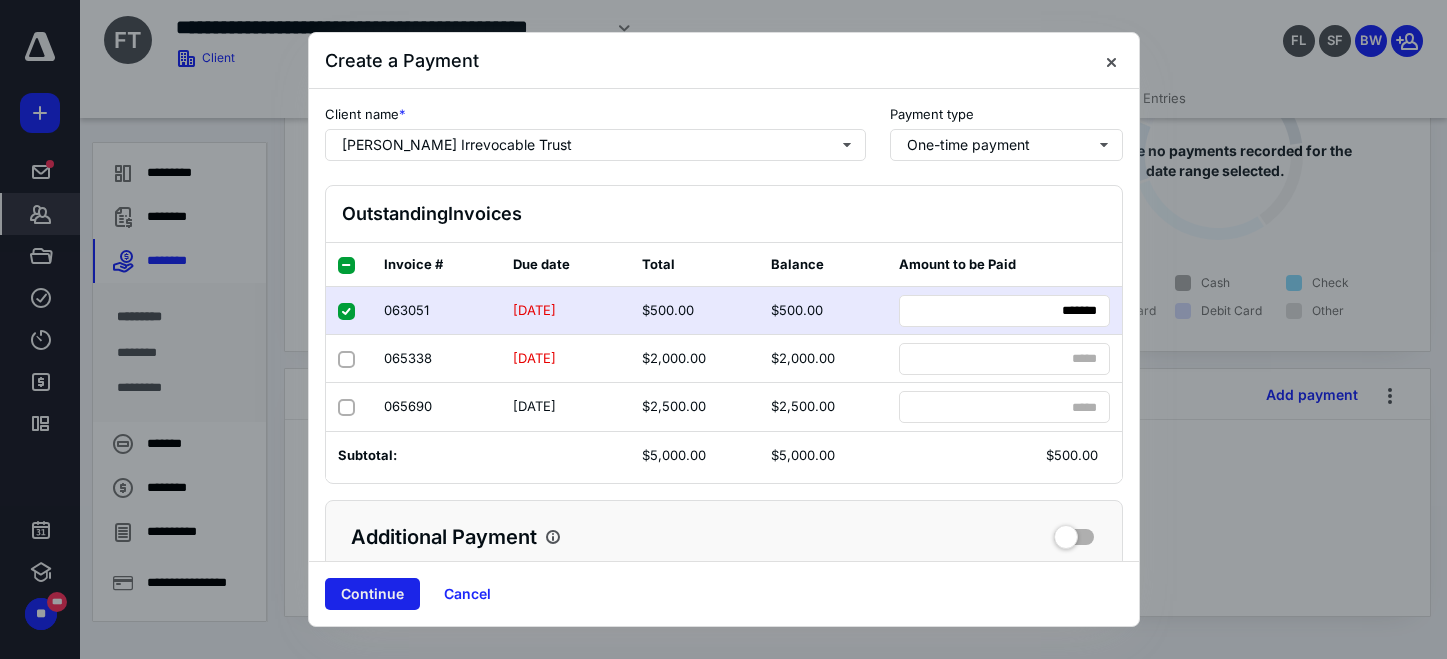 click on "Continue" at bounding box center [372, 594] 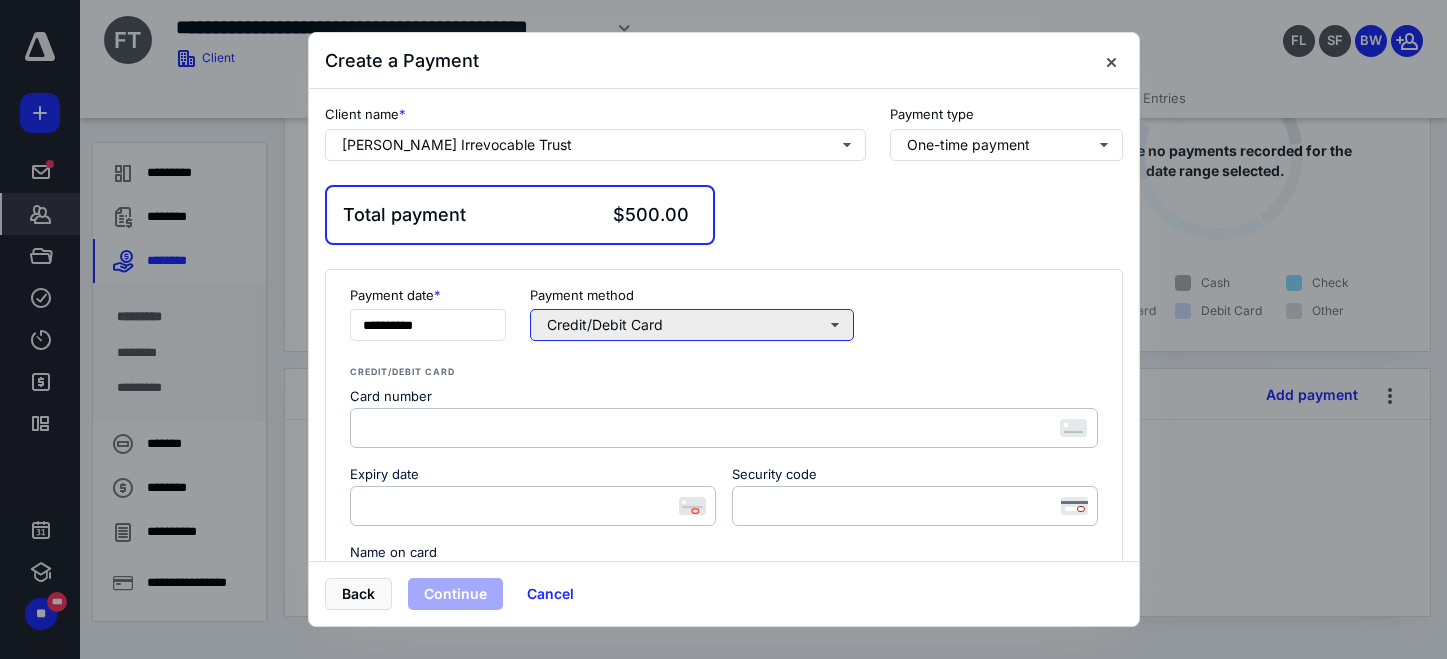 click on "Credit/Debit Card" at bounding box center (692, 325) 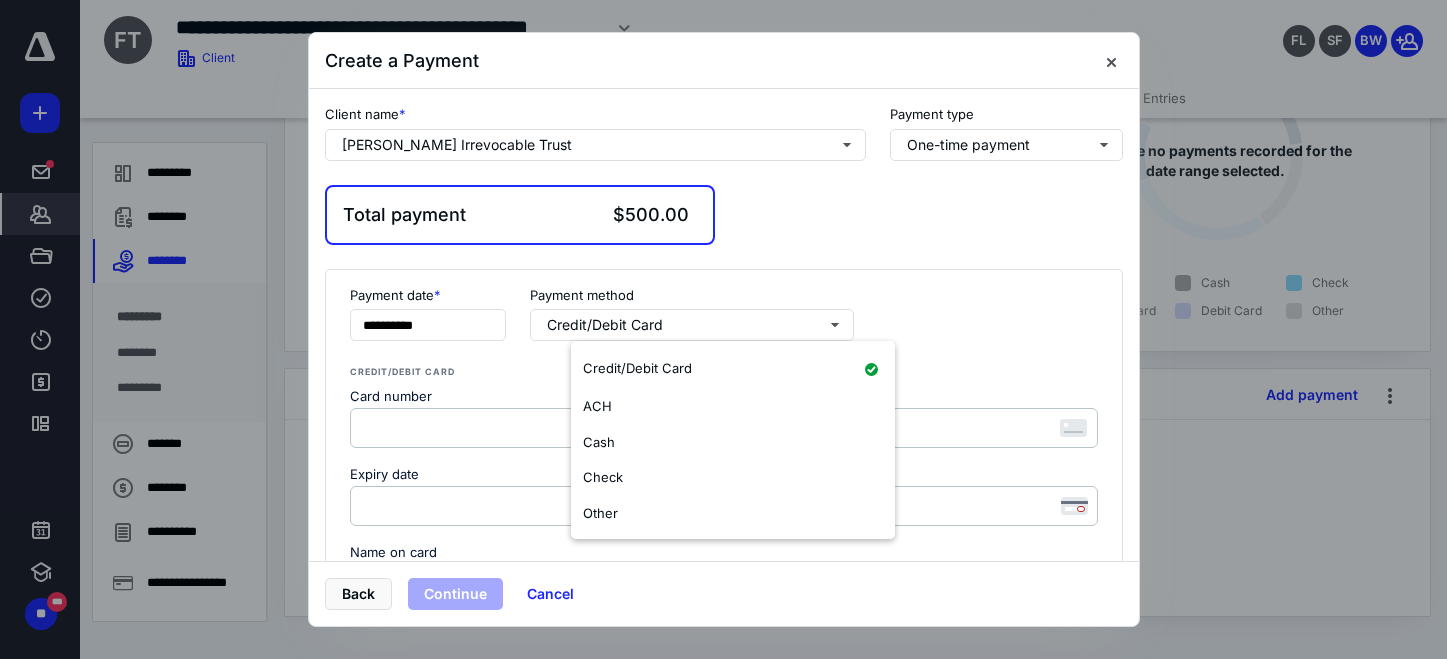 click at bounding box center (1111, 61) 